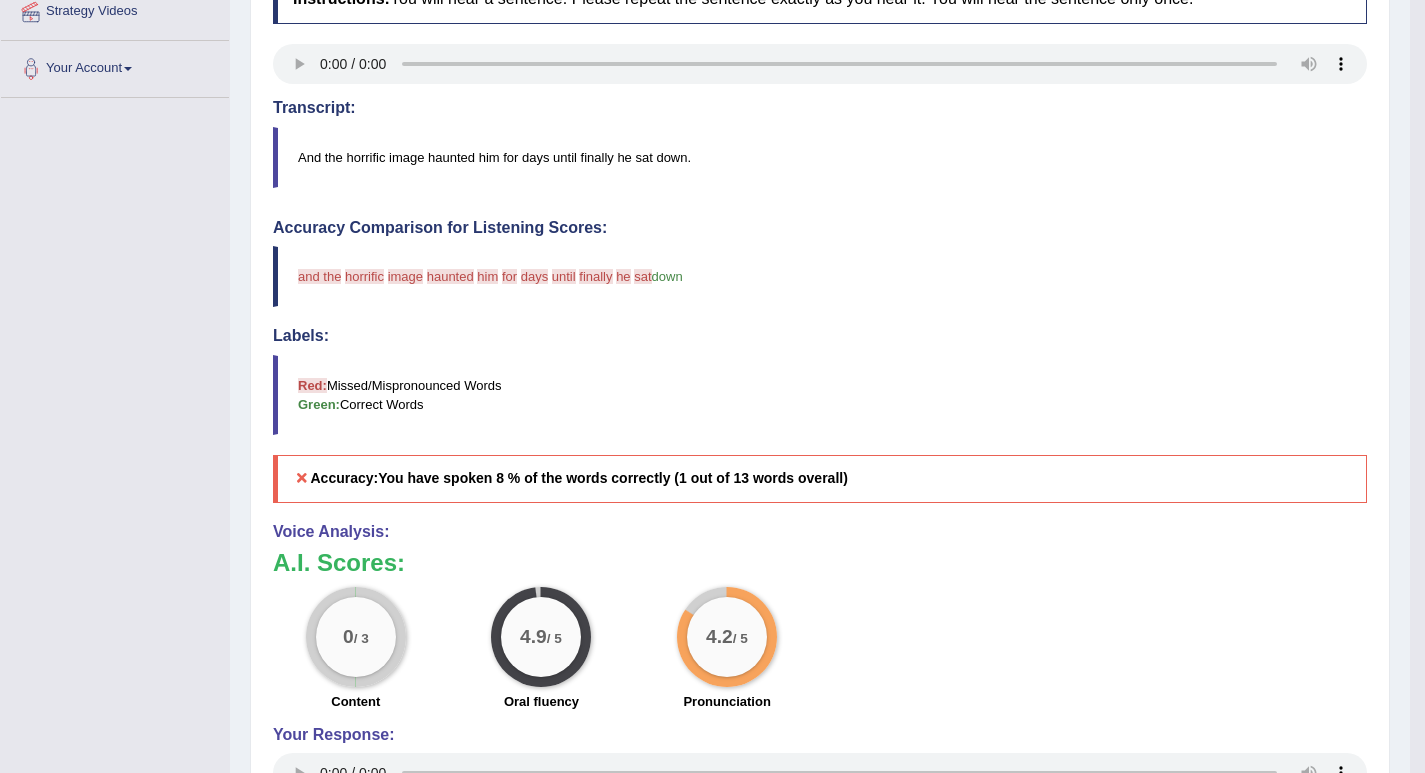 scroll, scrollTop: 400, scrollLeft: 0, axis: vertical 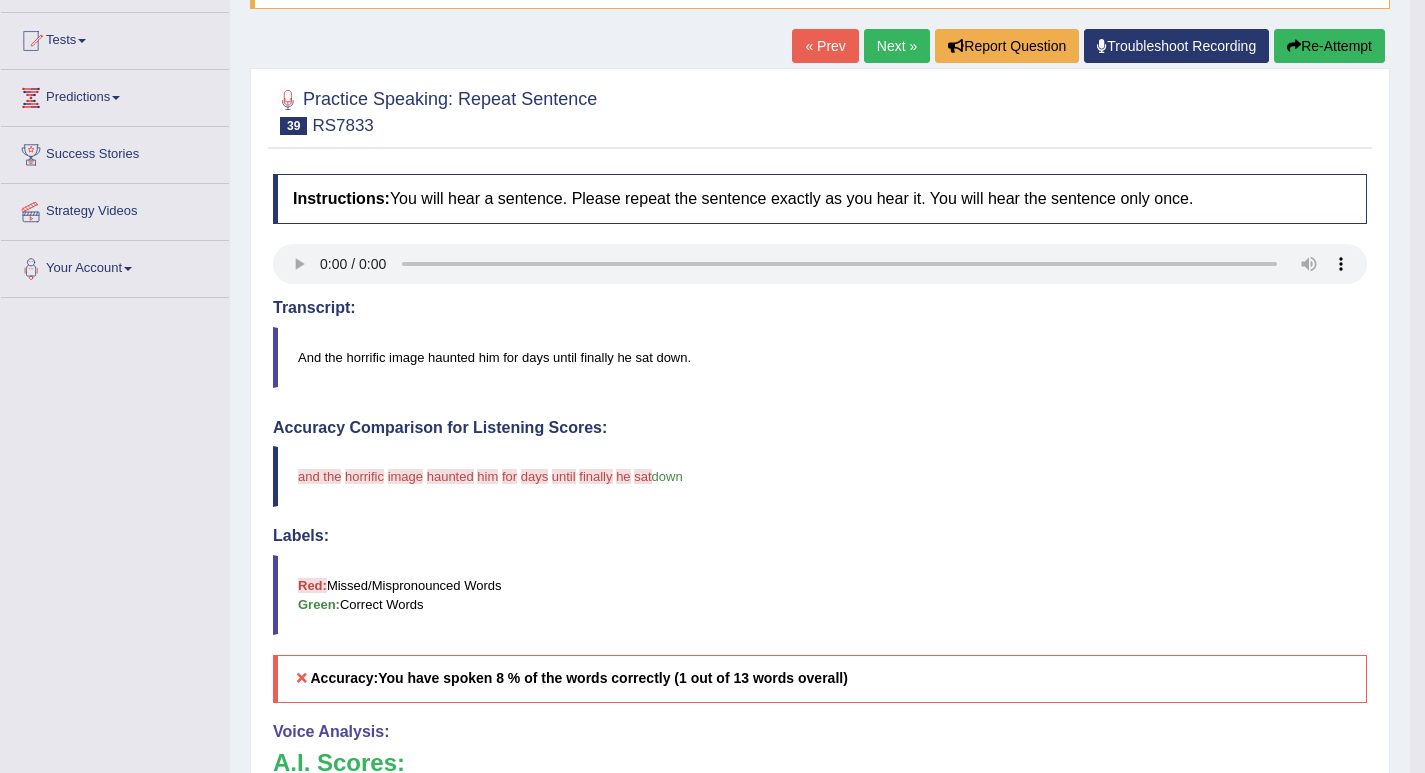 click on "Re-Attempt" at bounding box center (1329, 46) 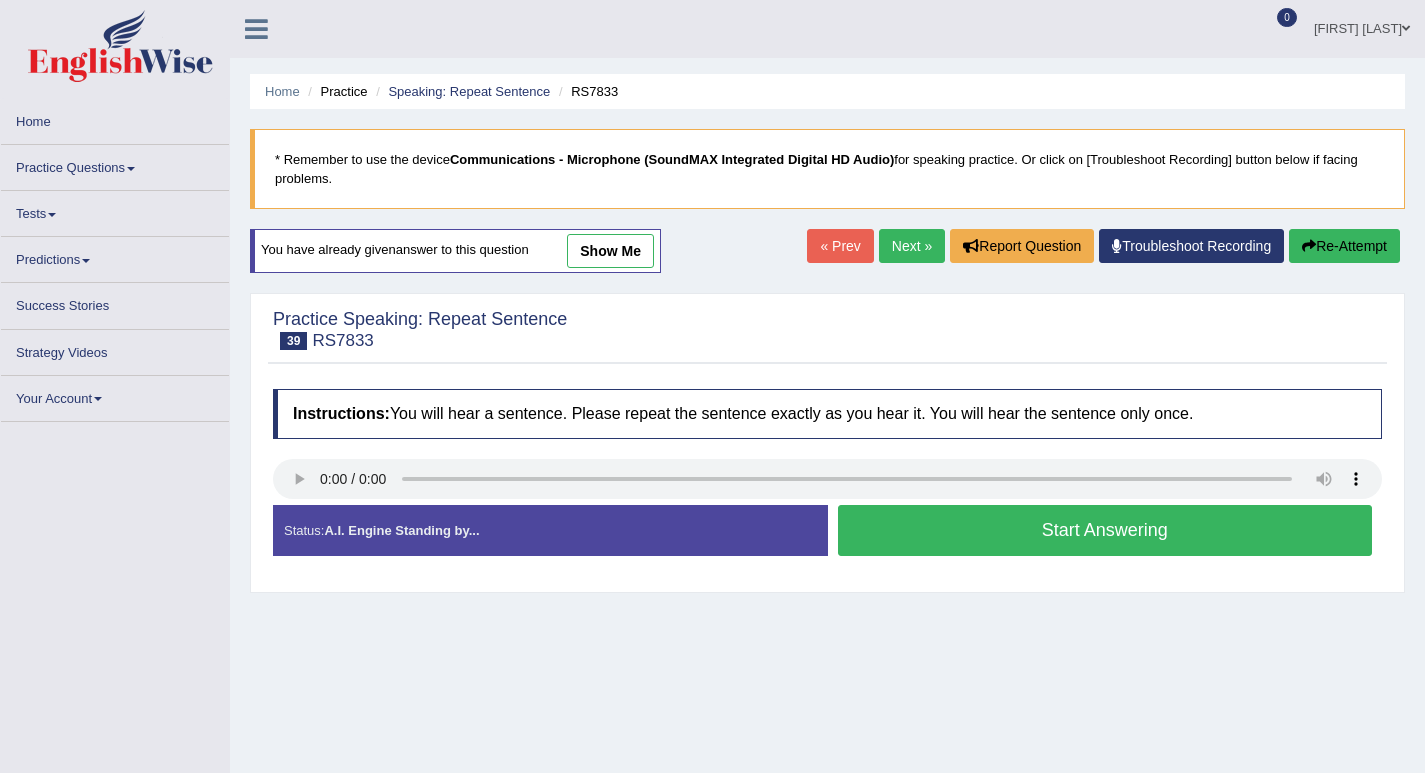scroll, scrollTop: 189, scrollLeft: 0, axis: vertical 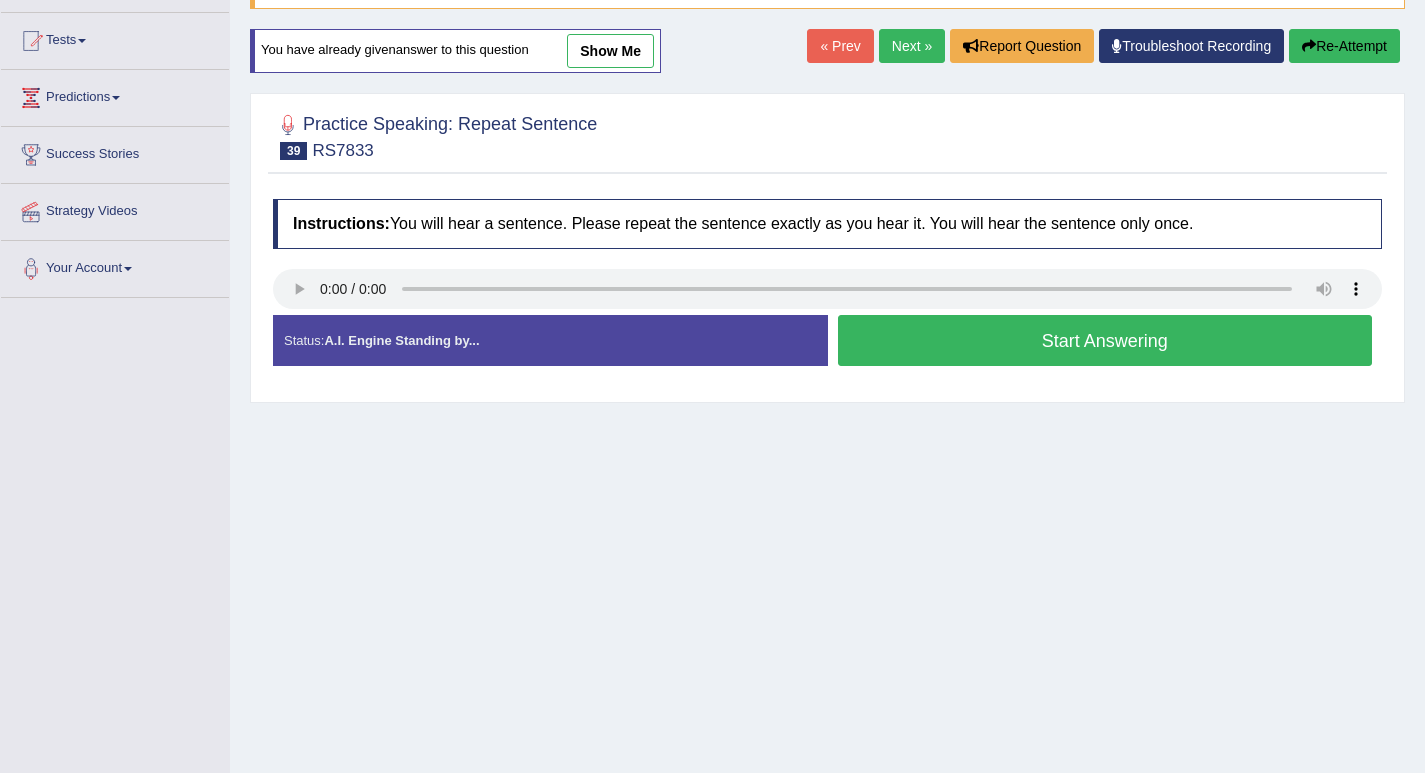 click on "Start Answering" at bounding box center (1105, 340) 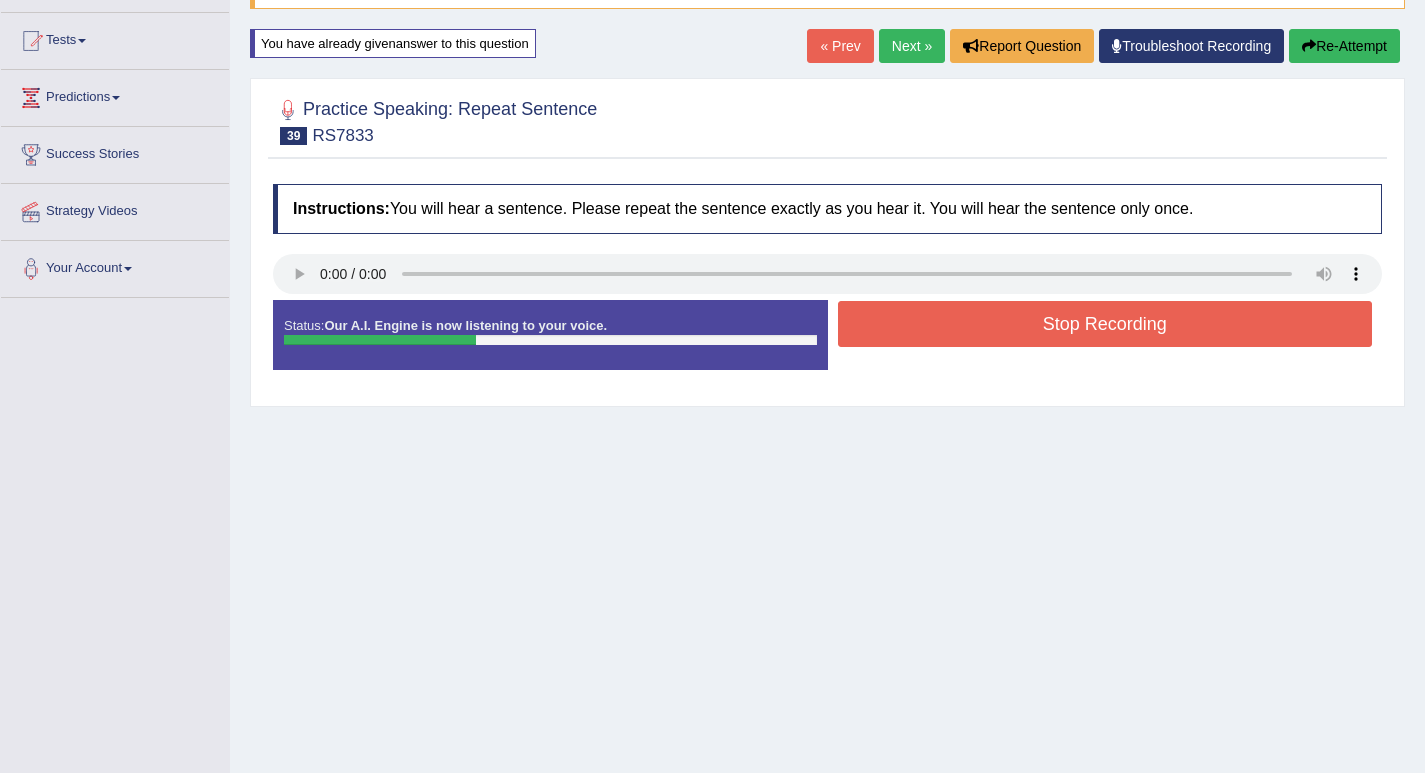 click on "Stop Recording" at bounding box center [1105, 324] 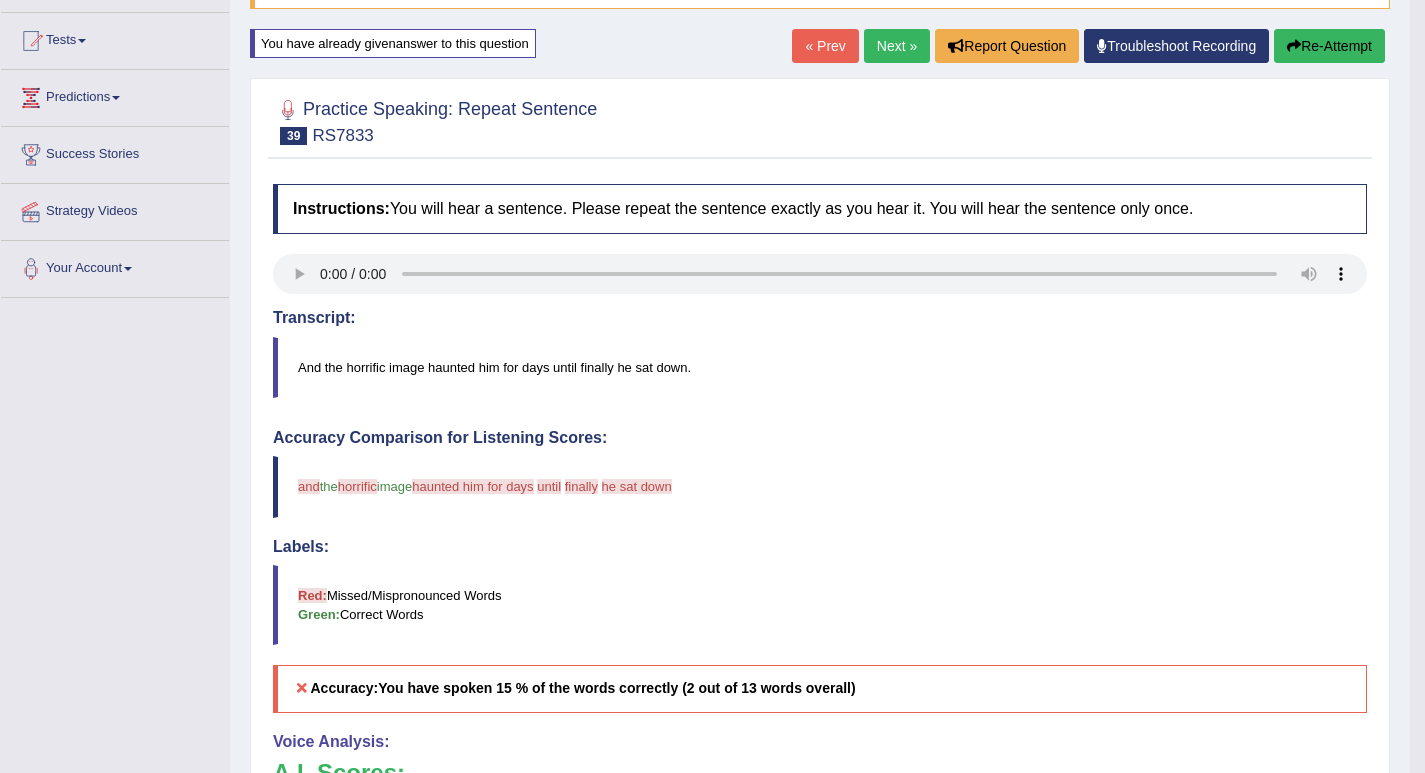 scroll, scrollTop: 100, scrollLeft: 0, axis: vertical 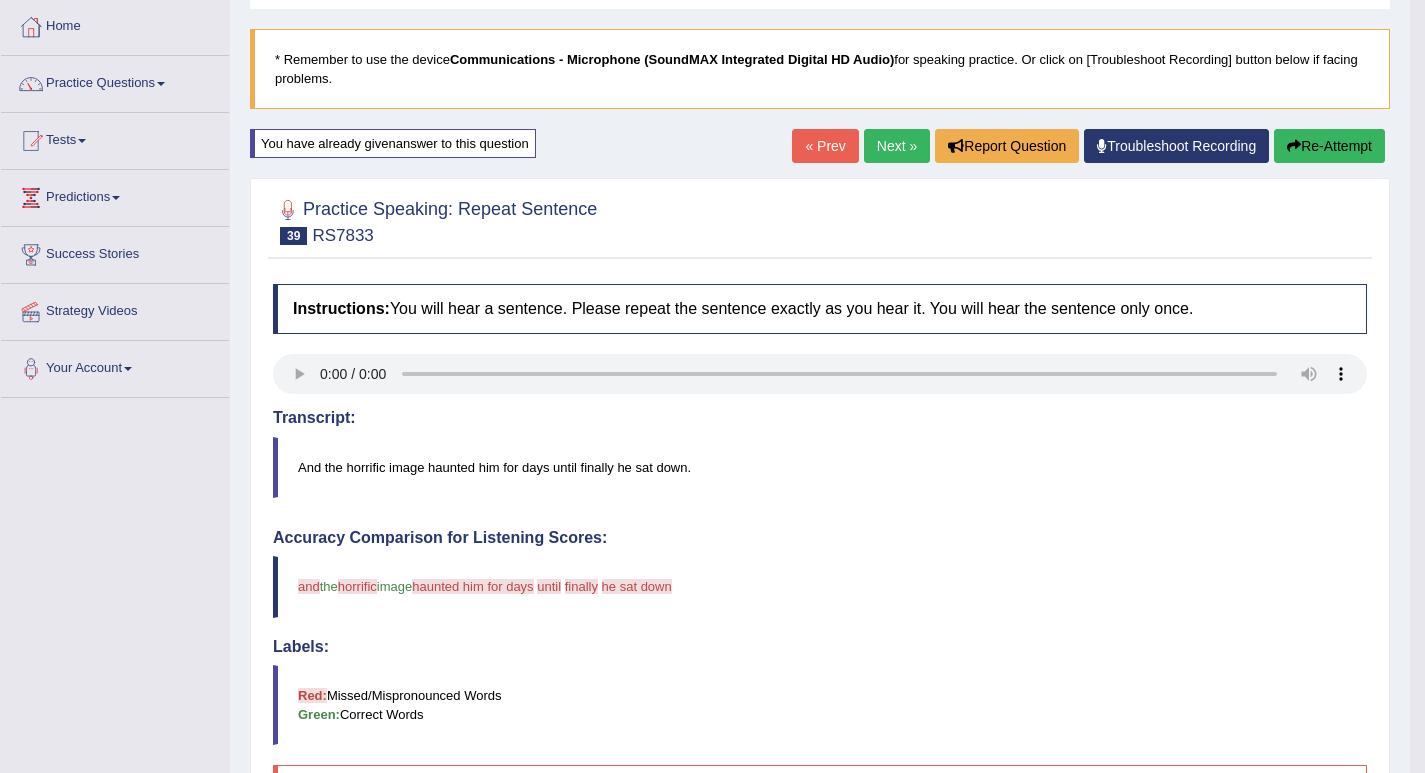 click on "Re-Attempt" at bounding box center [1329, 146] 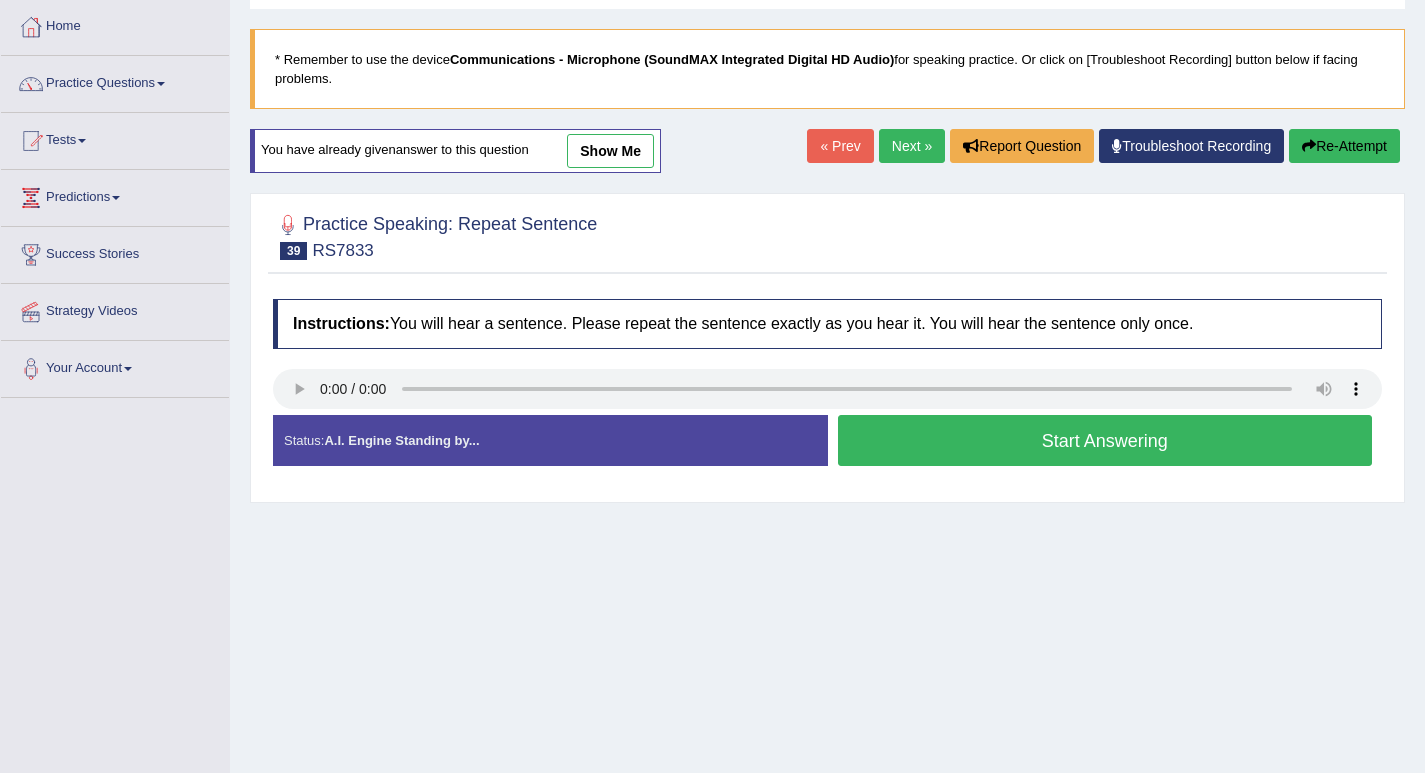scroll, scrollTop: 100, scrollLeft: 0, axis: vertical 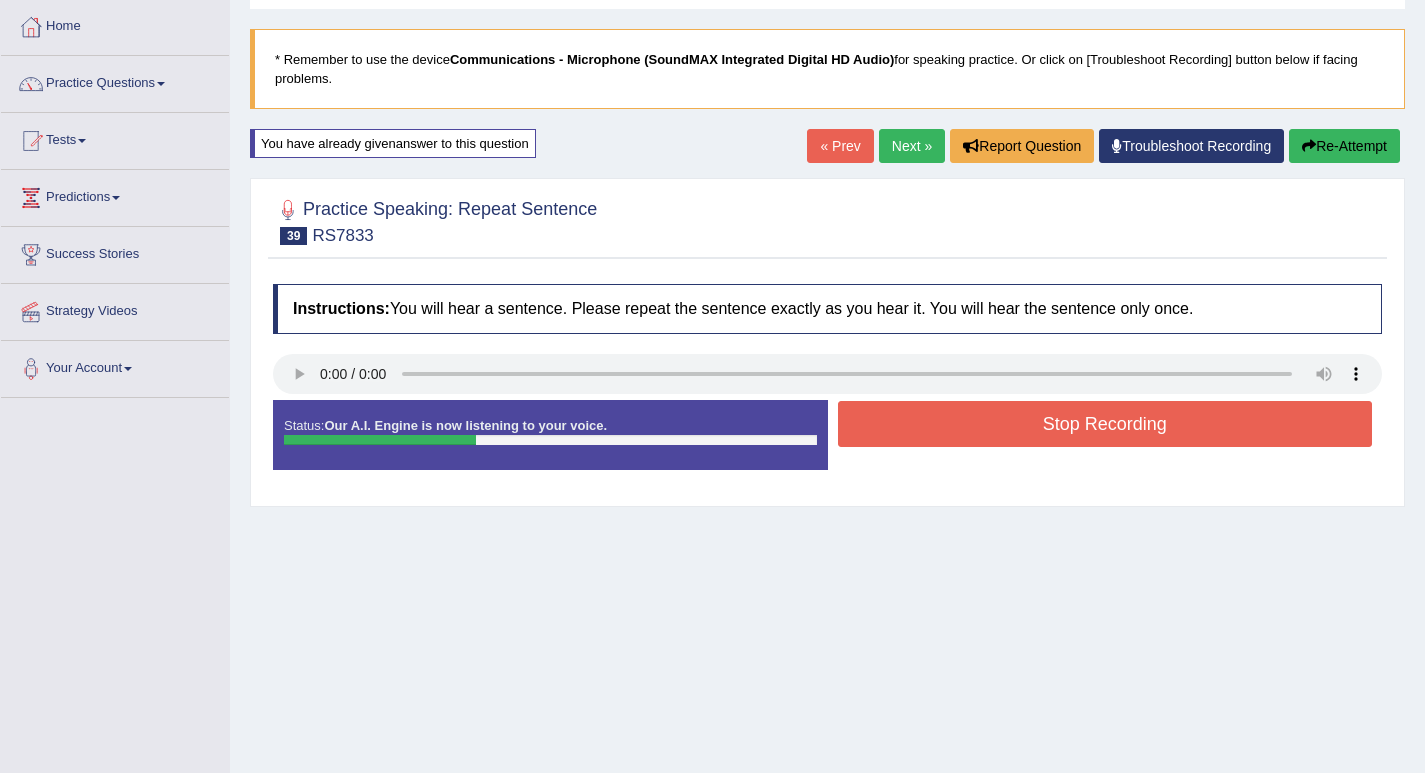 click on "Stop Recording" at bounding box center [1105, 424] 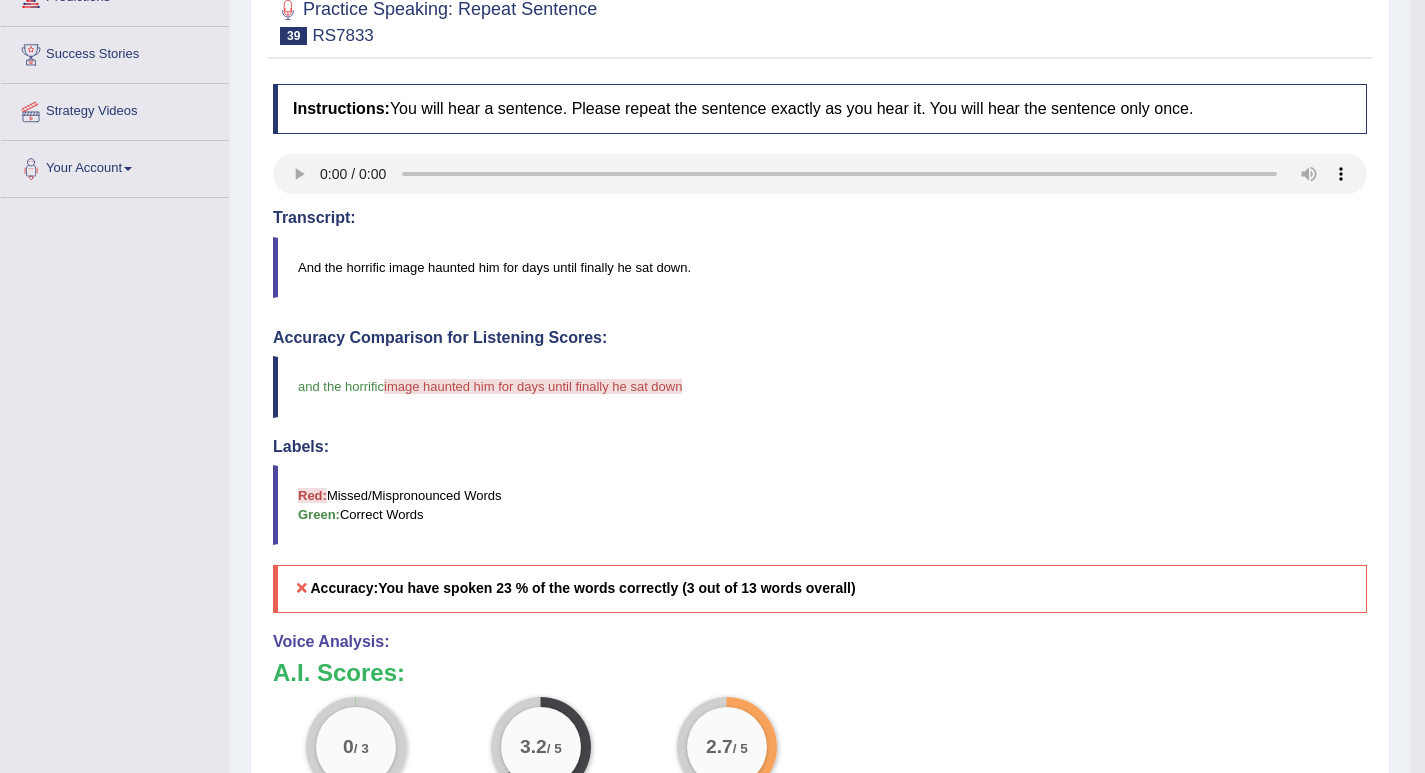 scroll, scrollTop: 200, scrollLeft: 0, axis: vertical 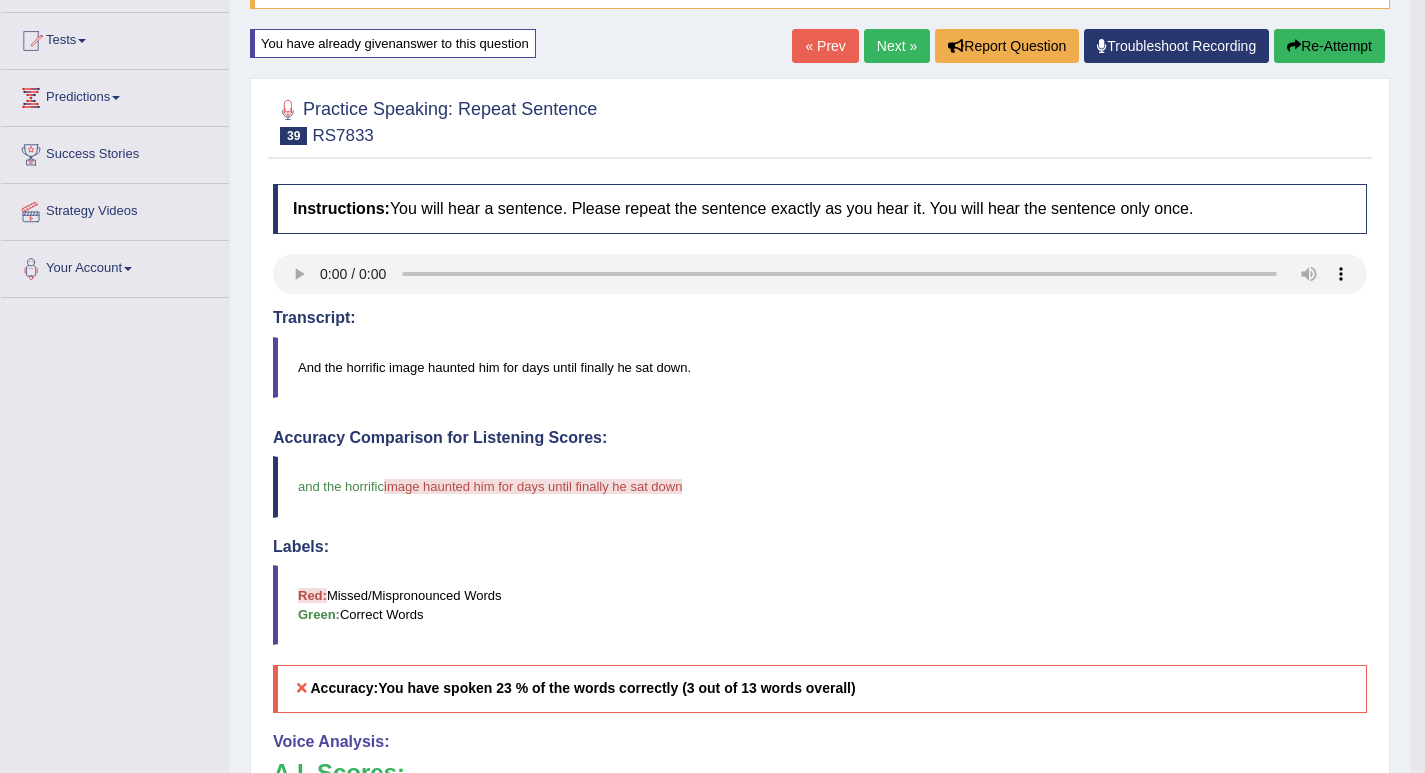 click on "Re-Attempt" at bounding box center [1329, 46] 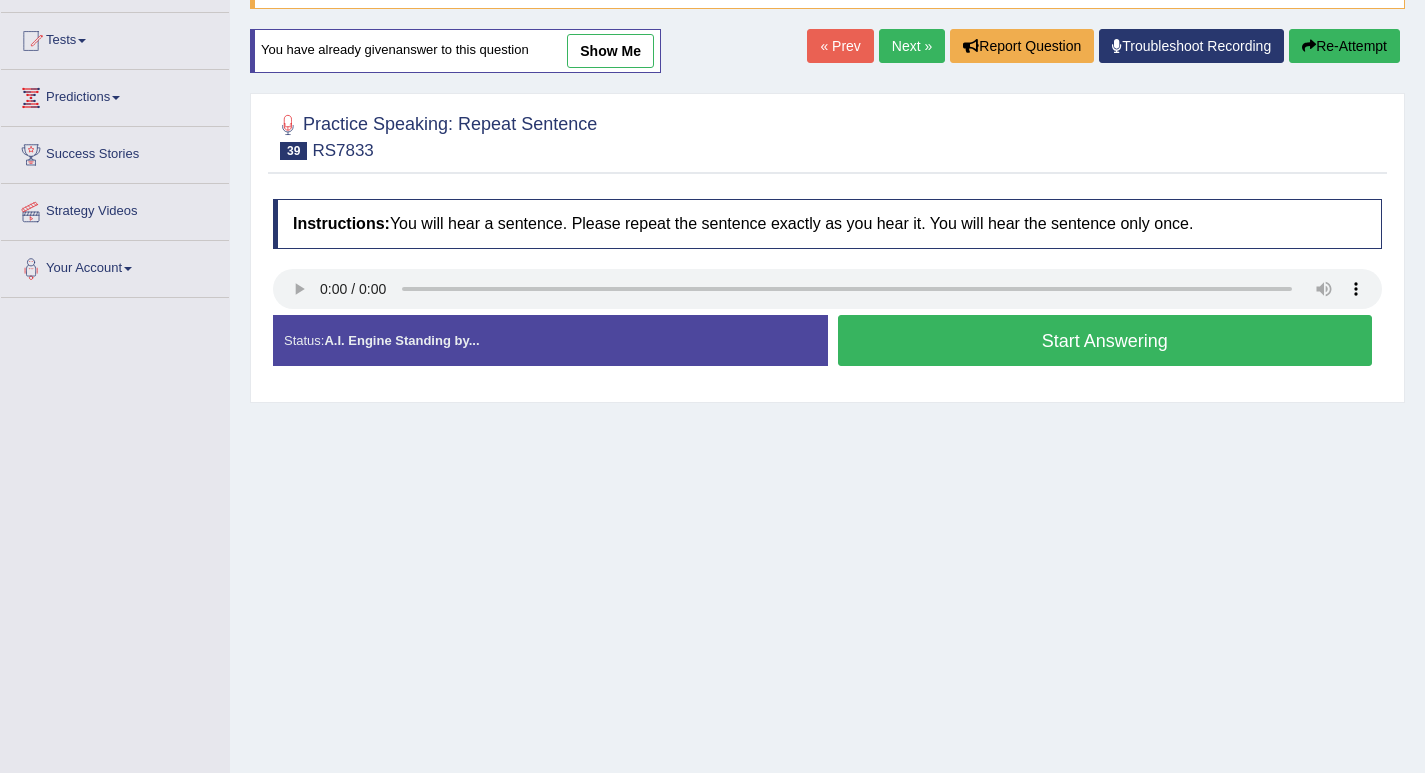 scroll, scrollTop: 200, scrollLeft: 0, axis: vertical 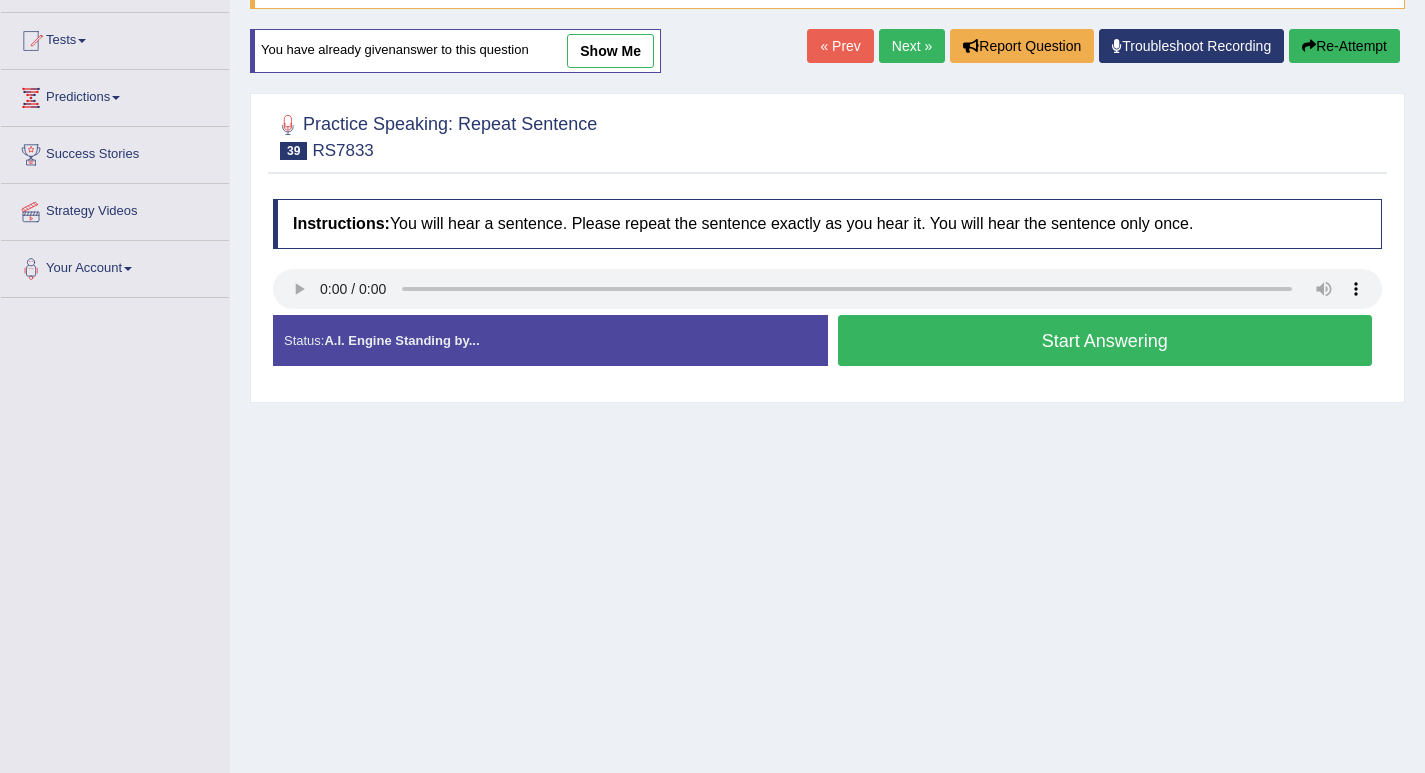 click on "Start Answering" at bounding box center (1105, 340) 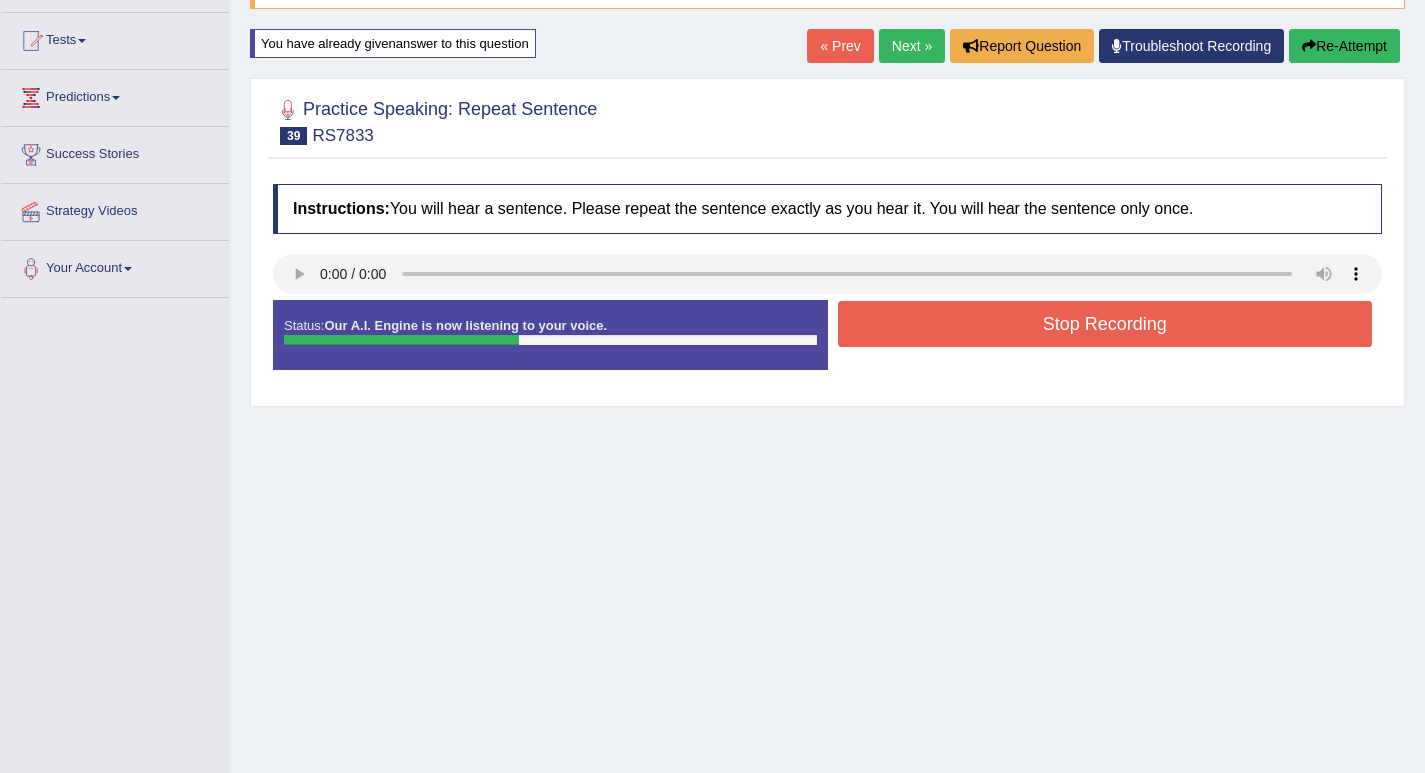 click on "Stop Recording" at bounding box center (1105, 324) 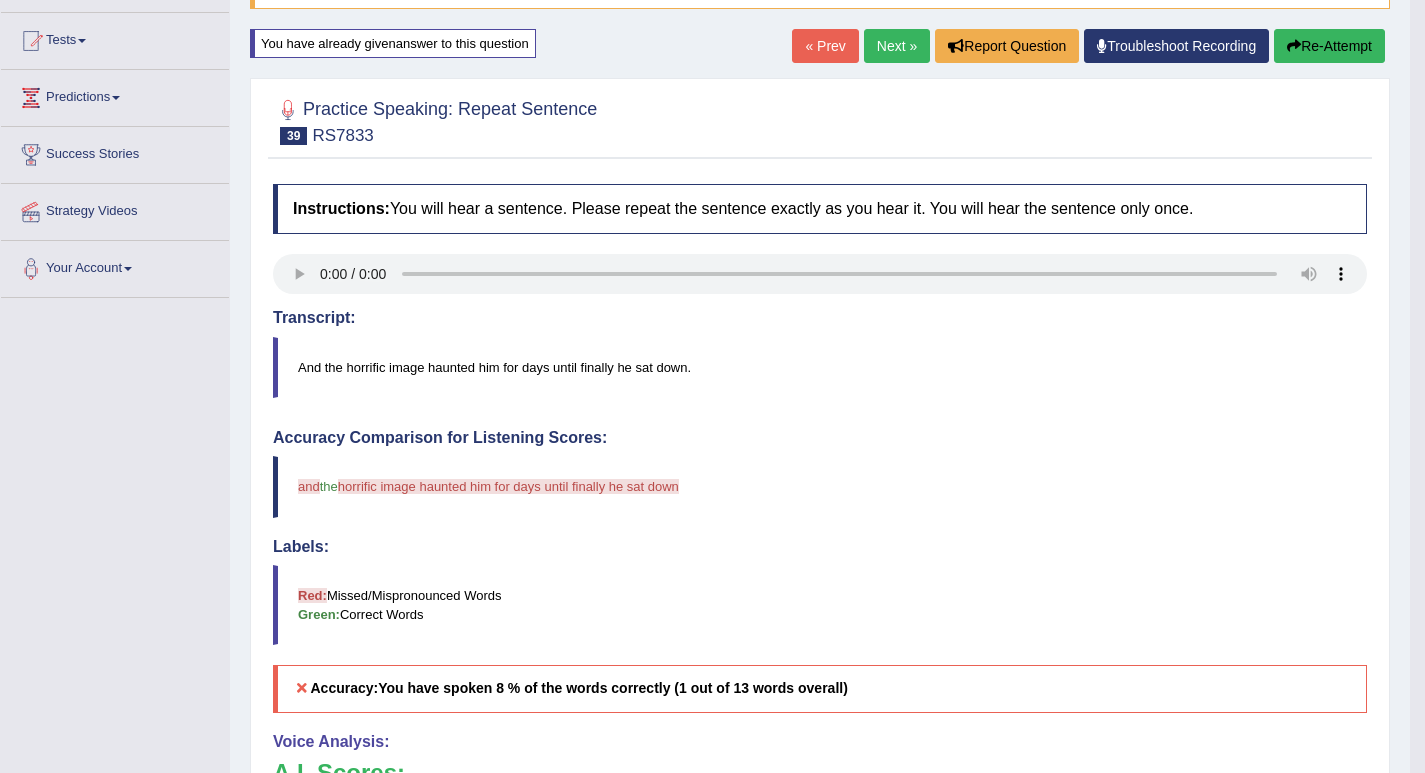 click on "Re-Attempt" at bounding box center [1329, 46] 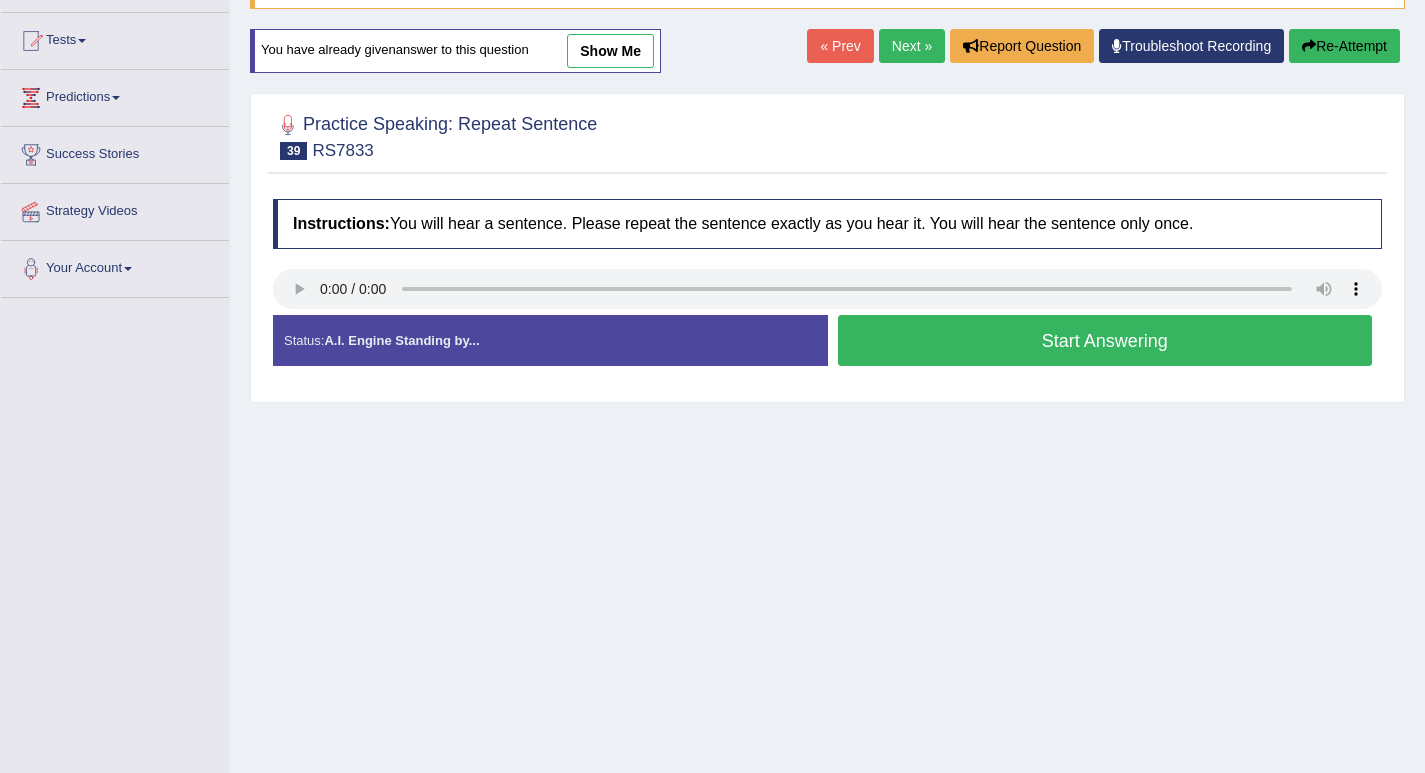 scroll, scrollTop: 200, scrollLeft: 0, axis: vertical 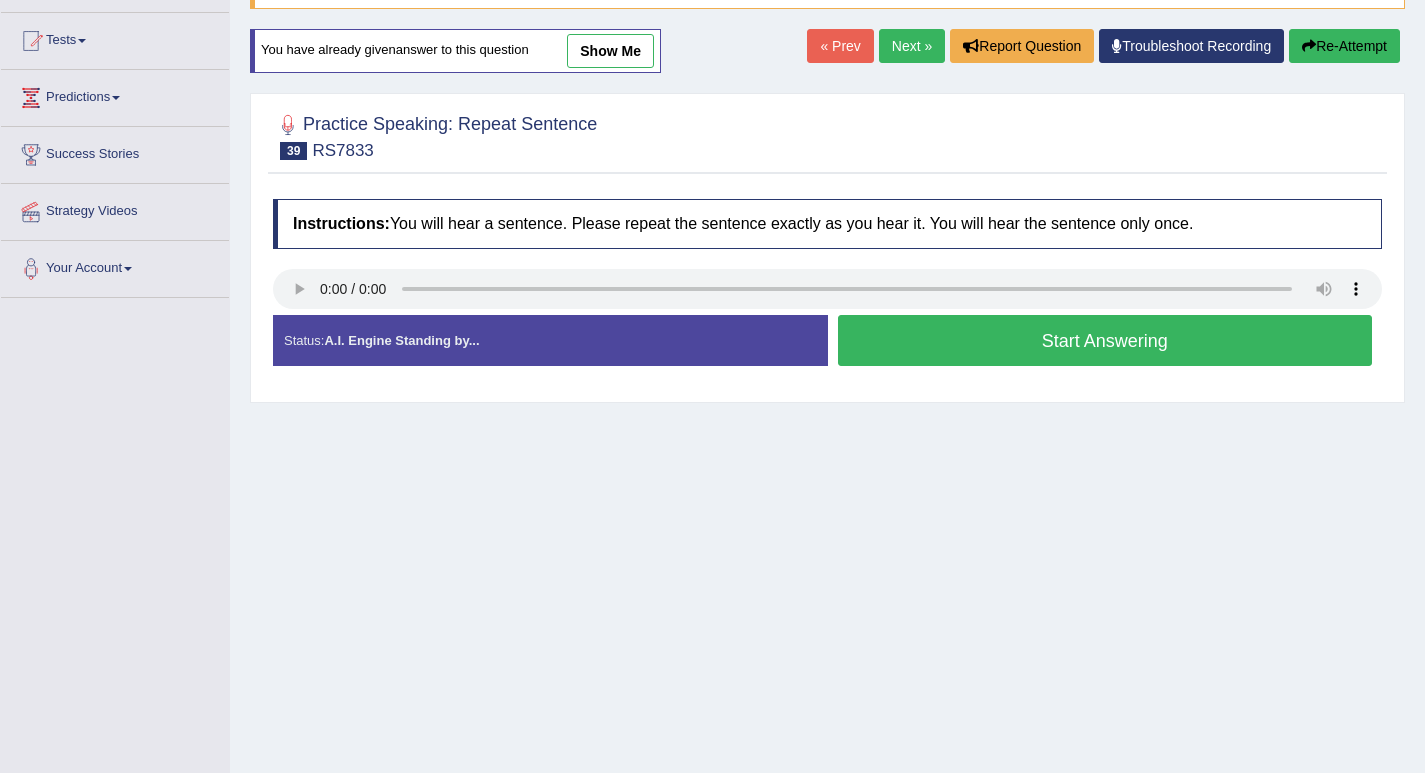 click on "Start Answering" at bounding box center (1105, 340) 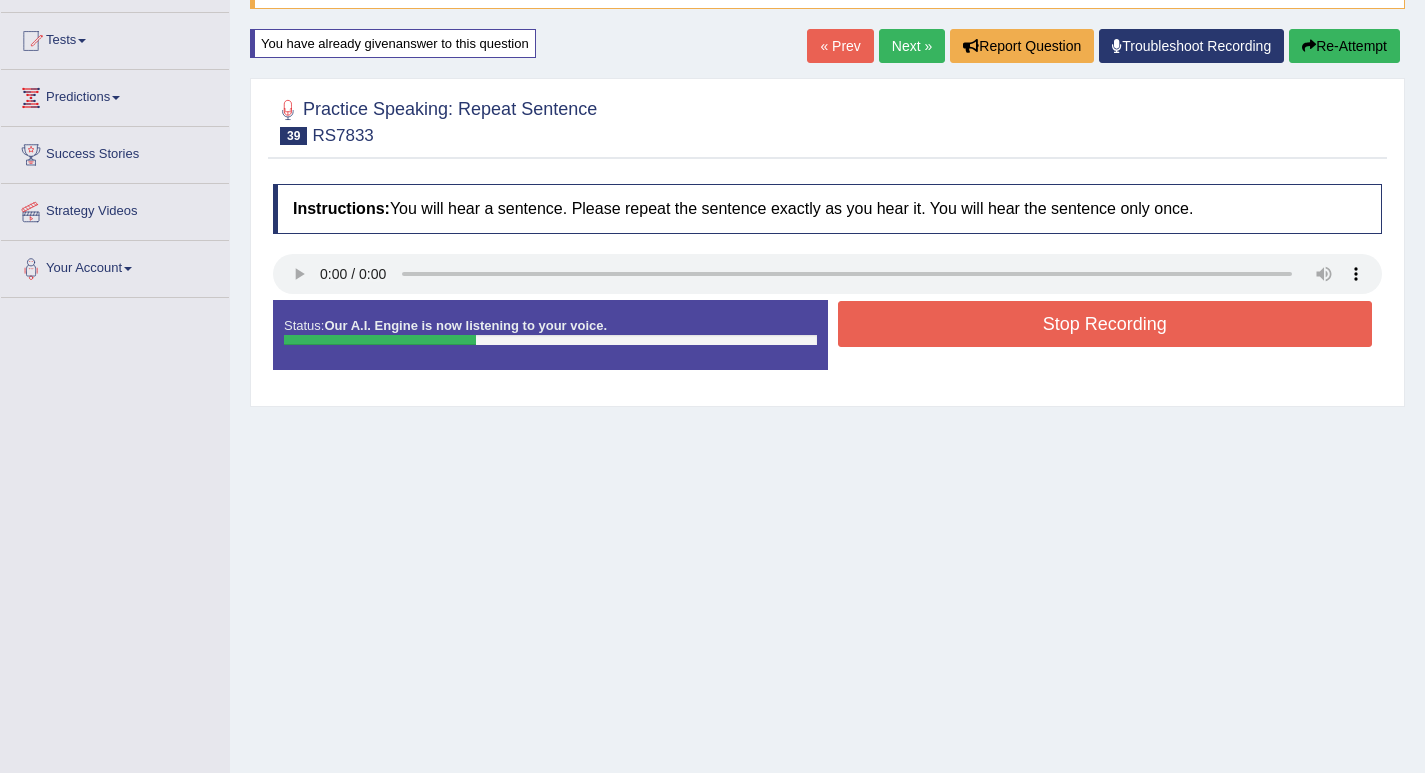 click on "Stop Recording" at bounding box center (1105, 326) 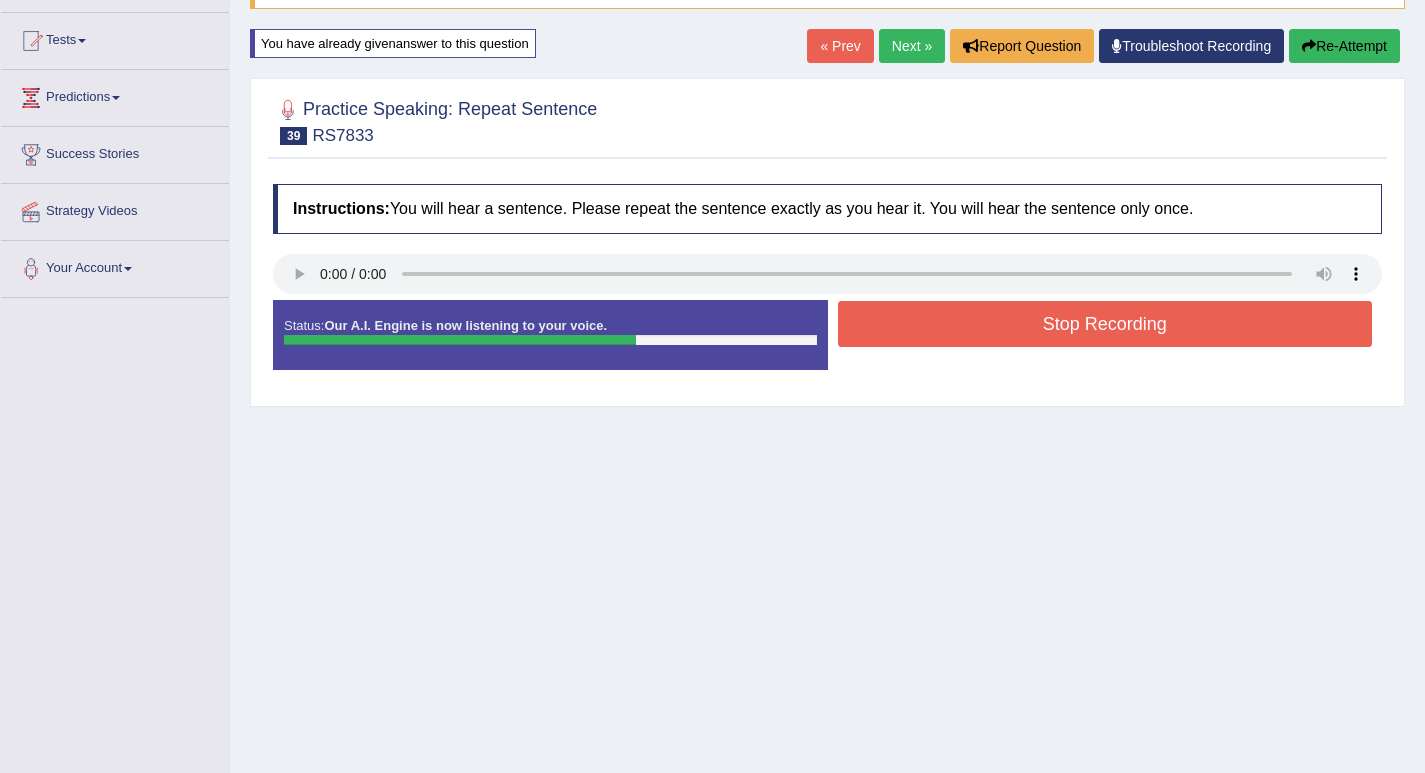 click on "Stop Recording" at bounding box center [1105, 324] 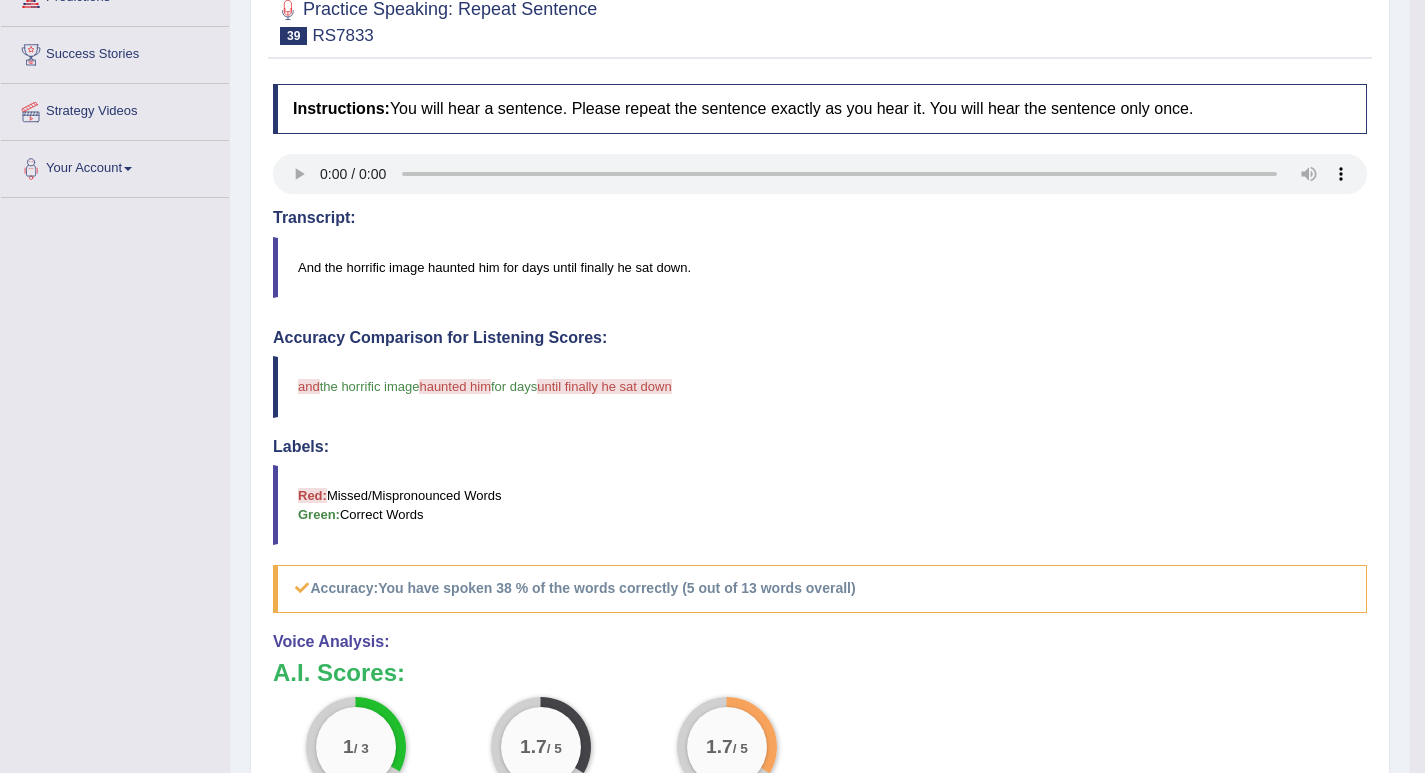 scroll, scrollTop: 200, scrollLeft: 0, axis: vertical 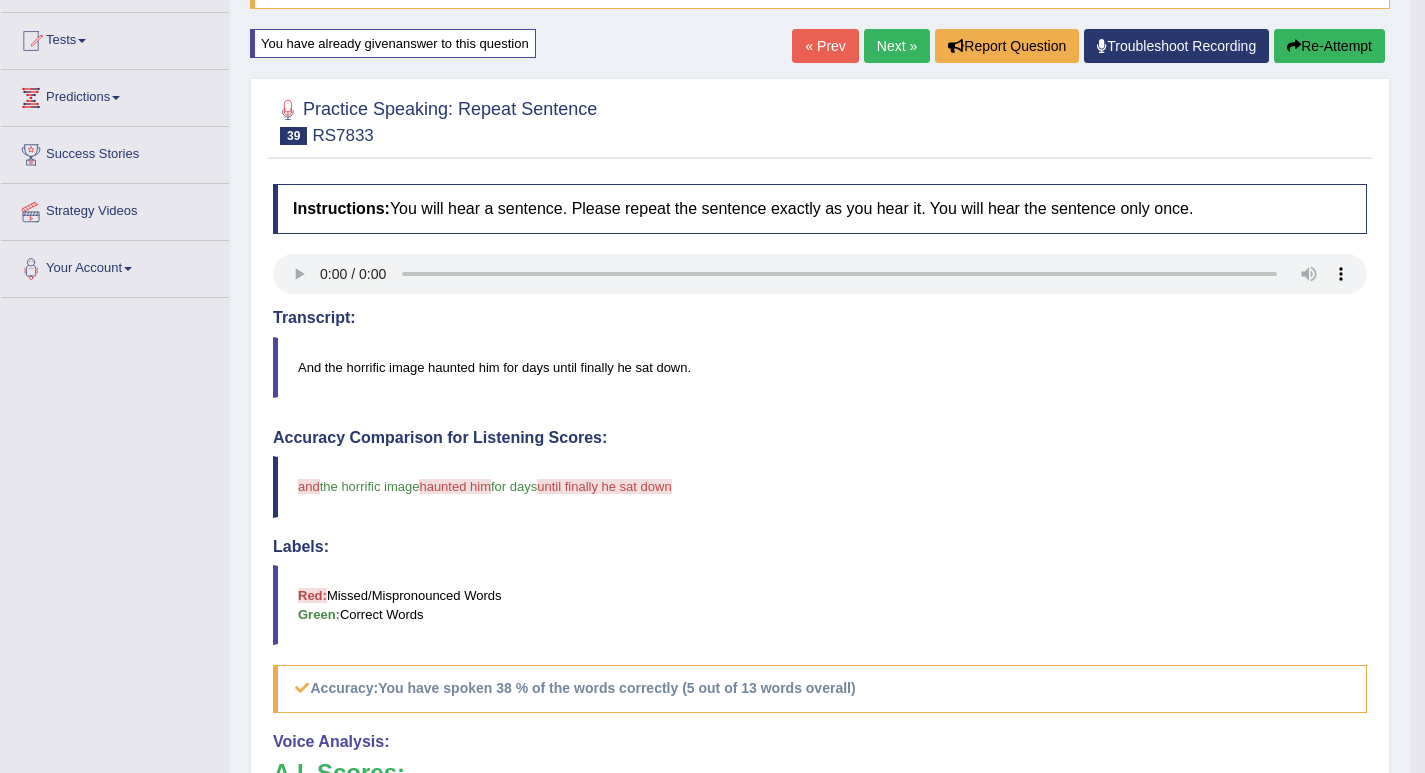 click on "Next »" at bounding box center [897, 46] 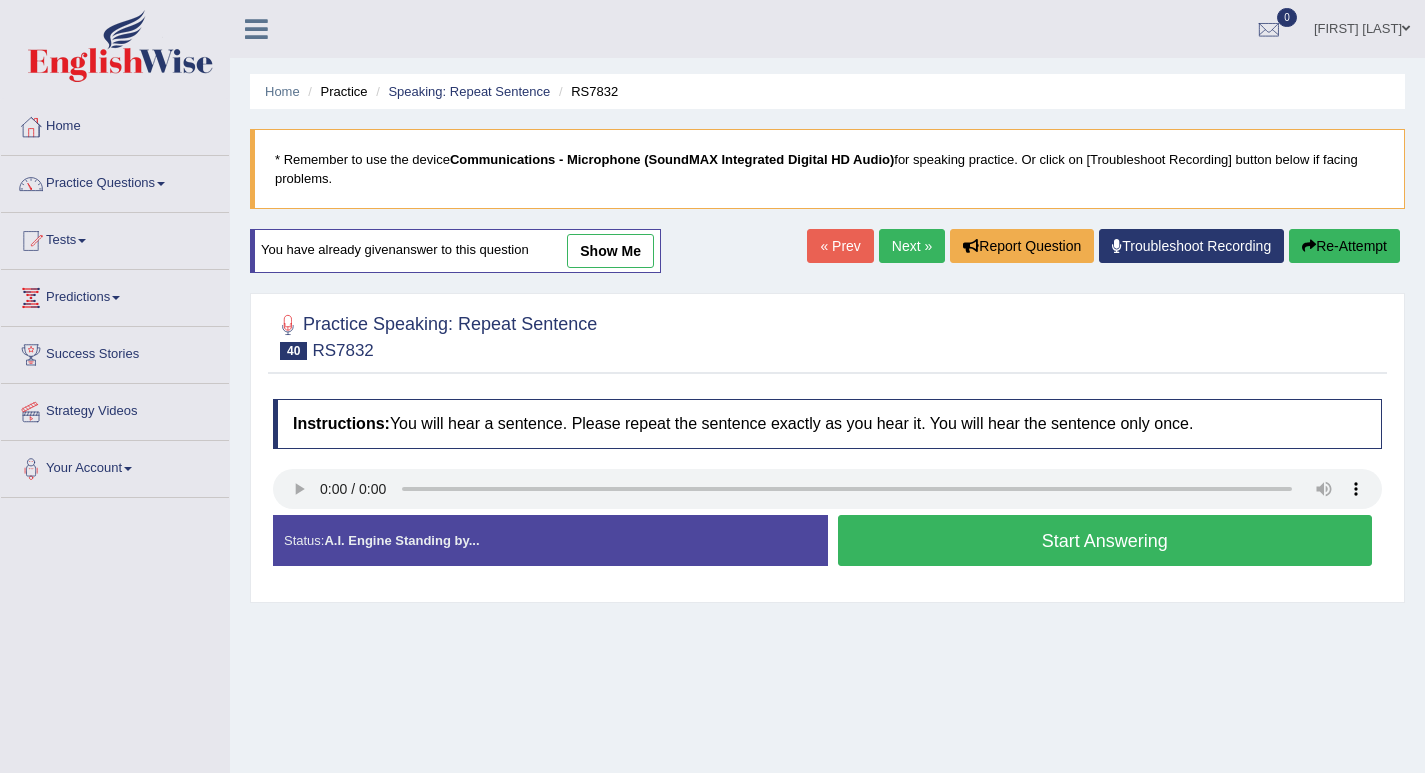 scroll, scrollTop: 0, scrollLeft: 0, axis: both 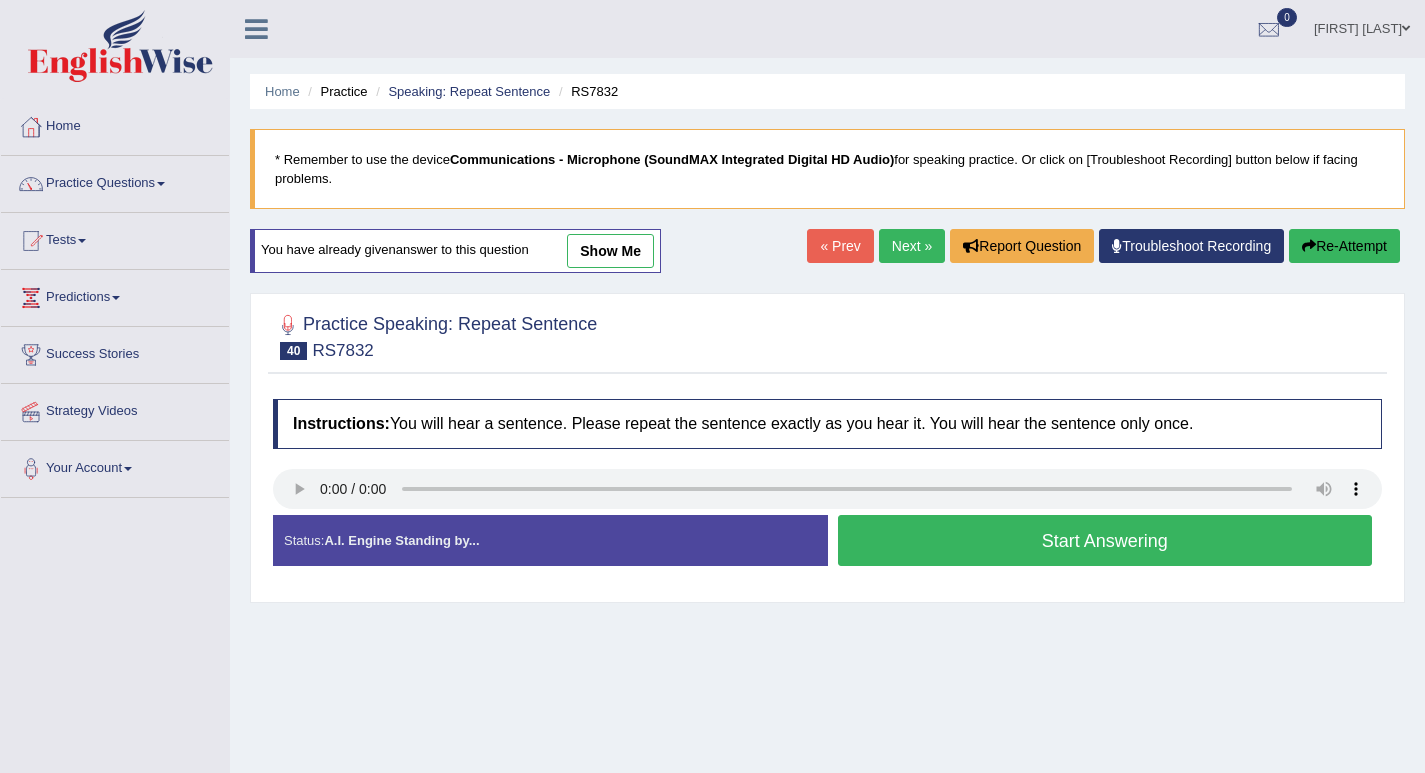 click on "Start Answering" at bounding box center (1105, 540) 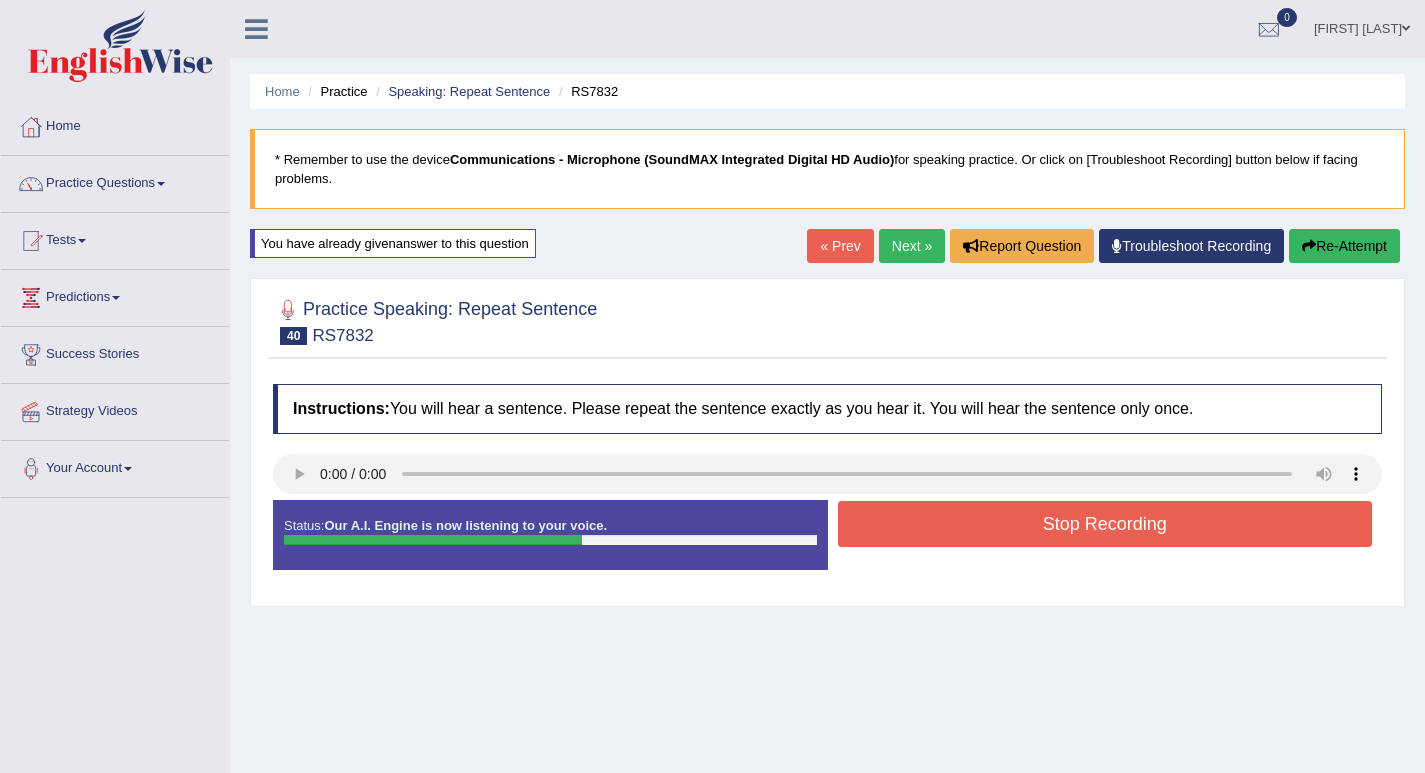 click on "Stop Recording" at bounding box center (1105, 524) 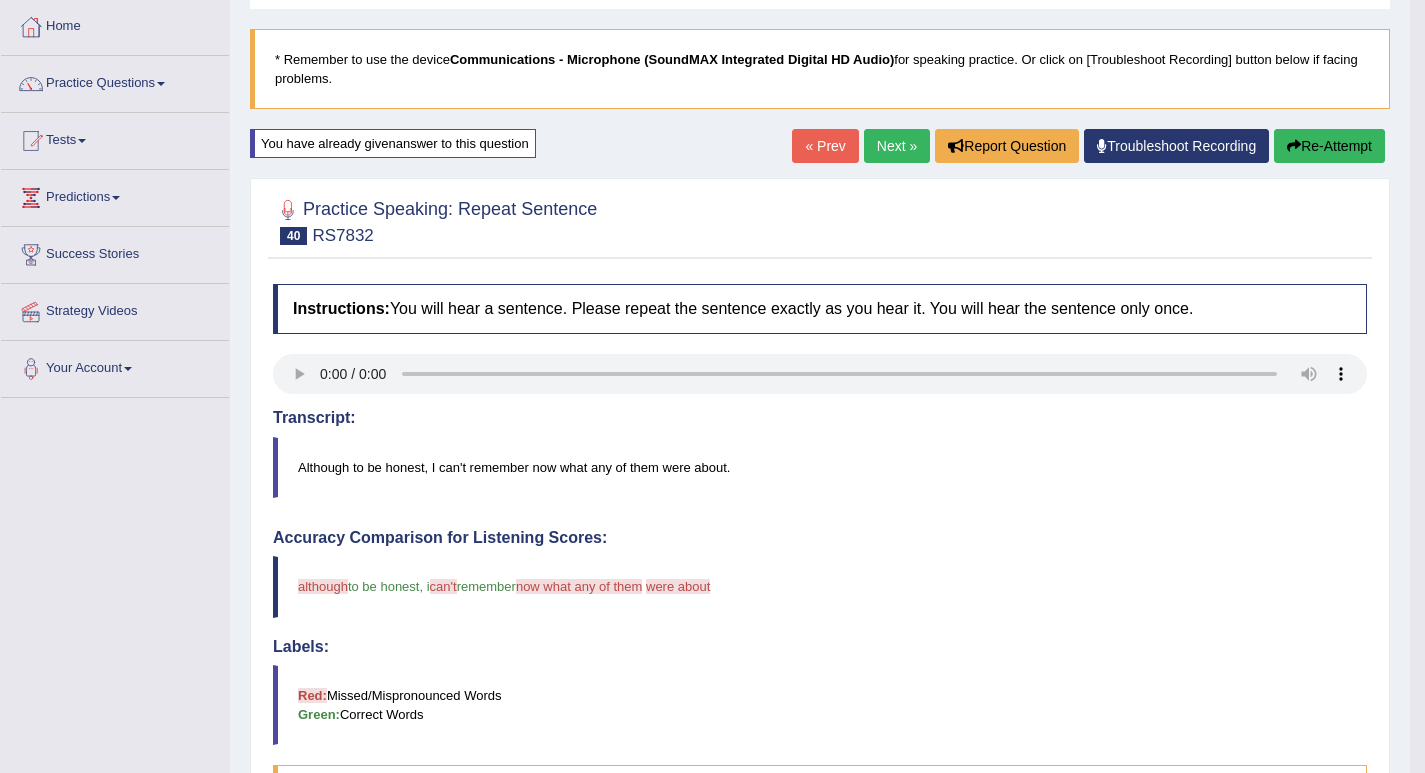 scroll, scrollTop: 0, scrollLeft: 0, axis: both 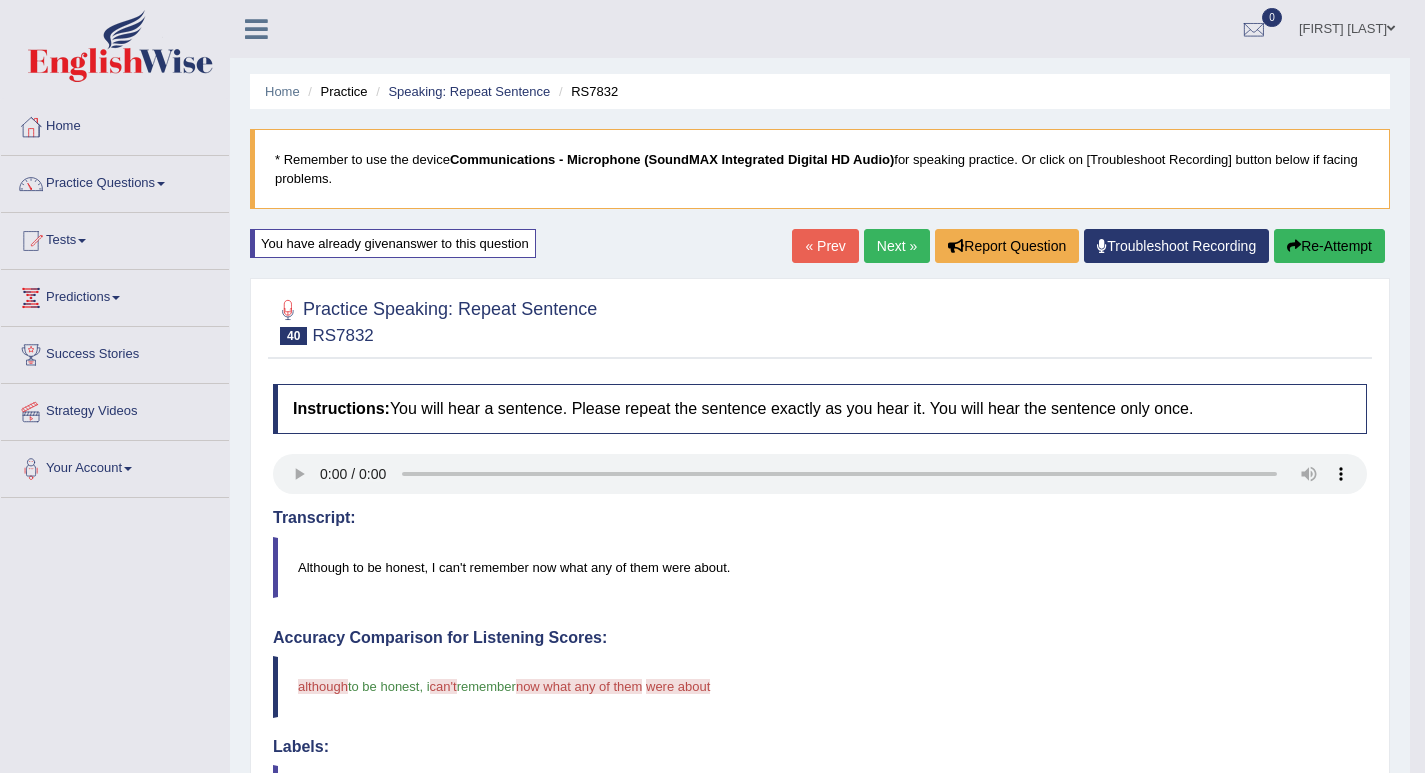 click on "Re-Attempt" at bounding box center [1329, 246] 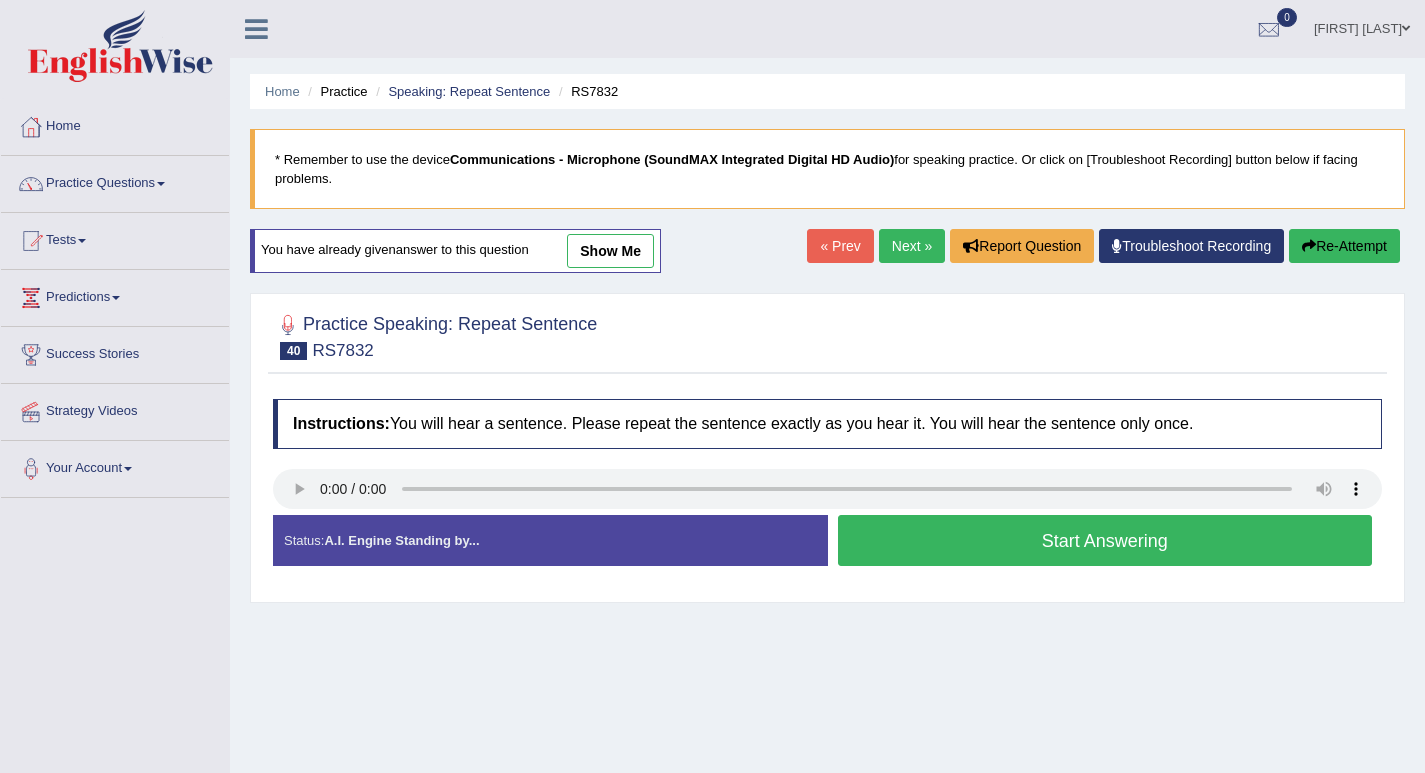 scroll, scrollTop: 0, scrollLeft: 0, axis: both 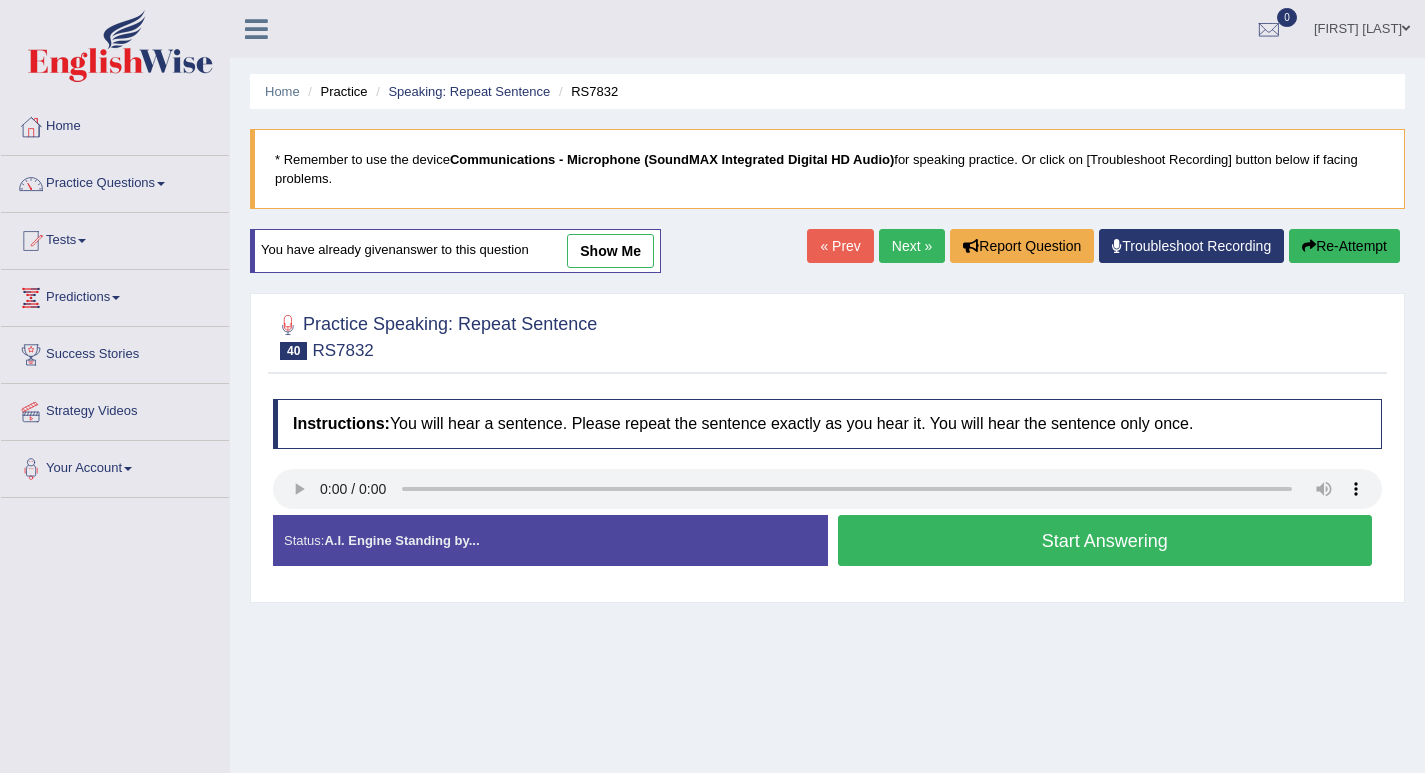 click on "Start Answering" at bounding box center (1105, 540) 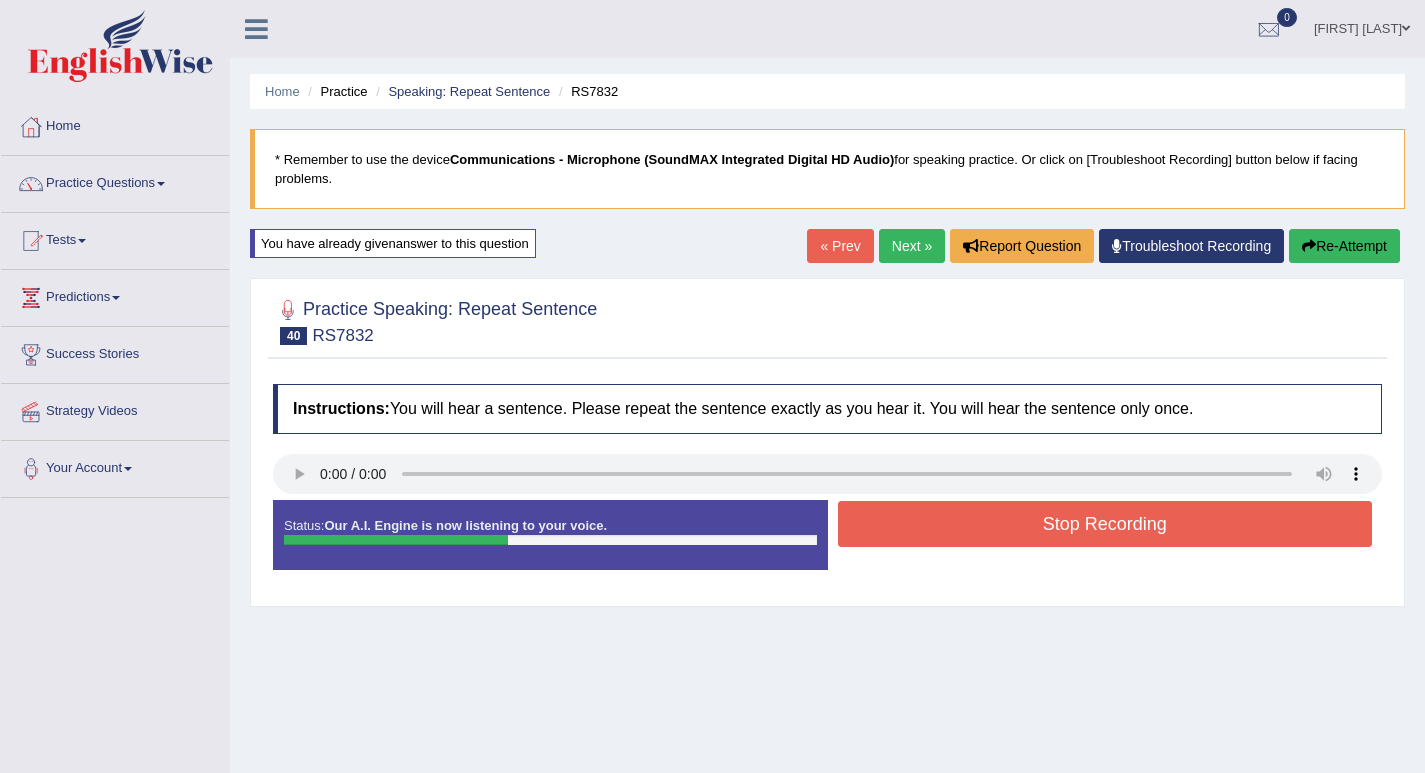 click on "Stop Recording" at bounding box center (1105, 524) 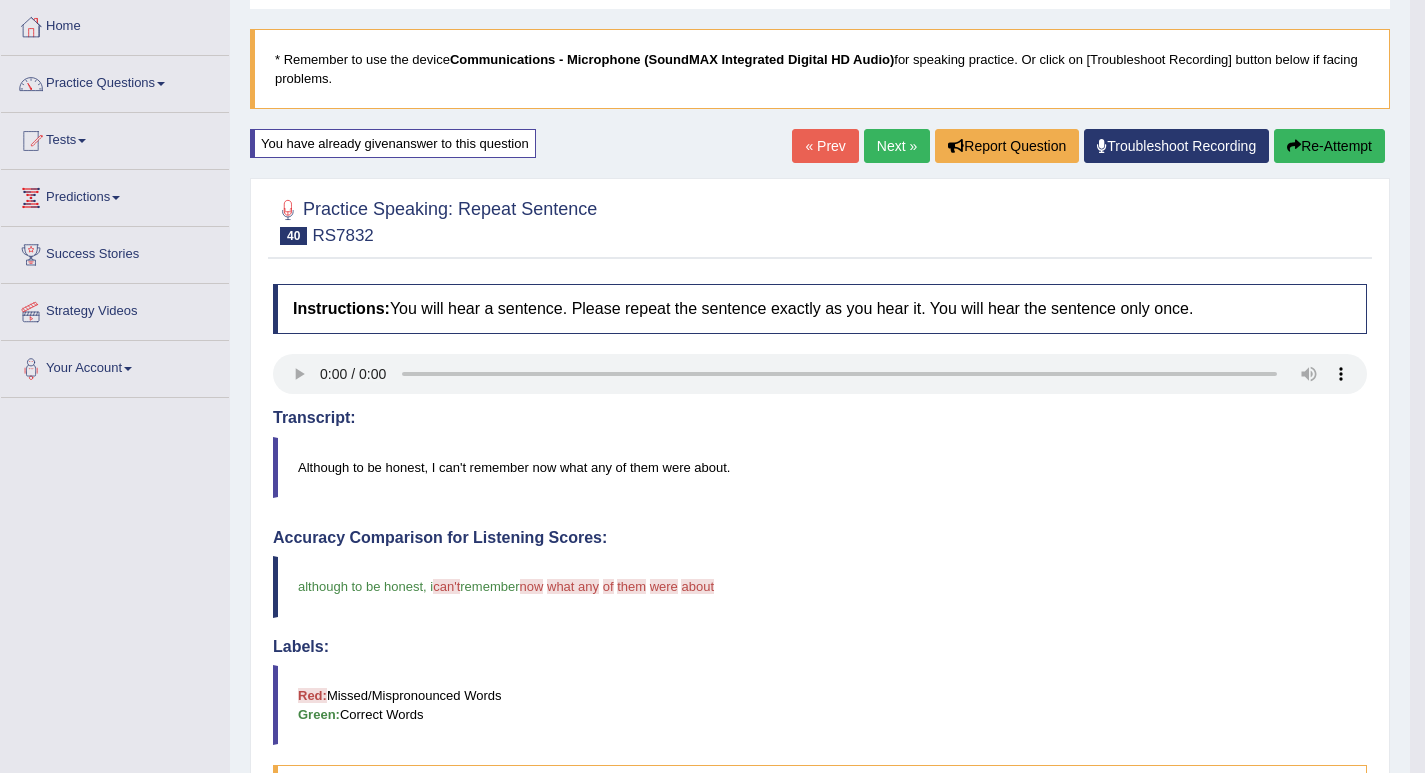 scroll, scrollTop: 0, scrollLeft: 0, axis: both 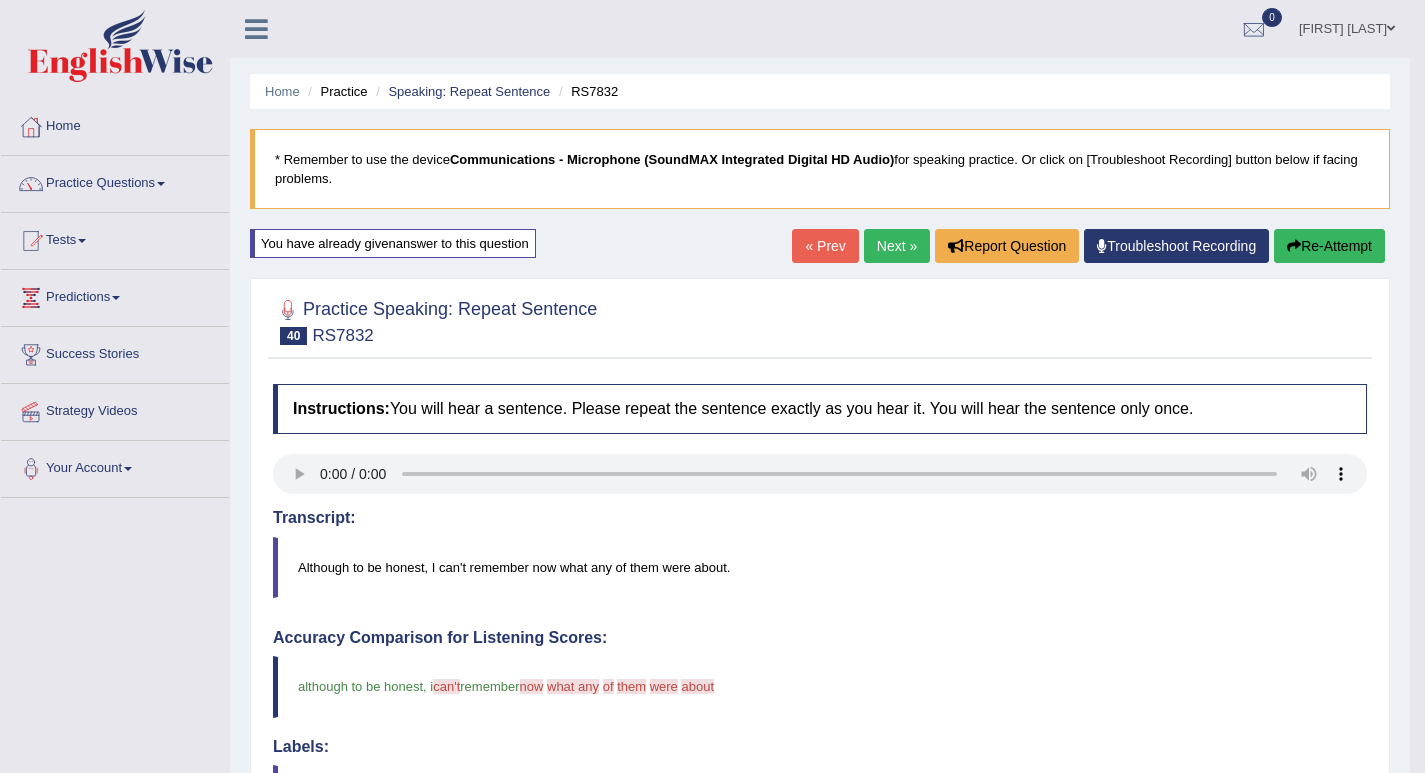 click on "Next »" at bounding box center [897, 246] 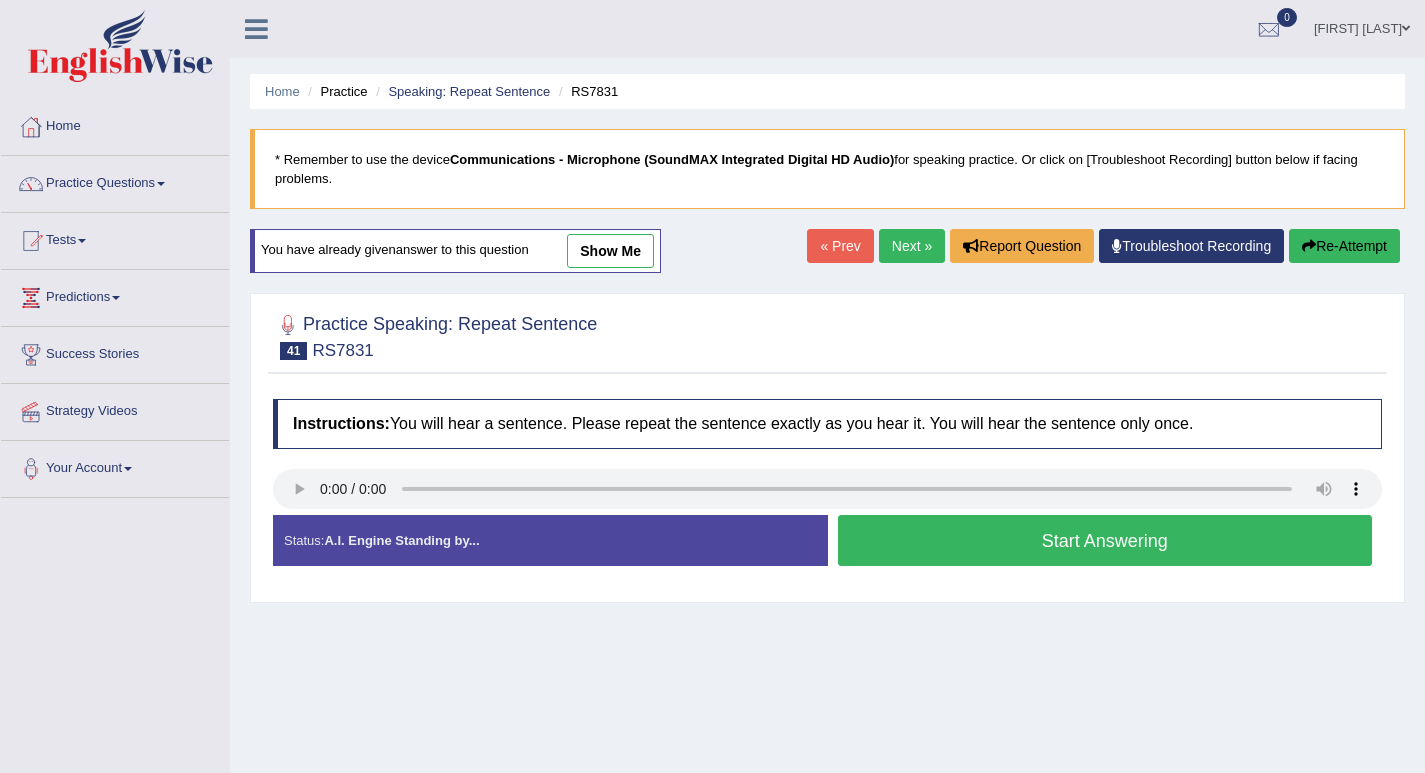 scroll, scrollTop: 0, scrollLeft: 0, axis: both 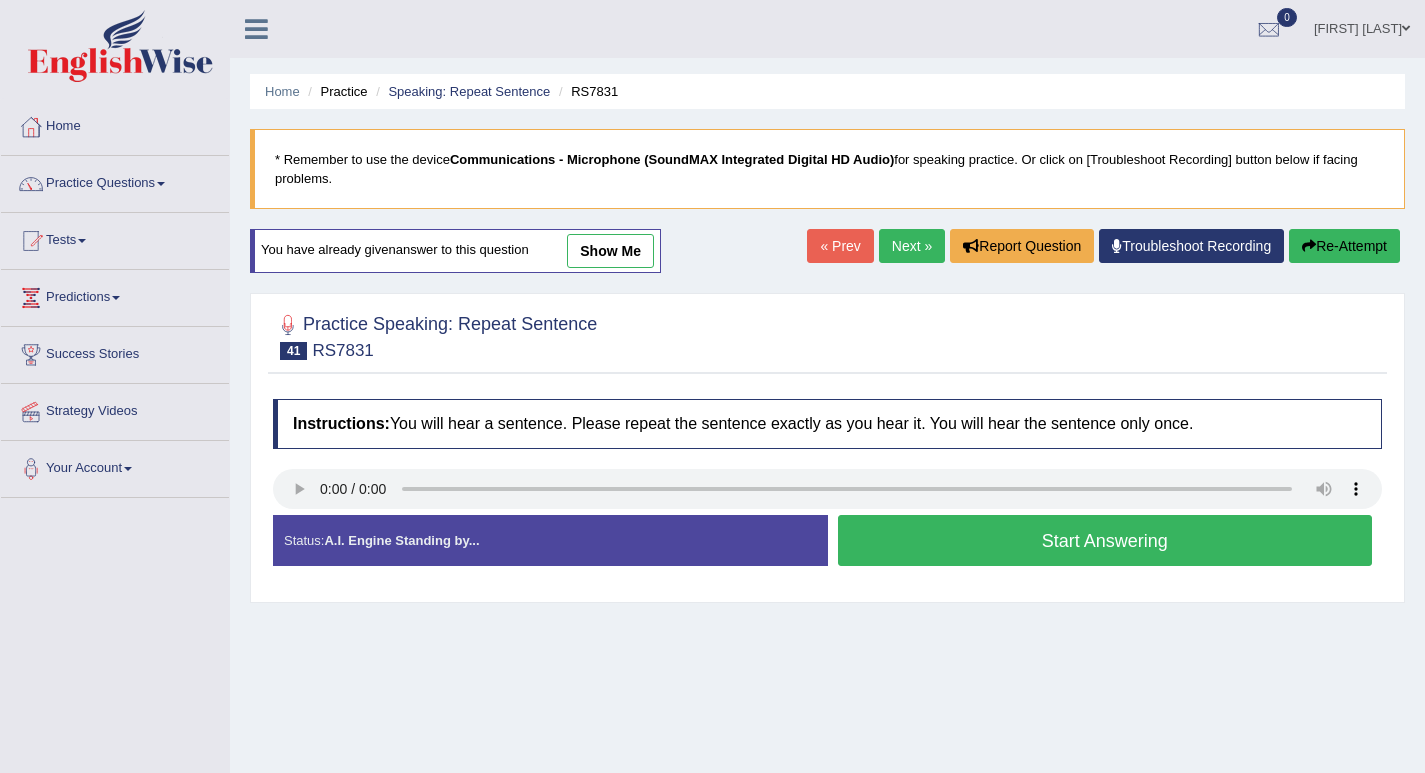 click on "Start Answering" at bounding box center [1105, 540] 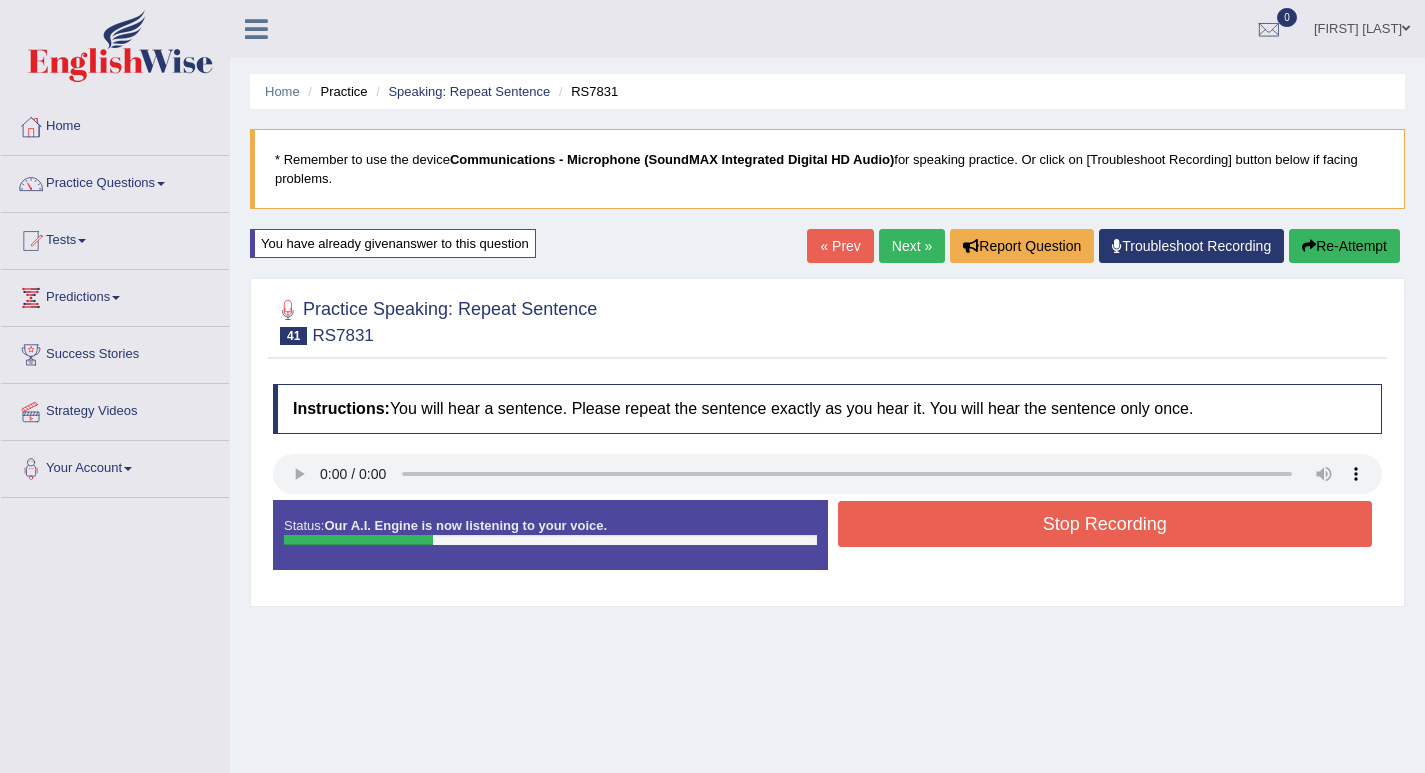 click on "Stop Recording" at bounding box center (1105, 524) 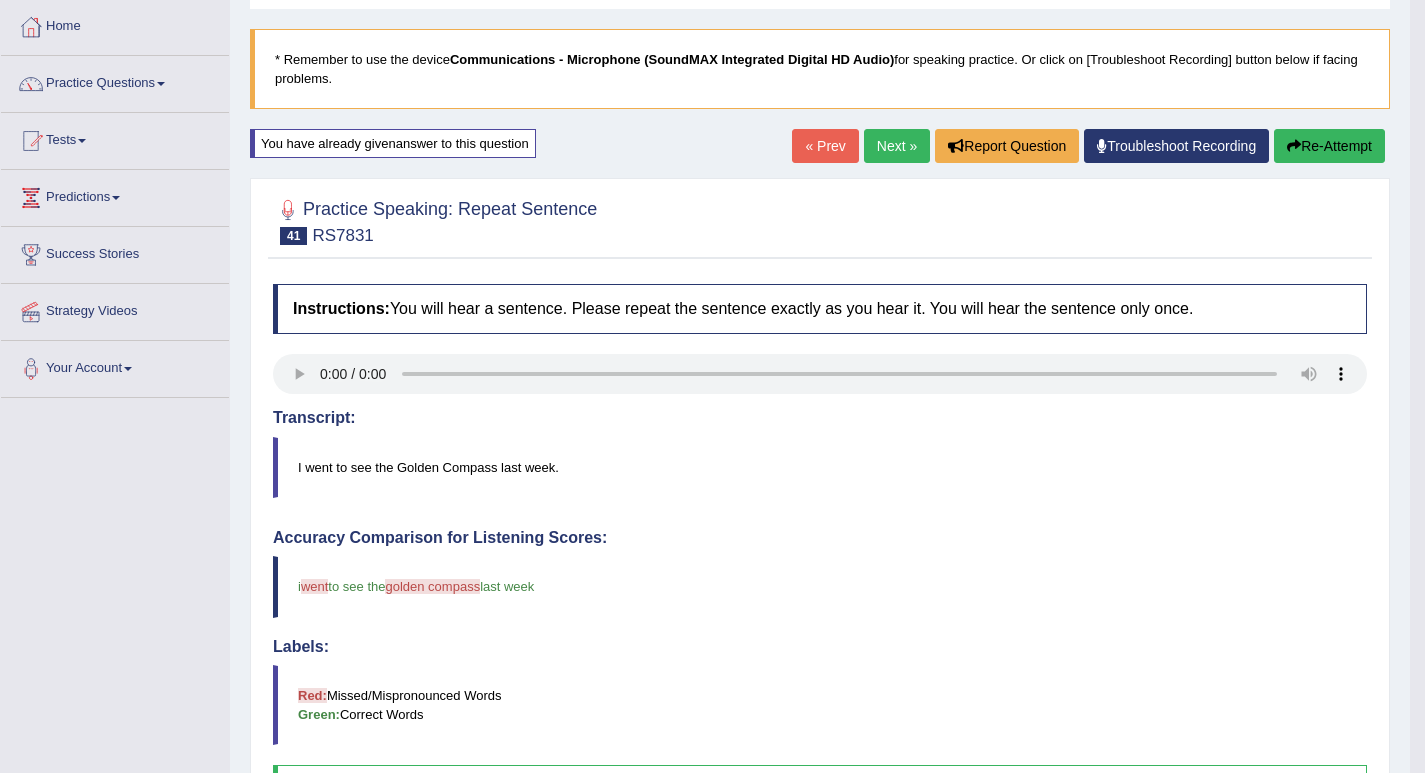 scroll, scrollTop: 0, scrollLeft: 0, axis: both 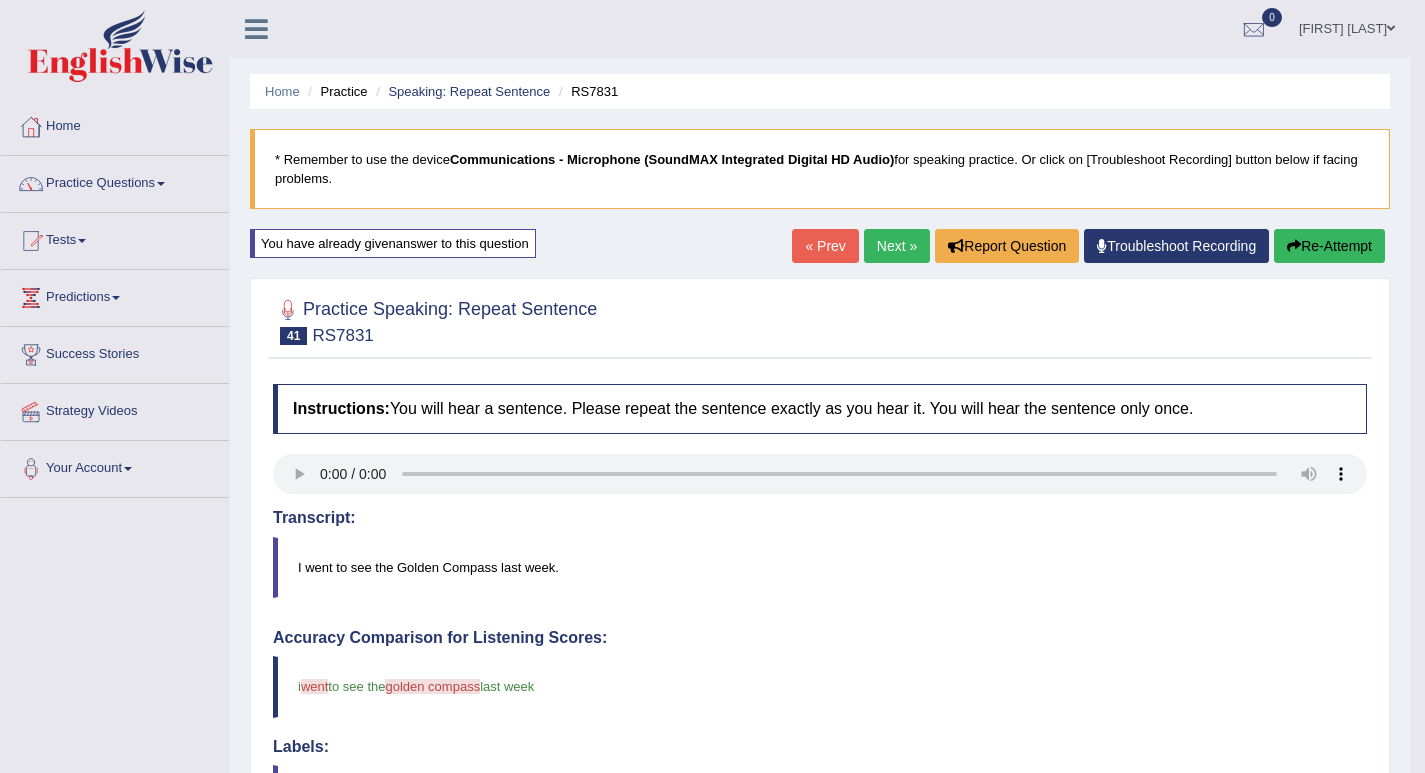 click on "Re-Attempt" at bounding box center (1329, 246) 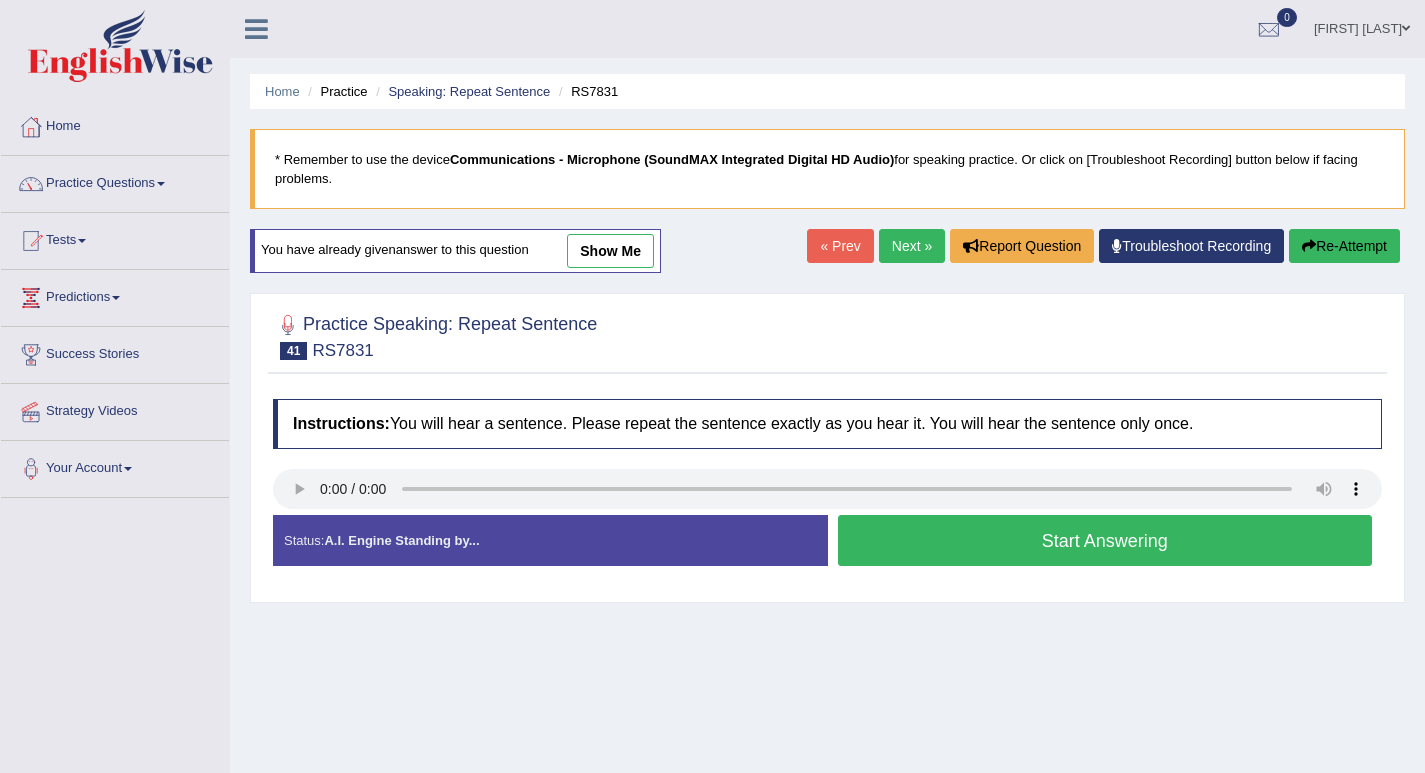 scroll, scrollTop: 0, scrollLeft: 0, axis: both 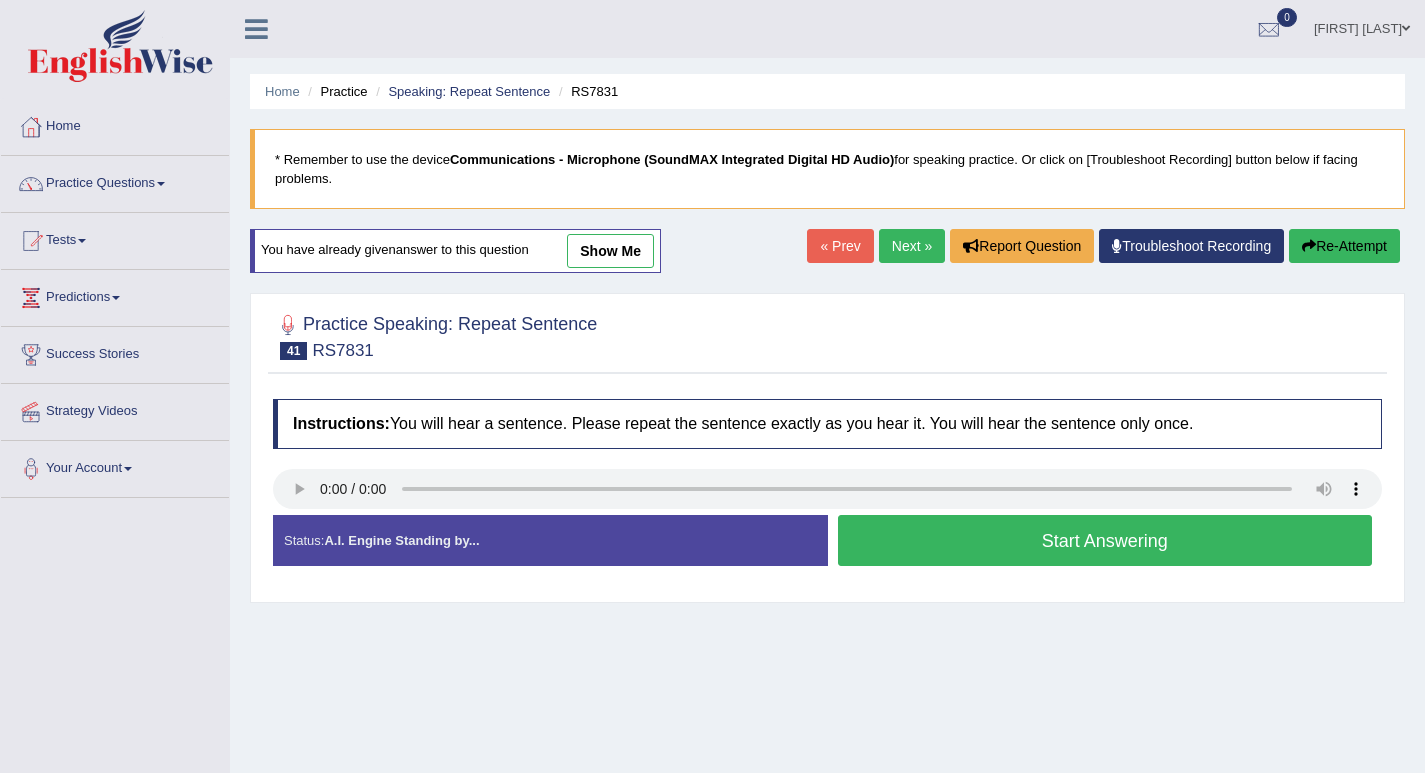 click on "Start Answering" at bounding box center [1105, 540] 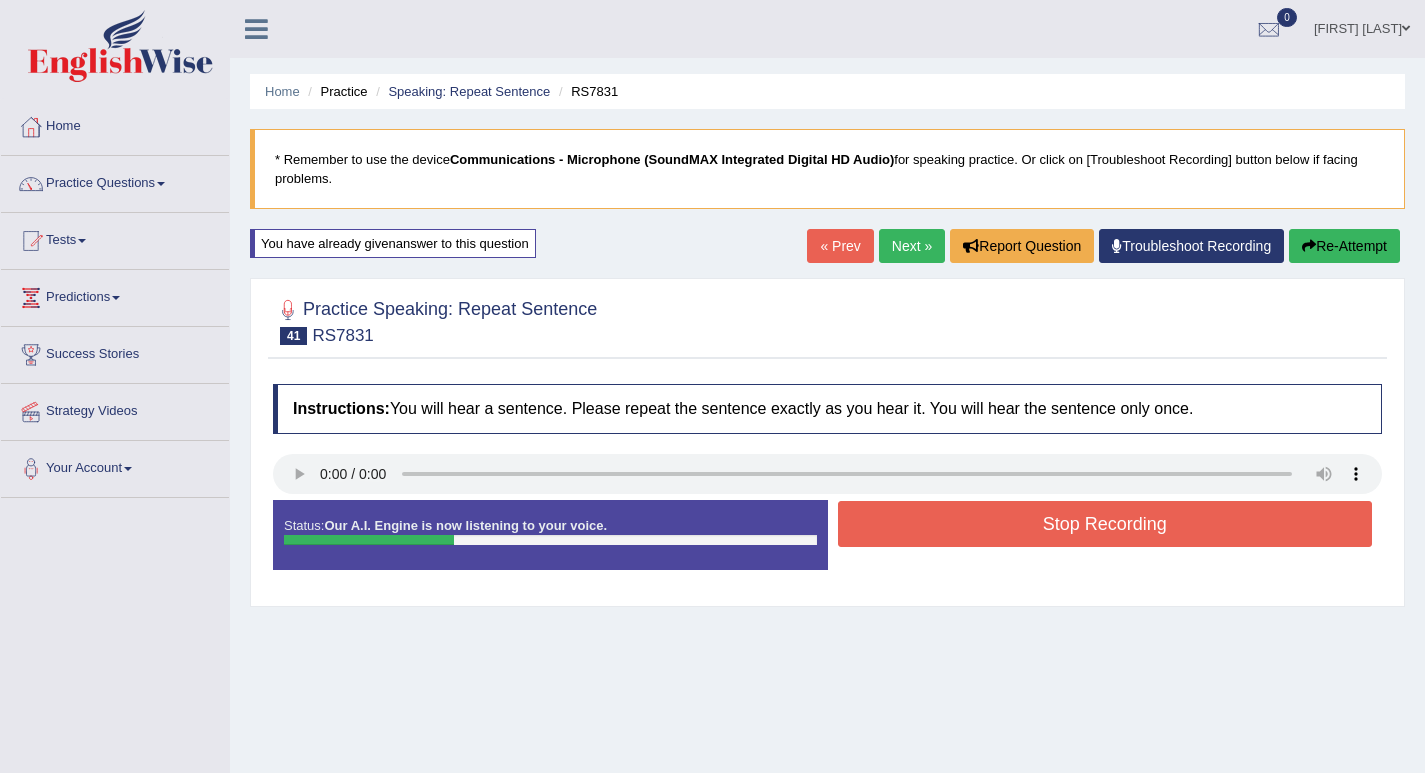 click on "Stop Recording" at bounding box center [1105, 524] 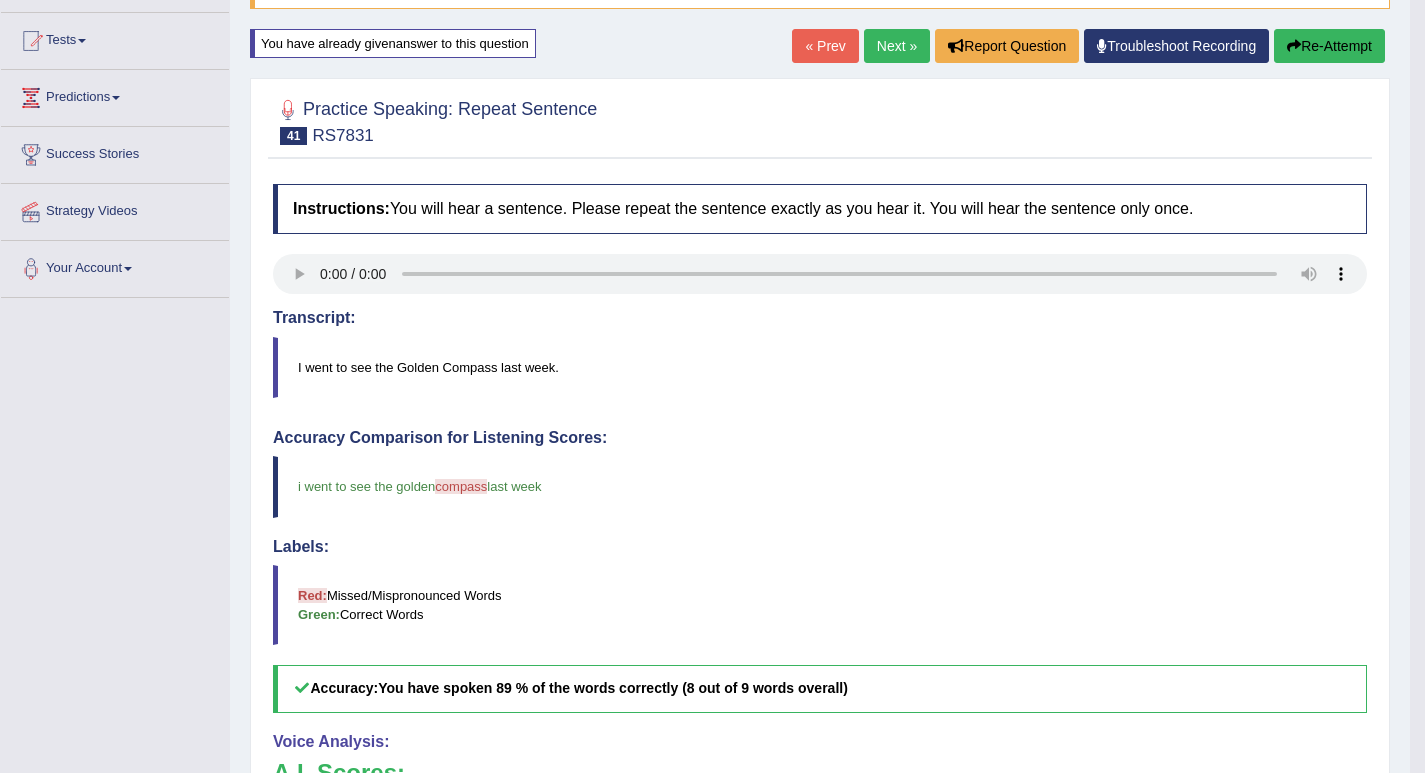 scroll, scrollTop: 100, scrollLeft: 0, axis: vertical 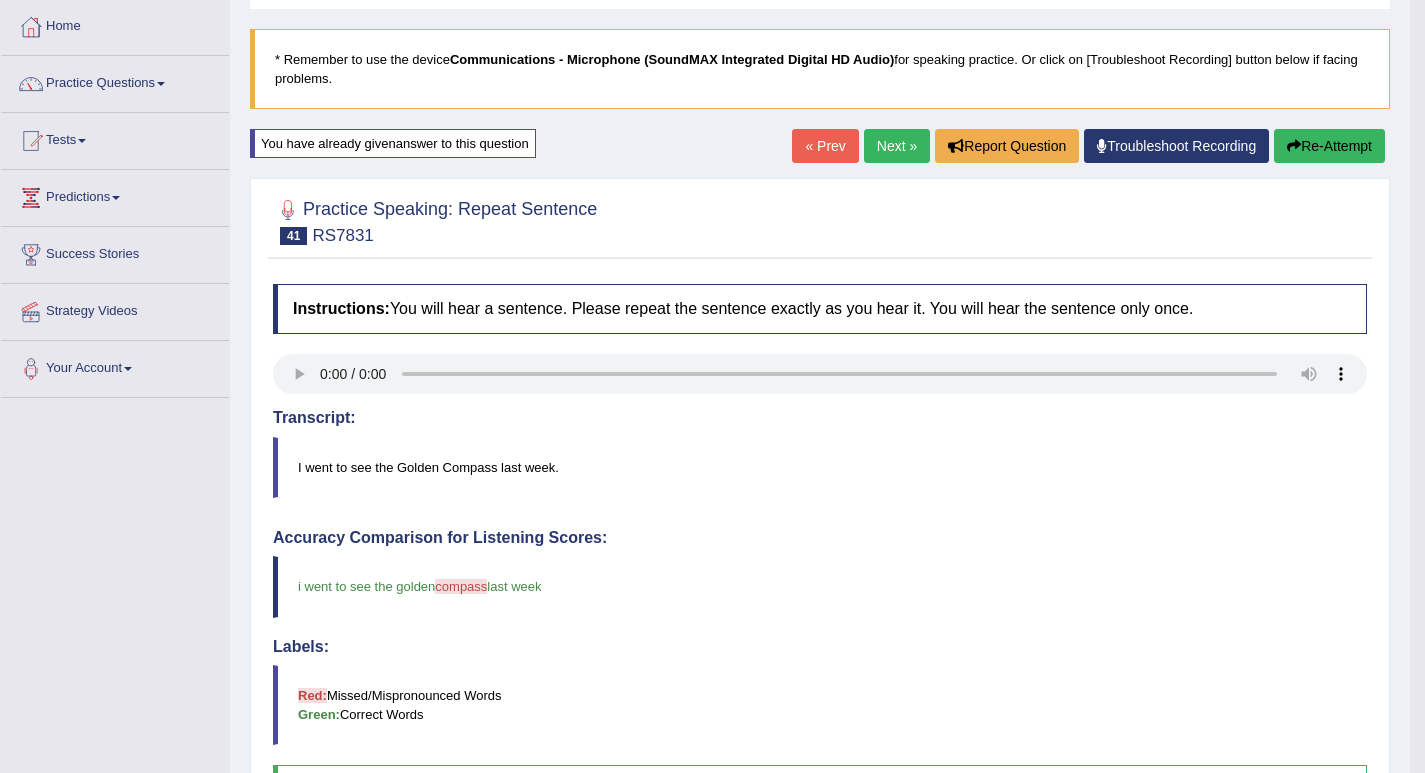 click on "Next »" at bounding box center (897, 146) 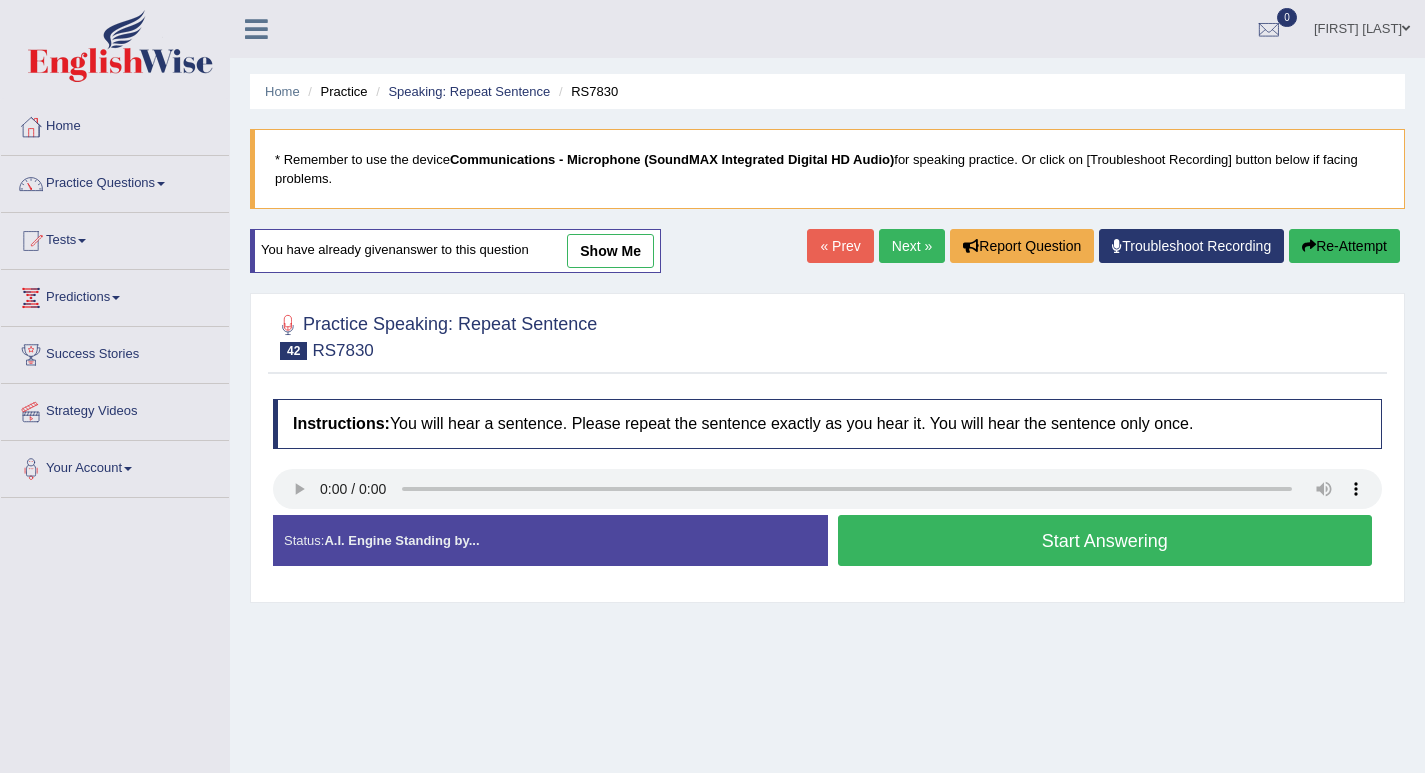 scroll, scrollTop: 0, scrollLeft: 0, axis: both 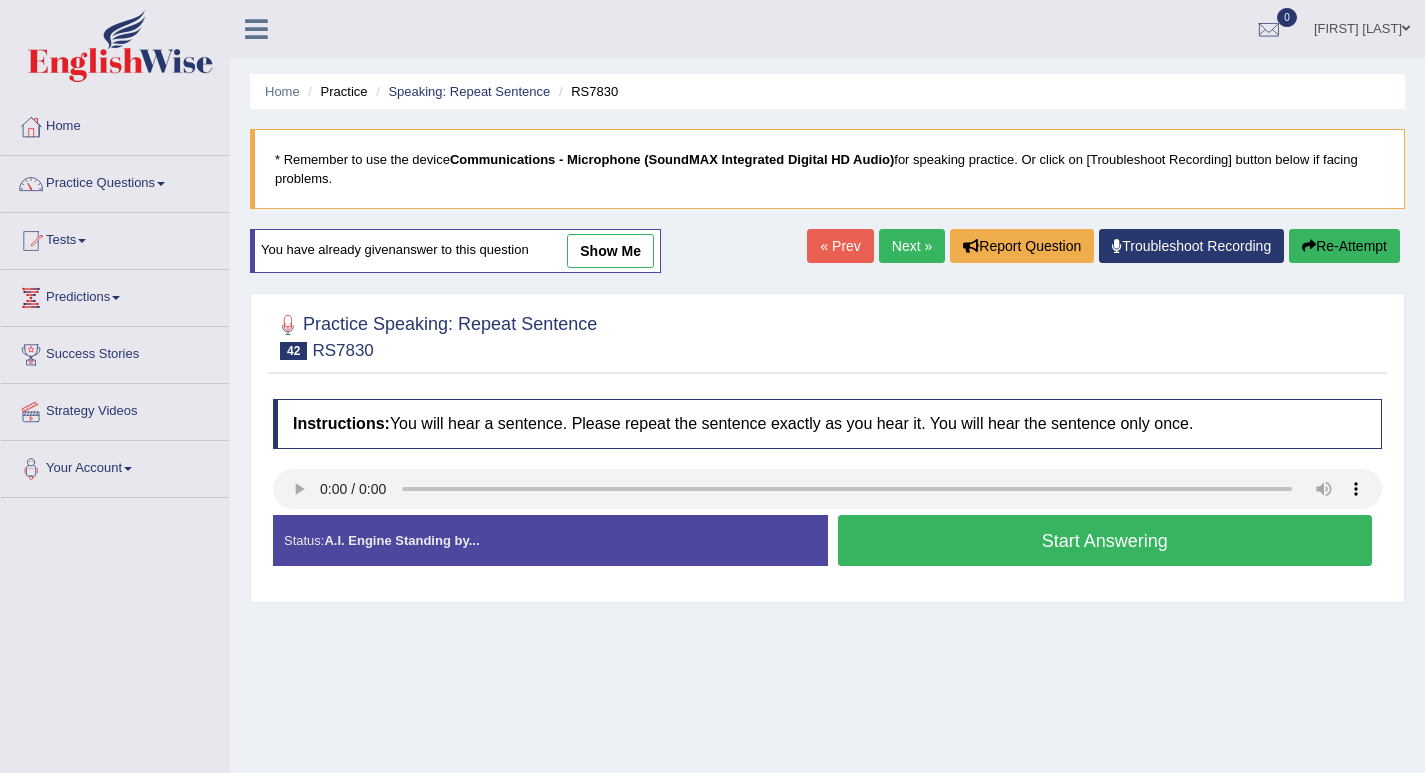 click on "Start Answering" at bounding box center (1105, 540) 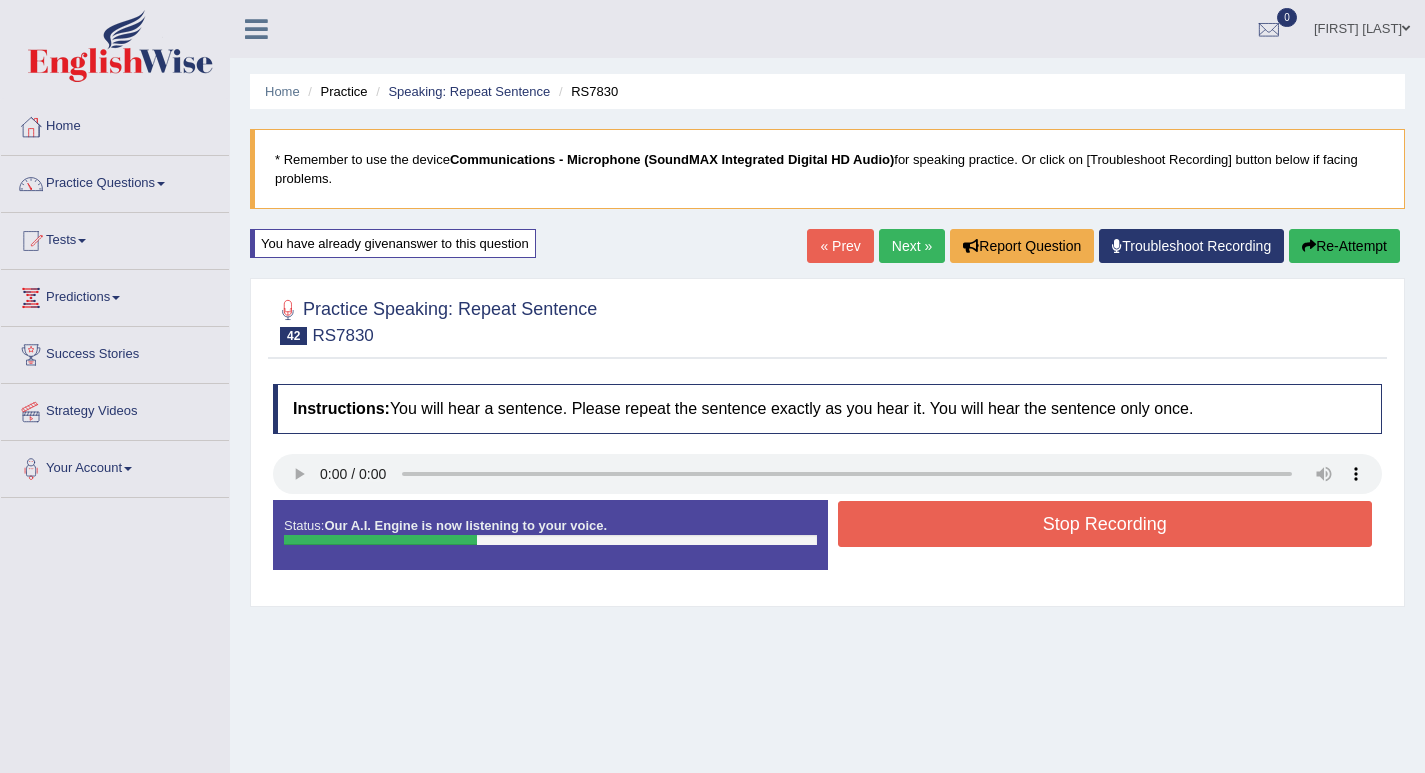 click on "Stop Recording" at bounding box center (1105, 524) 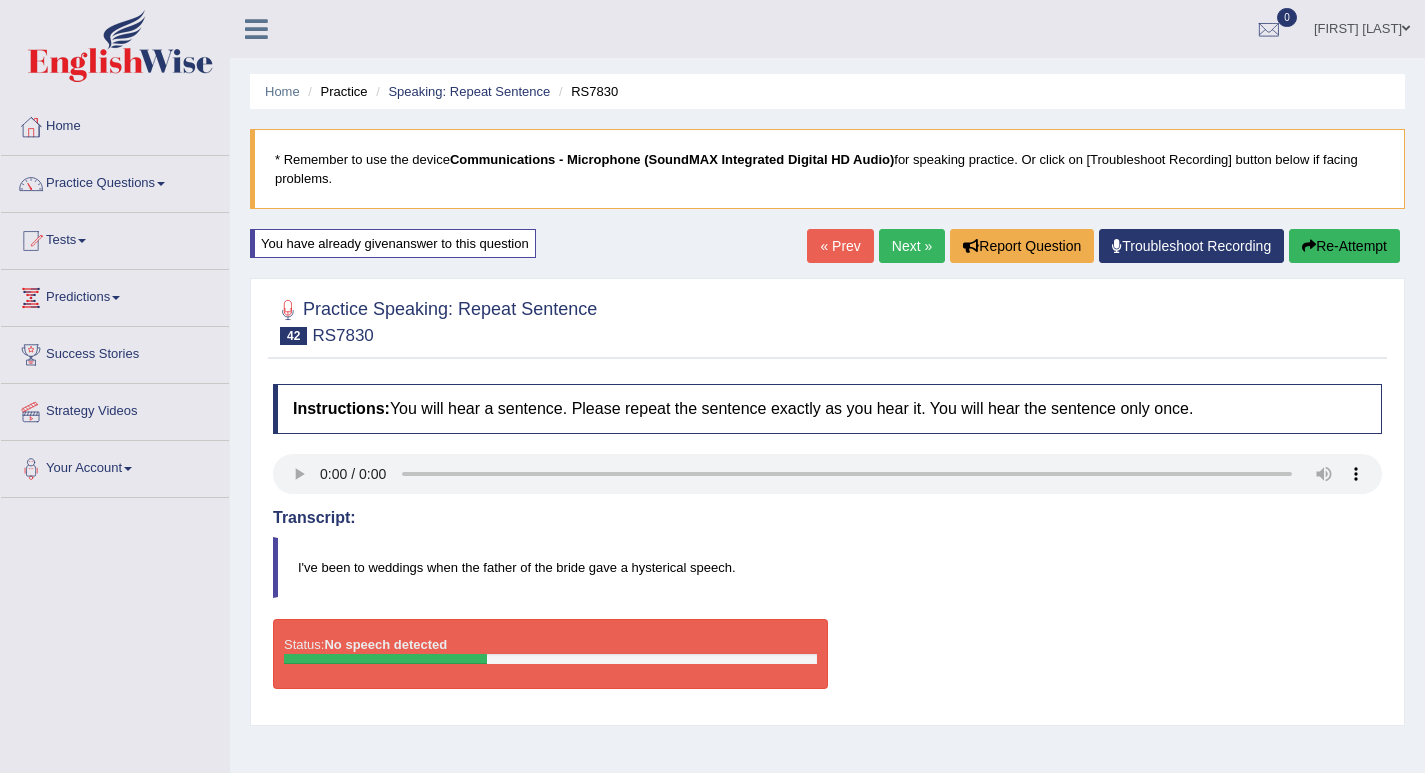 click on "Re-Attempt" at bounding box center [1344, 246] 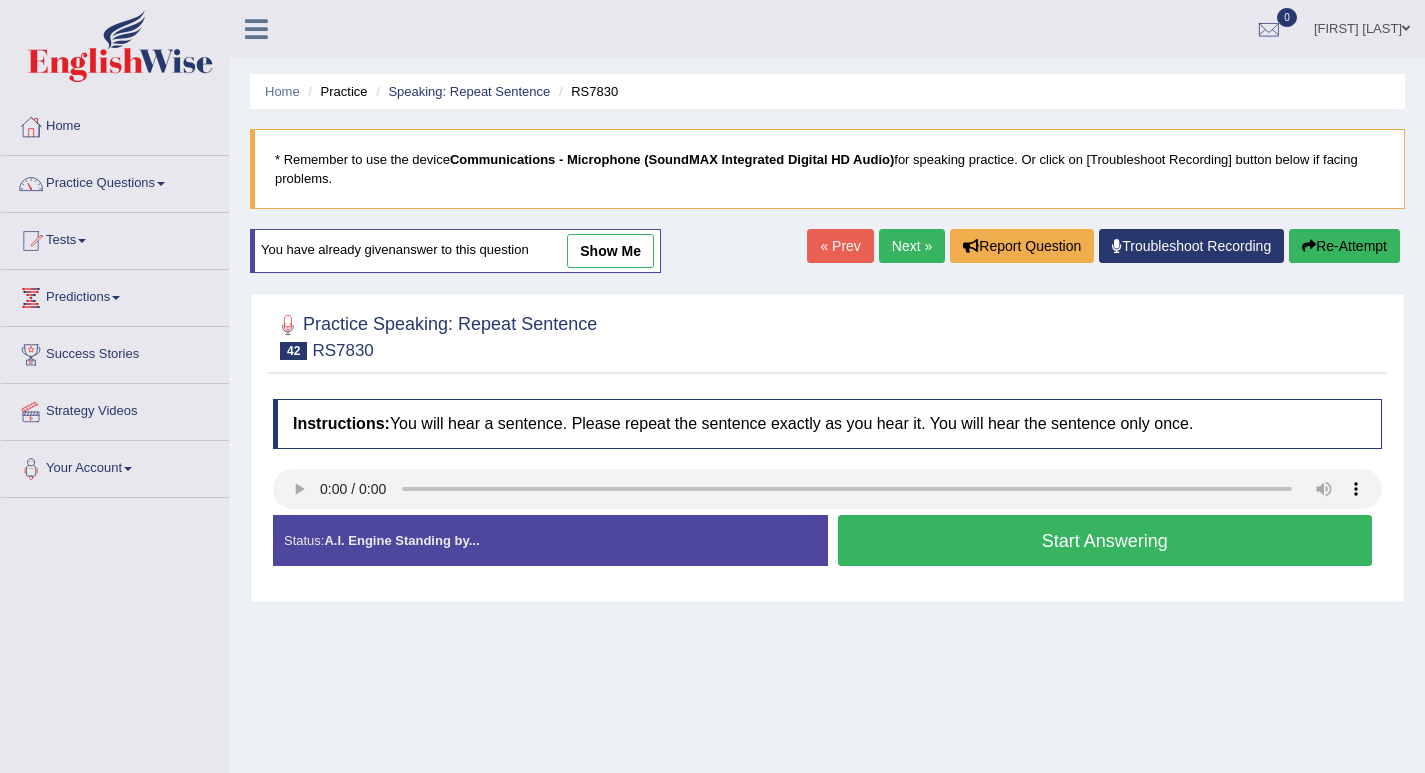 scroll, scrollTop: 0, scrollLeft: 0, axis: both 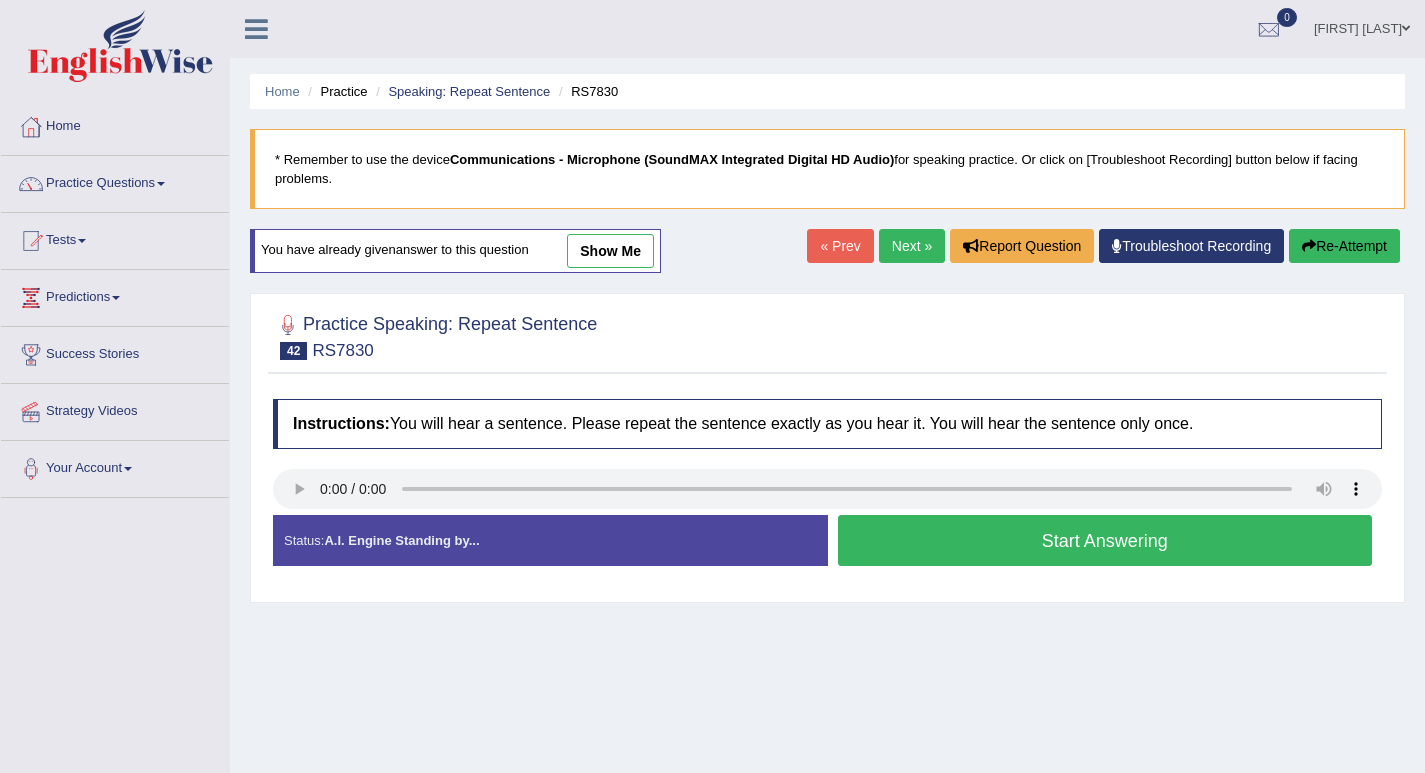 click on "Start Answering" at bounding box center [1105, 540] 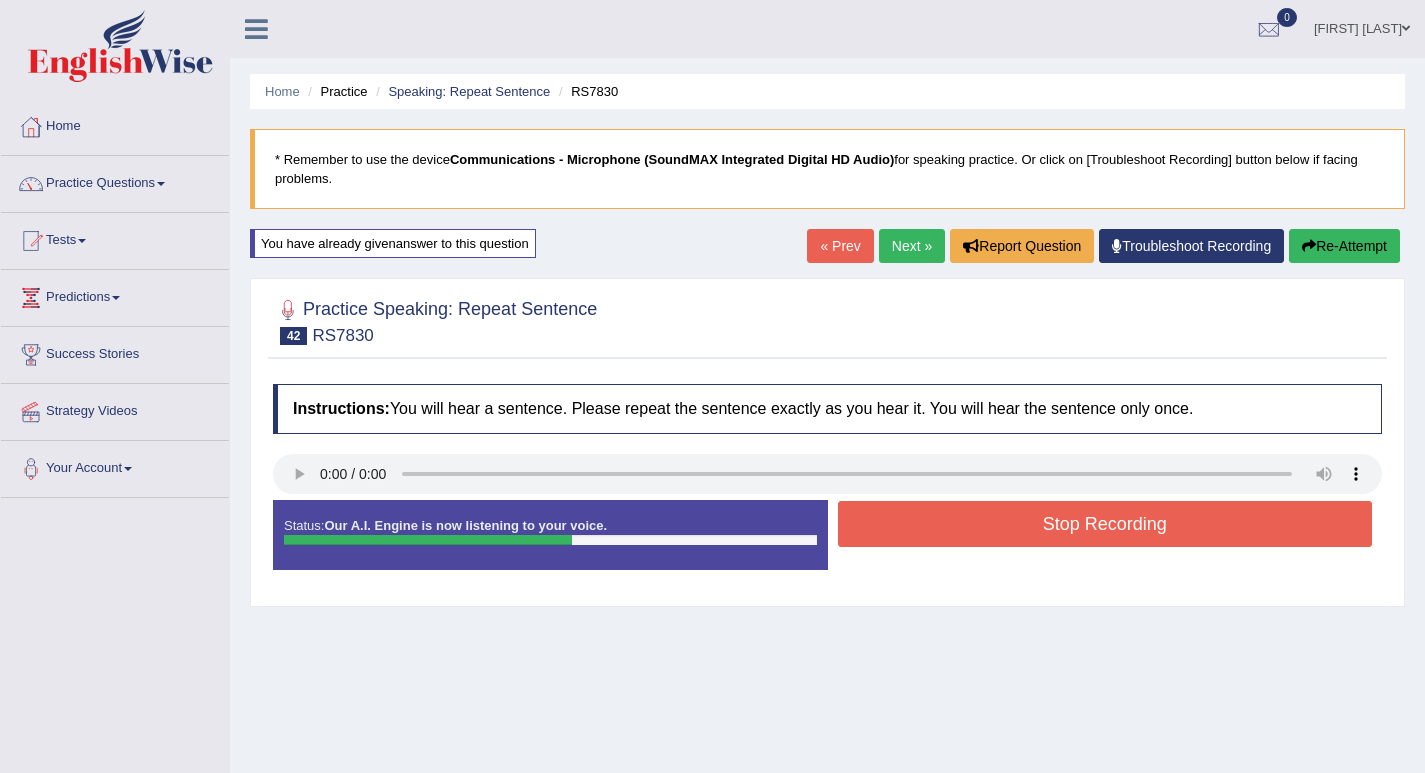 click on "Stop Recording" at bounding box center [1105, 524] 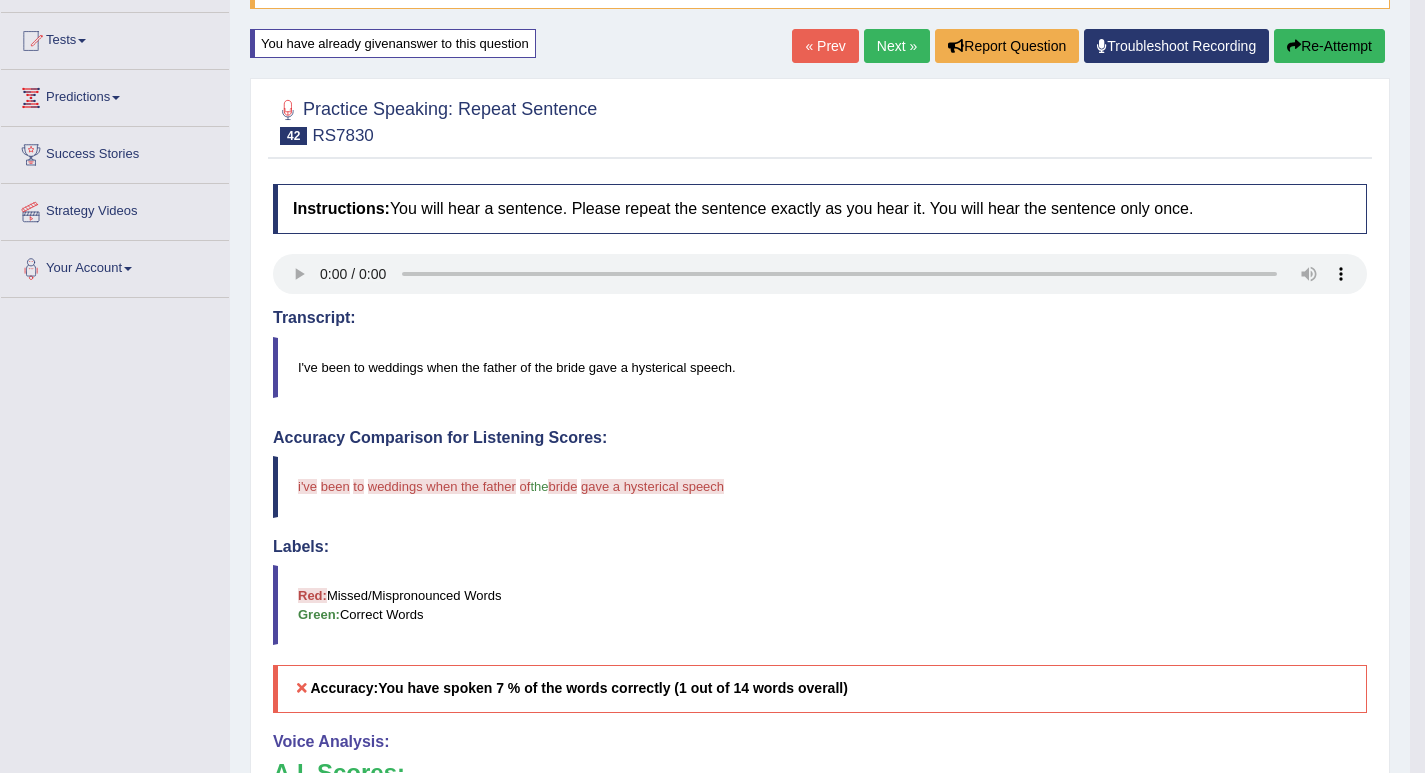 scroll, scrollTop: 100, scrollLeft: 0, axis: vertical 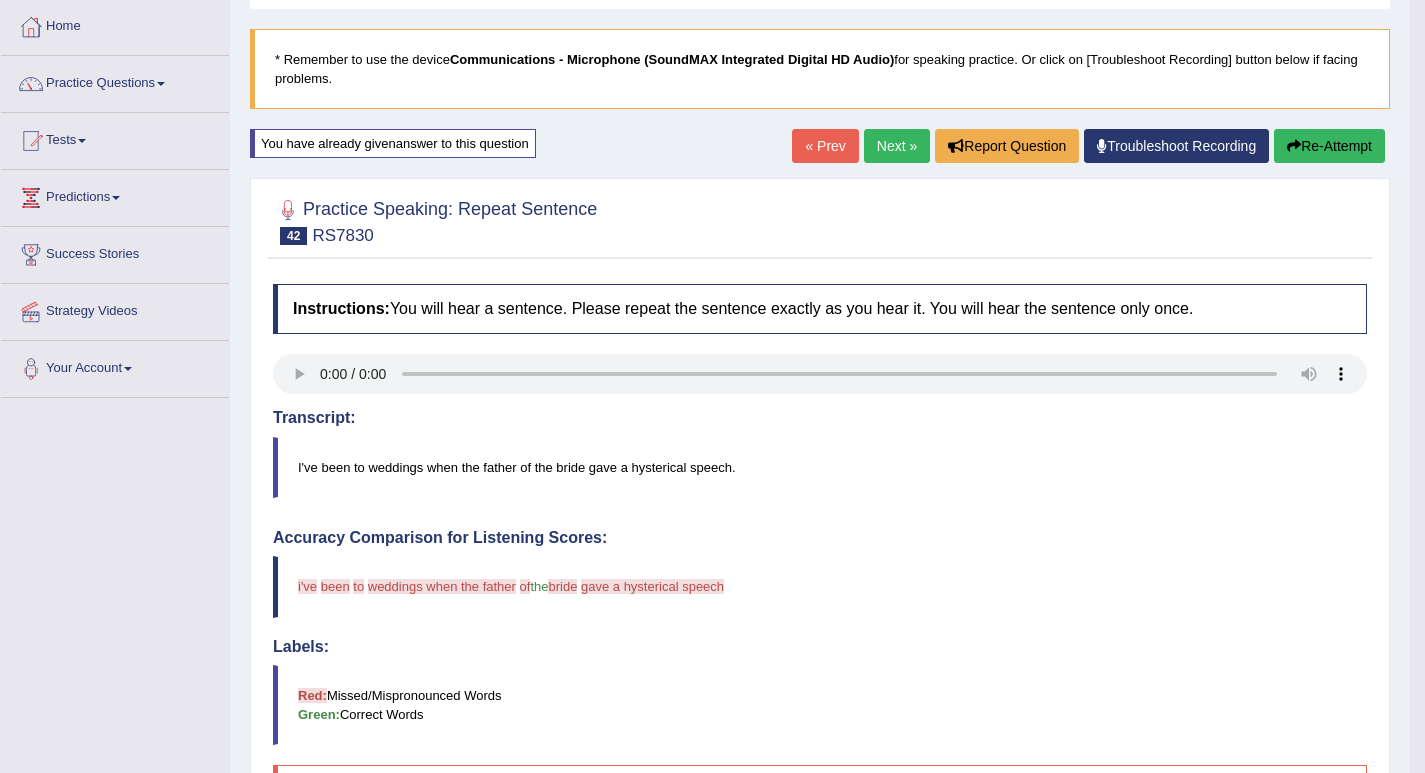 click on "Re-Attempt" at bounding box center (1329, 146) 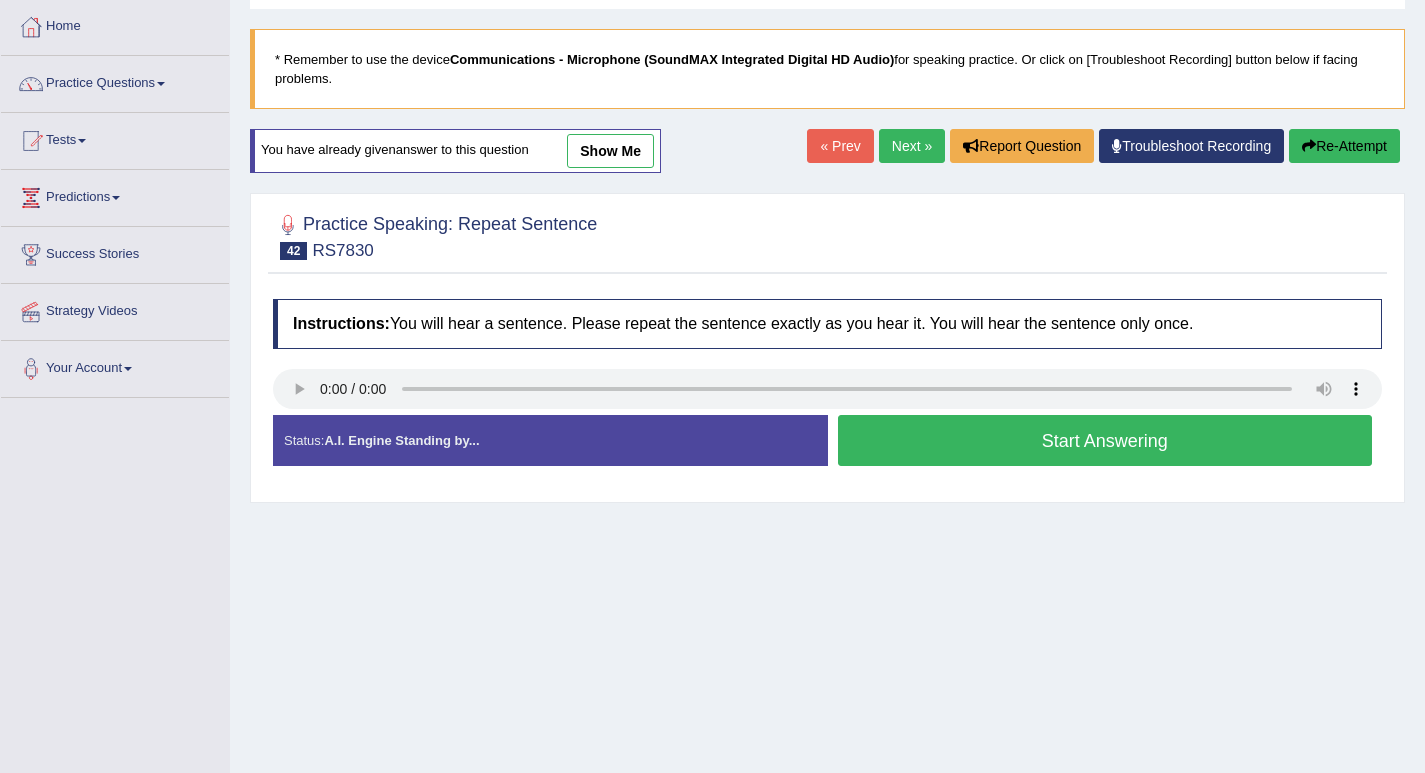 scroll, scrollTop: 100, scrollLeft: 0, axis: vertical 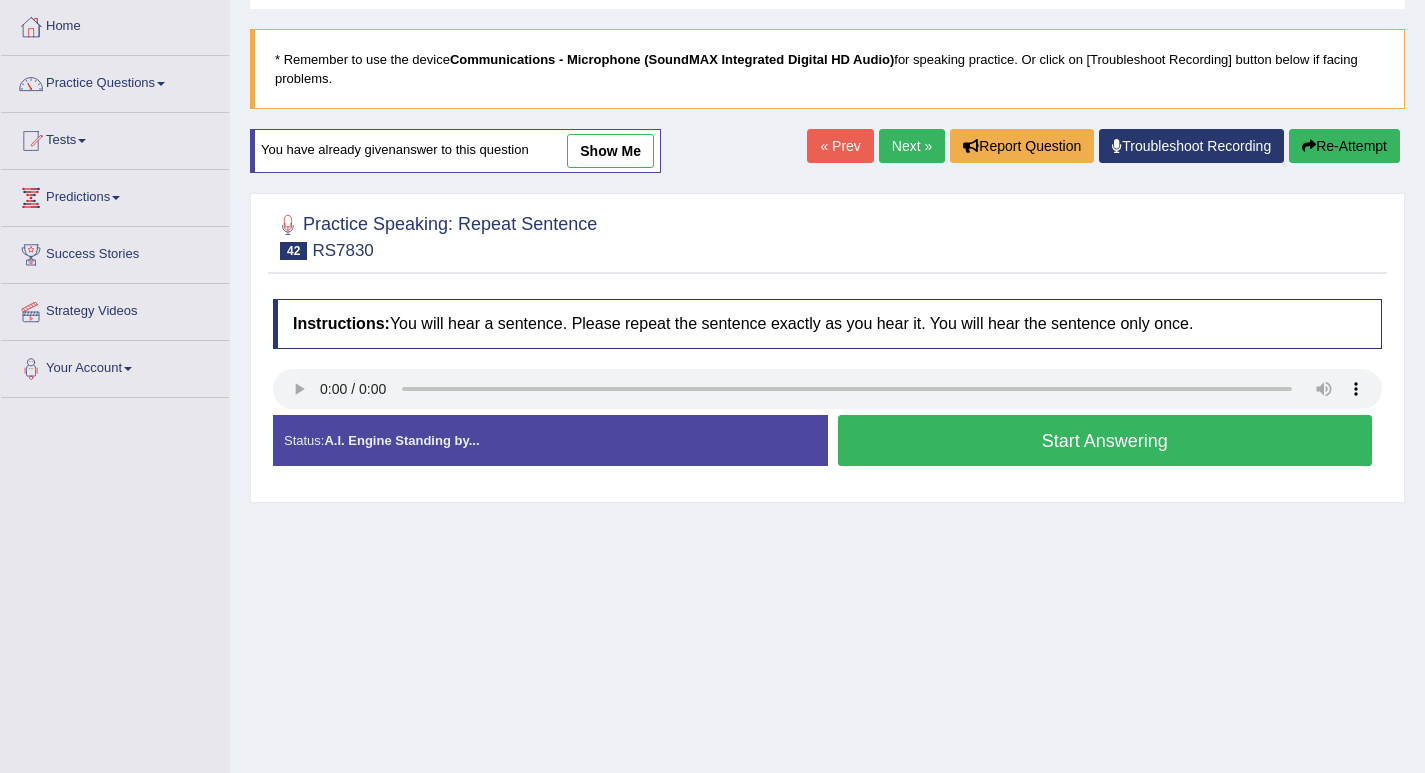 click on "Start Answering" at bounding box center [1105, 440] 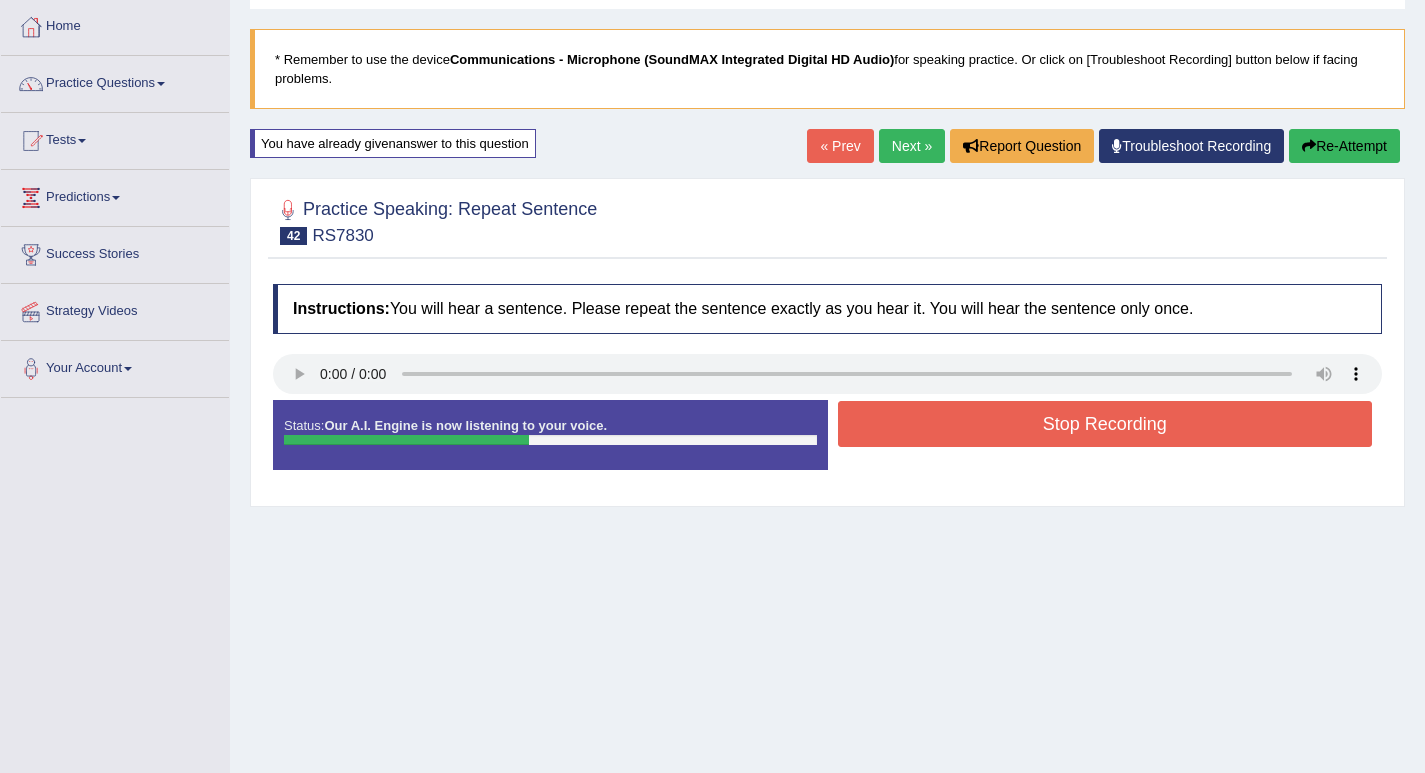 click on "Stop Recording" at bounding box center (1105, 424) 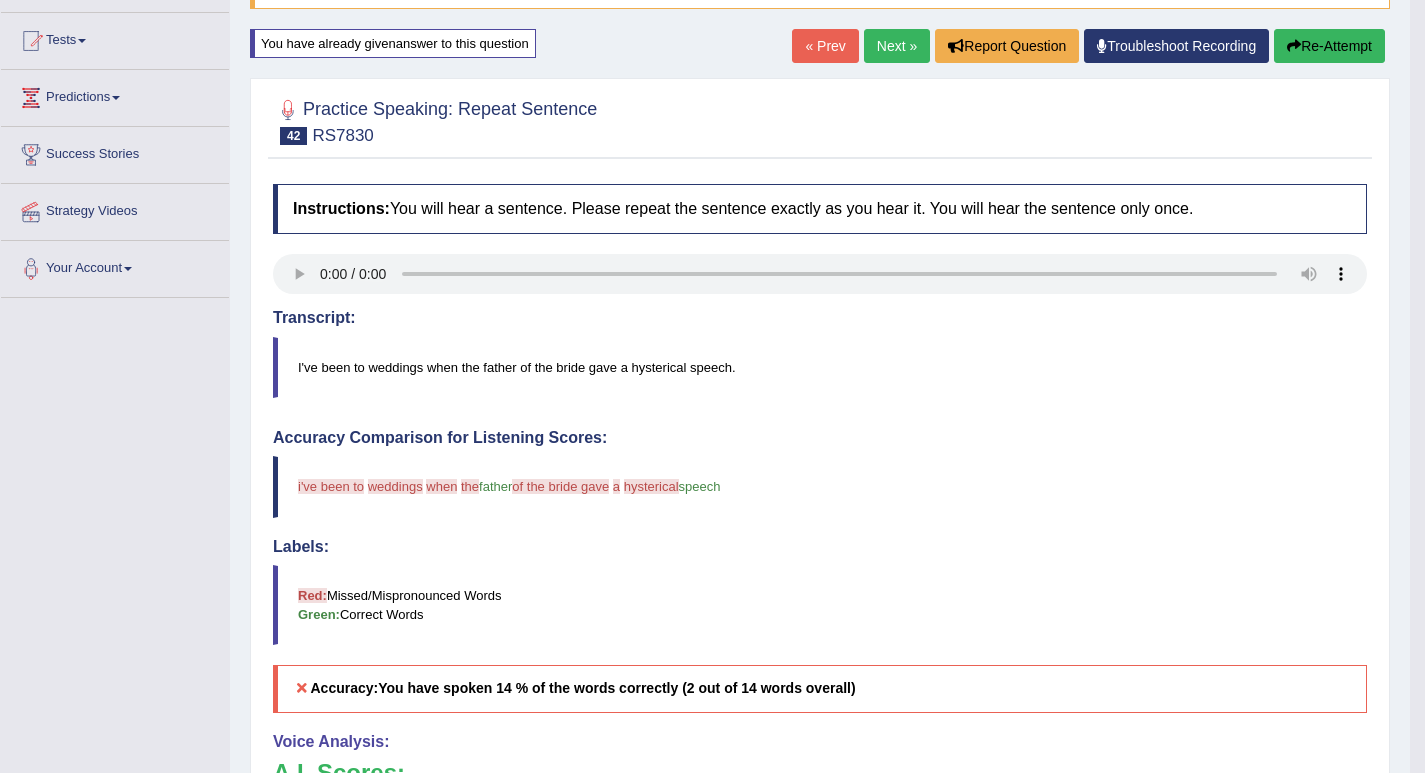 scroll, scrollTop: 0, scrollLeft: 0, axis: both 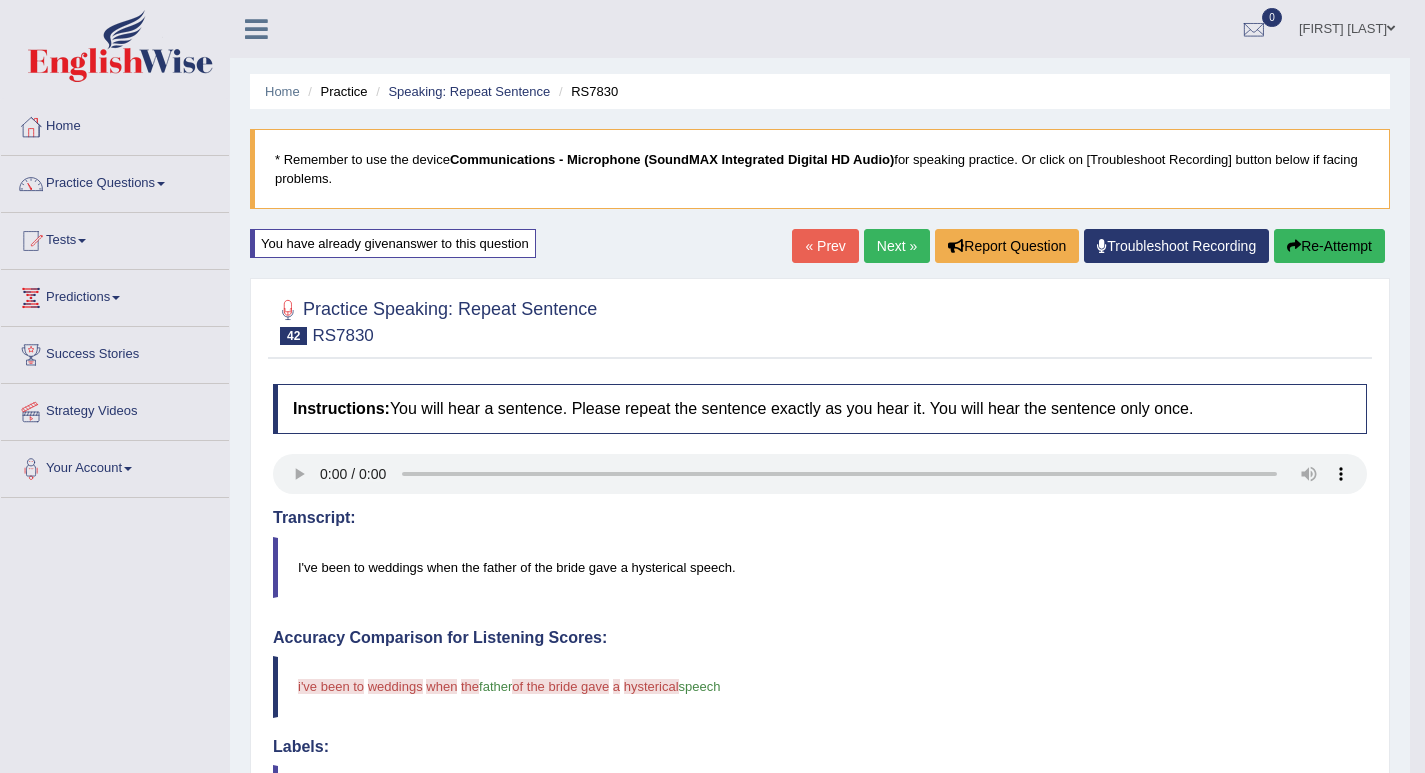 click on "Re-Attempt" at bounding box center [1329, 246] 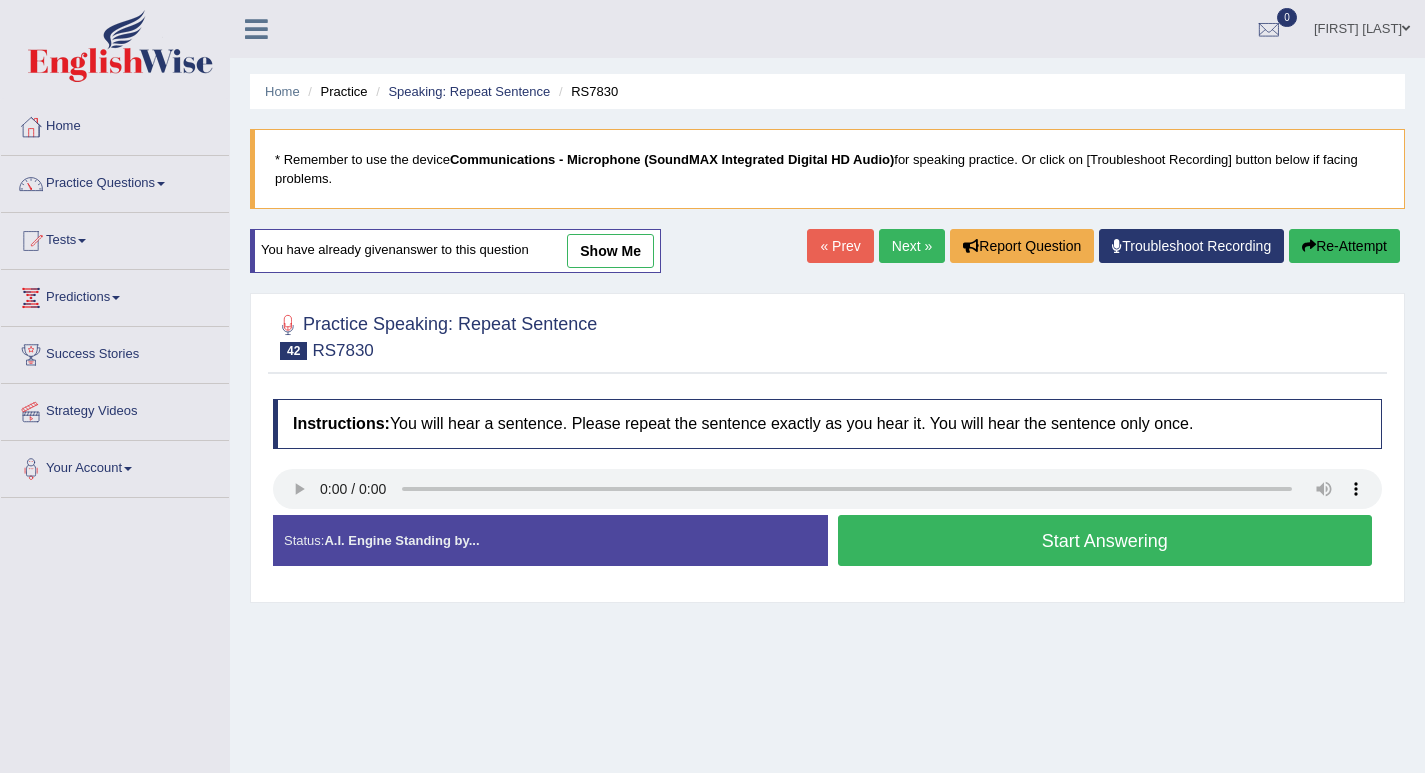 scroll, scrollTop: 0, scrollLeft: 0, axis: both 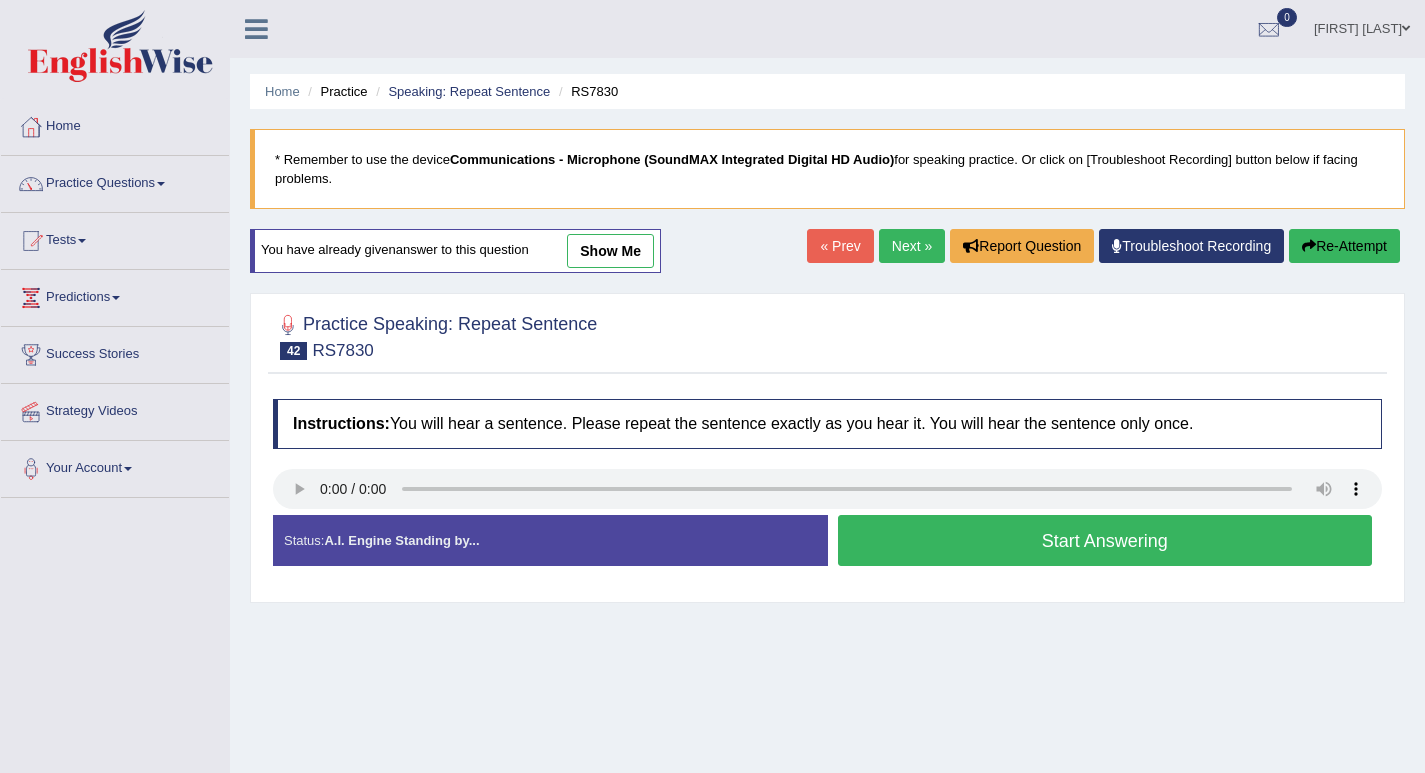 click on "Start Answering" at bounding box center [1105, 540] 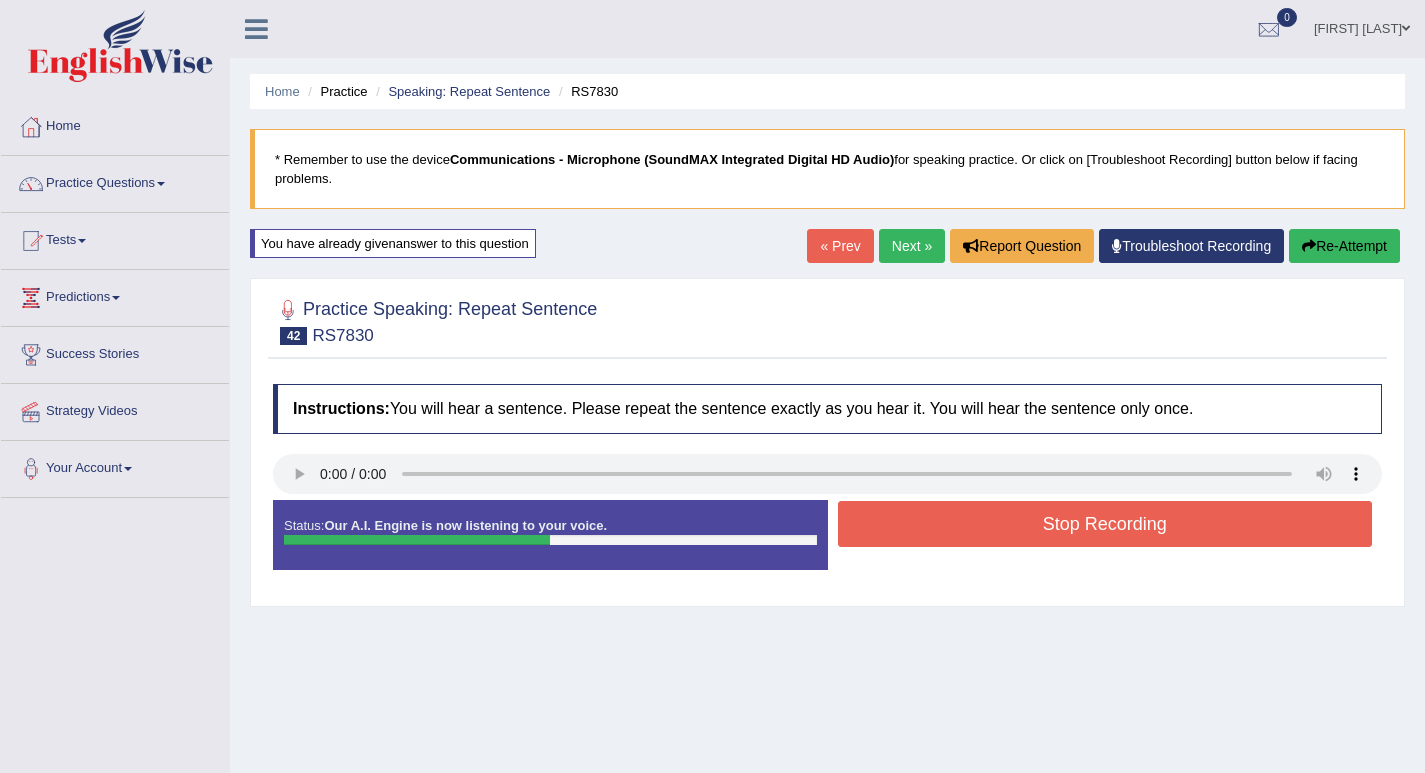 click on "Stop Recording" at bounding box center (1105, 524) 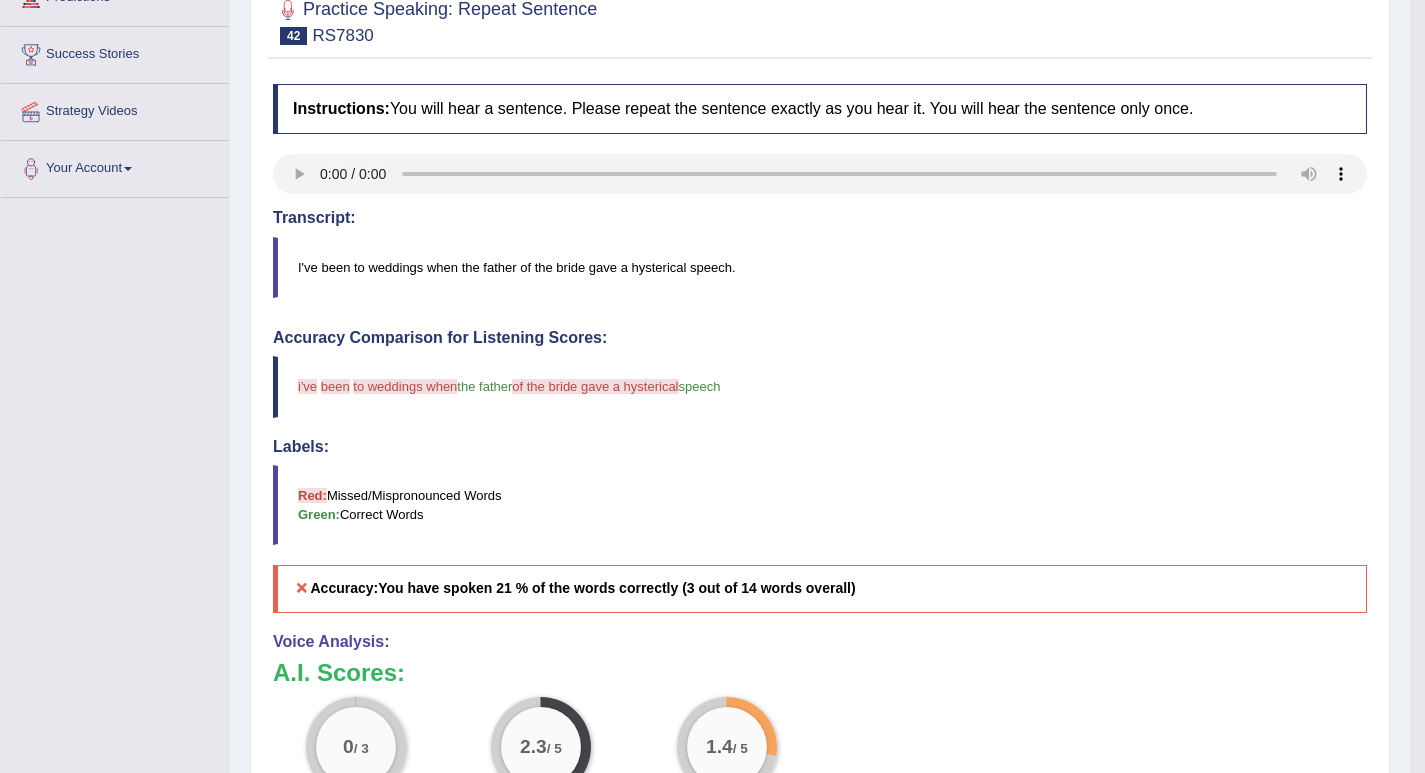 scroll, scrollTop: 100, scrollLeft: 0, axis: vertical 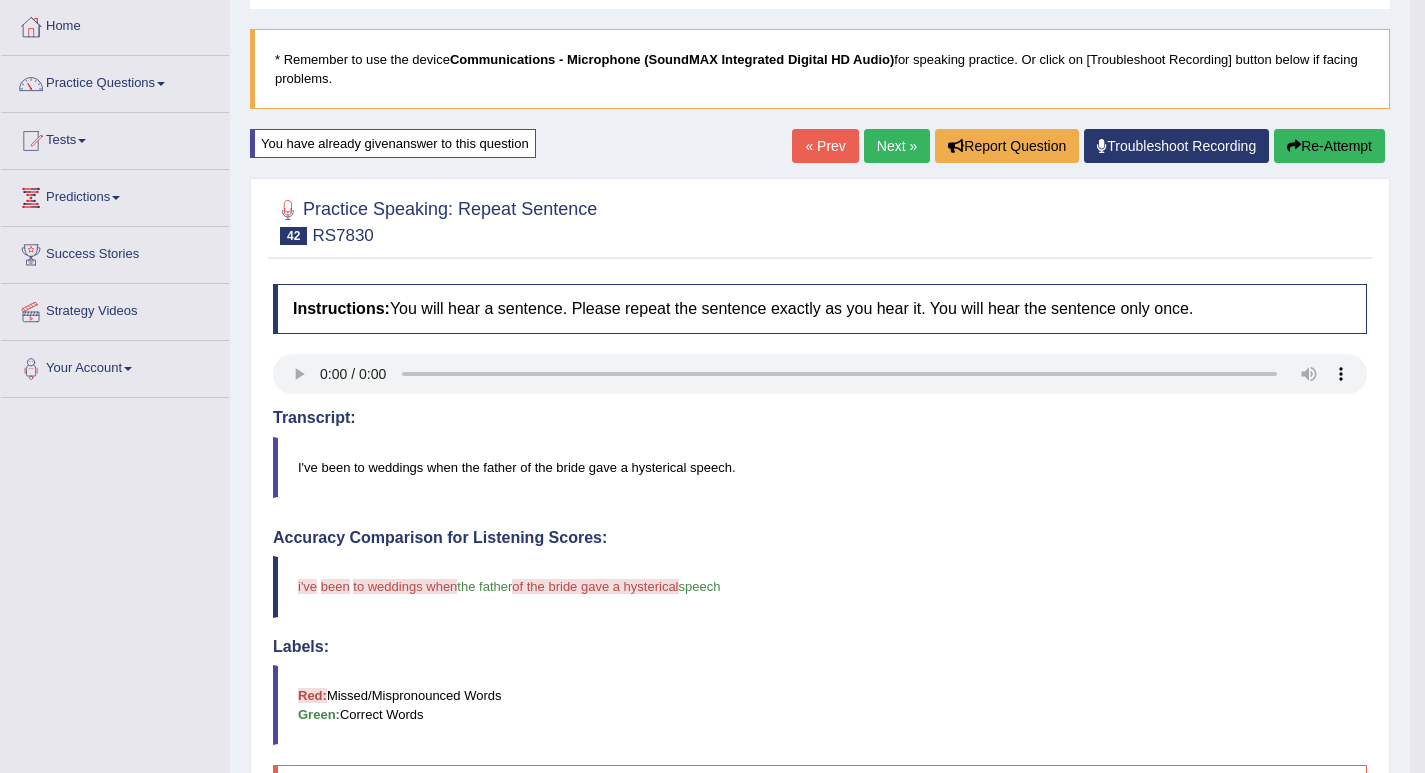 click on "Re-Attempt" at bounding box center [1329, 146] 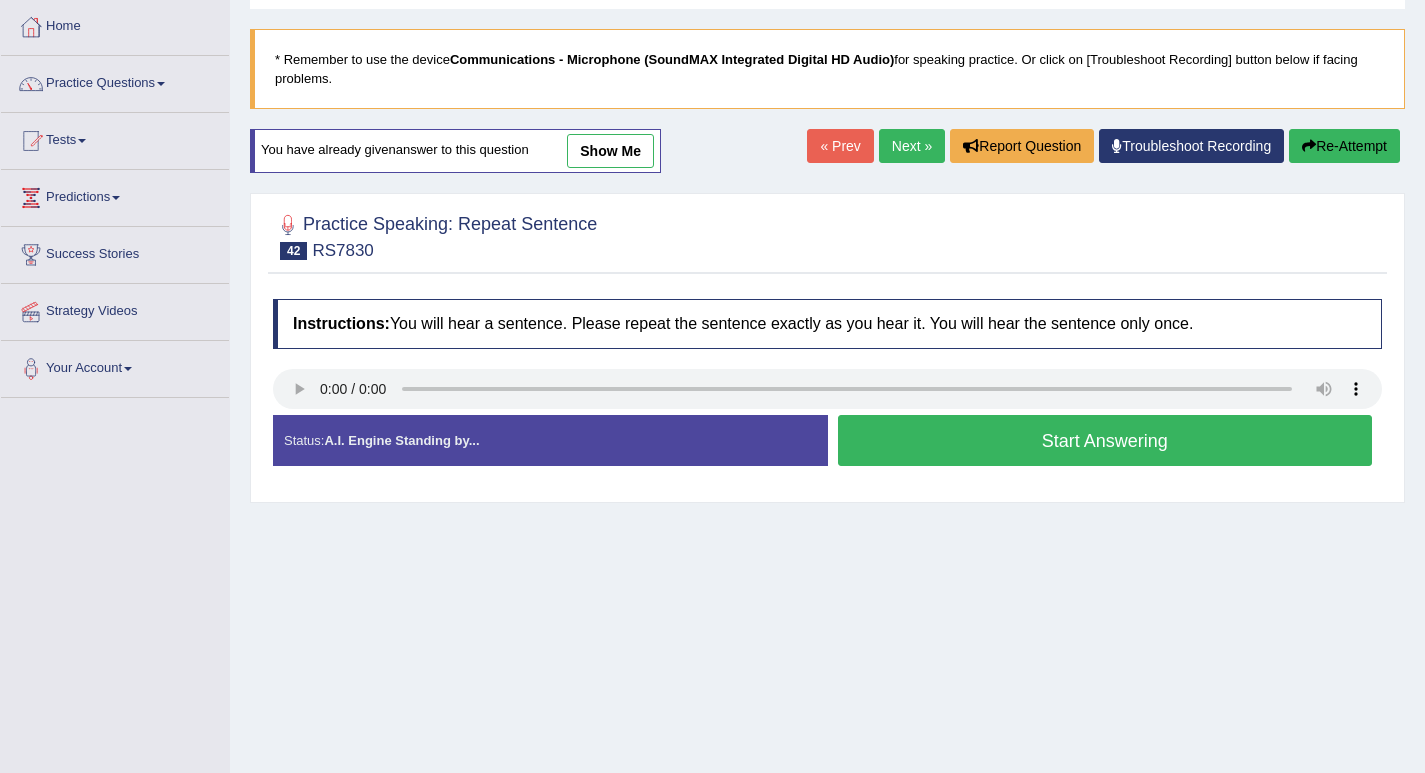 scroll, scrollTop: 0, scrollLeft: 0, axis: both 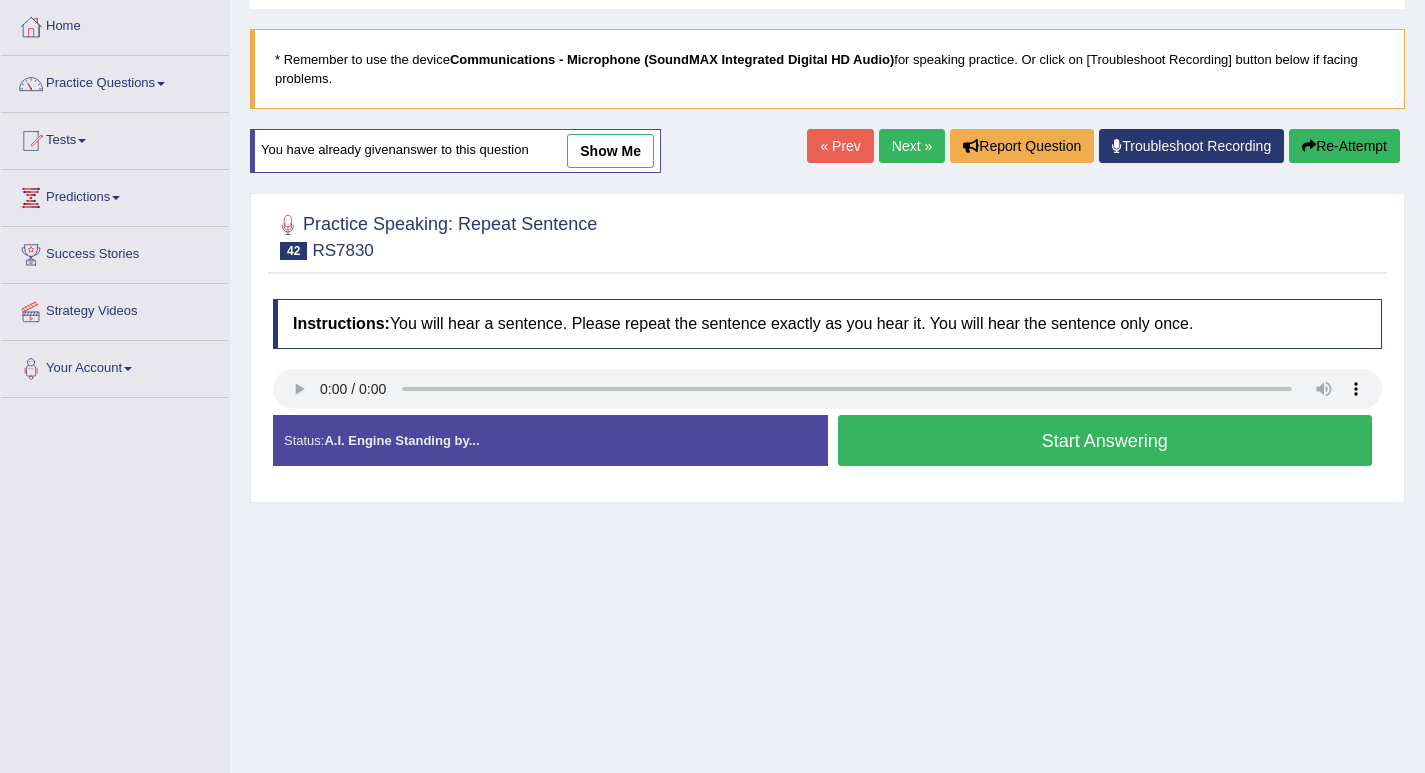 click on "Start Answering" at bounding box center [1105, 440] 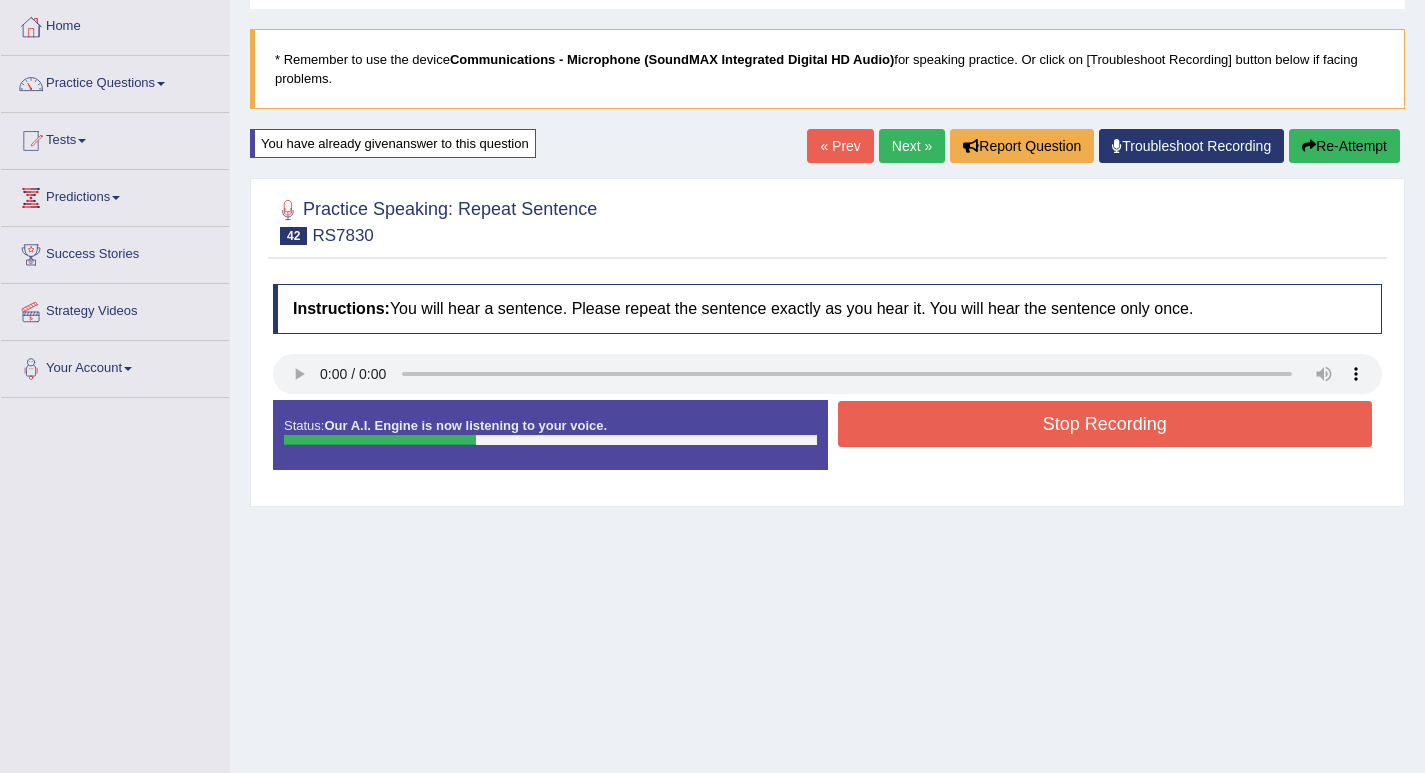 click on "Stop Recording" at bounding box center [1105, 424] 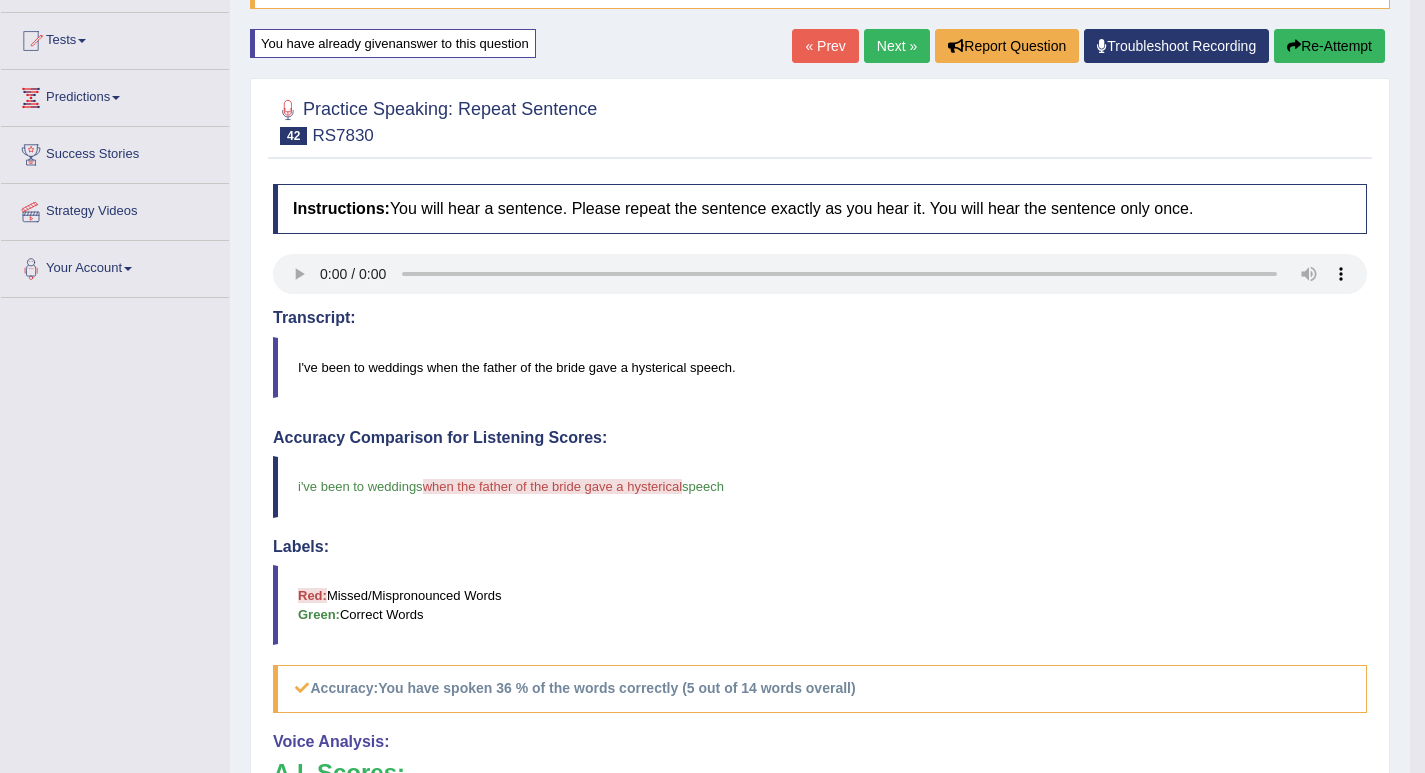 scroll, scrollTop: 0, scrollLeft: 0, axis: both 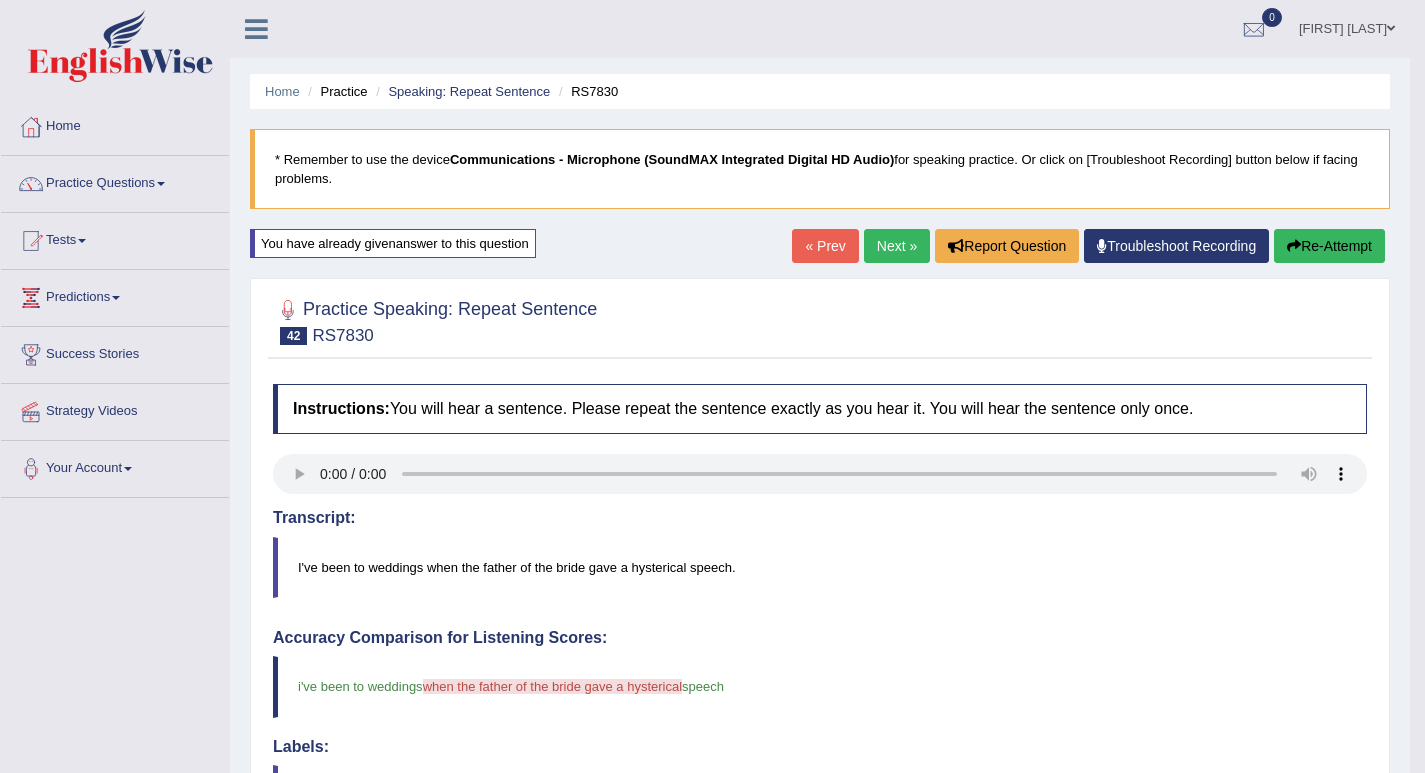 click on "Next »" at bounding box center (897, 246) 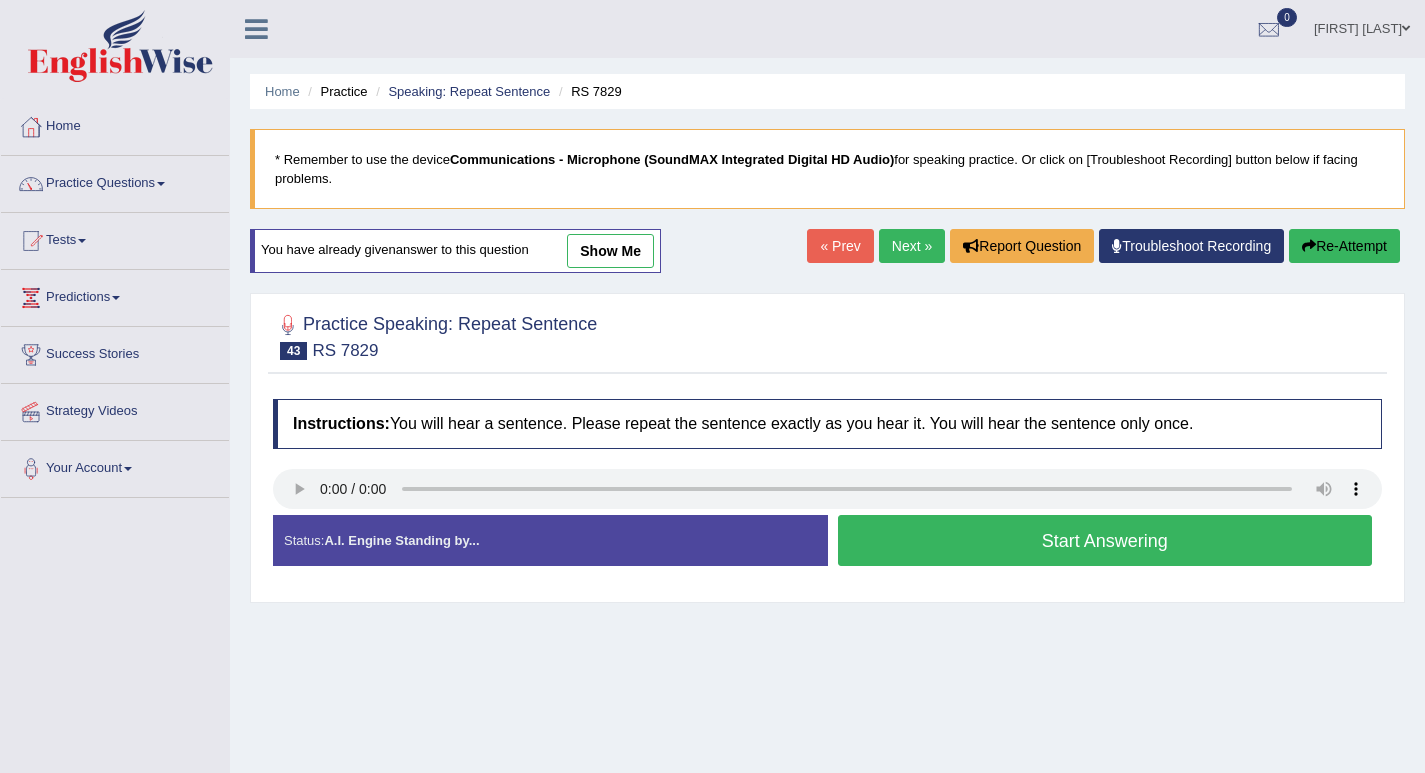 scroll, scrollTop: 0, scrollLeft: 0, axis: both 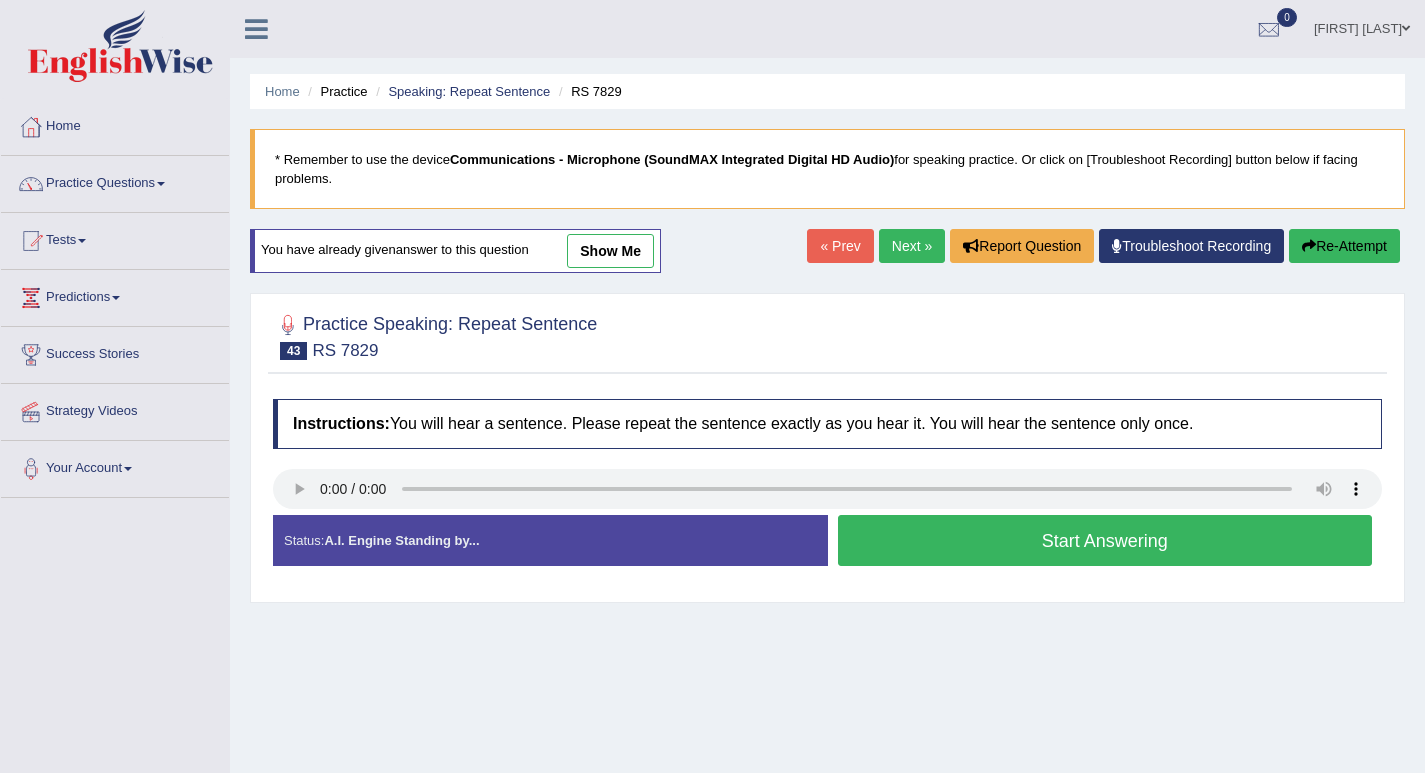 click on "Start Answering" at bounding box center (1105, 540) 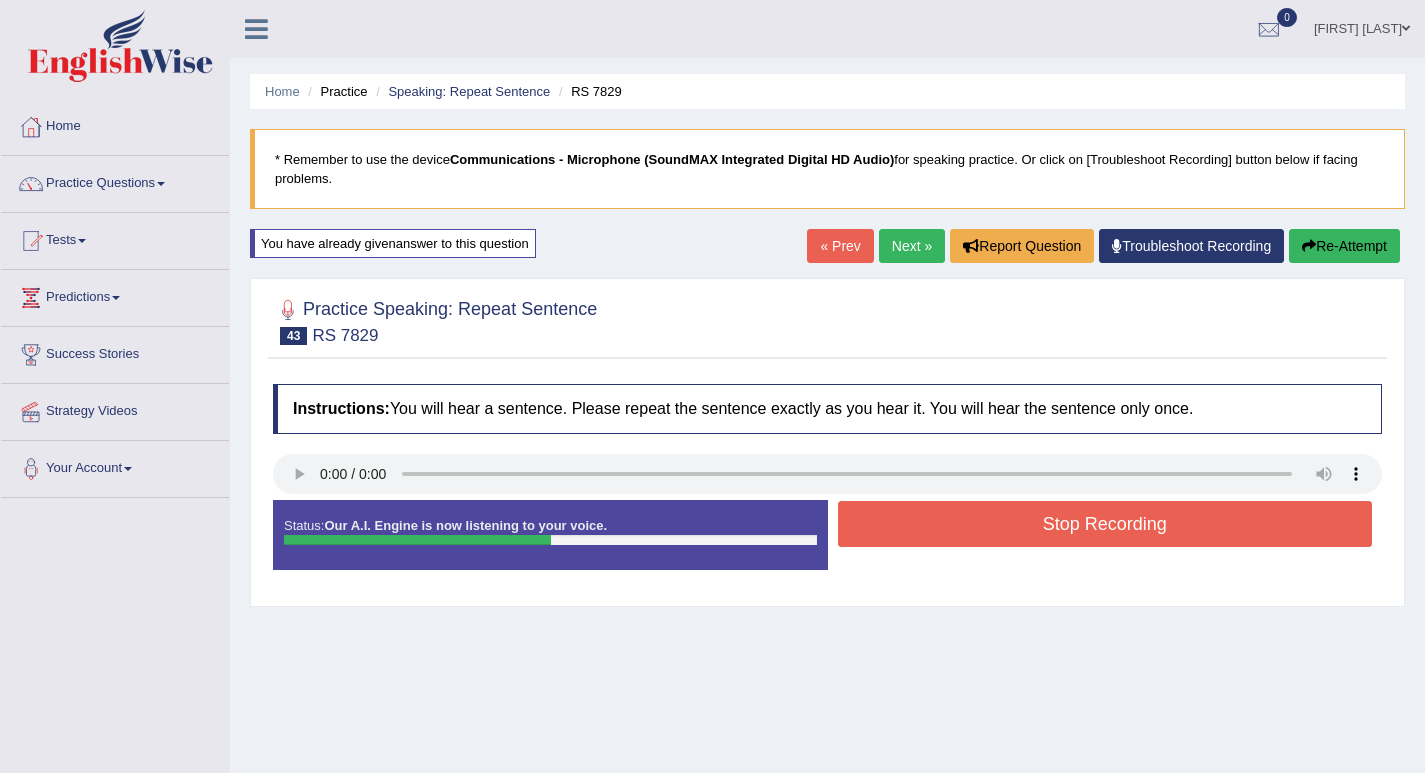 click on "Stop Recording" at bounding box center [1105, 524] 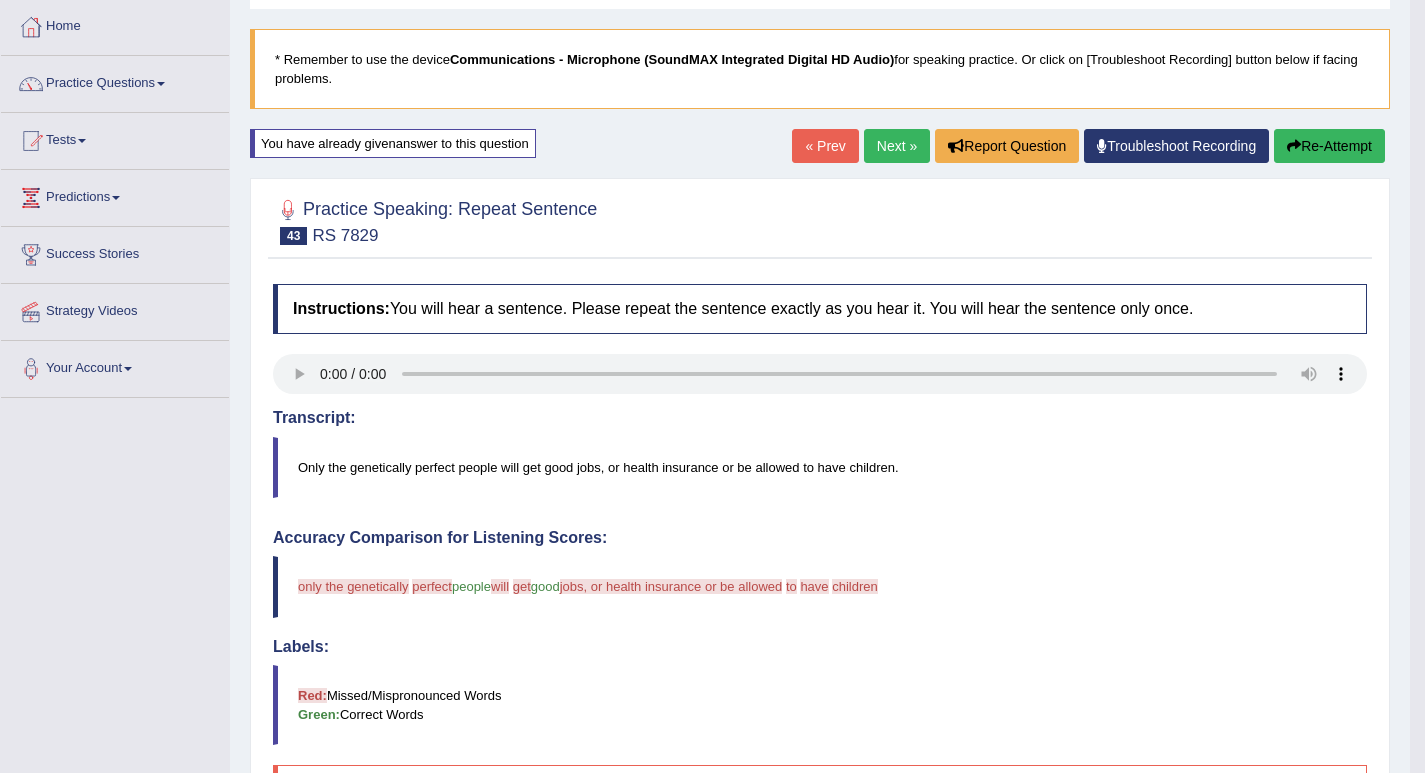scroll, scrollTop: 0, scrollLeft: 0, axis: both 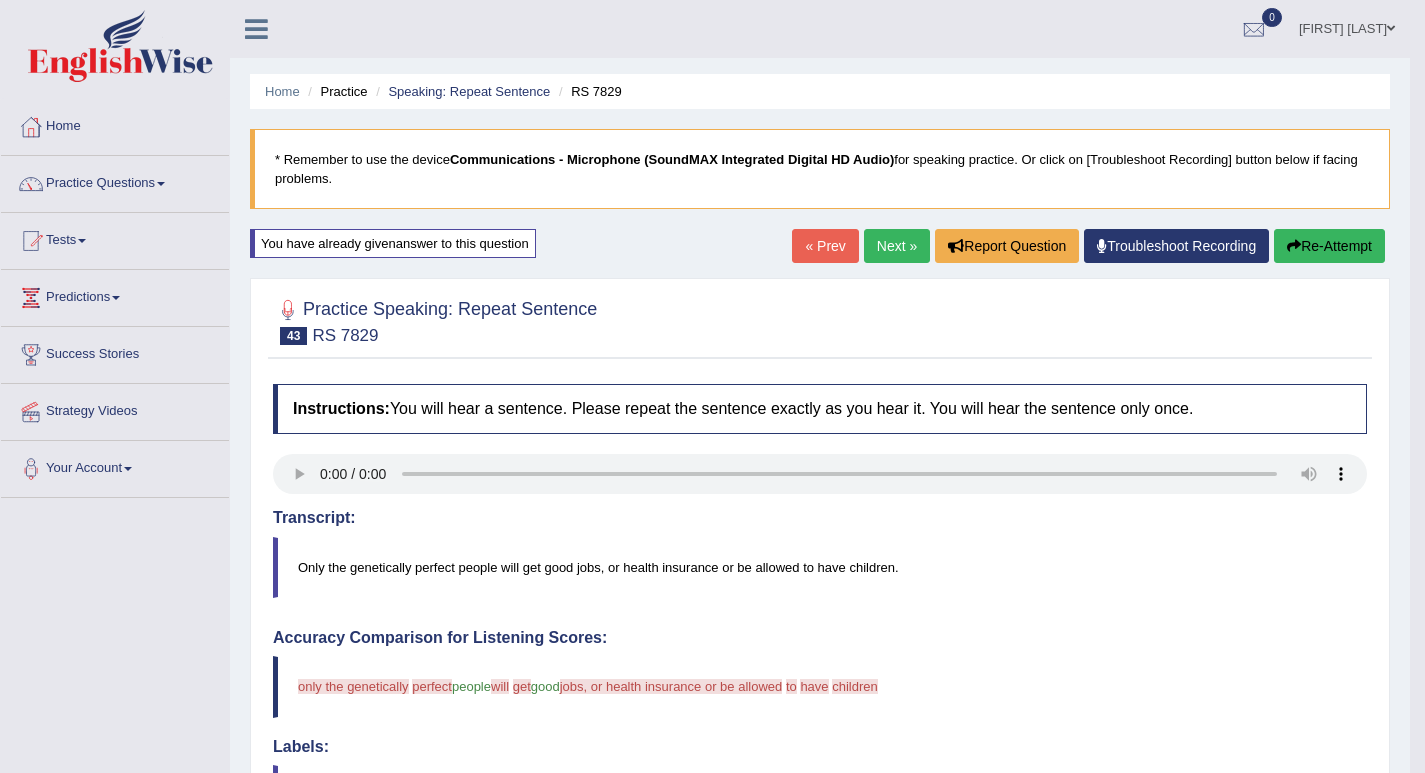 click on "Re-Attempt" at bounding box center [1329, 246] 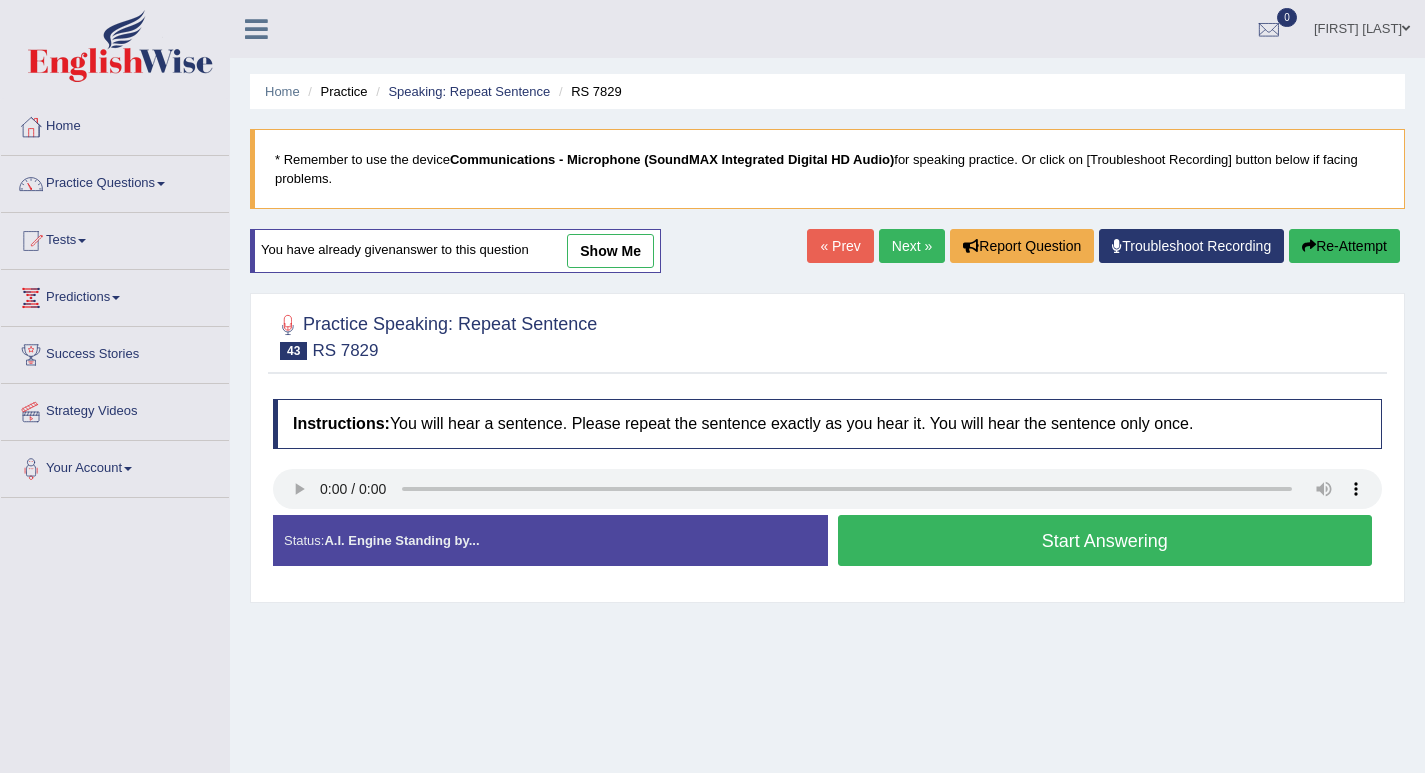 scroll, scrollTop: 0, scrollLeft: 0, axis: both 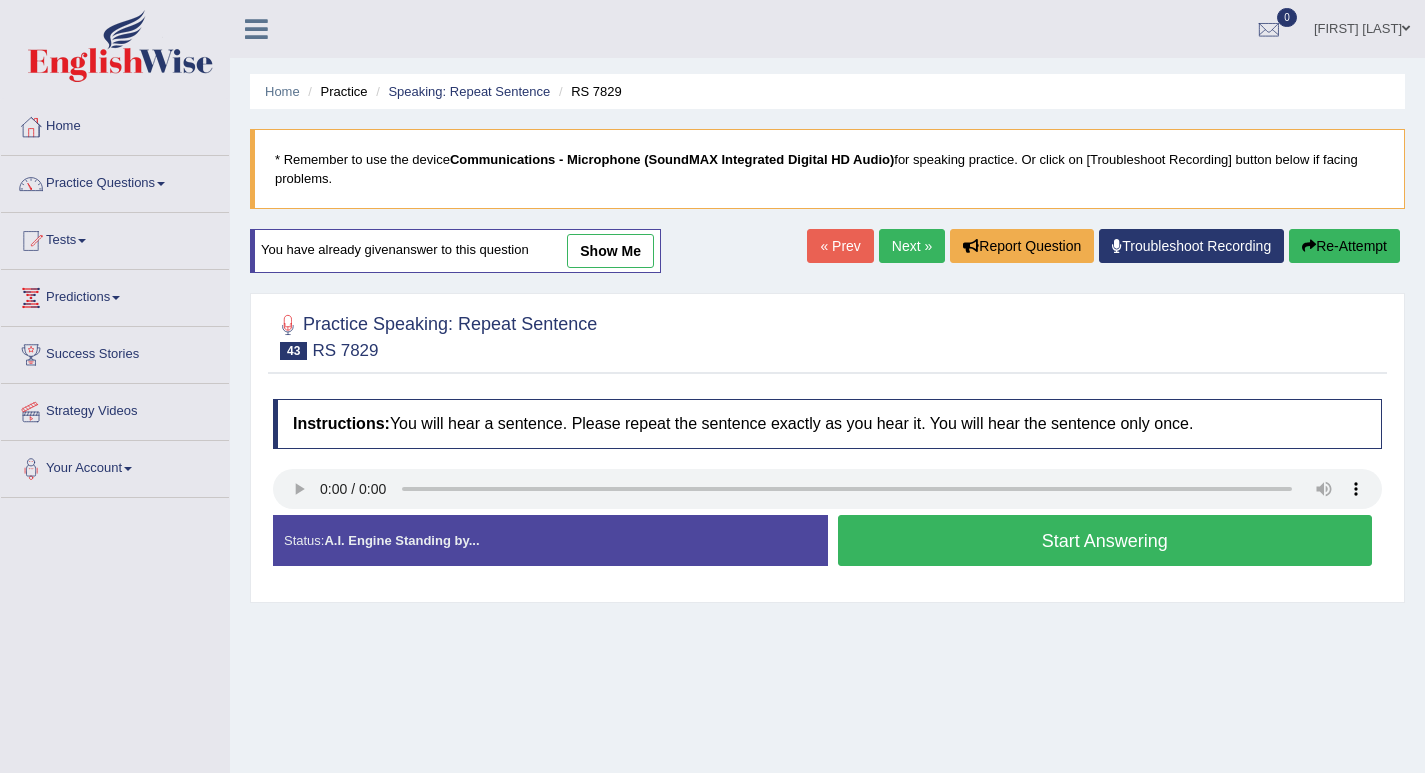 click on "Start Answering" at bounding box center [1105, 540] 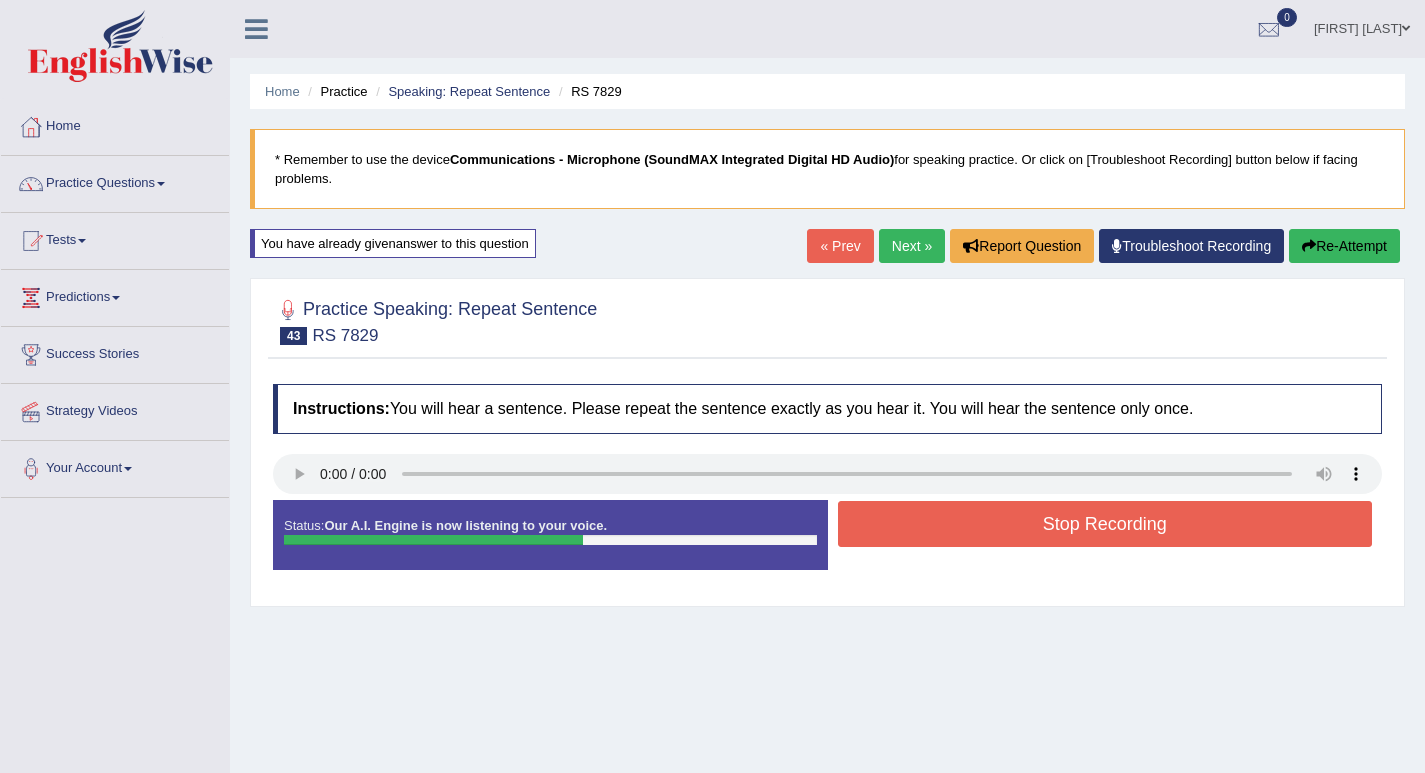 click on "Stop Recording" at bounding box center (1105, 524) 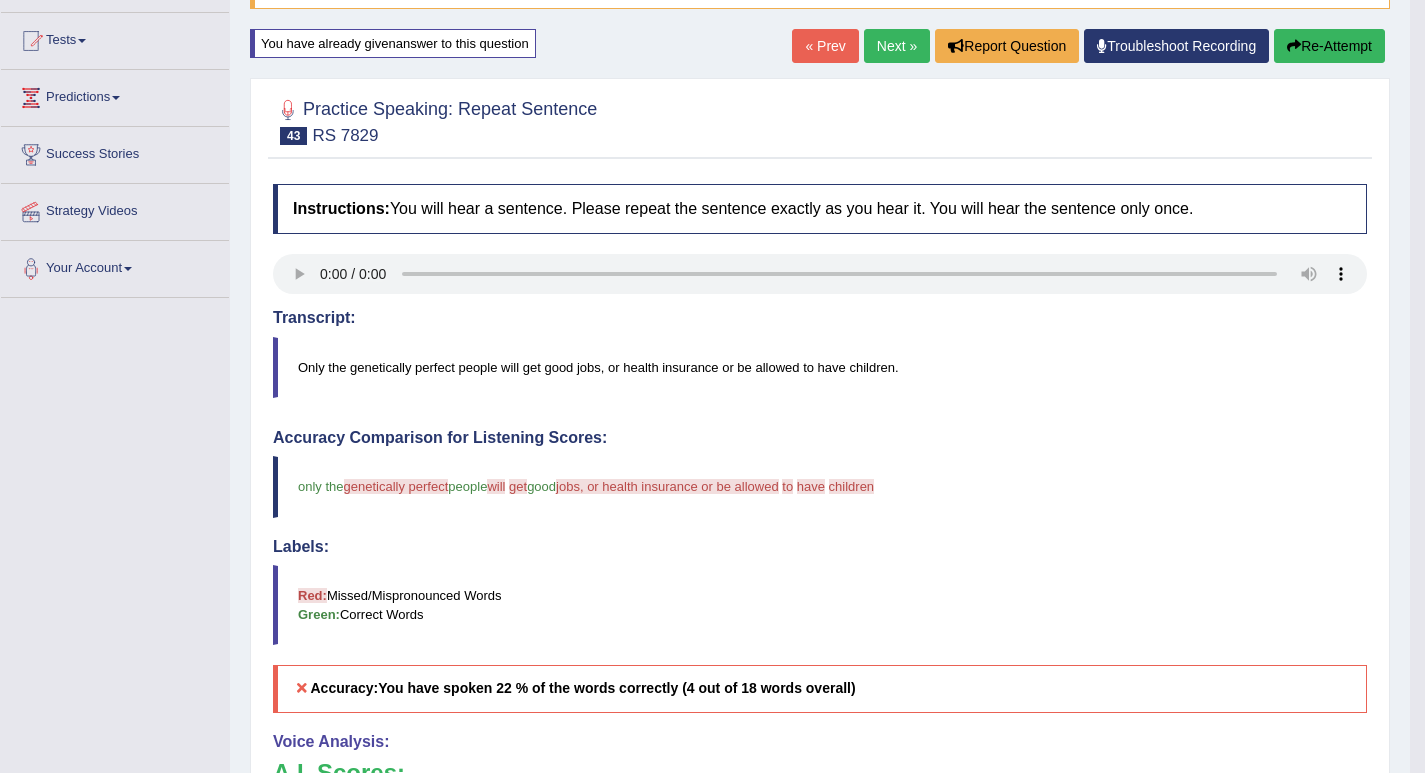 scroll, scrollTop: 100, scrollLeft: 0, axis: vertical 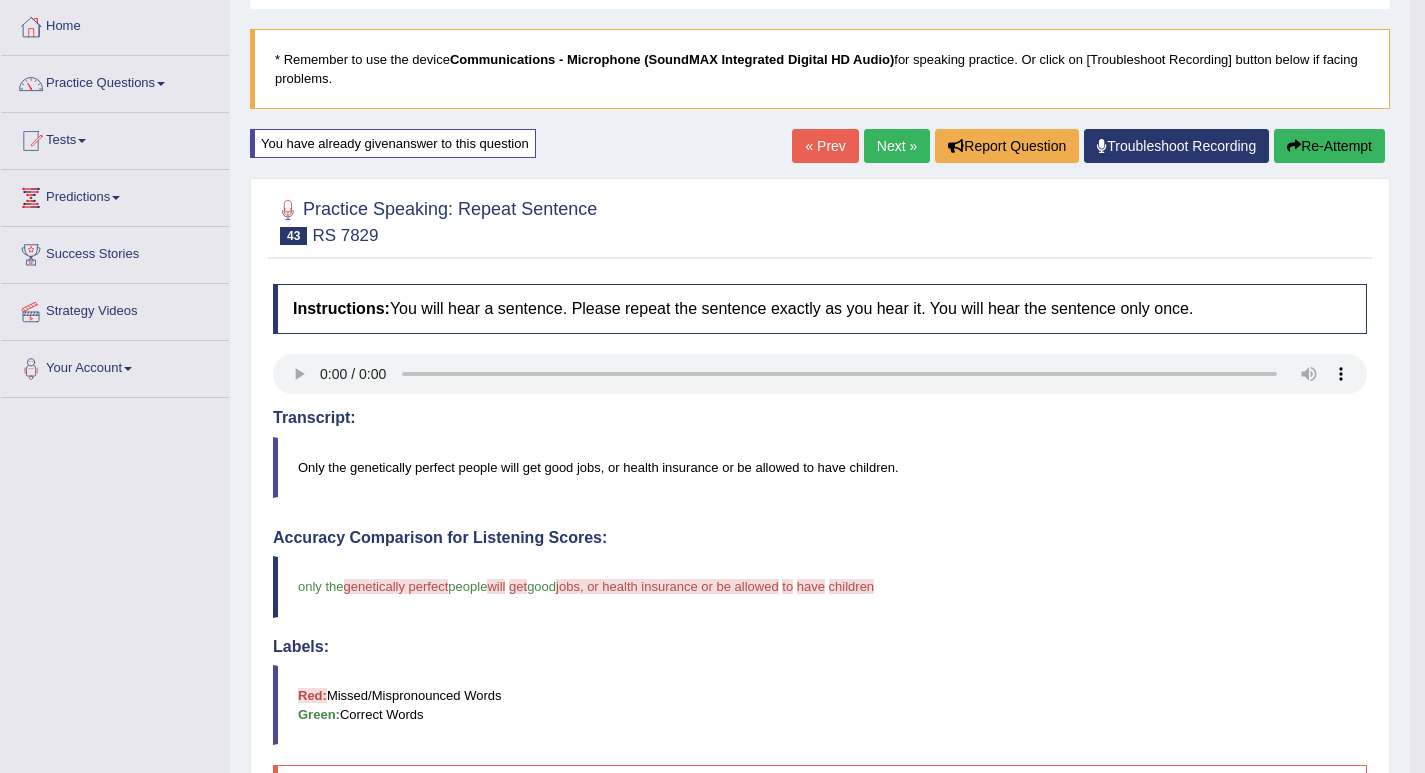 click on "Re-Attempt" at bounding box center (1329, 146) 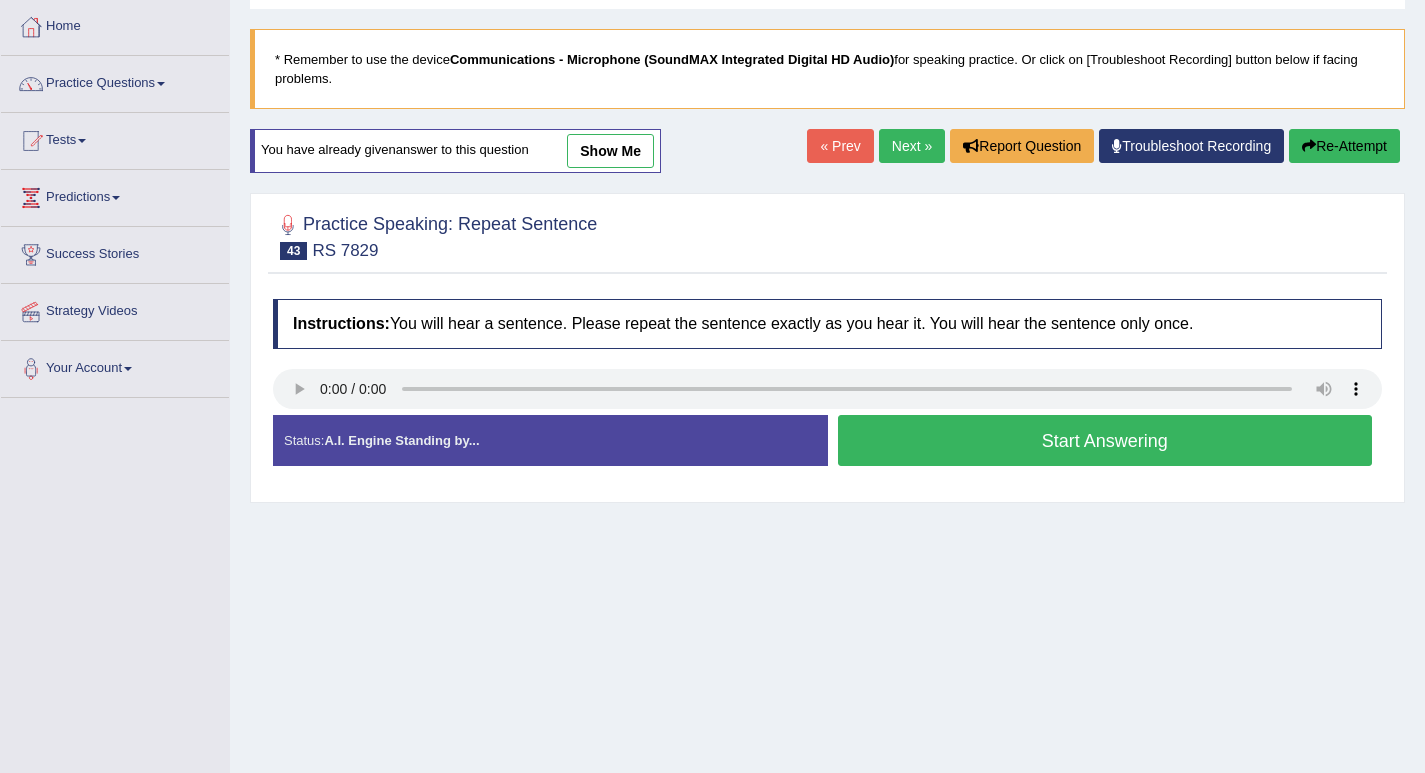 scroll, scrollTop: 100, scrollLeft: 0, axis: vertical 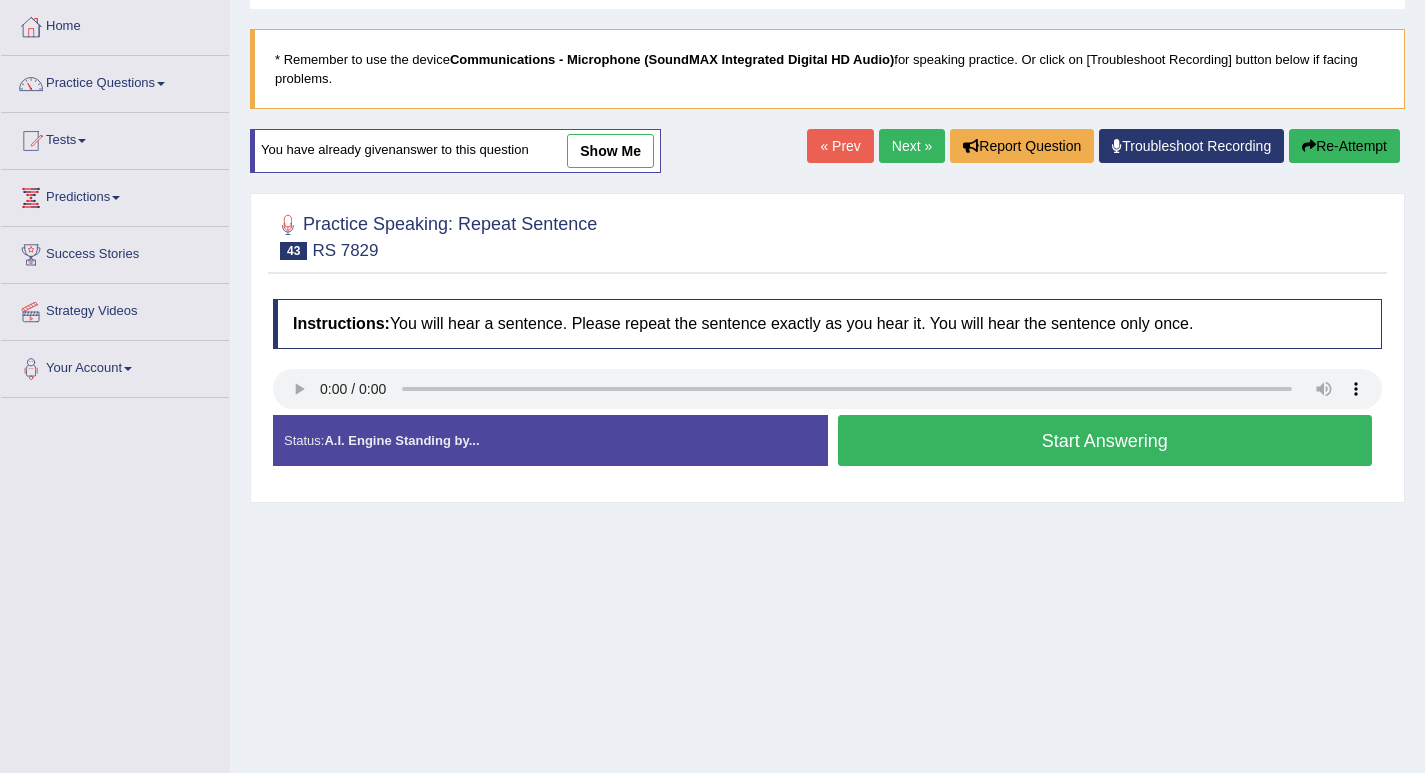 click on "Start Answering" at bounding box center (1105, 440) 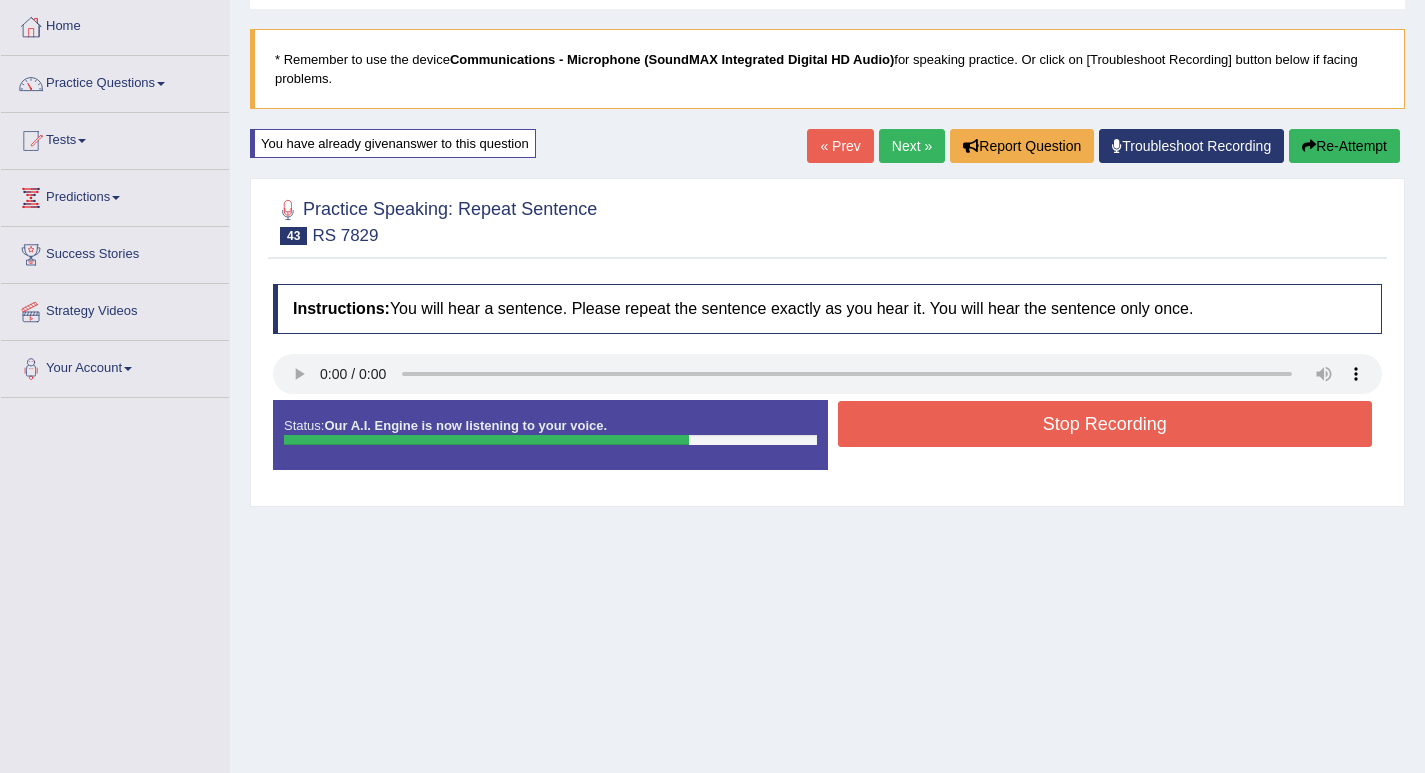 click on "Stop Recording" at bounding box center [1105, 424] 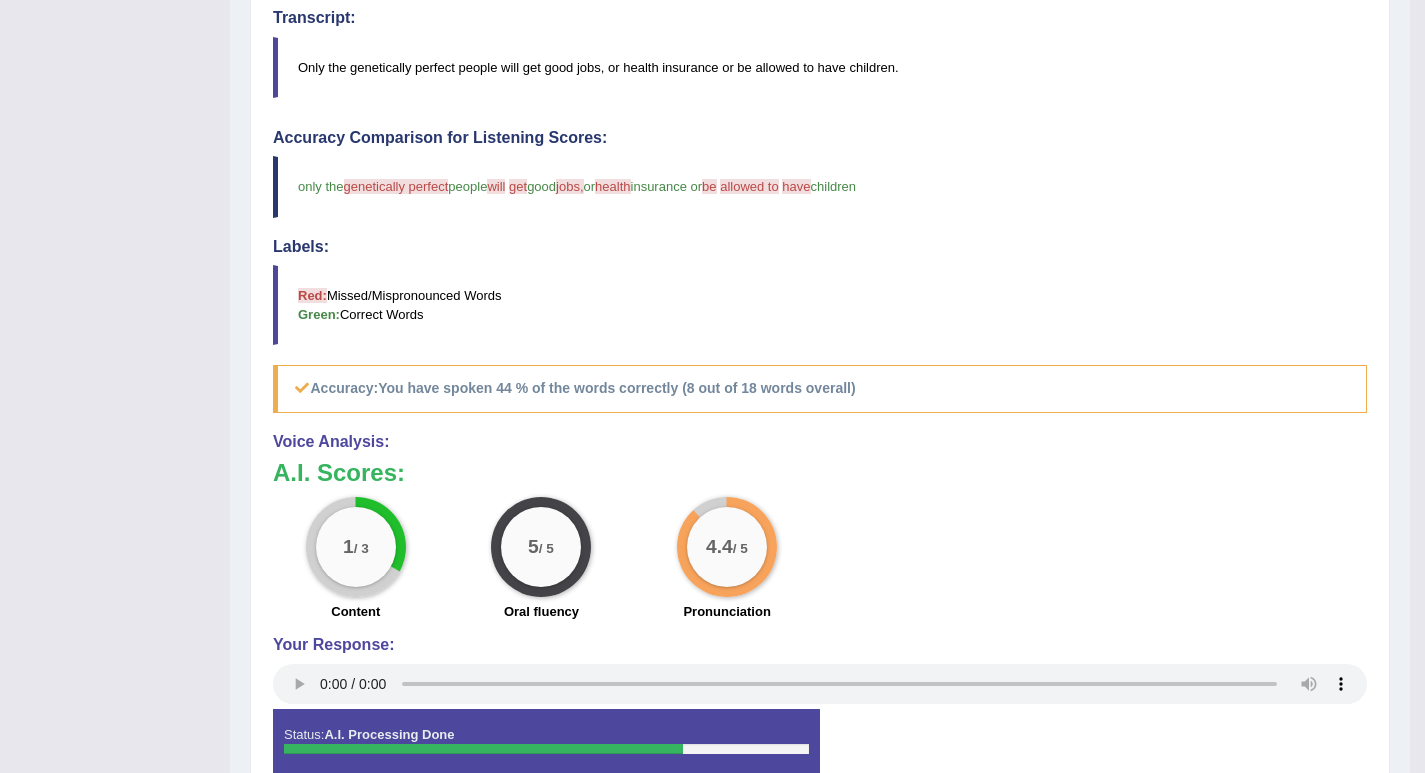 scroll, scrollTop: 200, scrollLeft: 0, axis: vertical 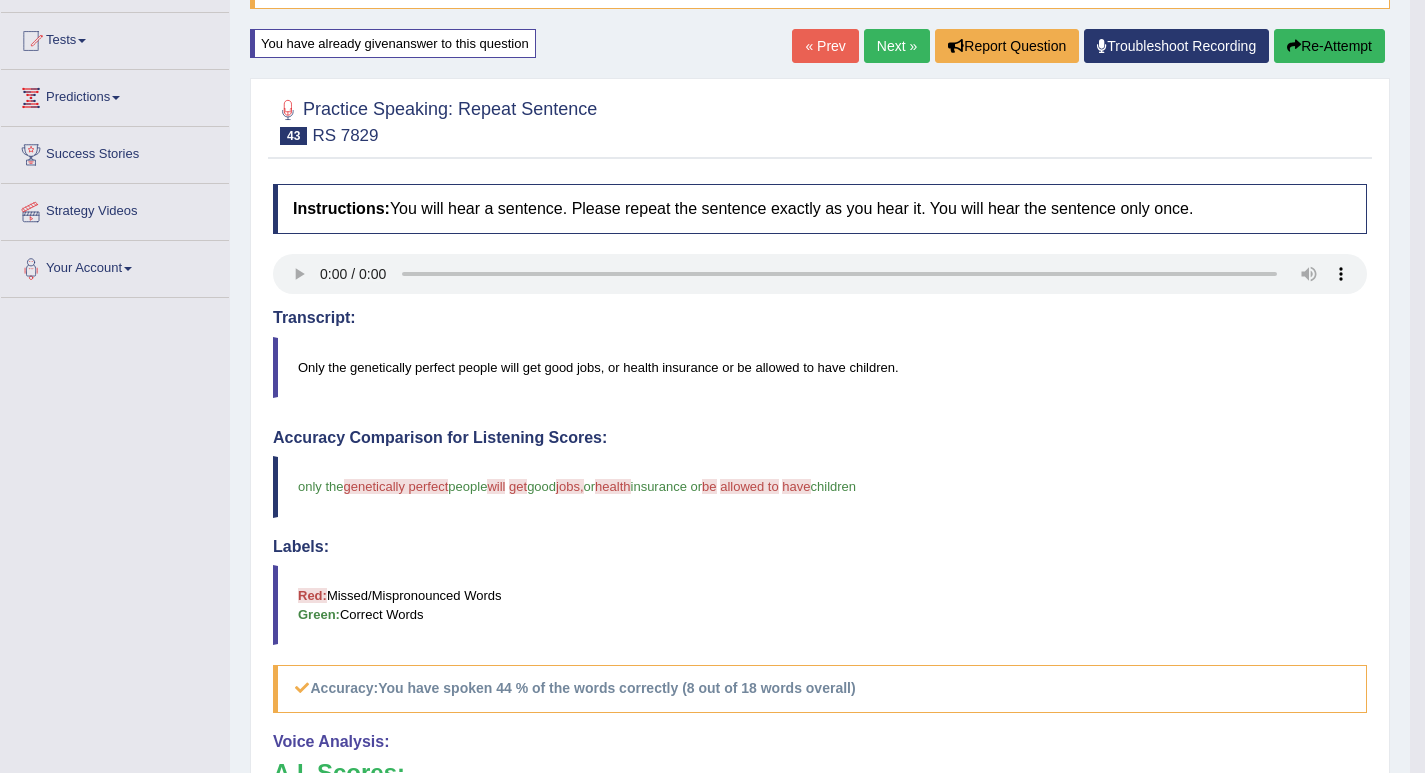 click on "Next »" at bounding box center (897, 46) 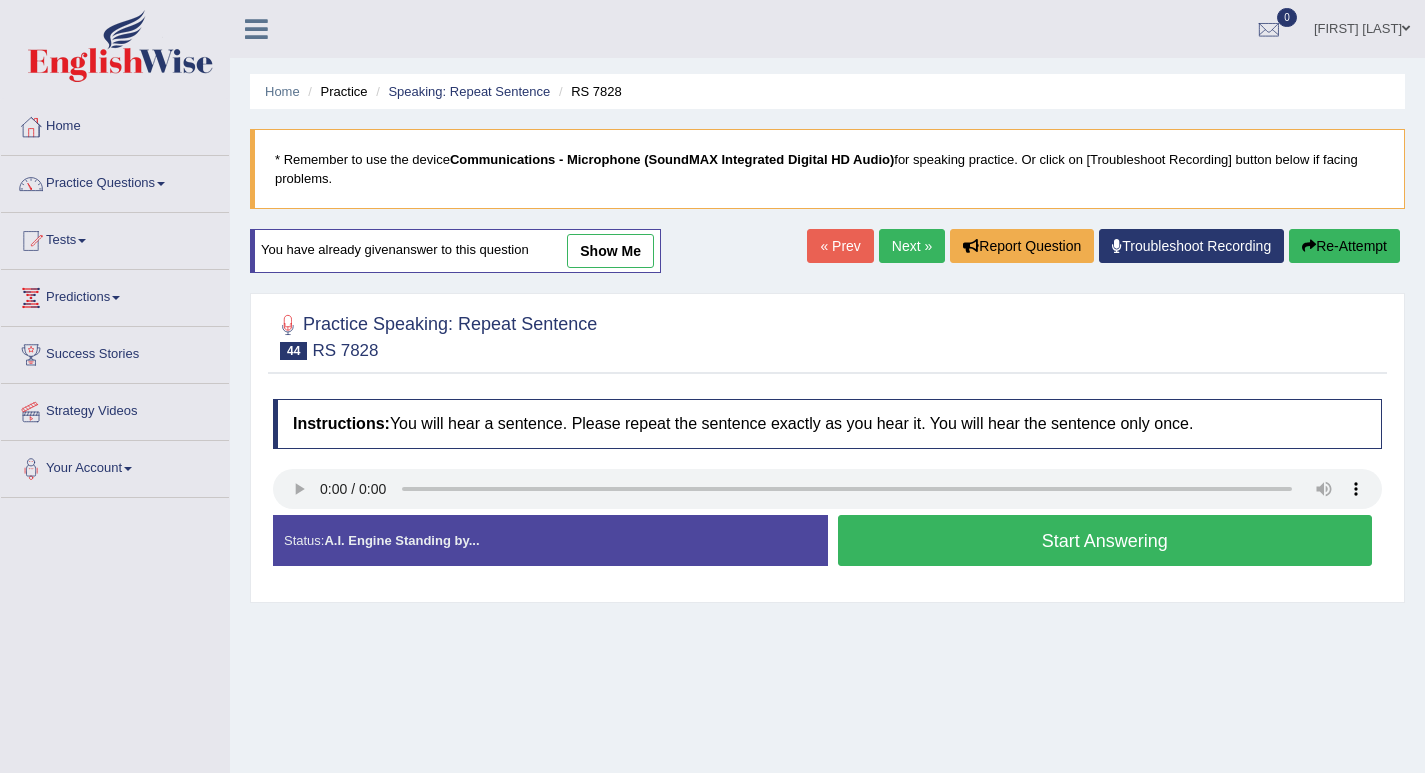 scroll, scrollTop: 0, scrollLeft: 0, axis: both 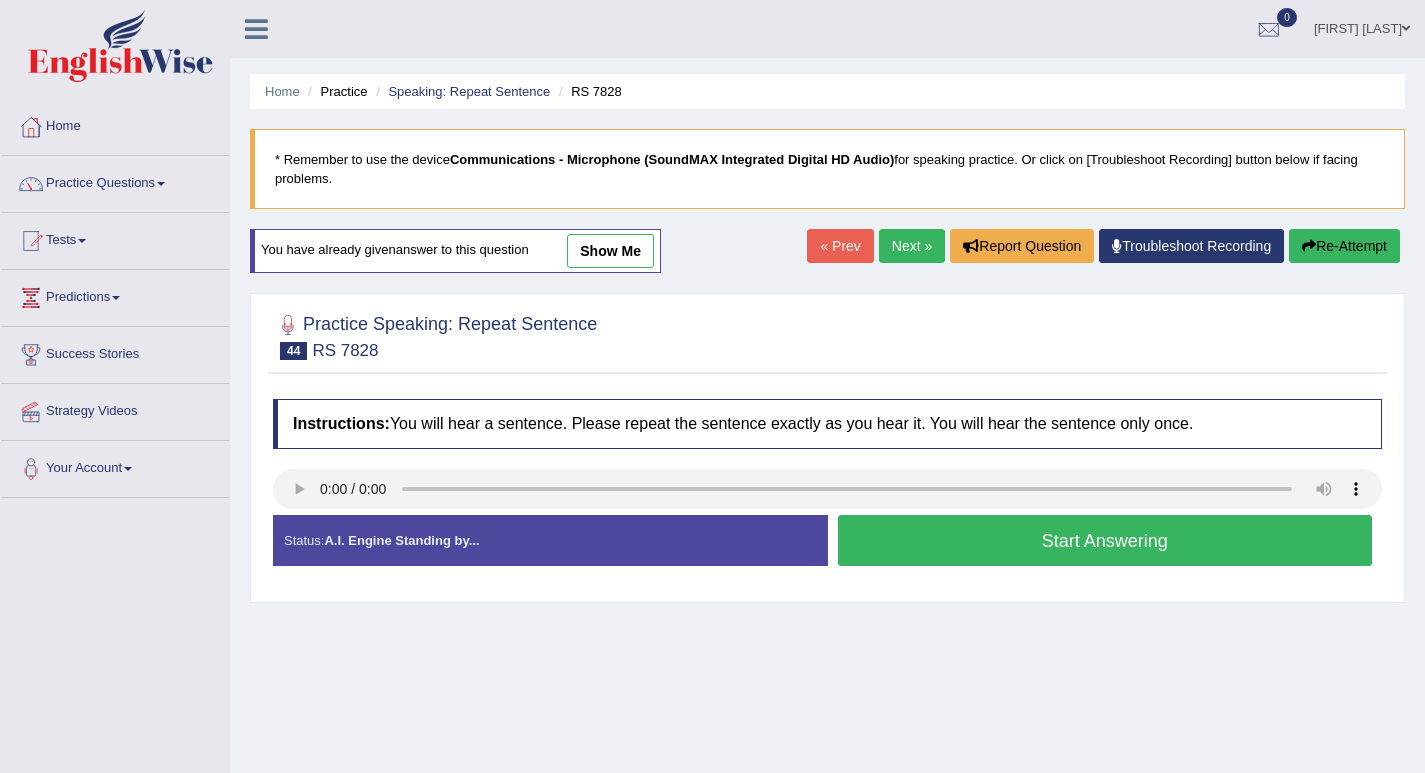 click on "Start Answering" at bounding box center [1105, 540] 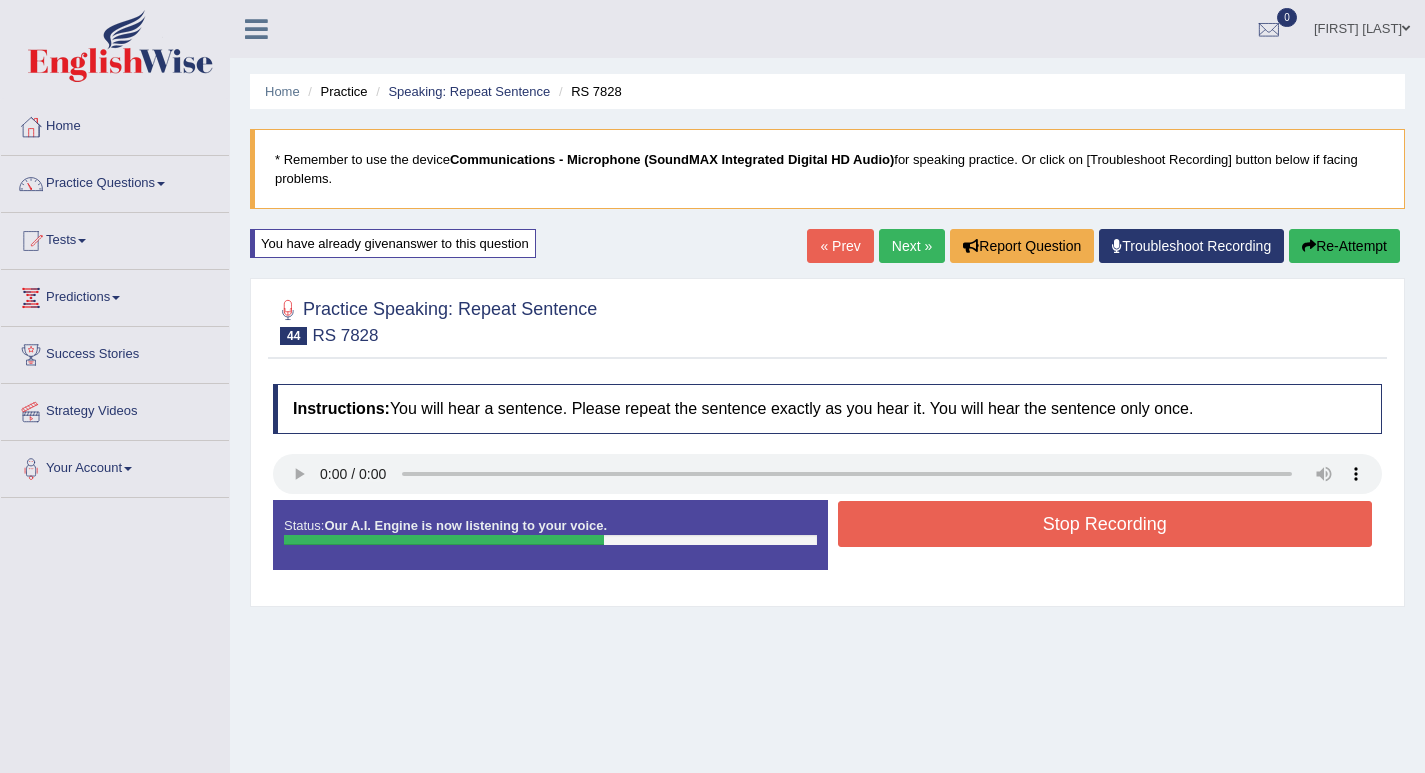 click on "Stop Recording" at bounding box center [1105, 524] 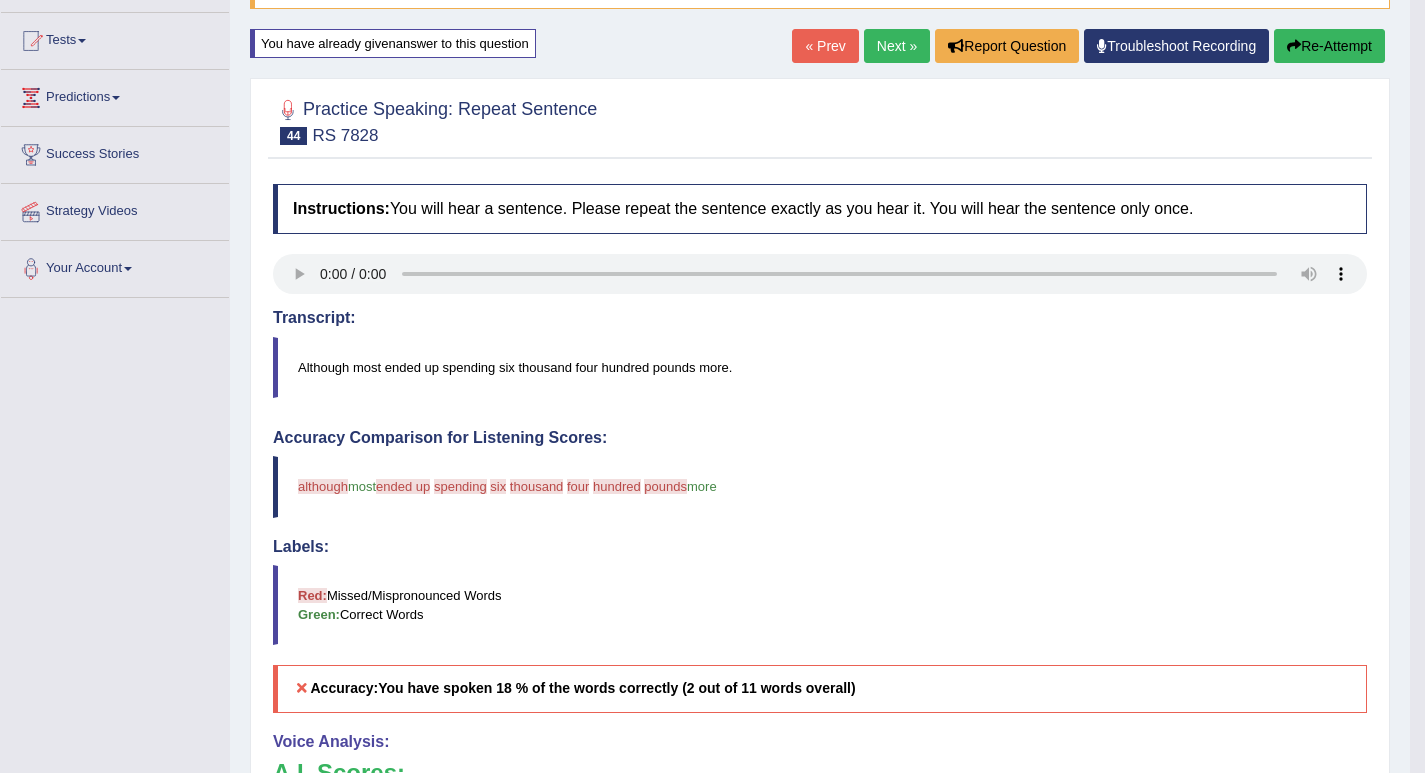 scroll, scrollTop: 100, scrollLeft: 0, axis: vertical 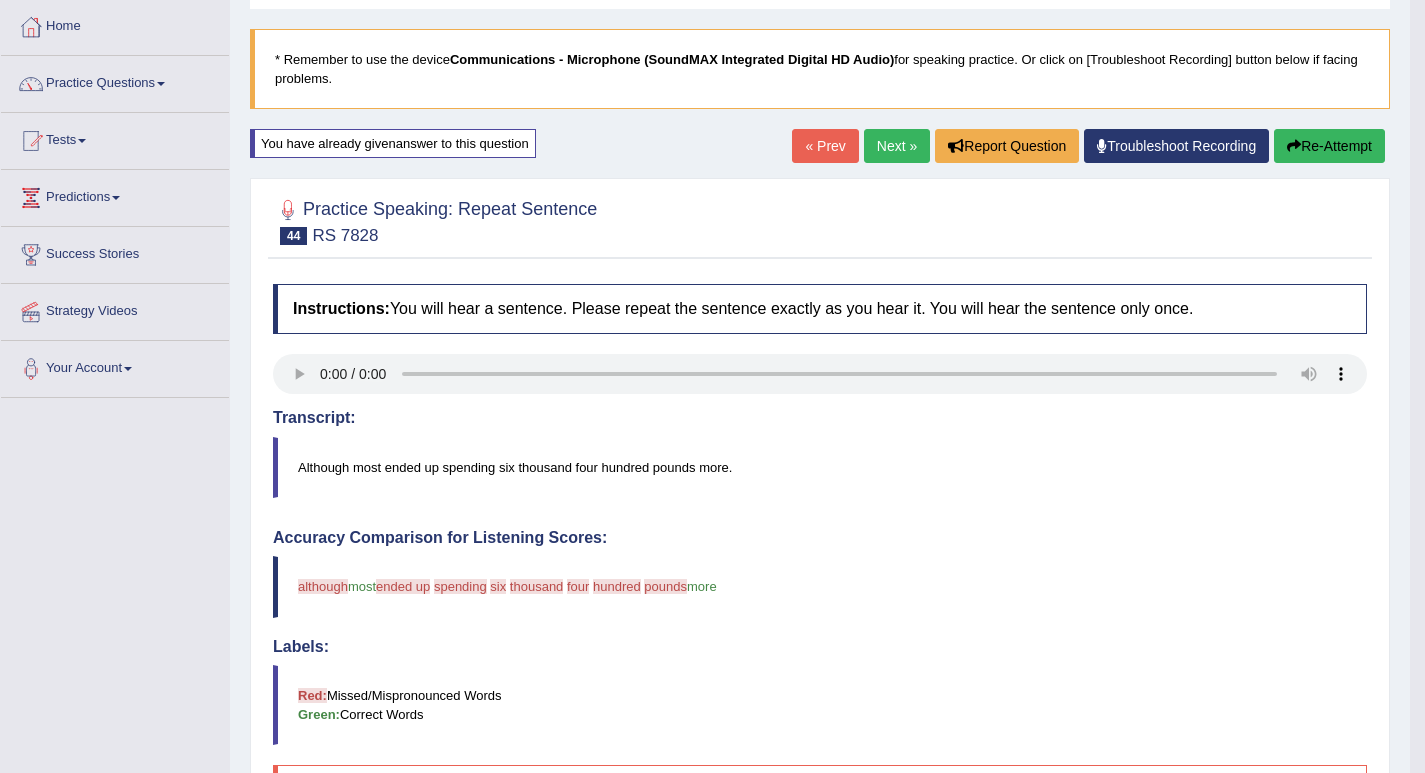 click at bounding box center [1294, 146] 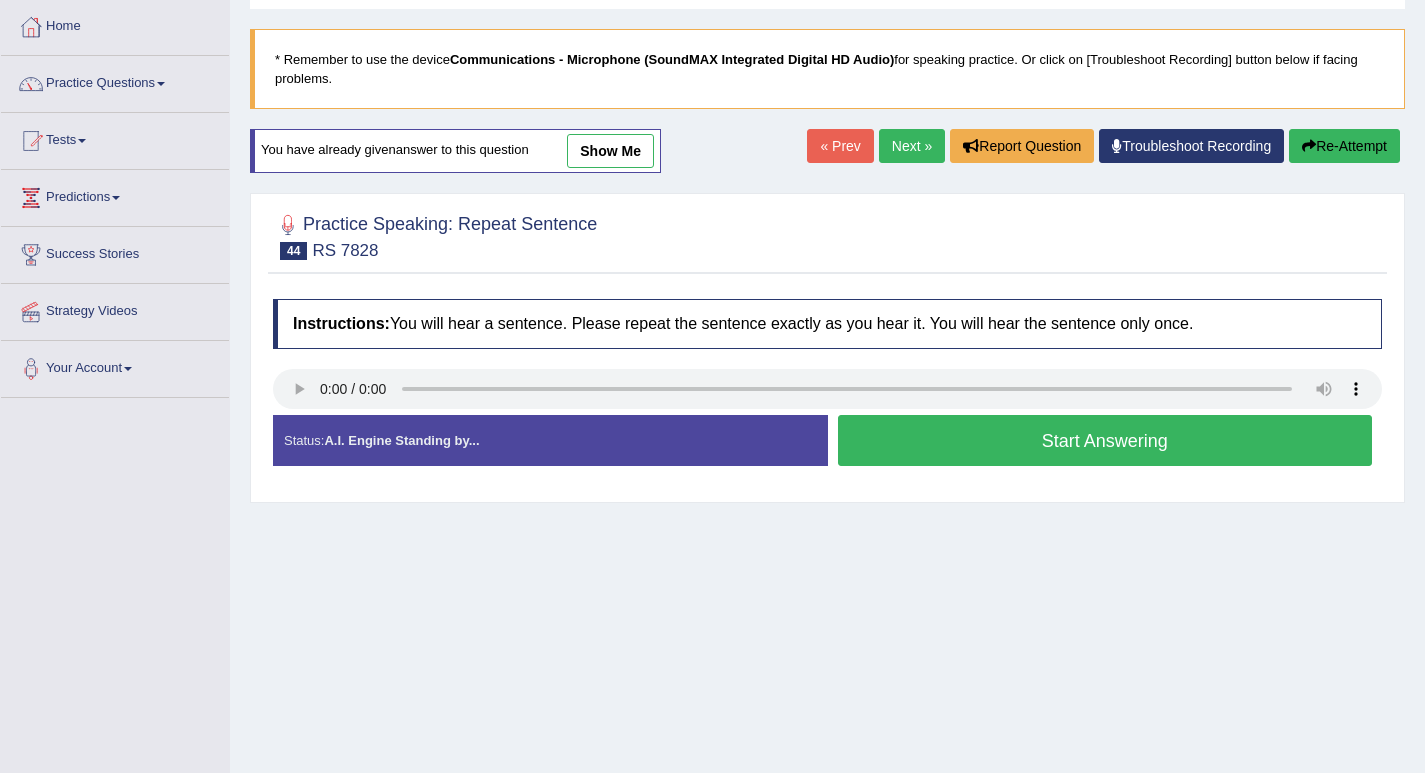 scroll, scrollTop: 100, scrollLeft: 0, axis: vertical 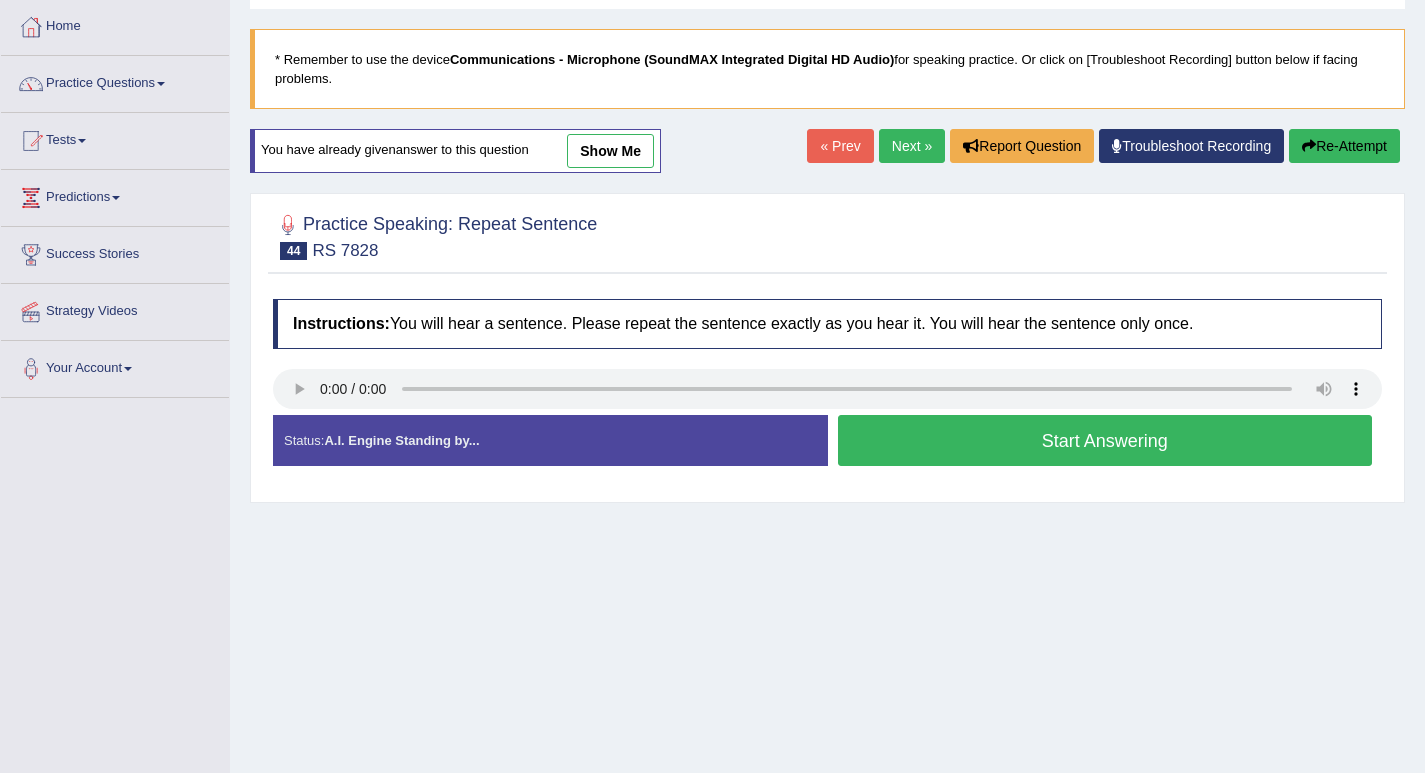 click on "Start Answering" at bounding box center (1105, 440) 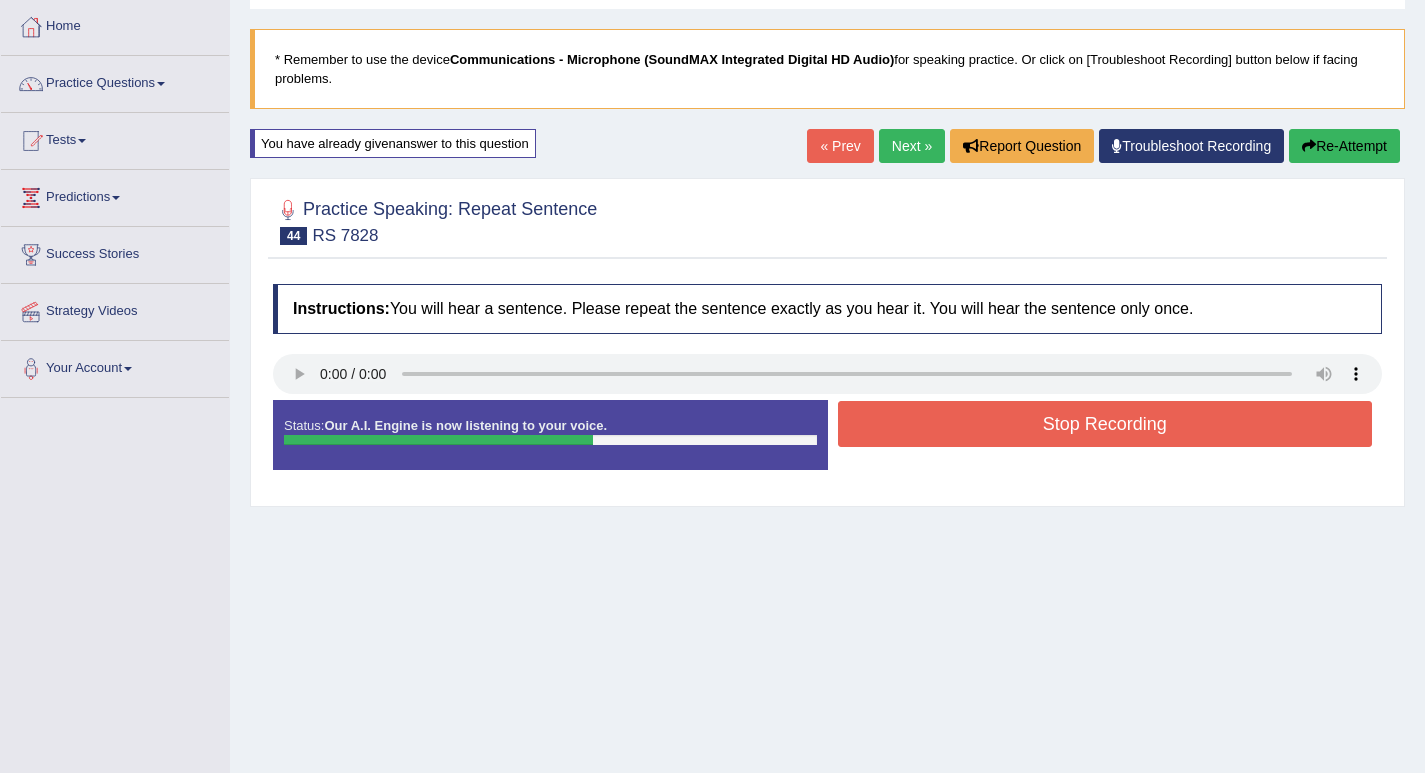 click on "Stop Recording" at bounding box center (1105, 424) 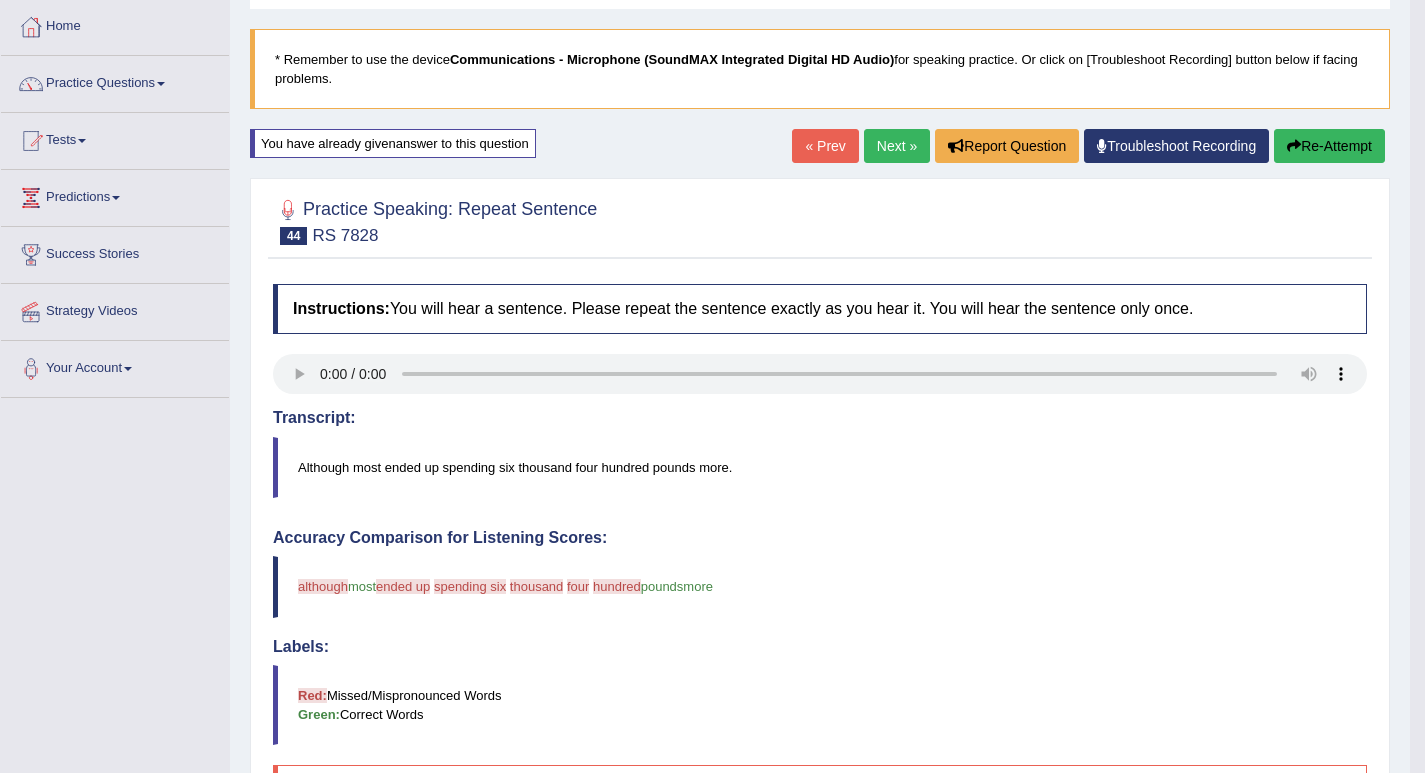 scroll, scrollTop: 0, scrollLeft: 0, axis: both 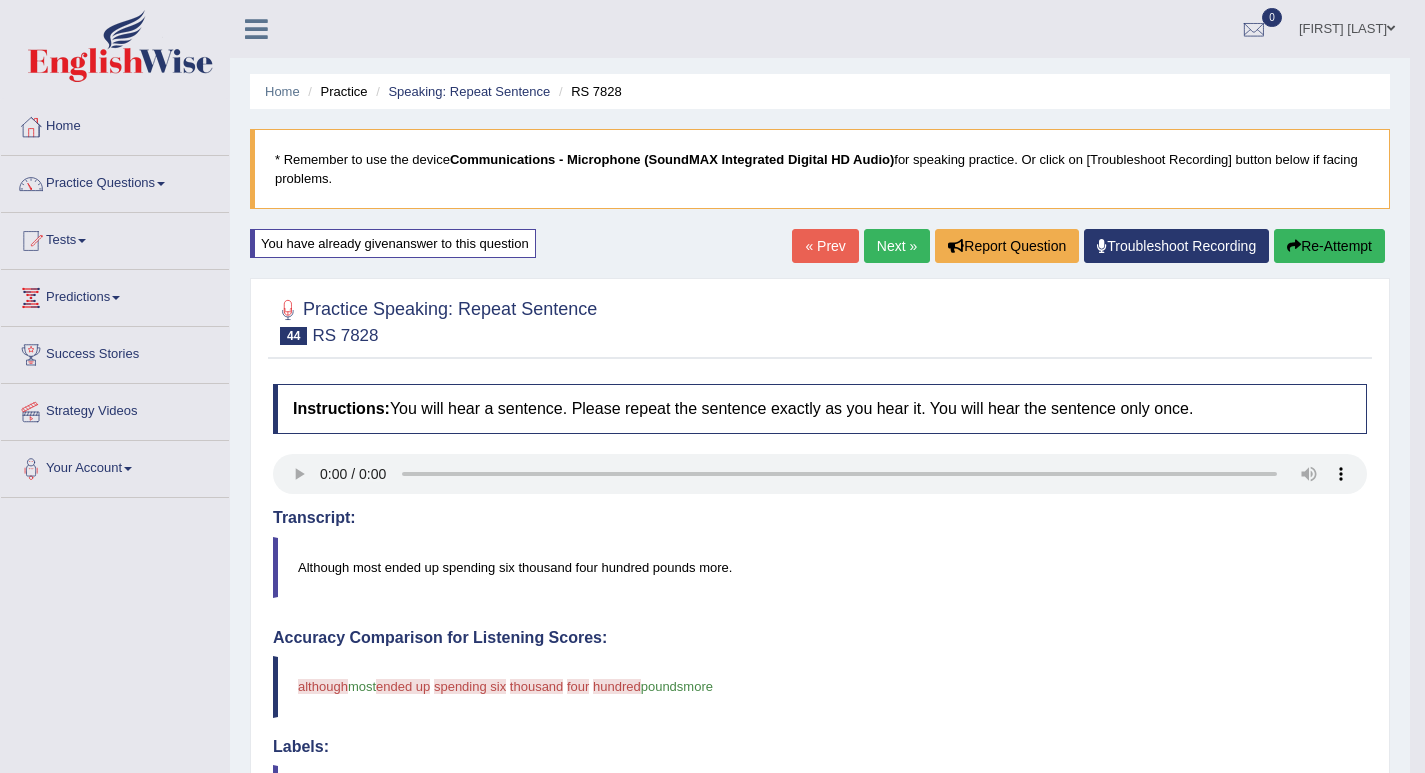 click on "Next »" at bounding box center [897, 246] 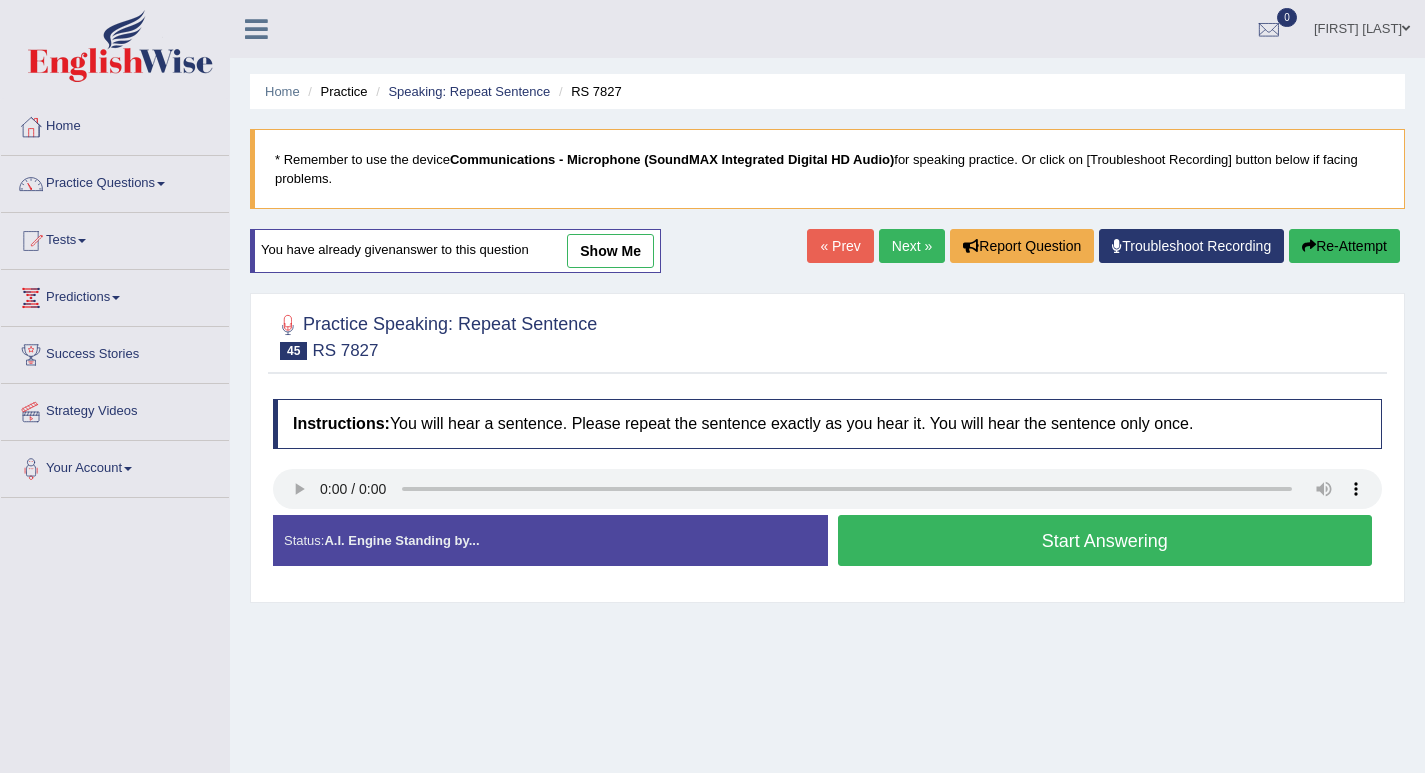 scroll, scrollTop: 0, scrollLeft: 0, axis: both 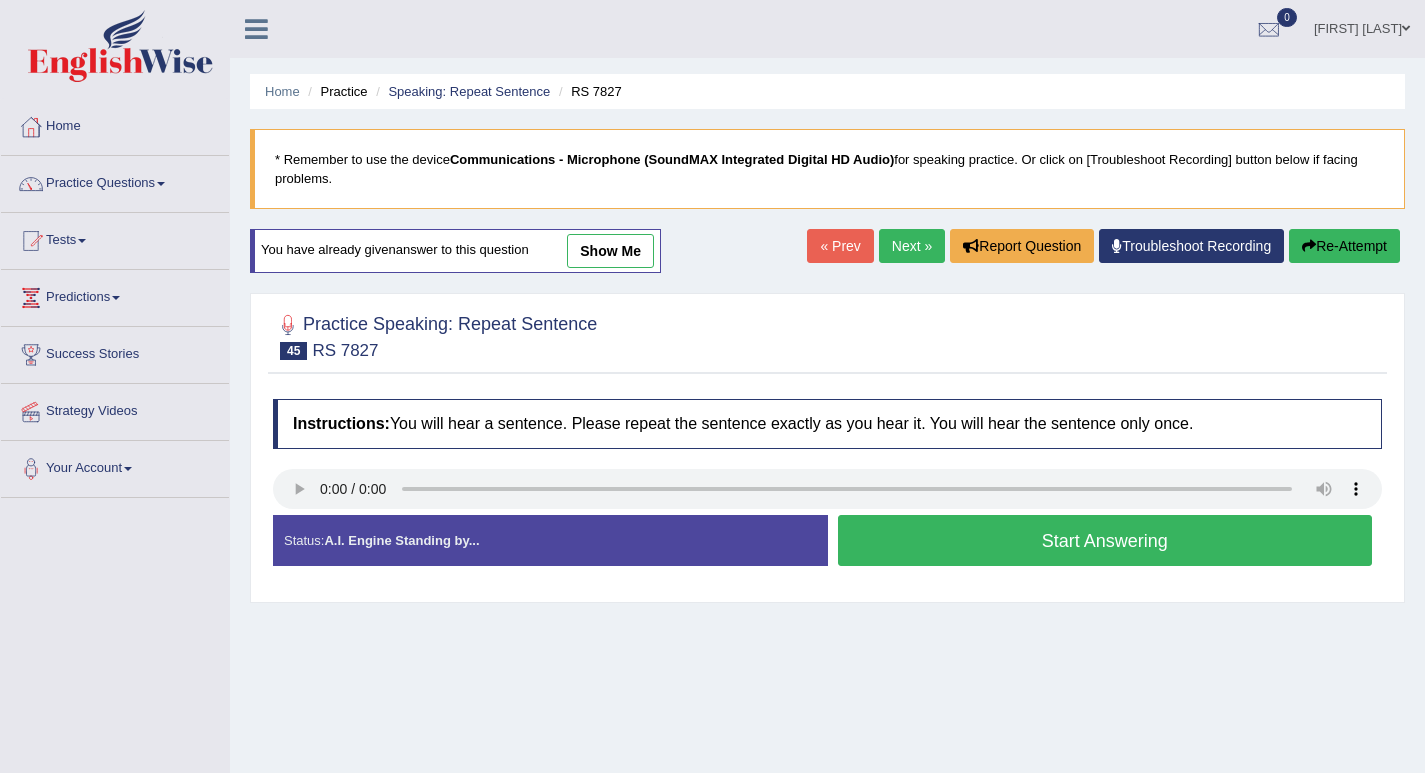 click on "Start Answering" at bounding box center [1105, 540] 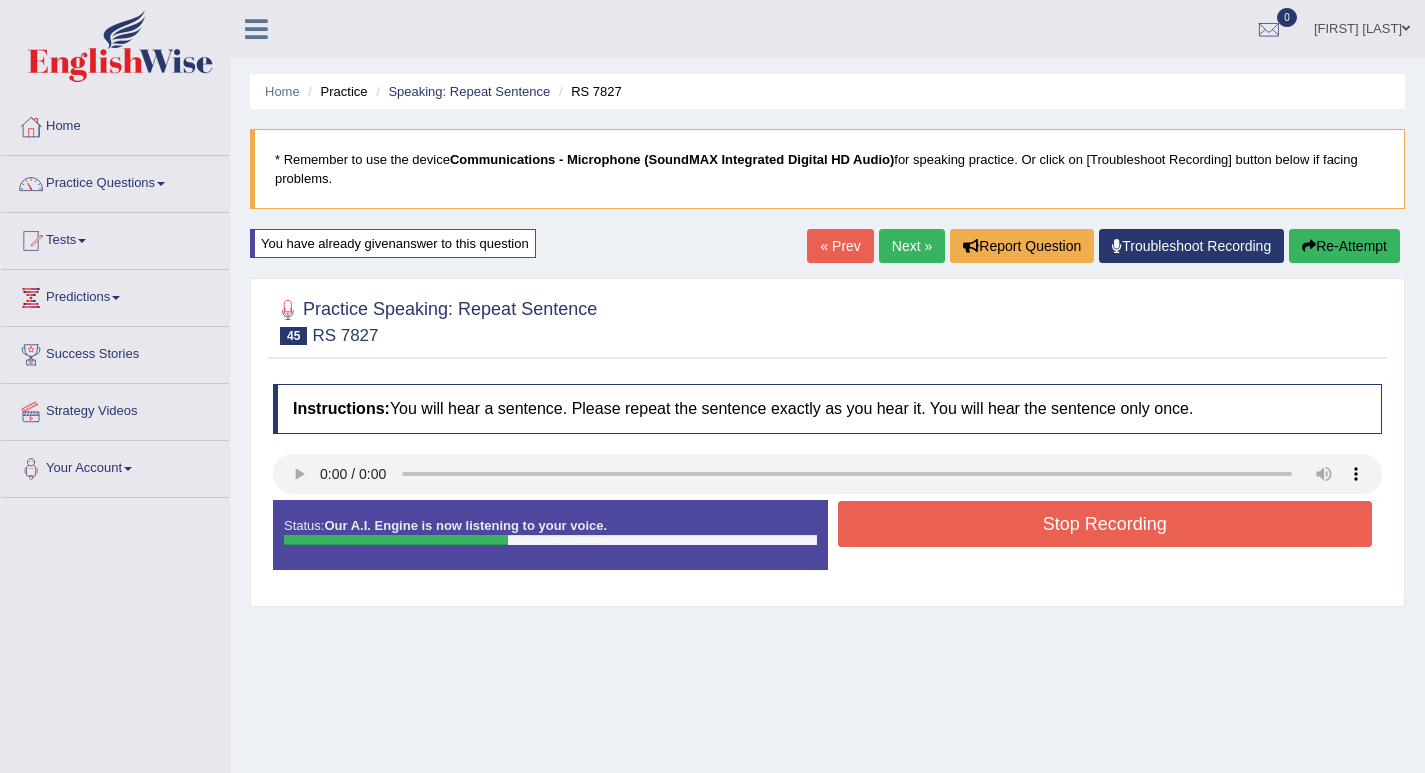 click on "Stop Recording" at bounding box center [1105, 526] 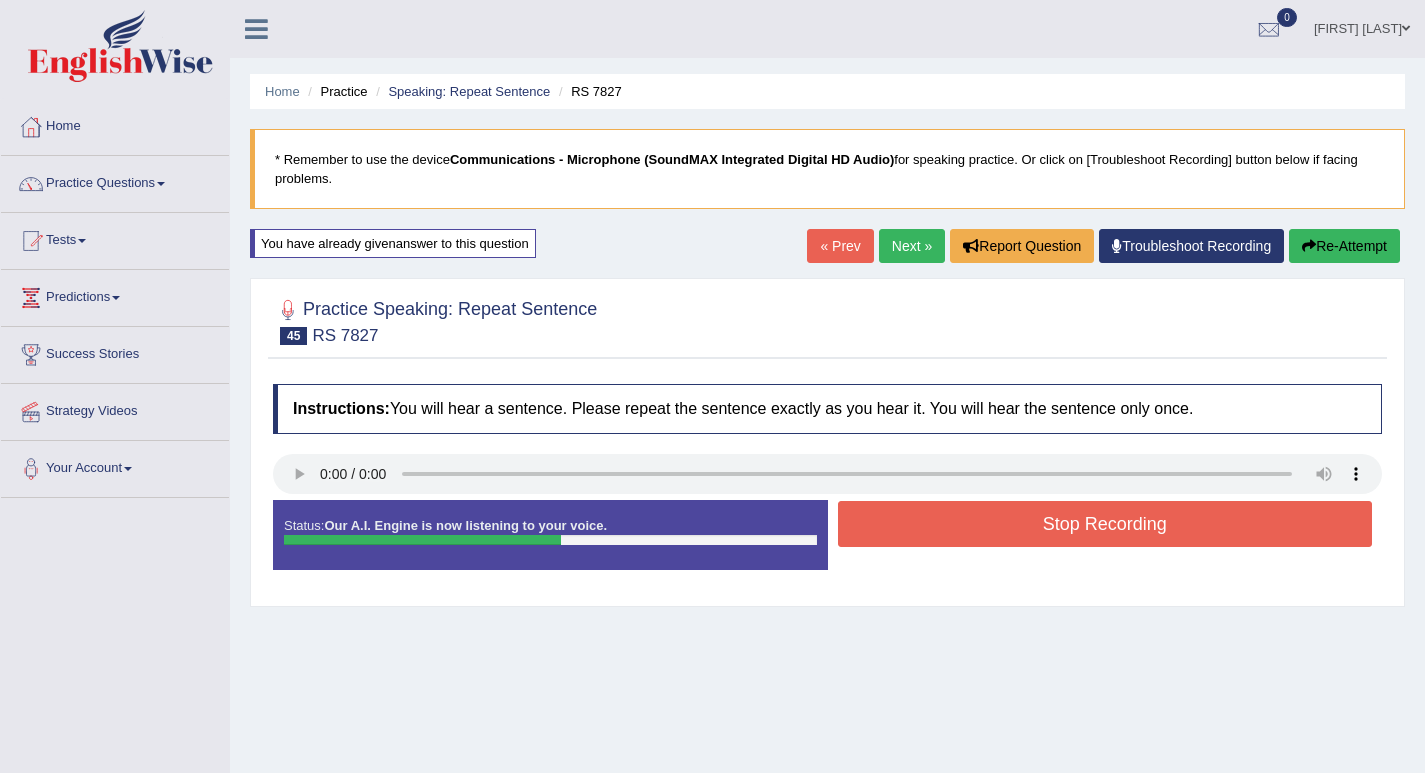 click on "Stop Recording" at bounding box center (1105, 524) 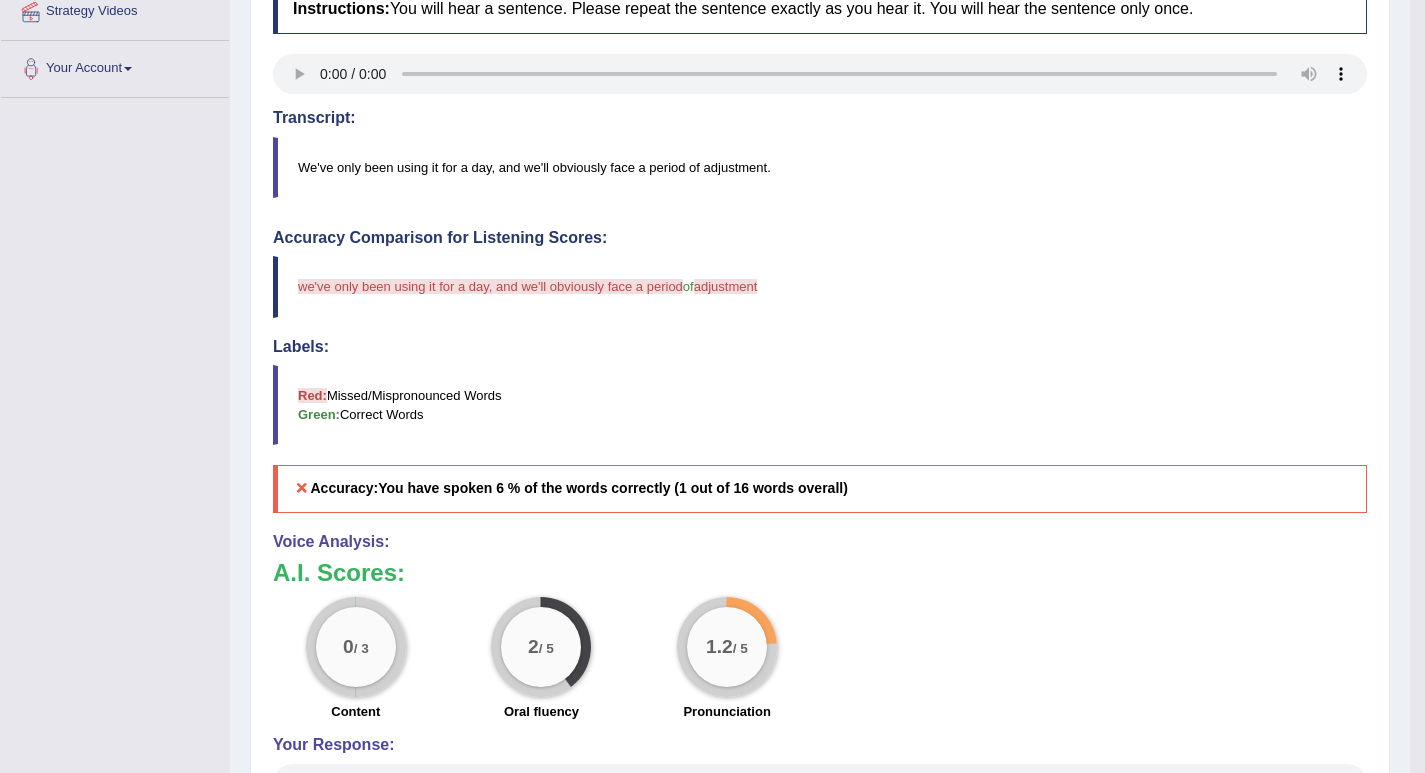 scroll, scrollTop: 200, scrollLeft: 0, axis: vertical 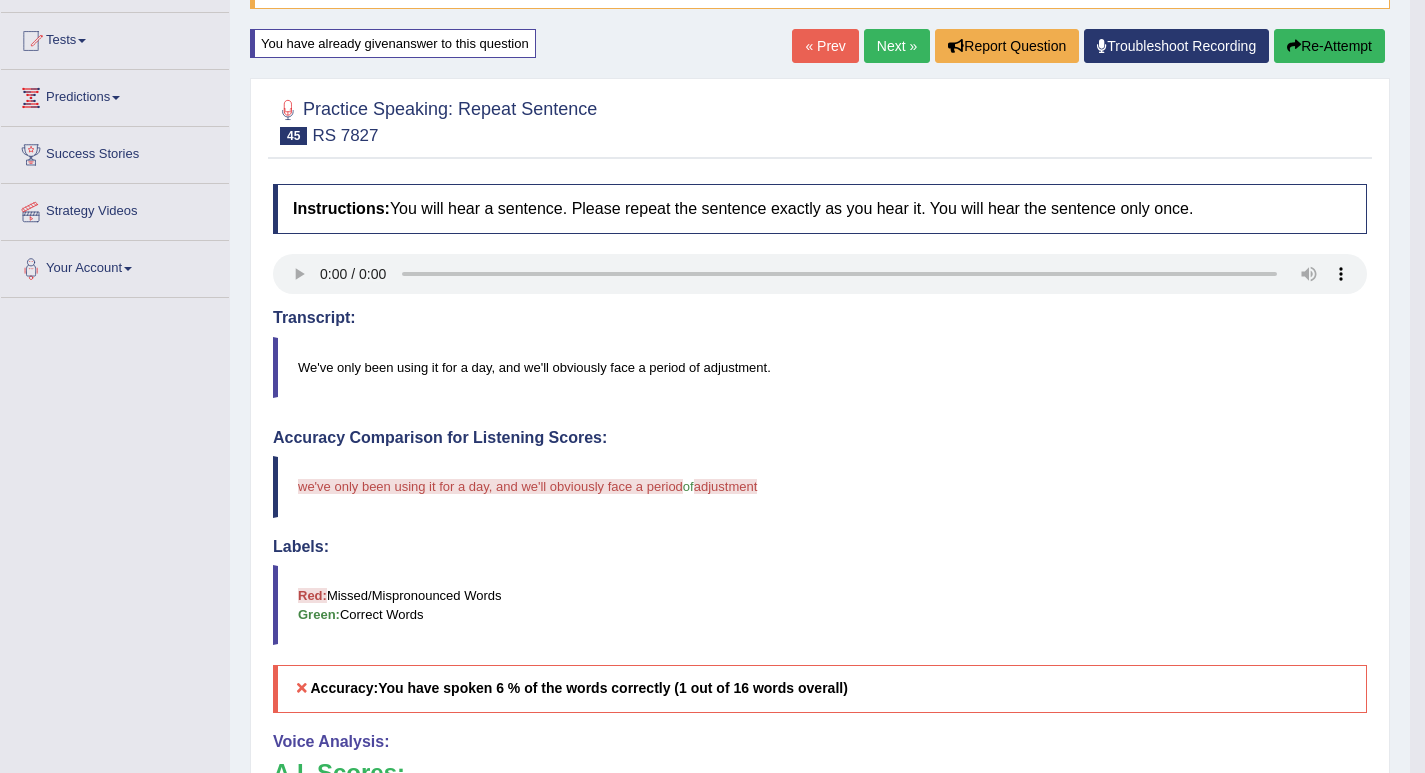 click on "Re-Attempt" at bounding box center [1329, 46] 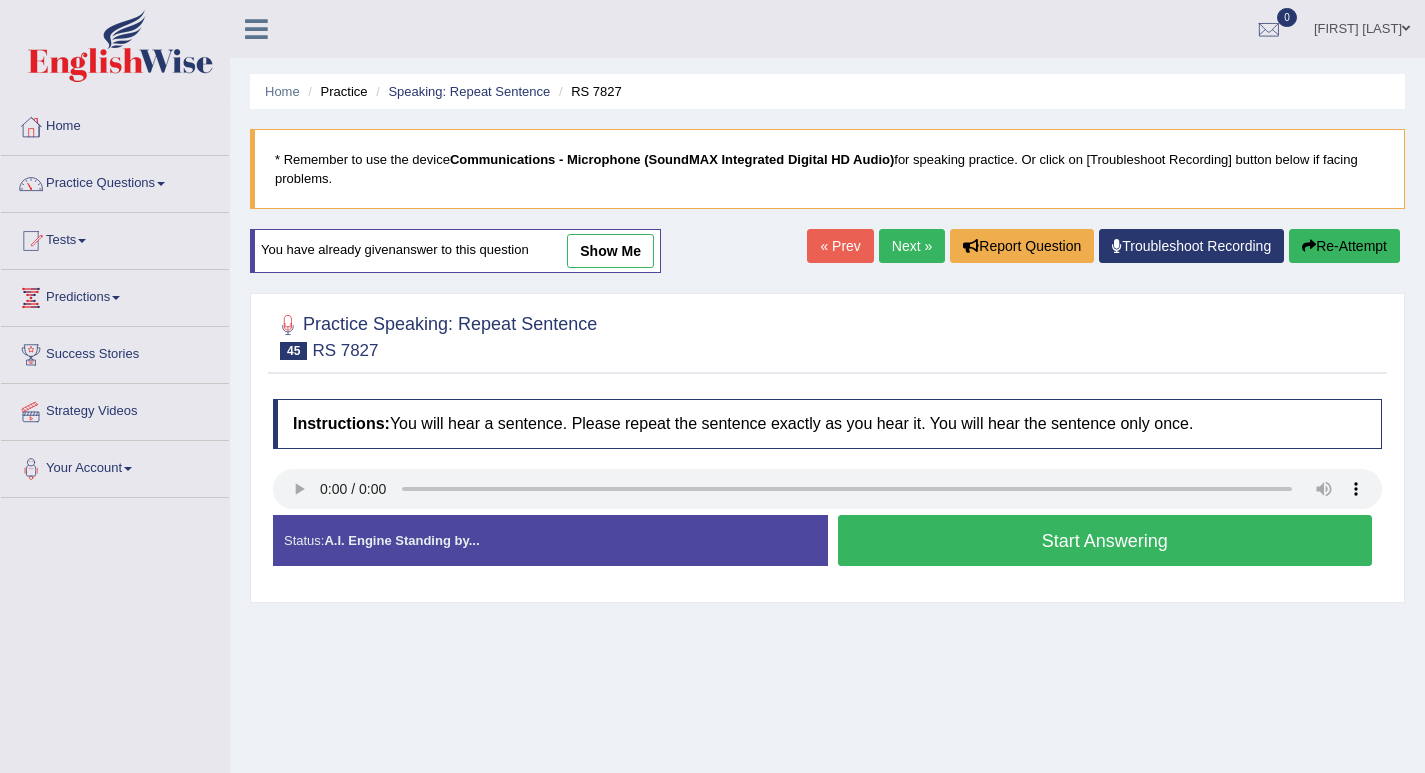 scroll, scrollTop: 200, scrollLeft: 0, axis: vertical 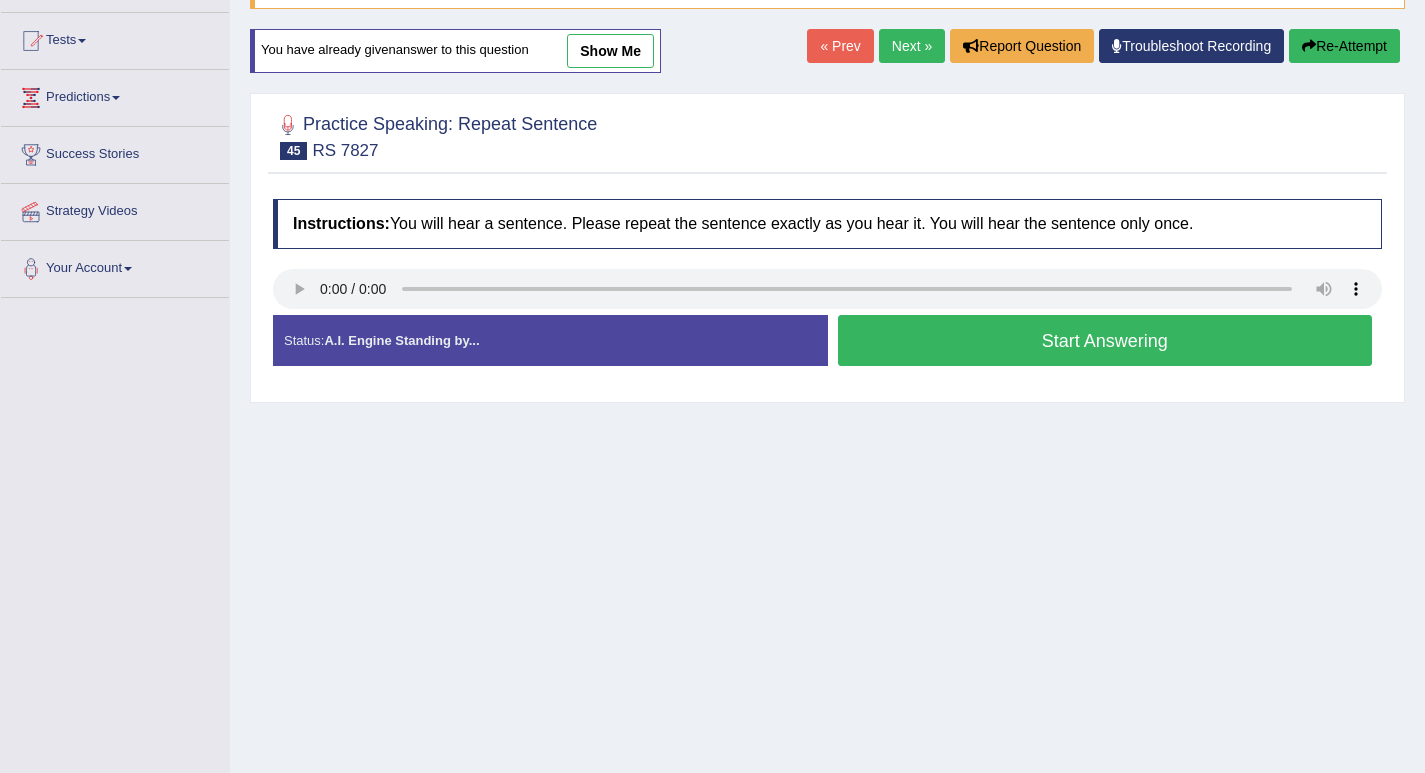 click on "Start Answering" at bounding box center (1105, 340) 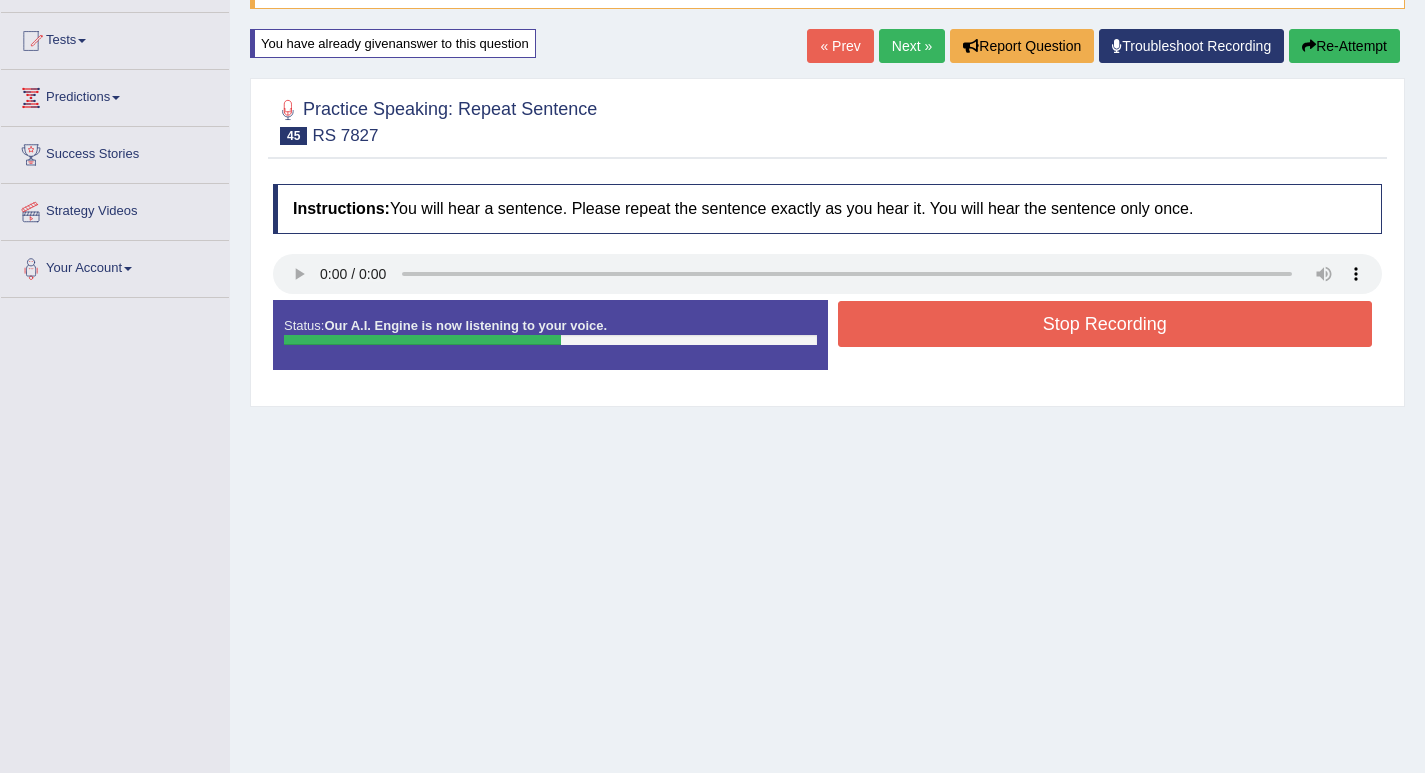 click on "Stop Recording" at bounding box center [1105, 324] 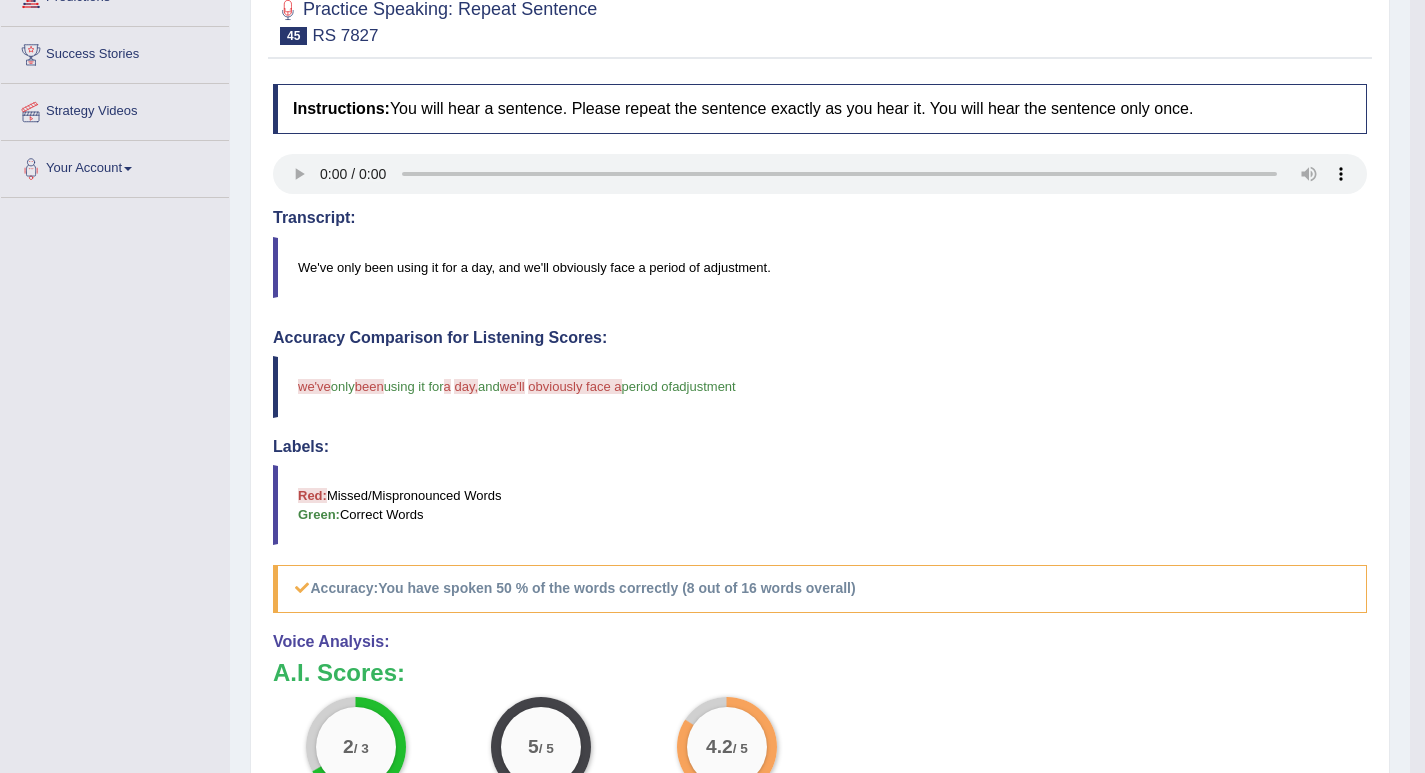 scroll, scrollTop: 100, scrollLeft: 0, axis: vertical 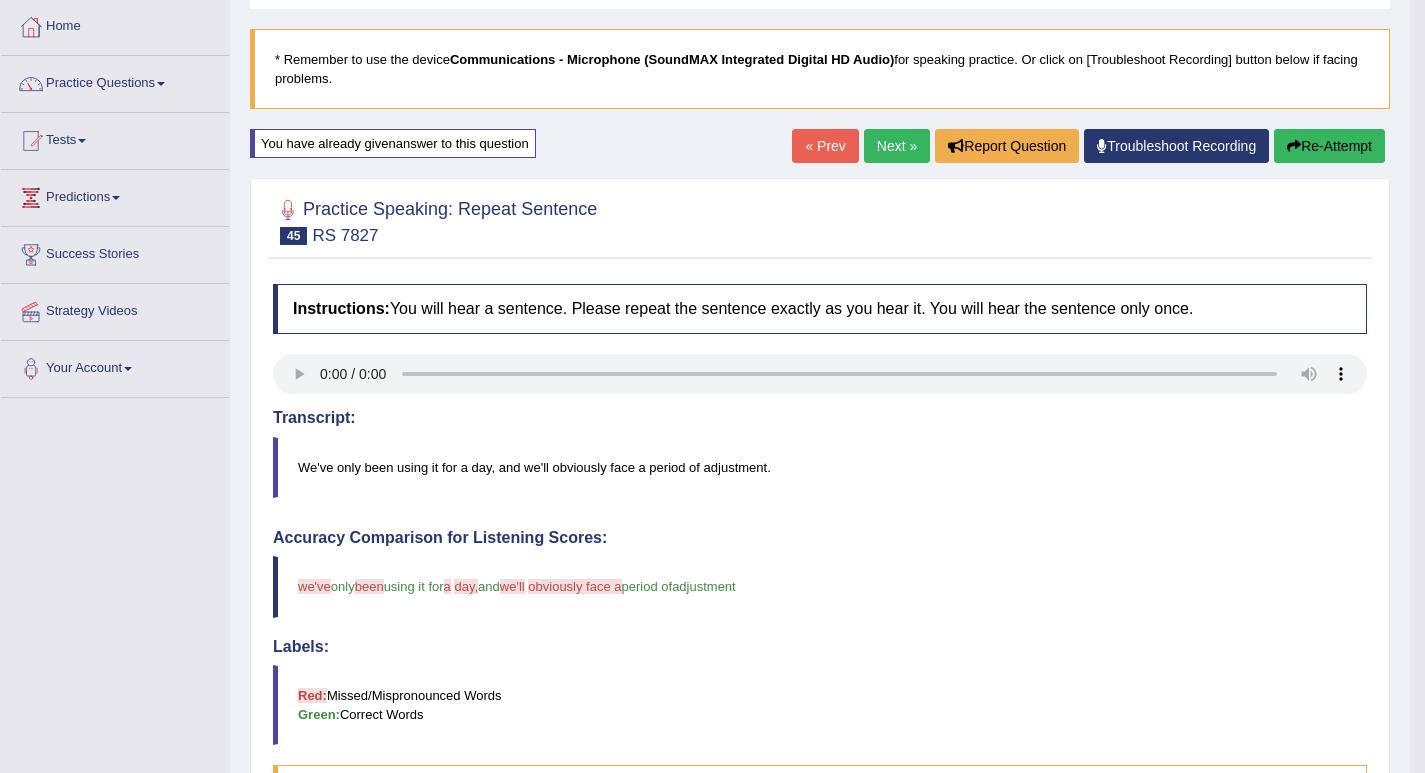 click on "Next »" at bounding box center [897, 146] 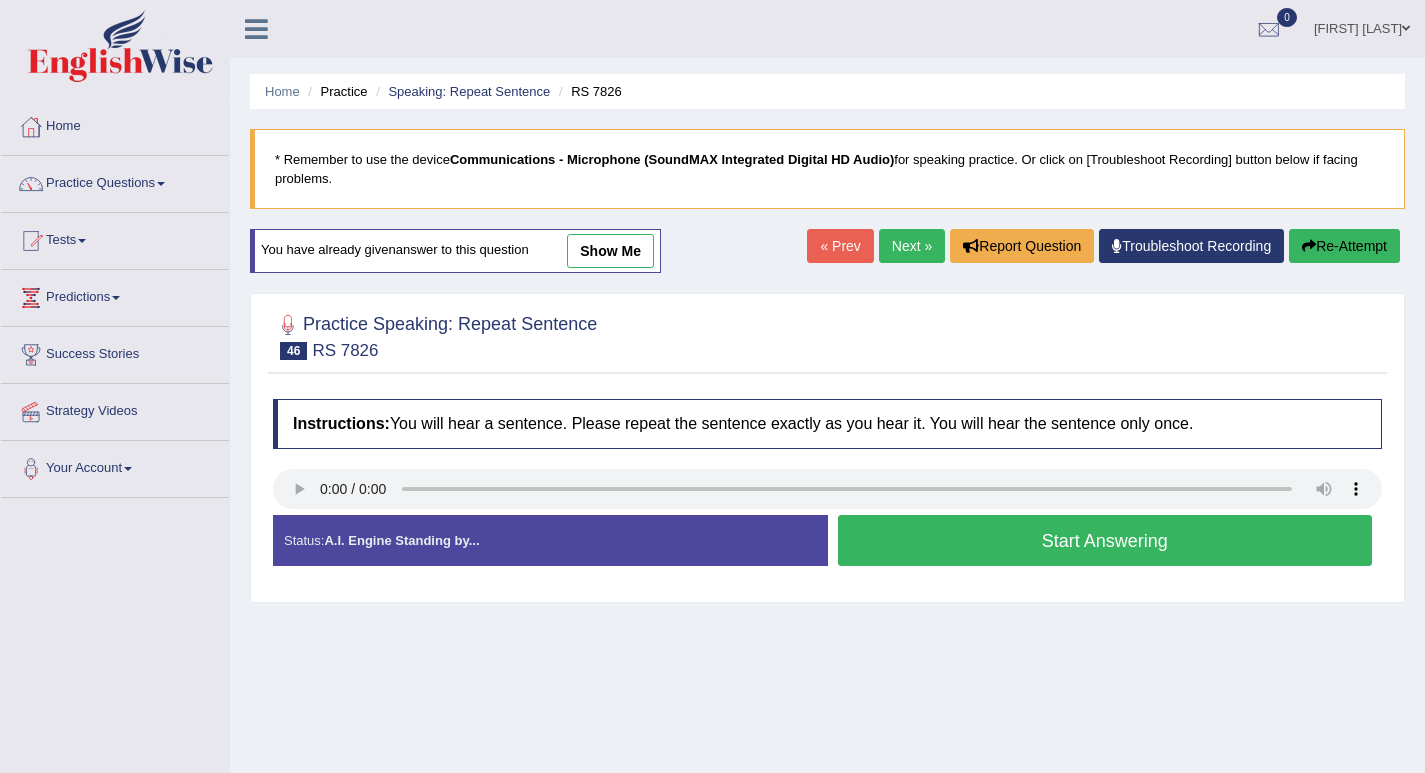 scroll, scrollTop: 0, scrollLeft: 0, axis: both 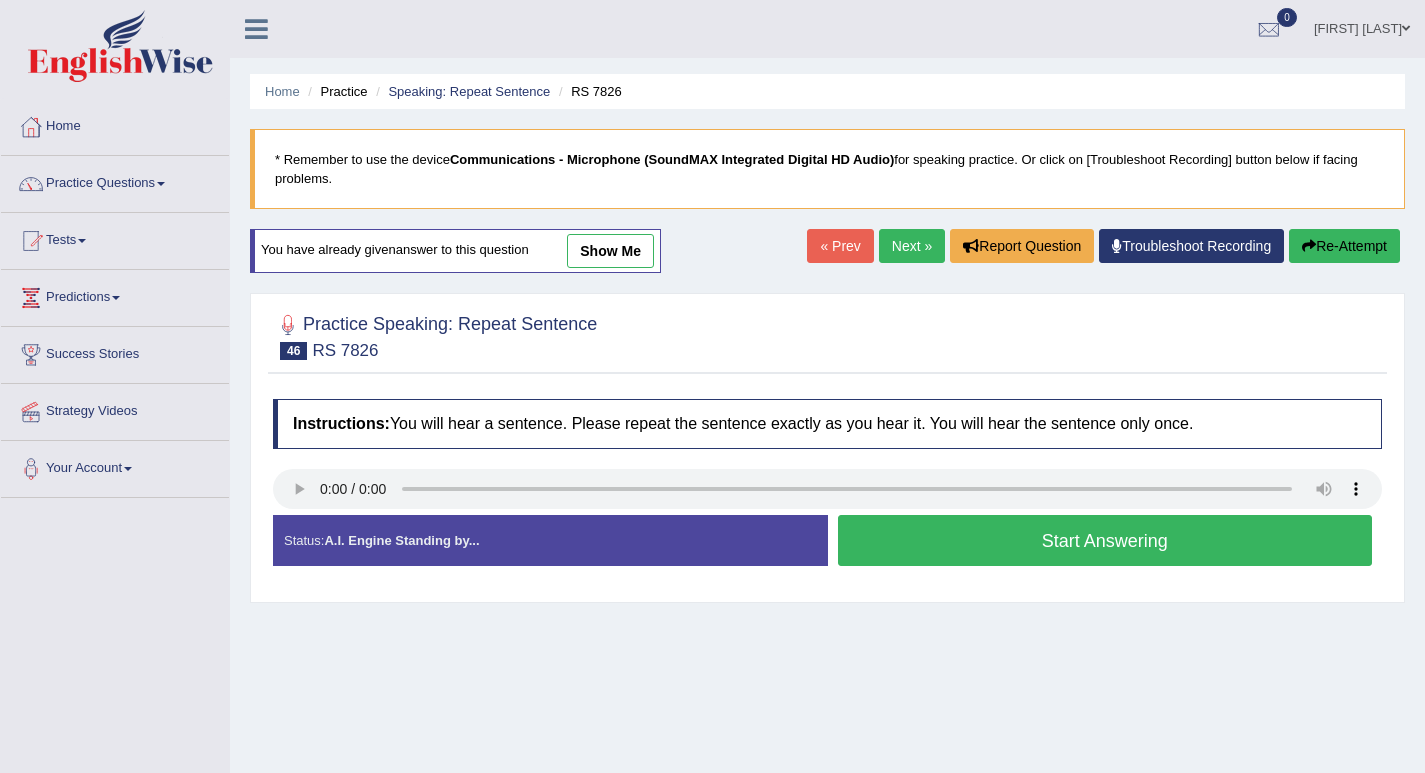 click on "Start Answering" at bounding box center [1105, 540] 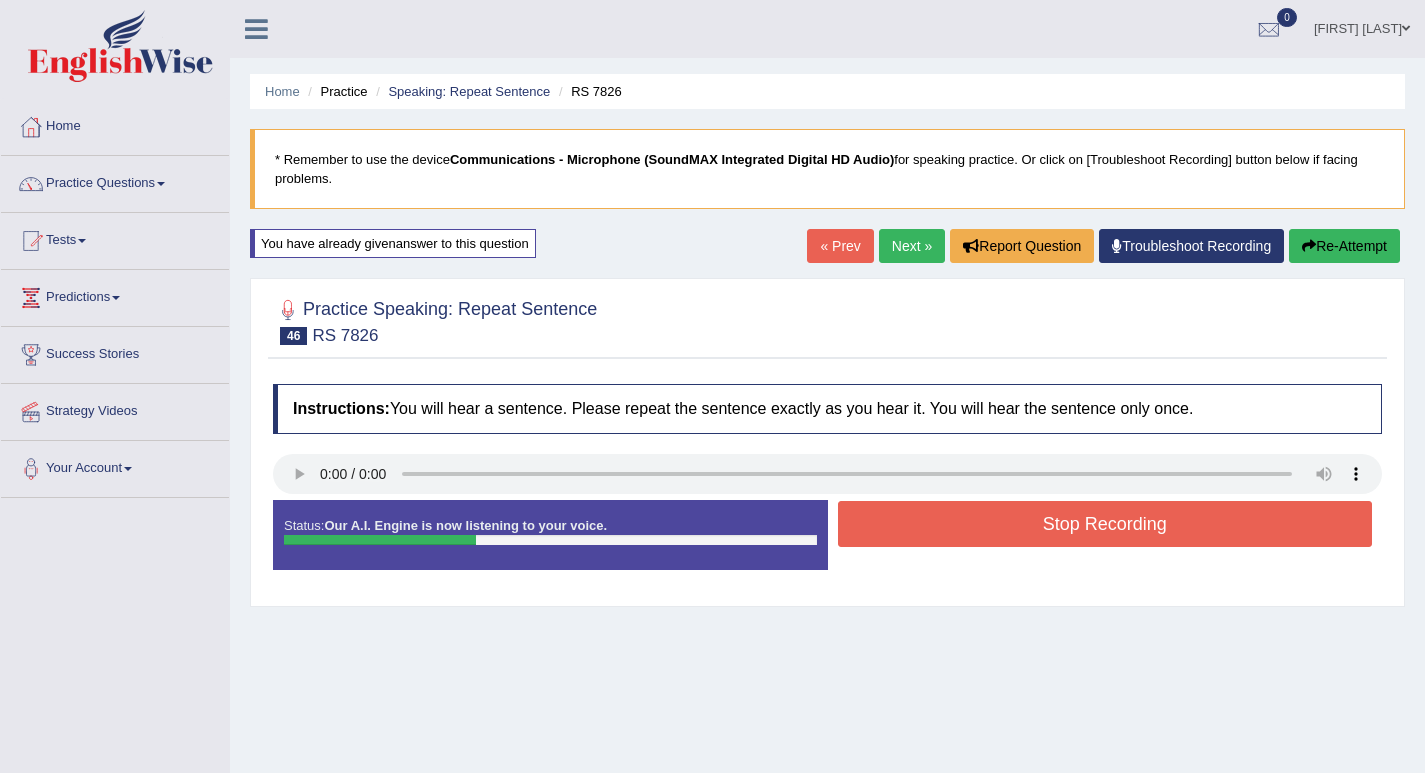 click on "Stop Recording" at bounding box center (1105, 524) 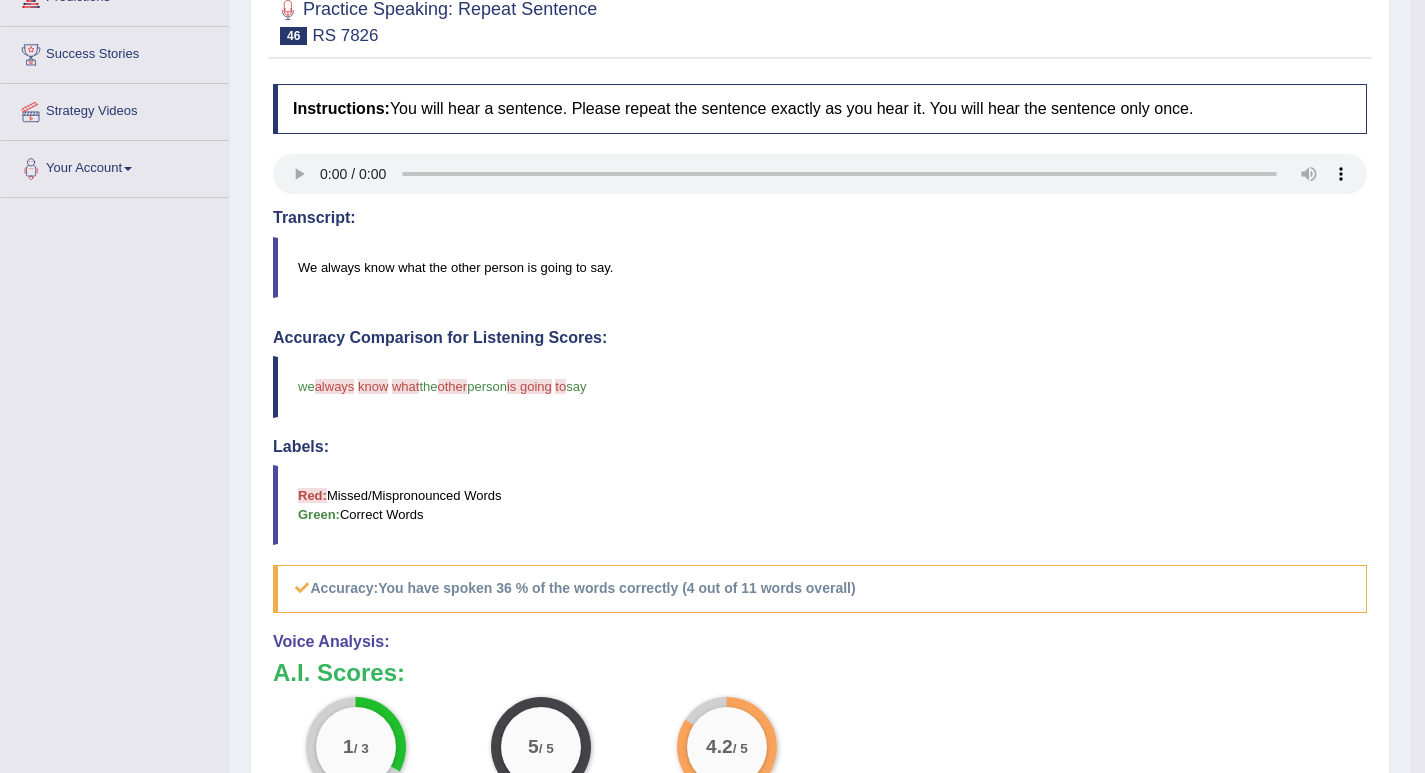 scroll, scrollTop: 100, scrollLeft: 0, axis: vertical 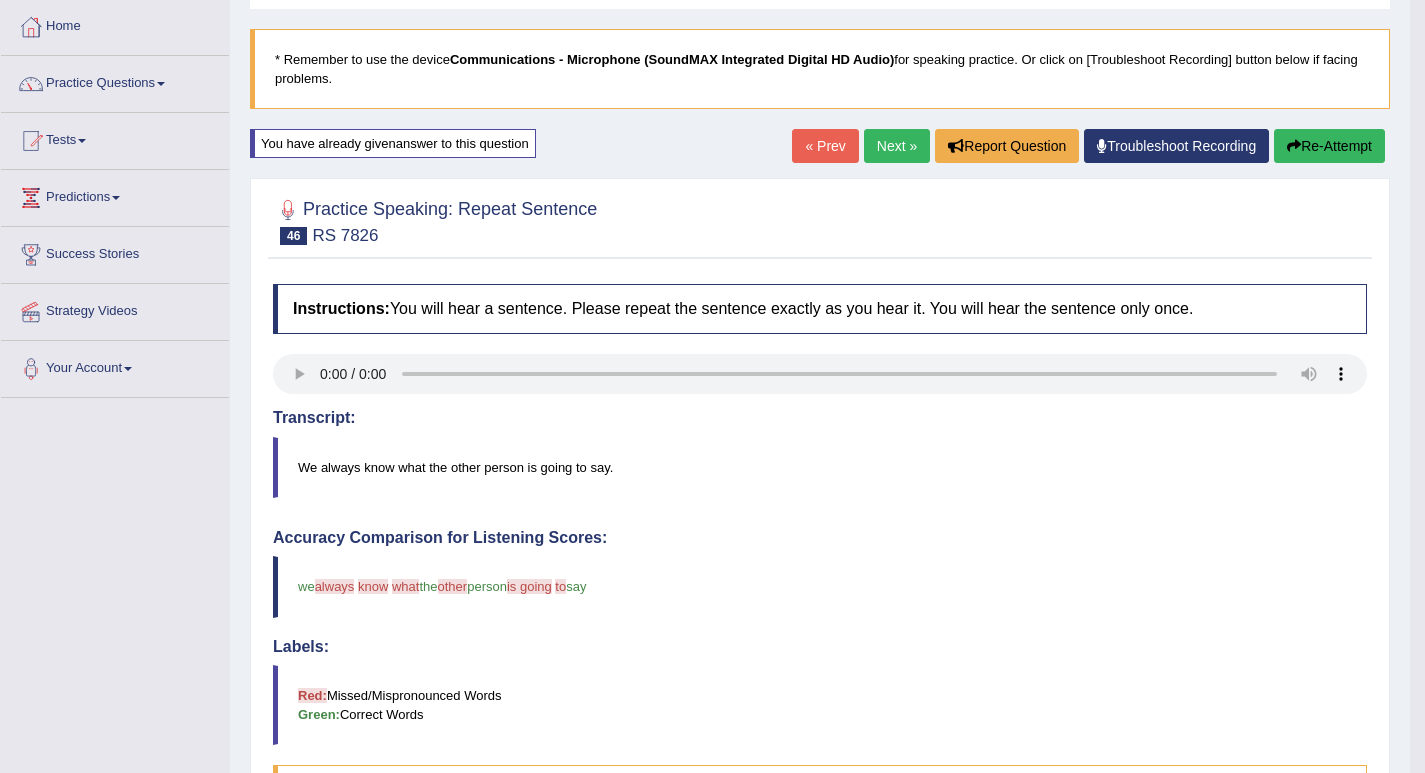 click on "Next »" at bounding box center [897, 146] 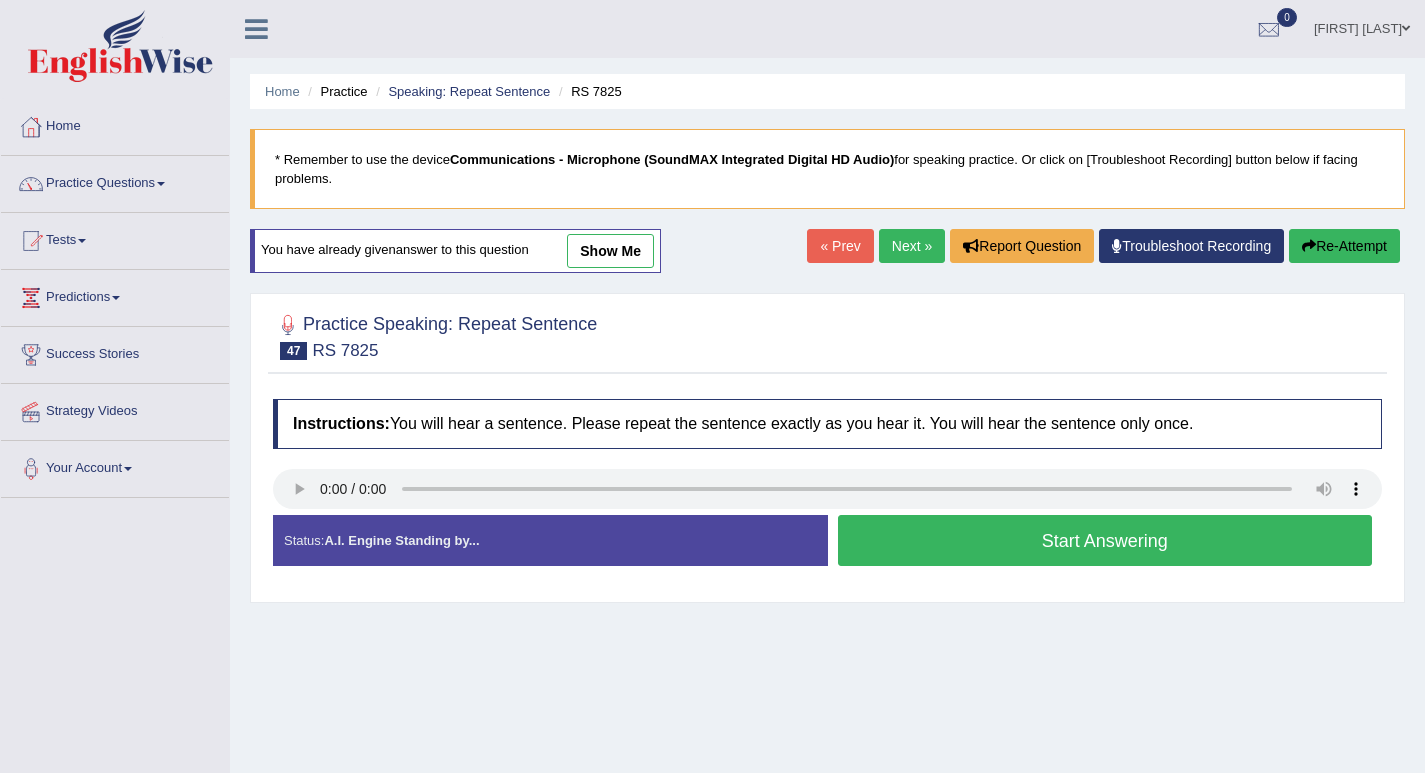 scroll, scrollTop: 0, scrollLeft: 0, axis: both 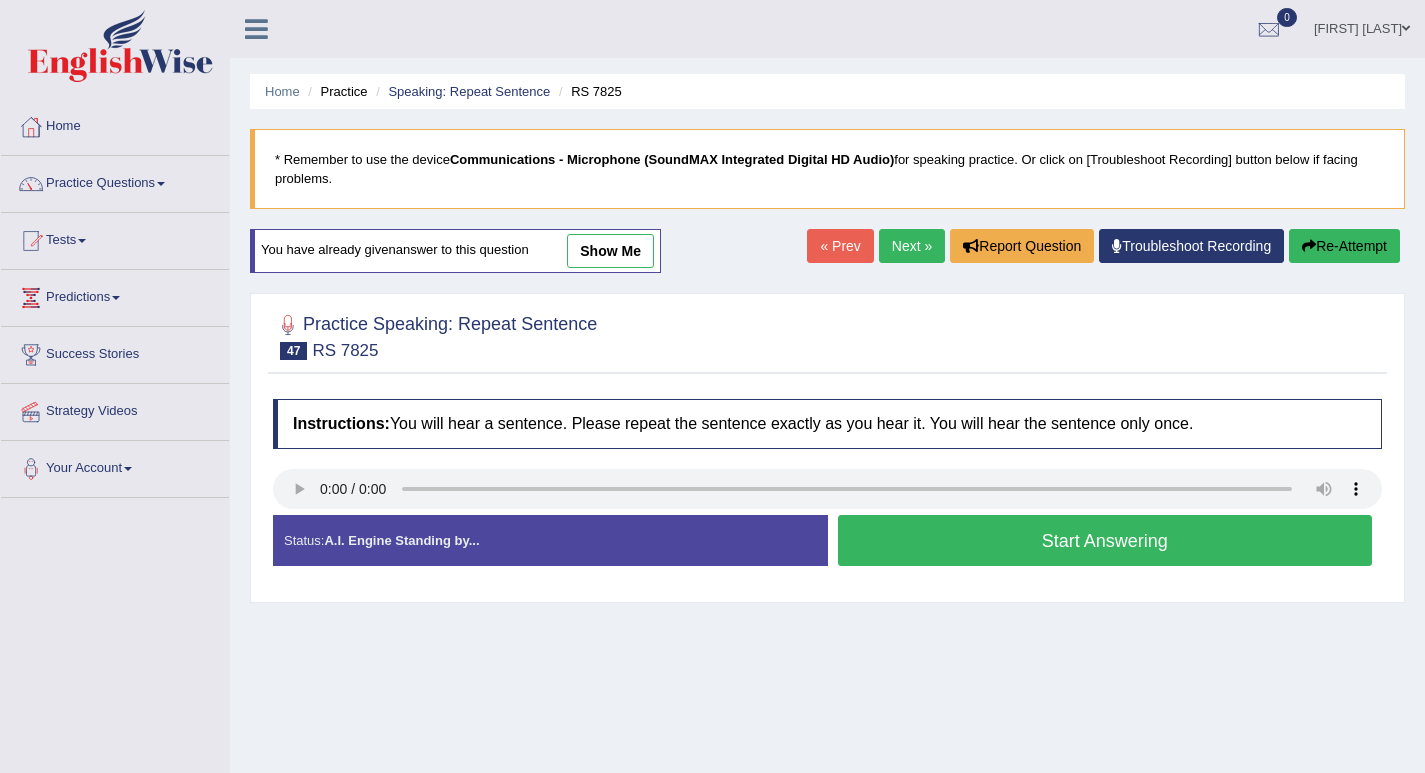 click on "Start Answering" at bounding box center [1105, 540] 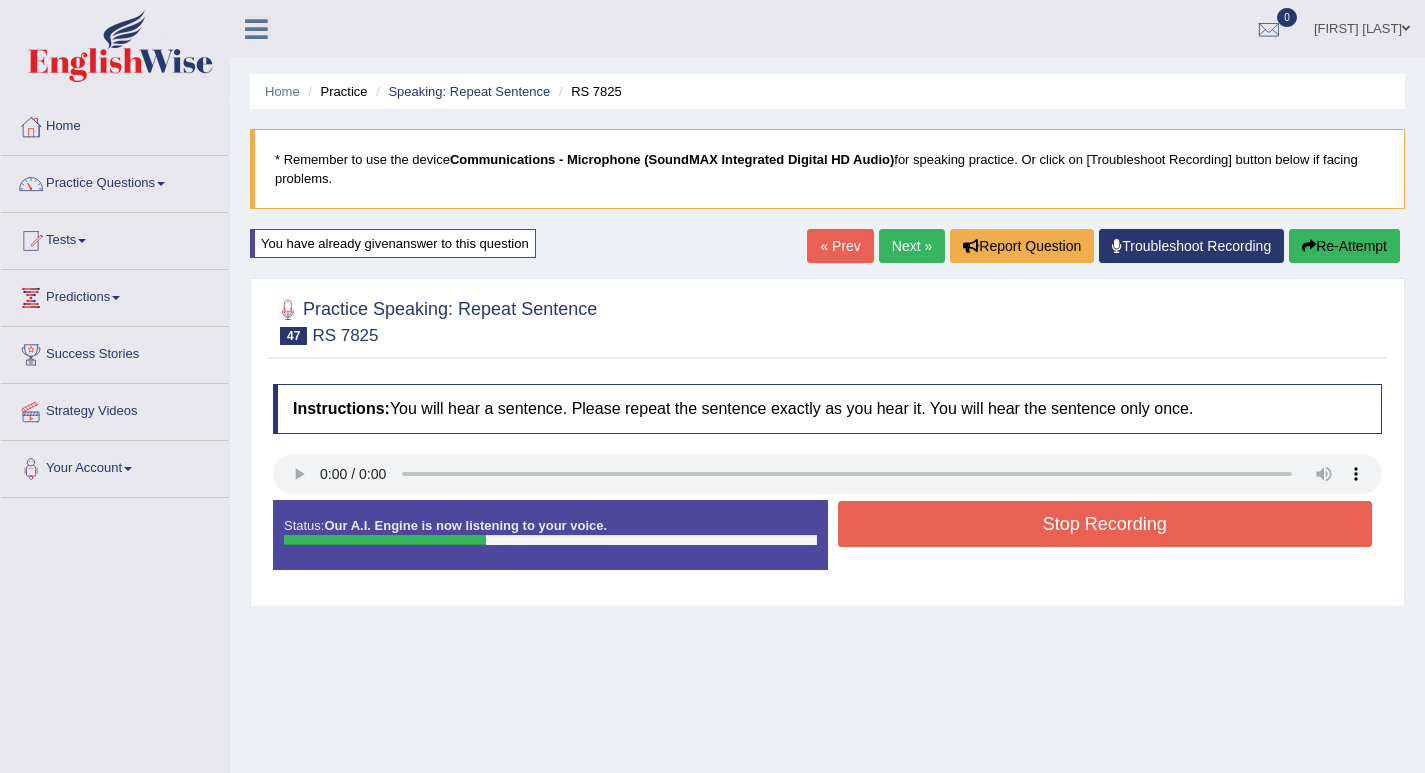 click on "Stop Recording" at bounding box center [1105, 524] 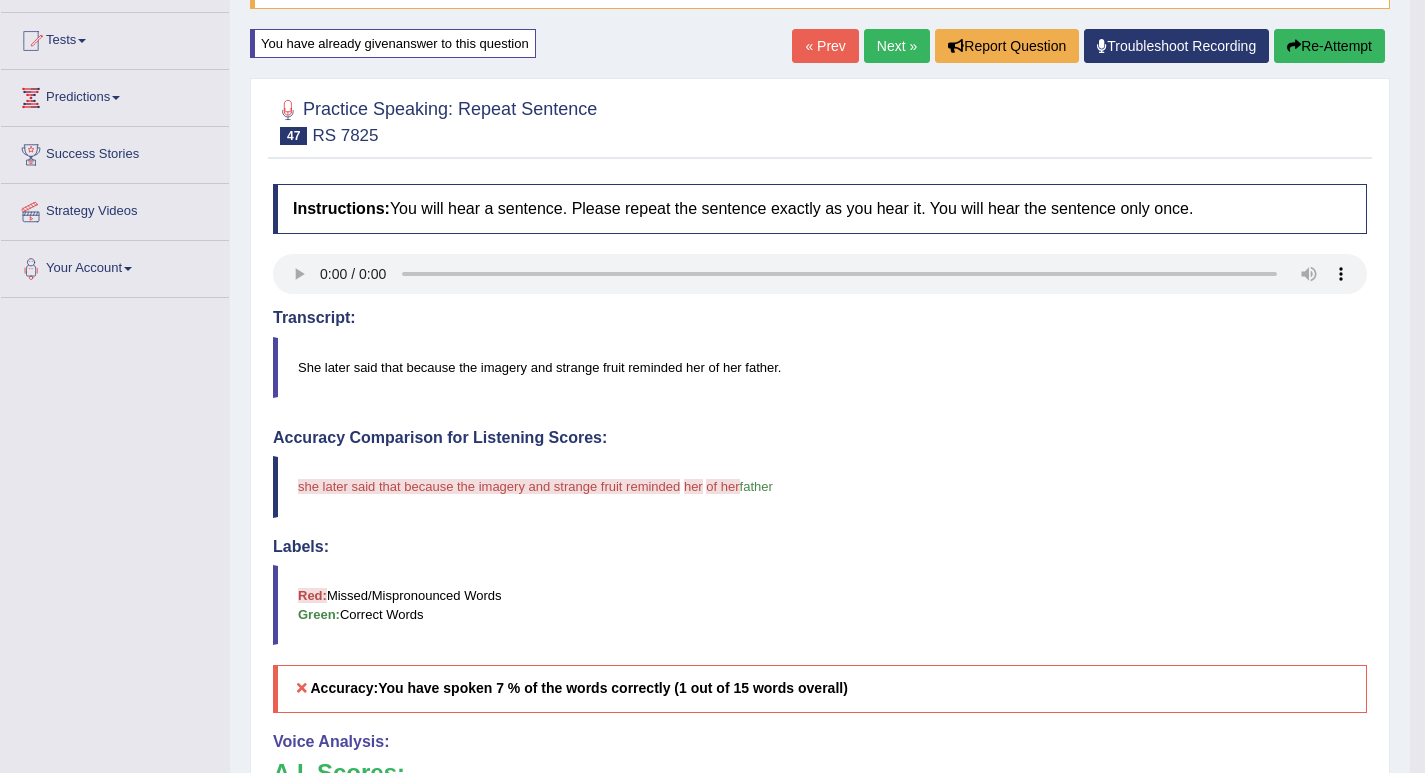 scroll, scrollTop: 100, scrollLeft: 0, axis: vertical 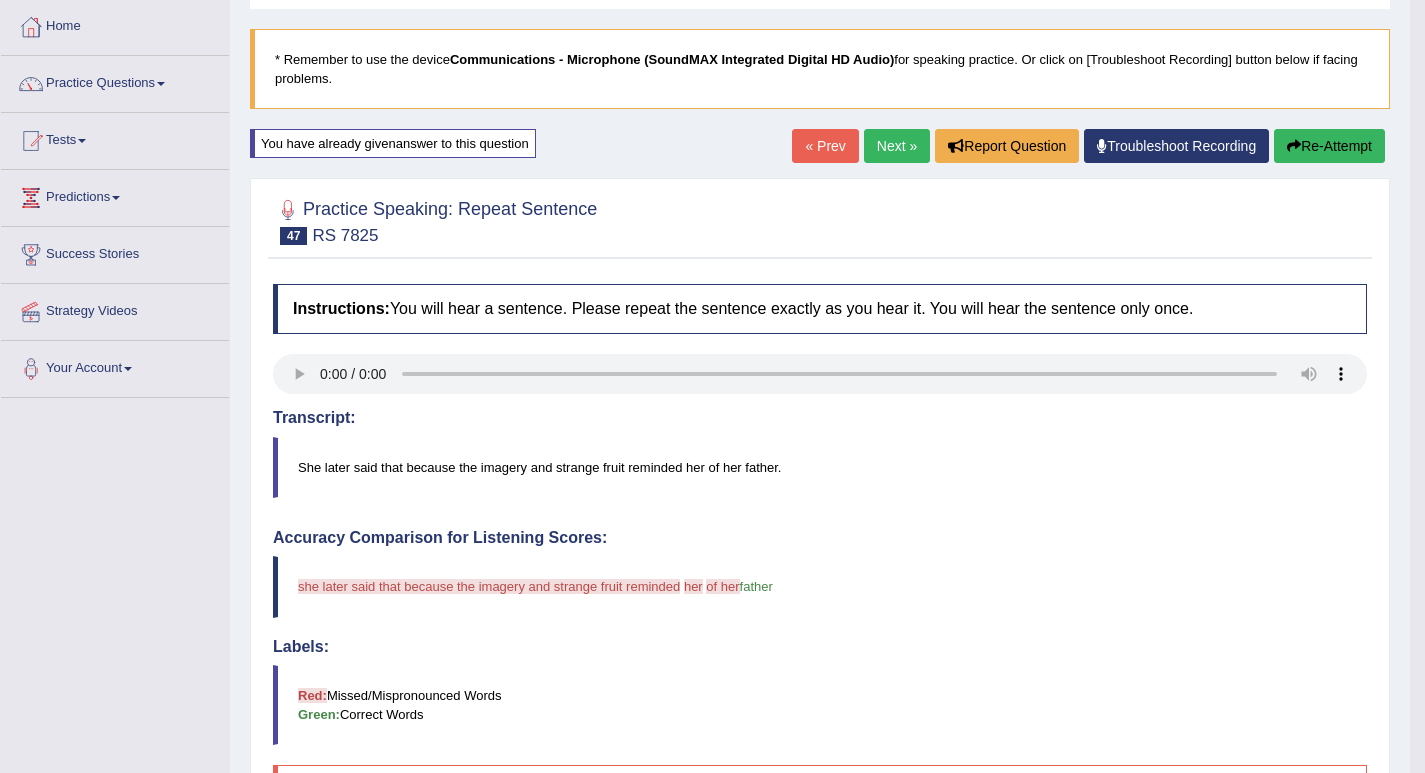 click on "Re-Attempt" at bounding box center [1329, 146] 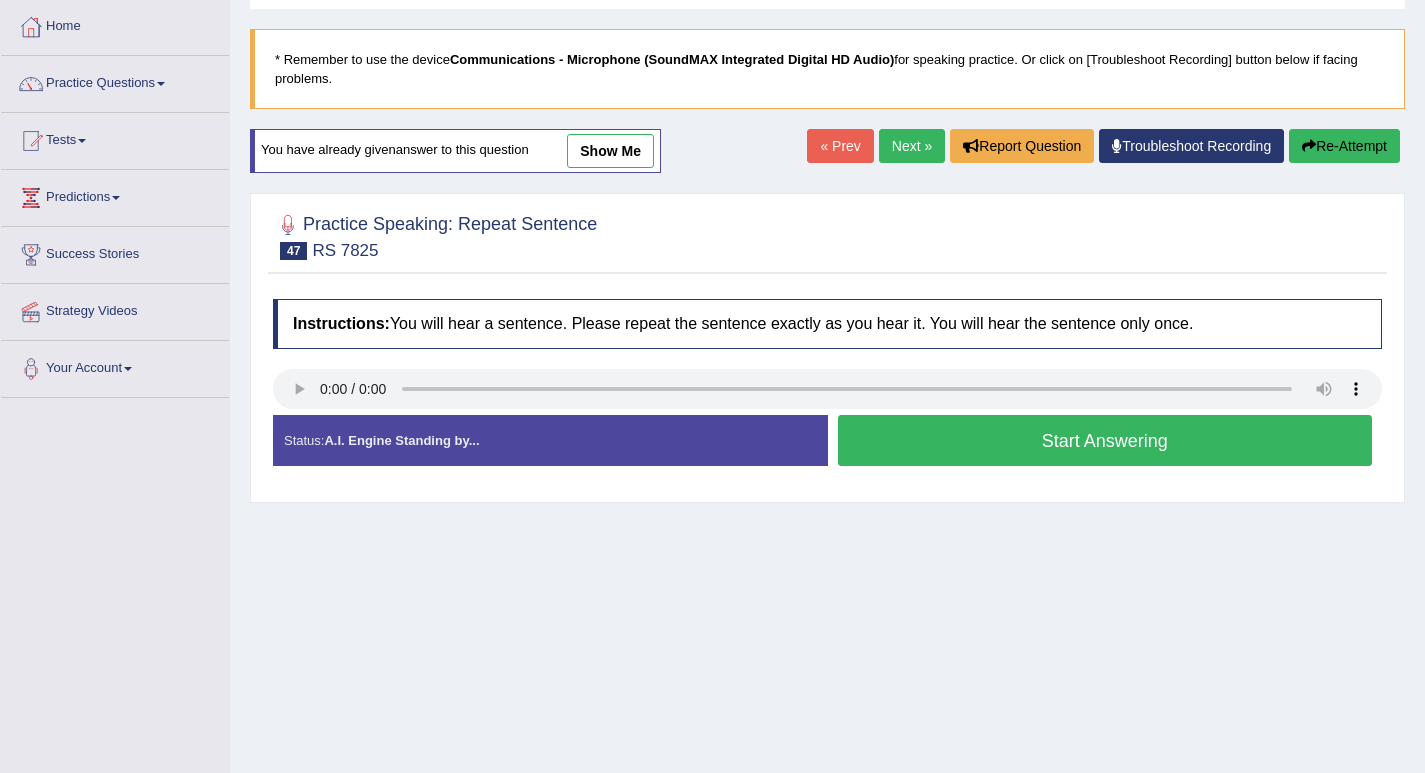 scroll, scrollTop: 100, scrollLeft: 0, axis: vertical 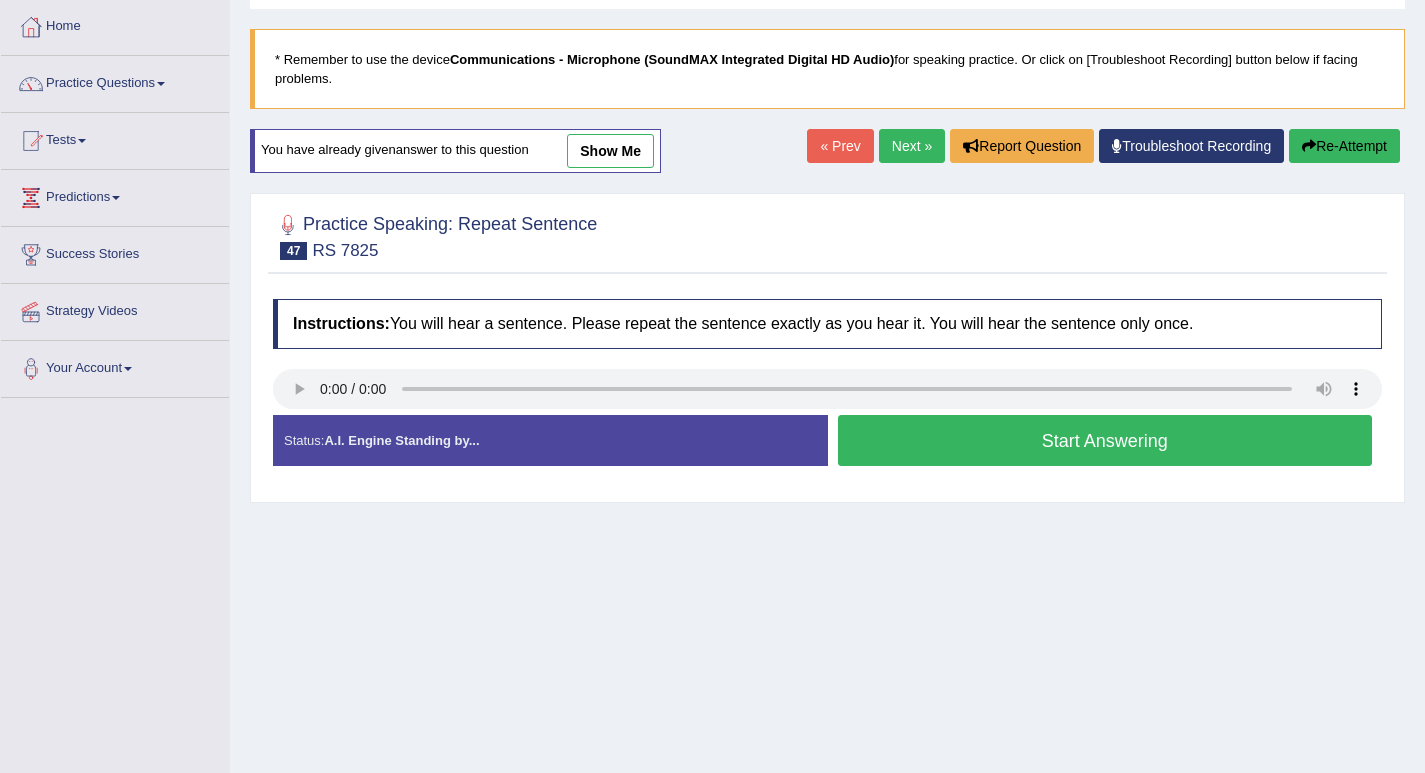 click on "Start Answering" at bounding box center (1105, 440) 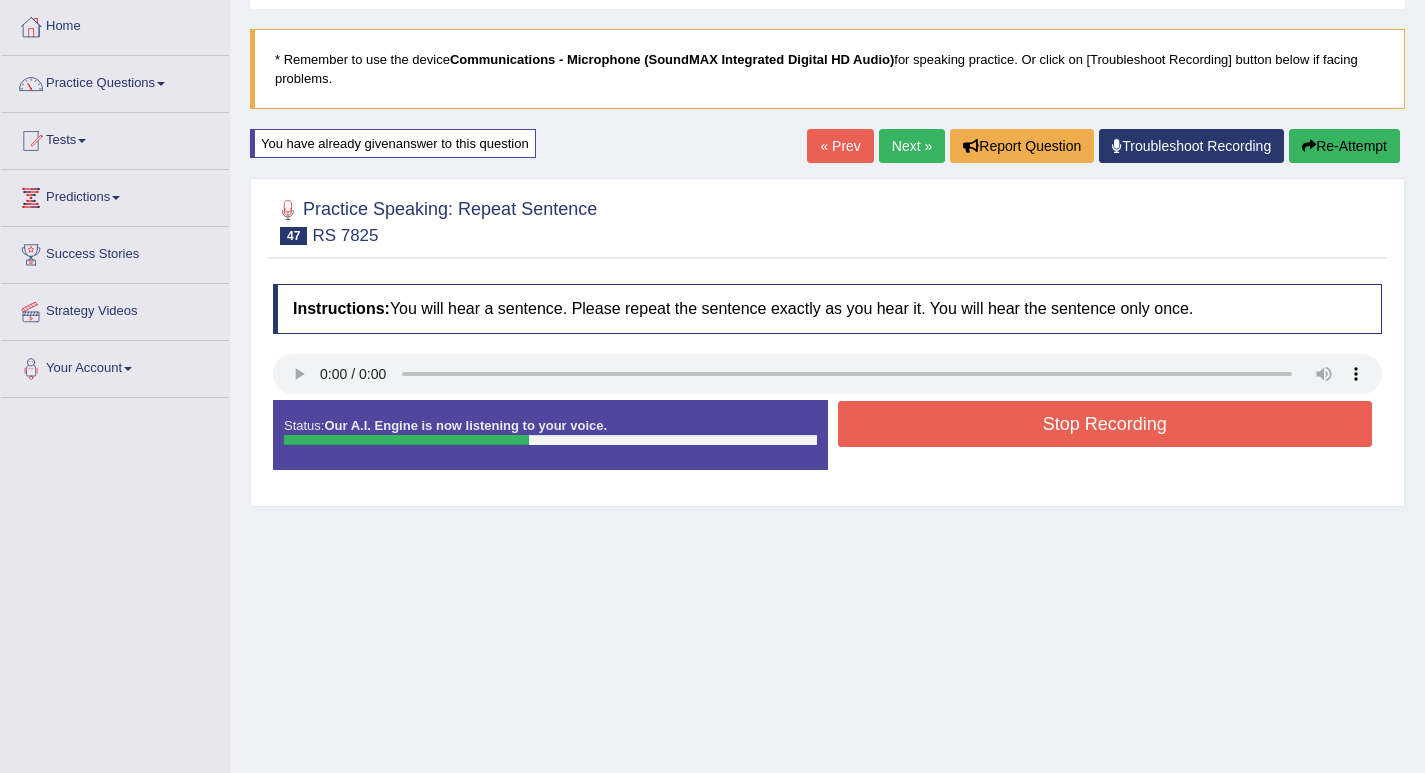 click on "Stop Recording" at bounding box center [1105, 424] 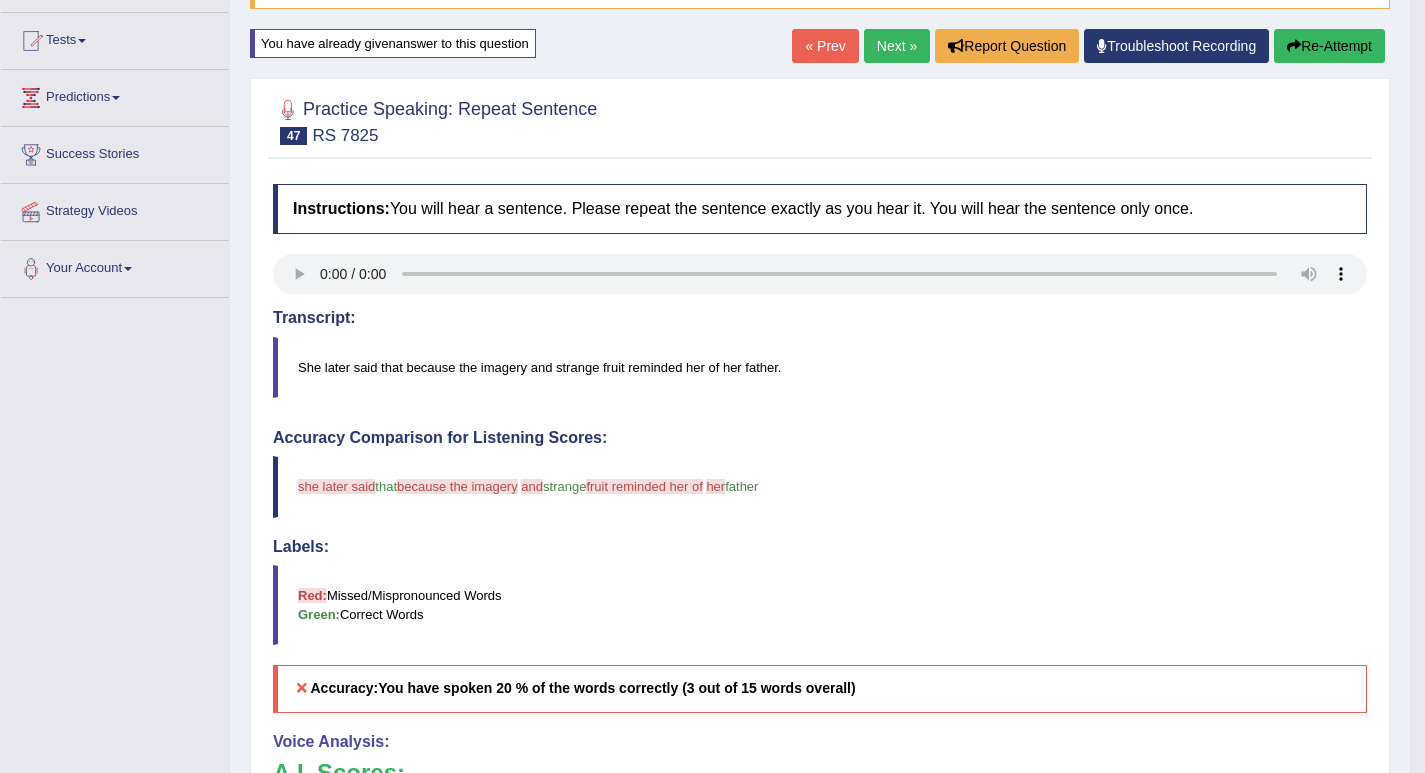 scroll, scrollTop: 100, scrollLeft: 0, axis: vertical 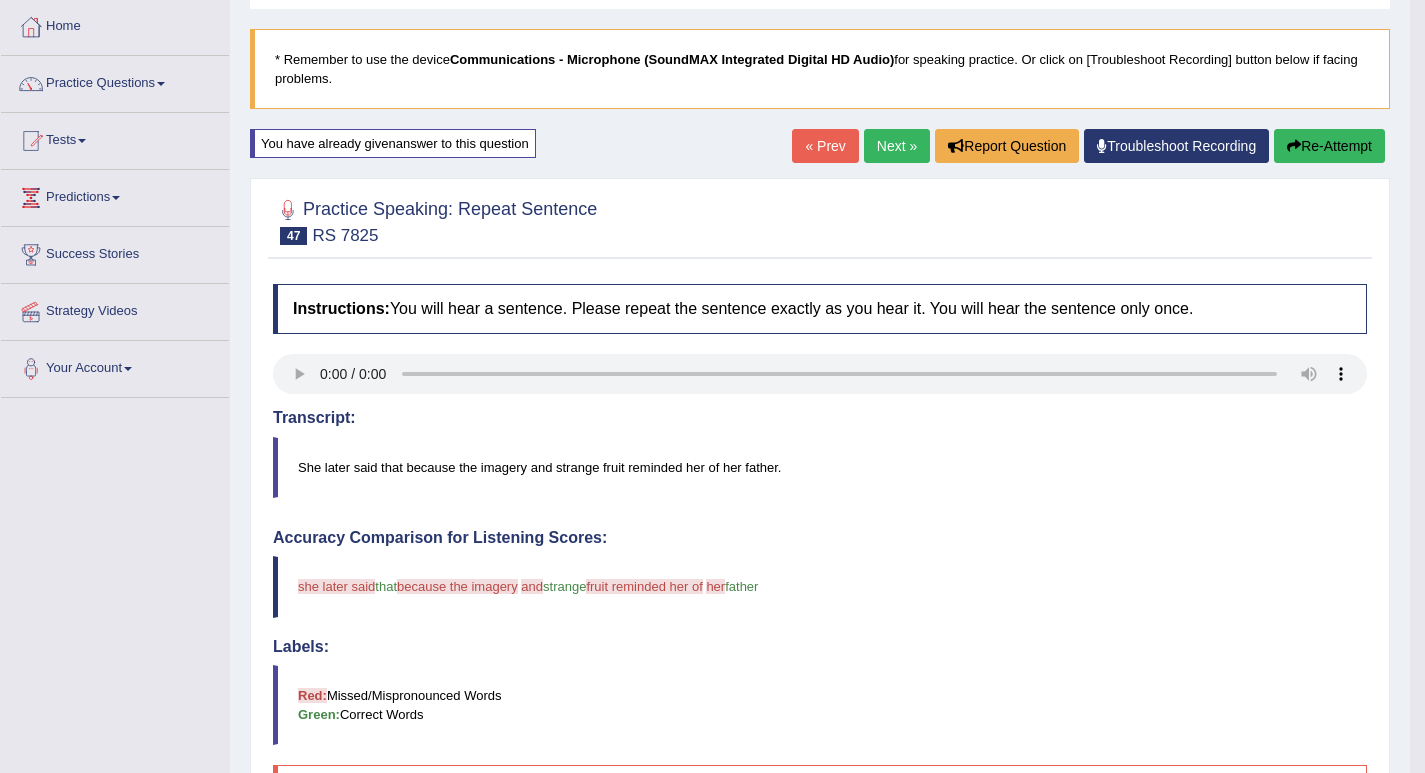 click on "Re-Attempt" at bounding box center (1329, 146) 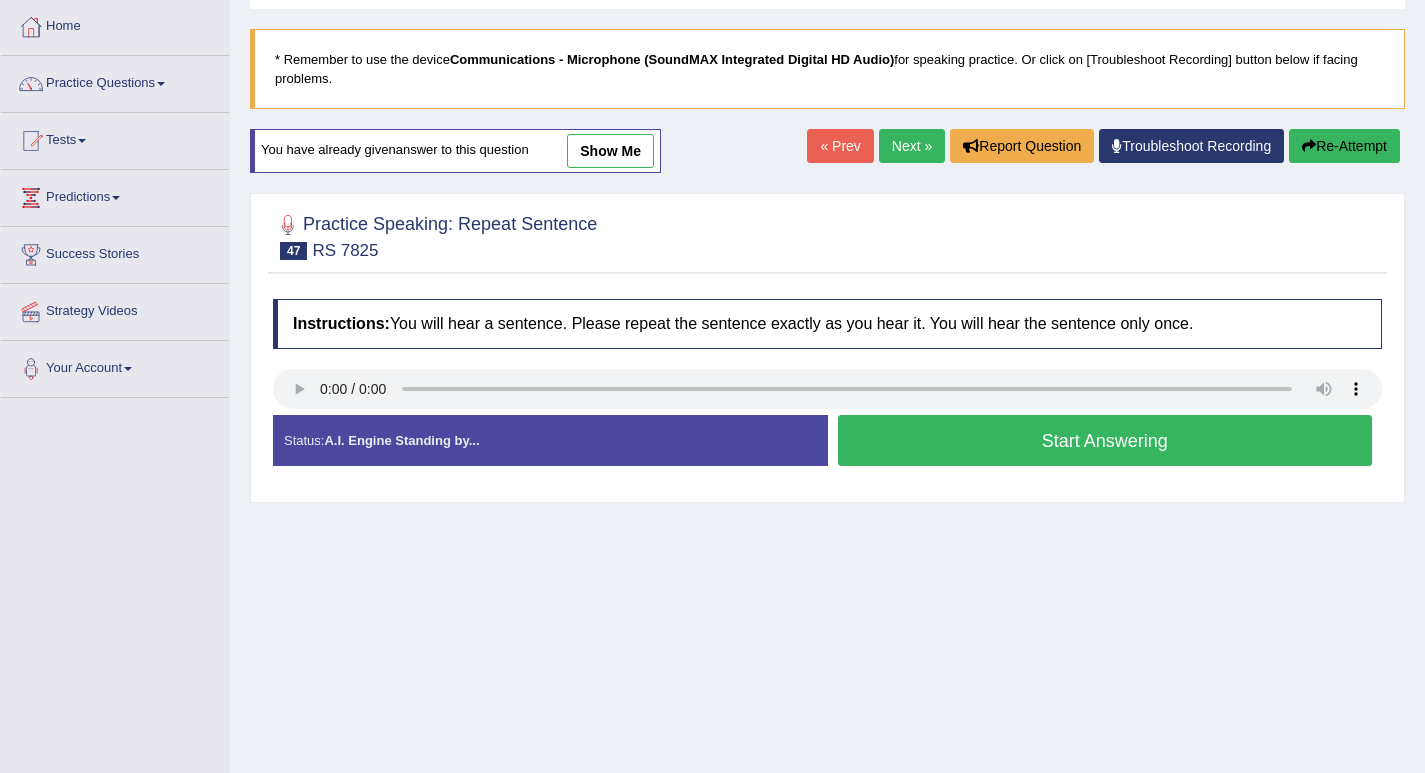 scroll, scrollTop: 100, scrollLeft: 0, axis: vertical 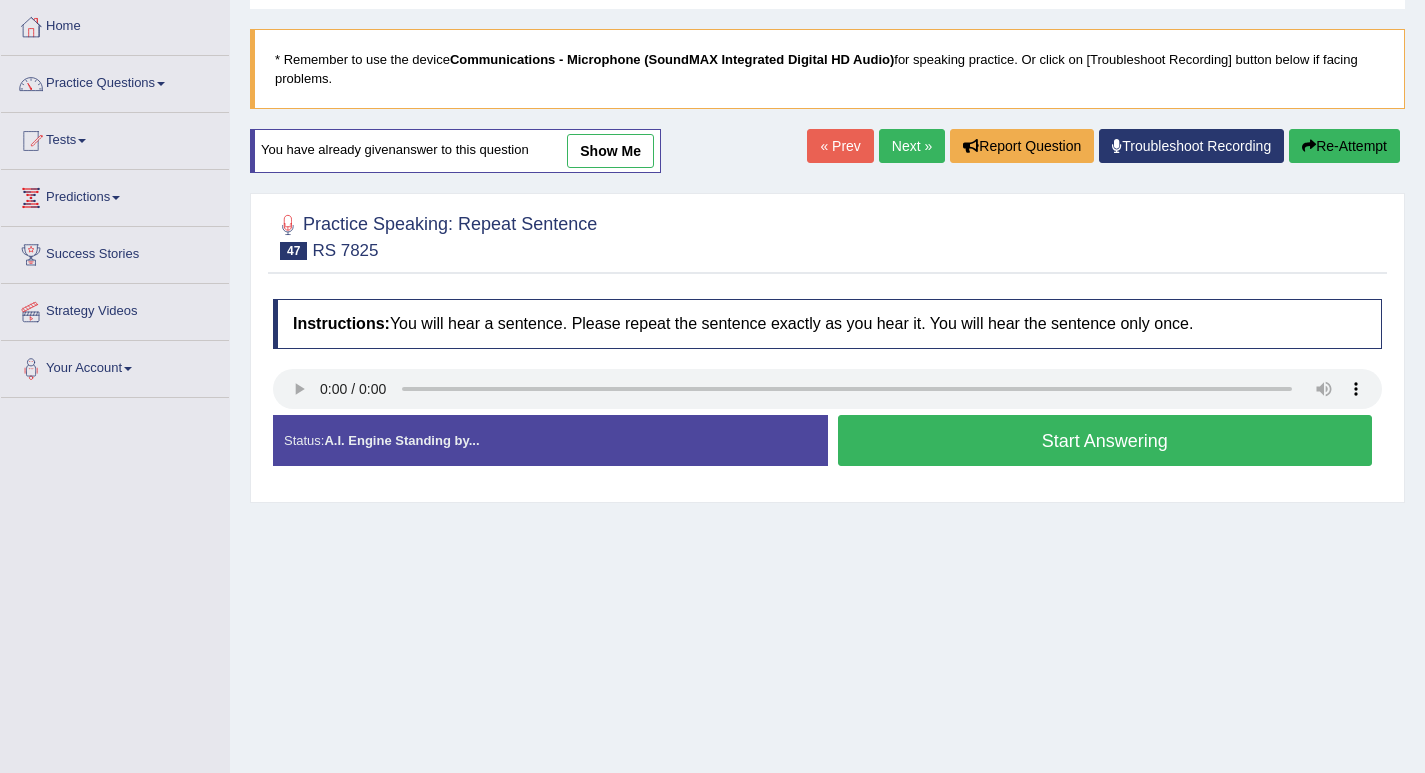 click on "Start Answering" at bounding box center (1105, 440) 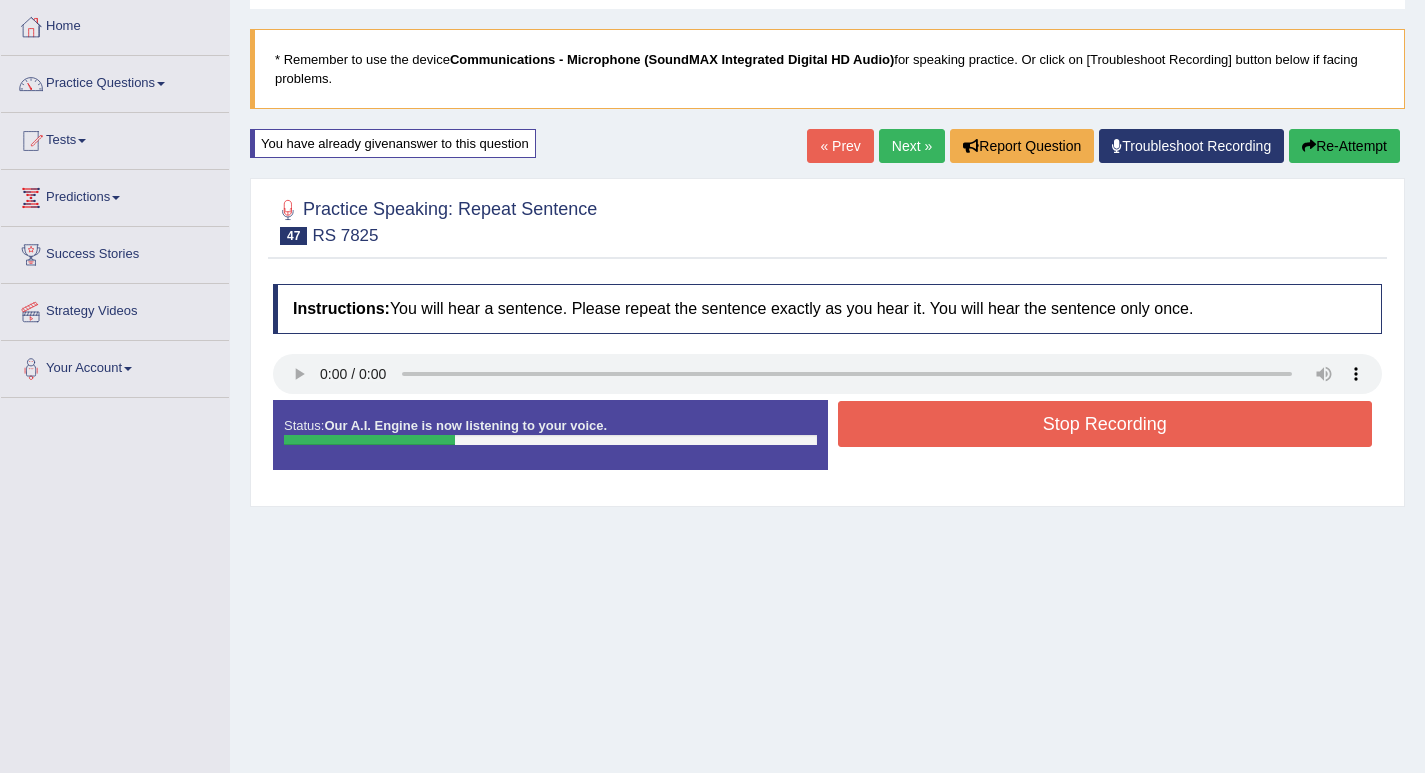 click on "Stop Recording" at bounding box center (1105, 424) 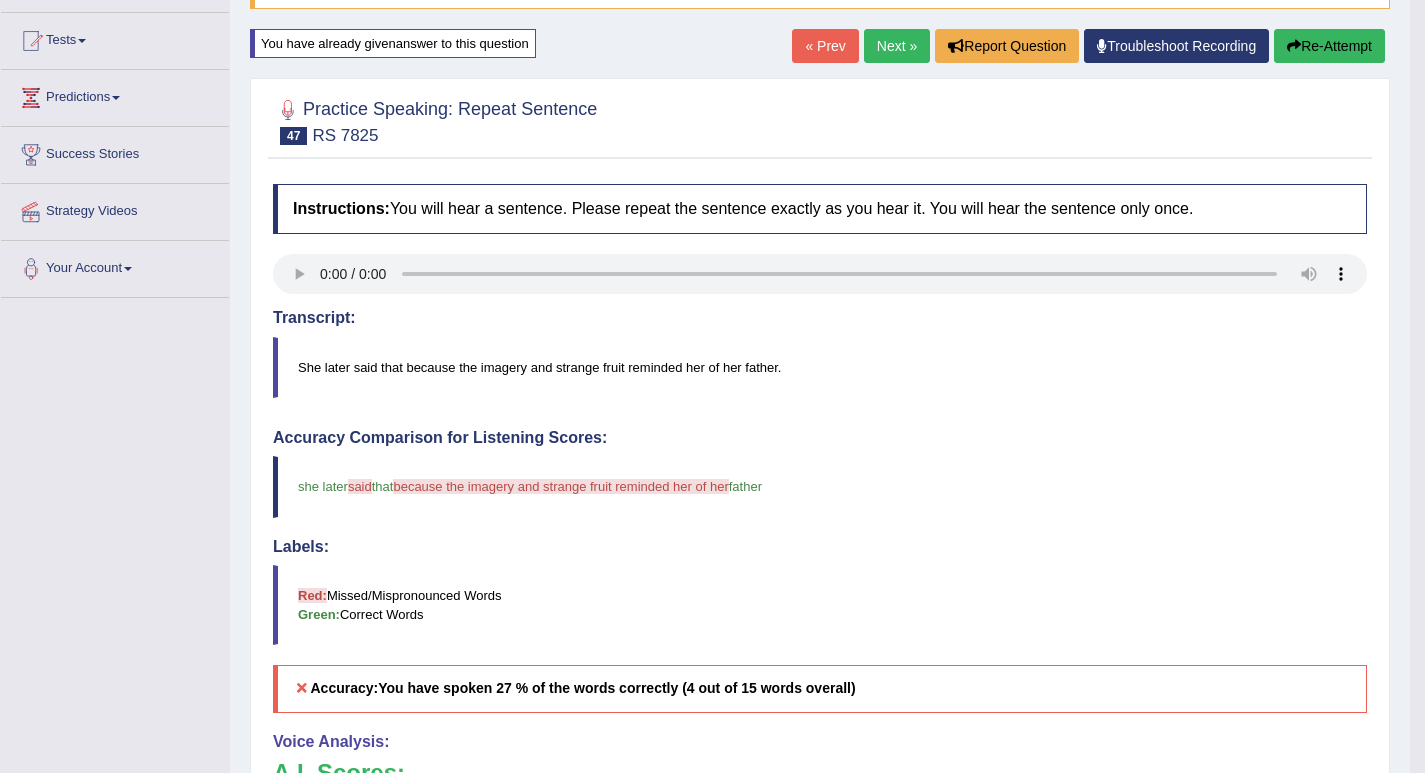 scroll, scrollTop: 0, scrollLeft: 0, axis: both 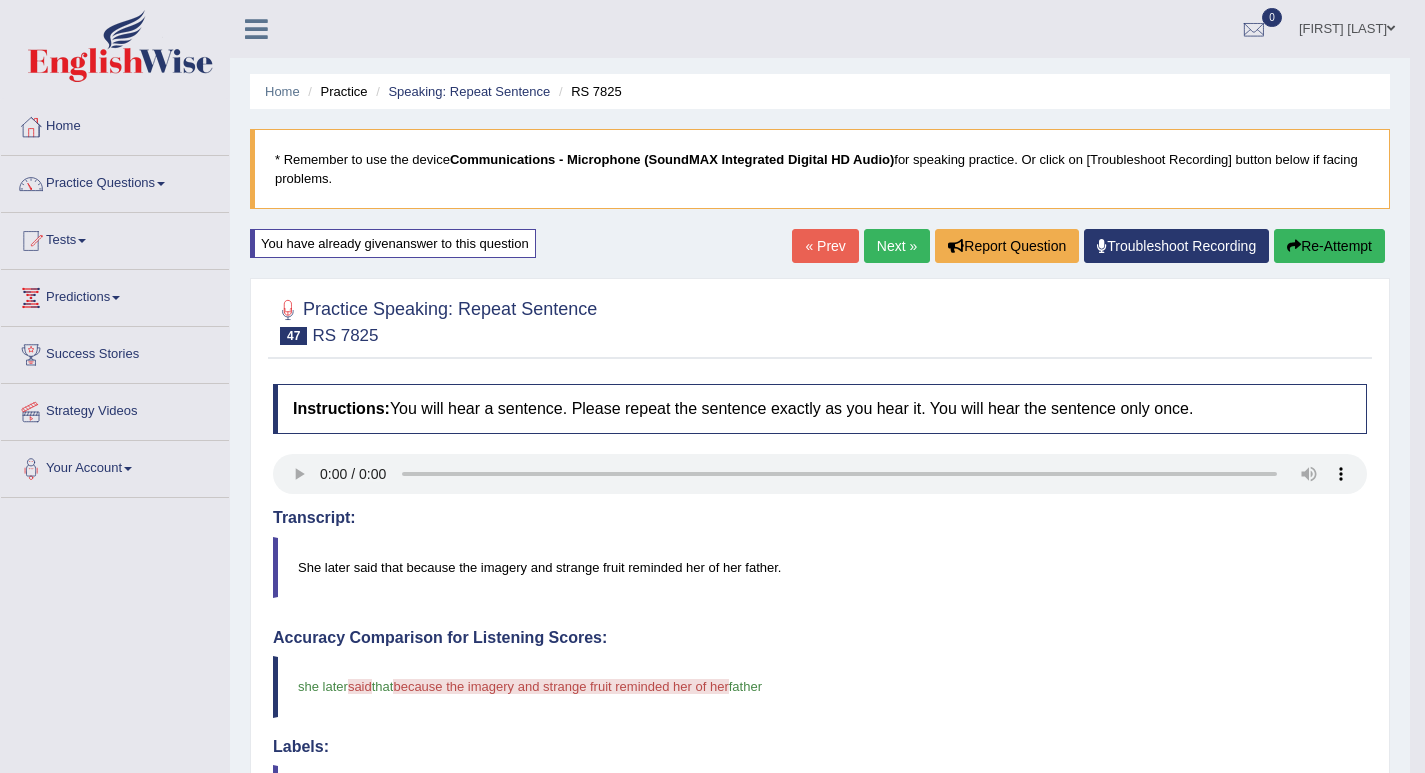 click on "Re-Attempt" at bounding box center (1329, 246) 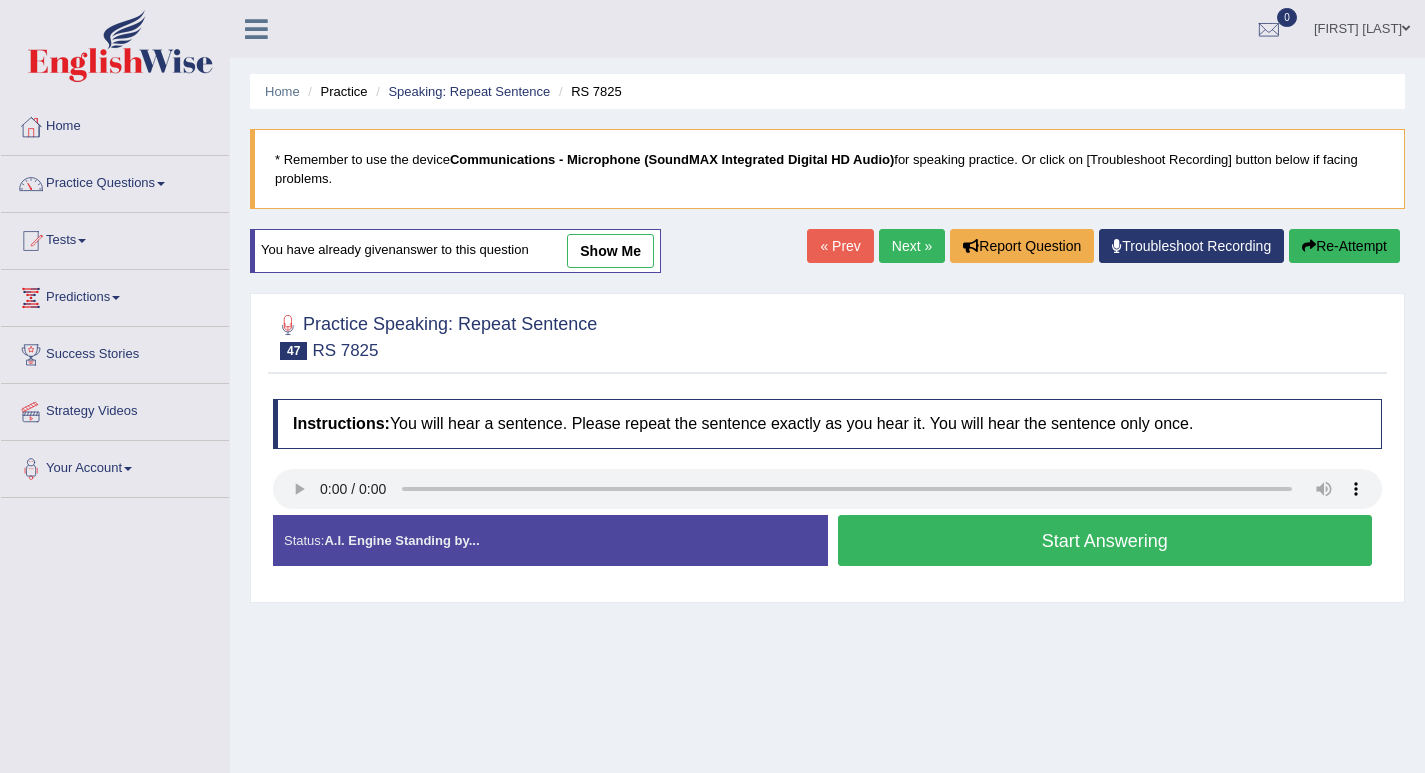 scroll, scrollTop: 0, scrollLeft: 0, axis: both 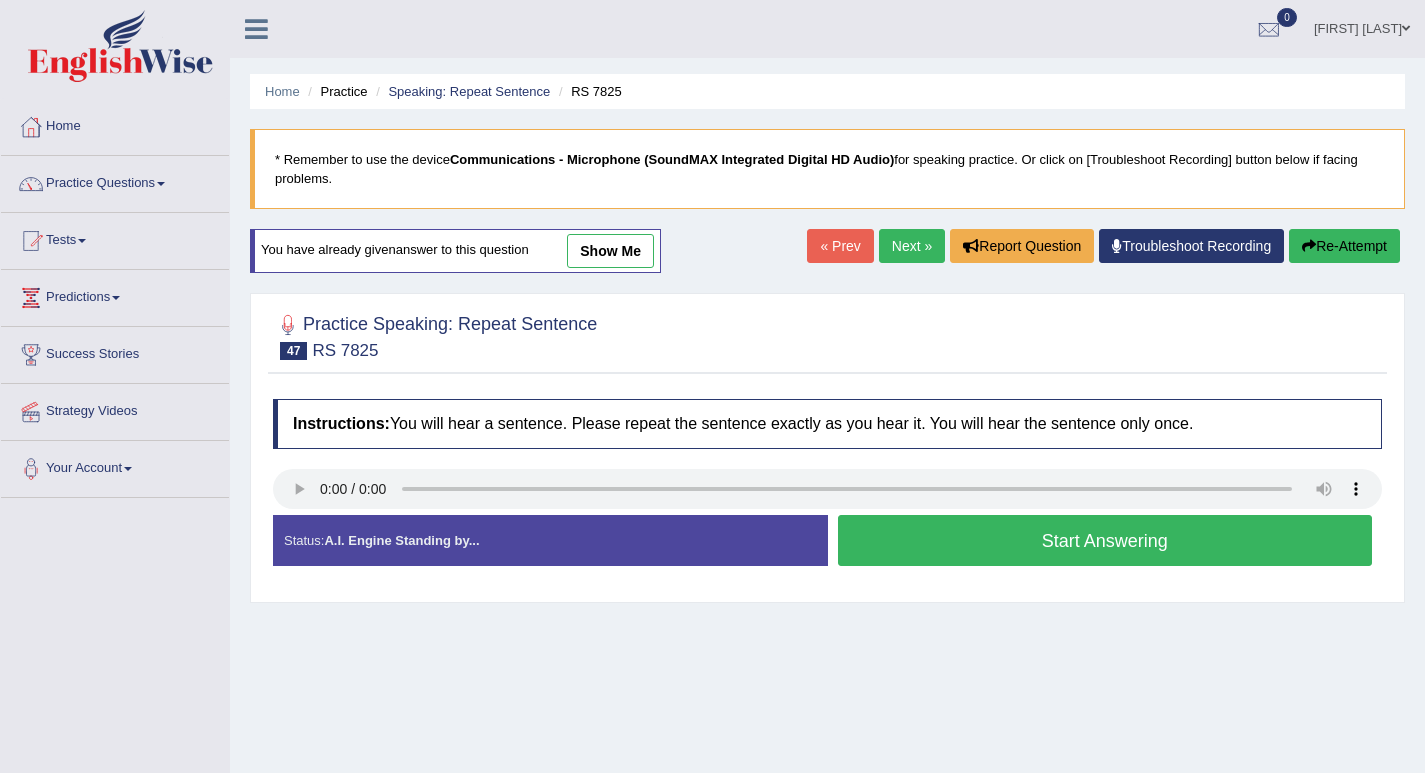 click on "Start Answering" at bounding box center [1105, 540] 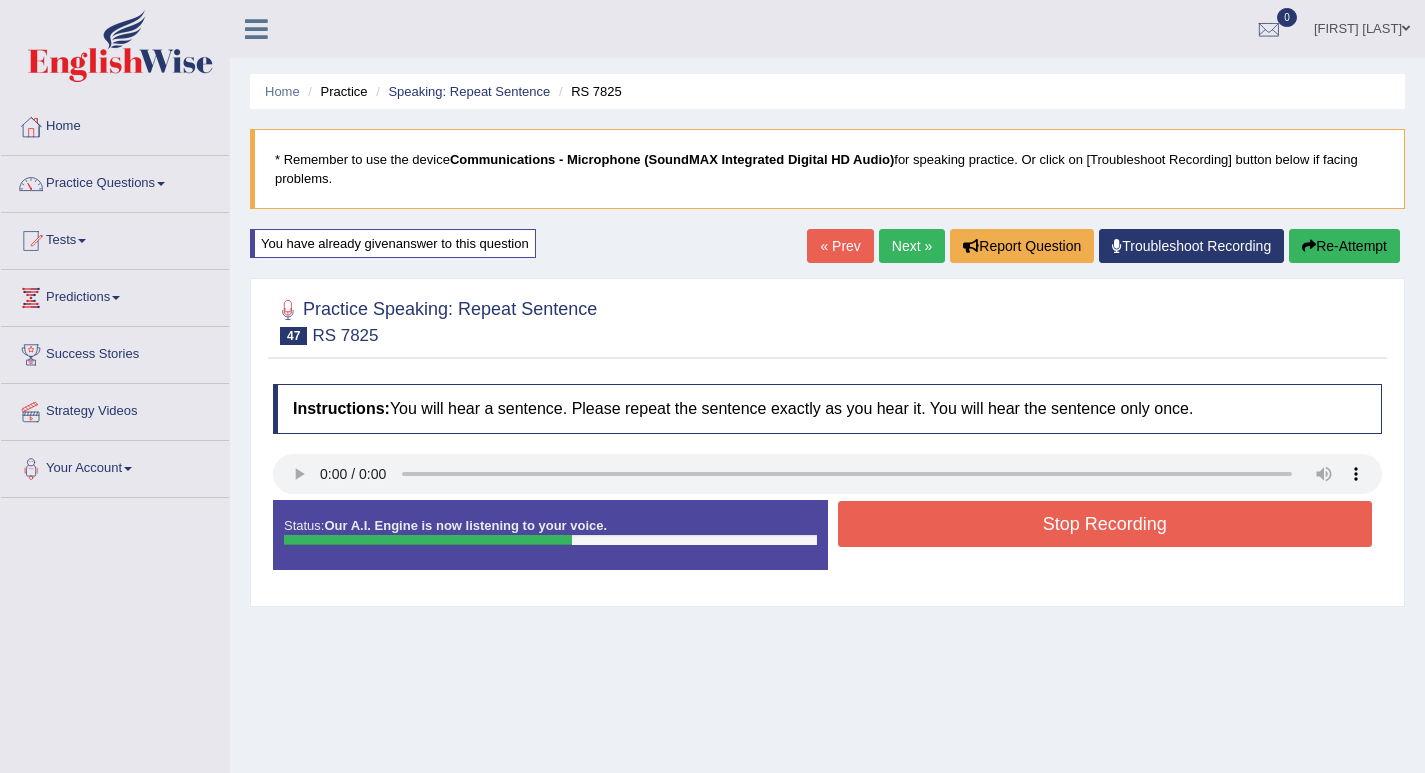 click on "Stop Recording" at bounding box center (1105, 524) 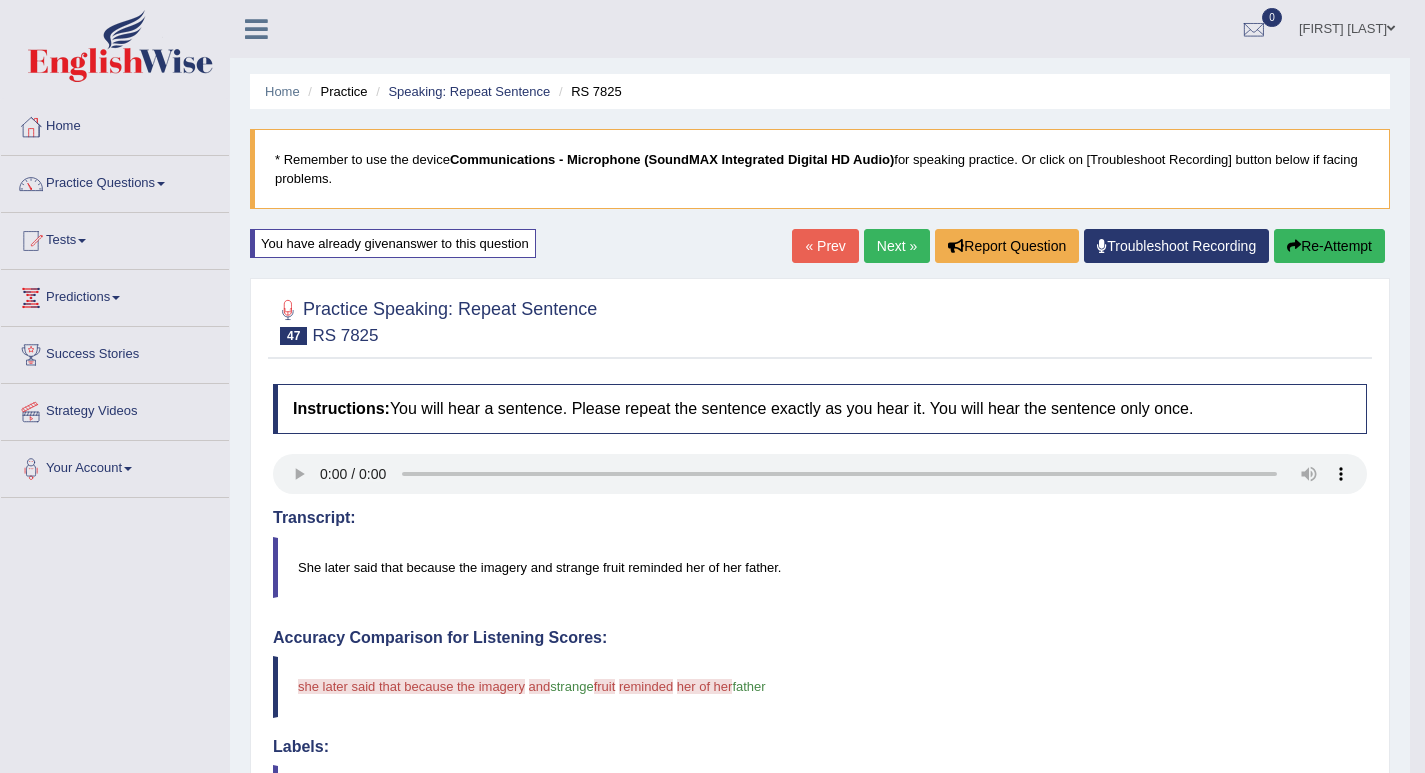 click on "Re-Attempt" at bounding box center (1329, 246) 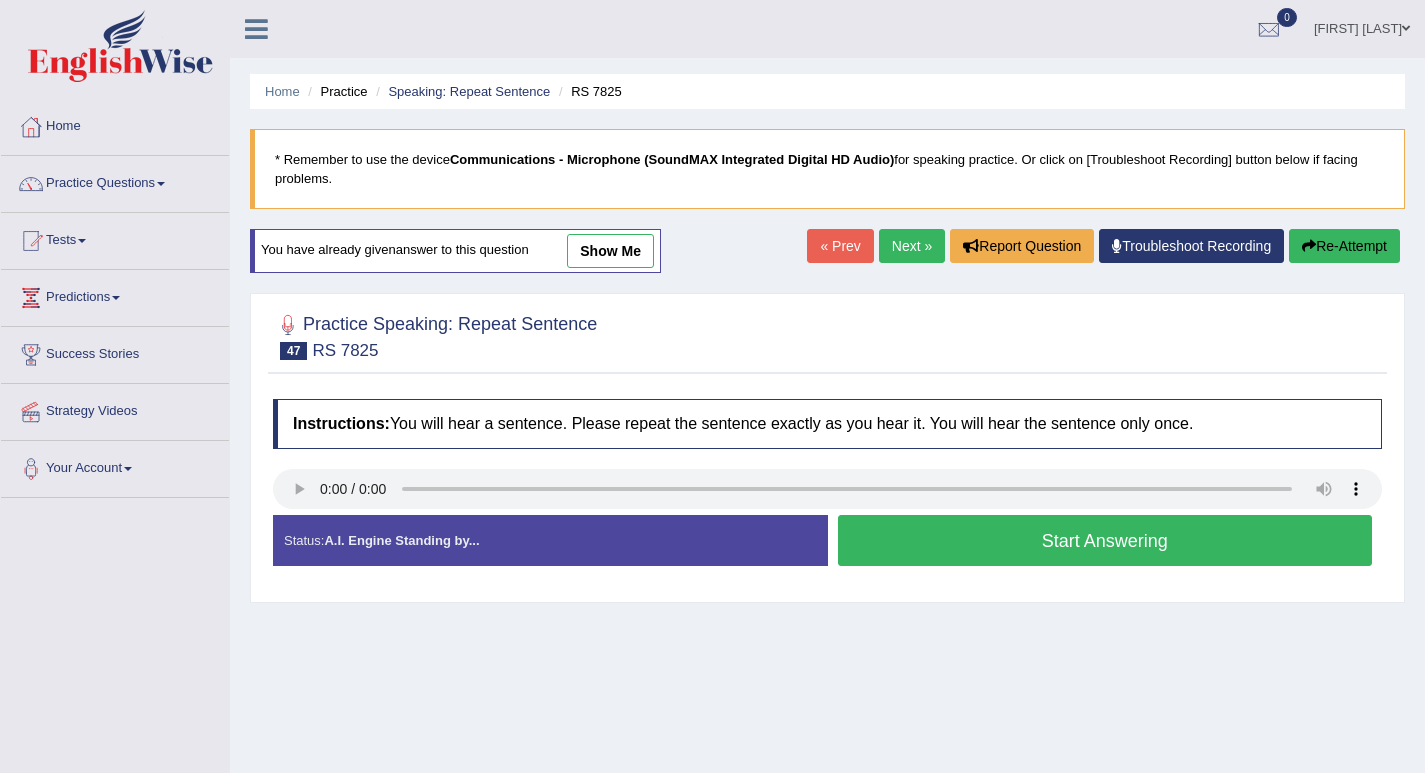 scroll, scrollTop: 0, scrollLeft: 0, axis: both 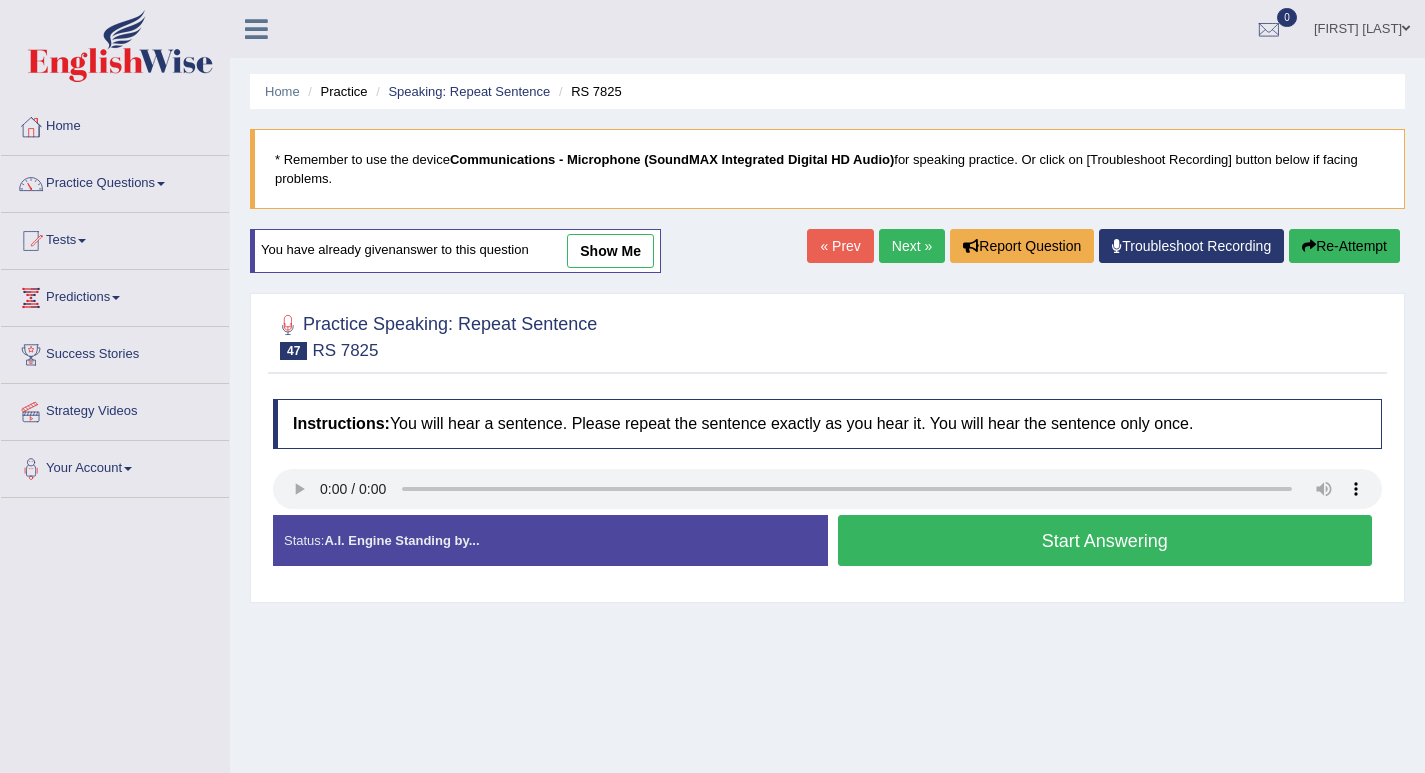 click on "Start Answering" at bounding box center (1105, 540) 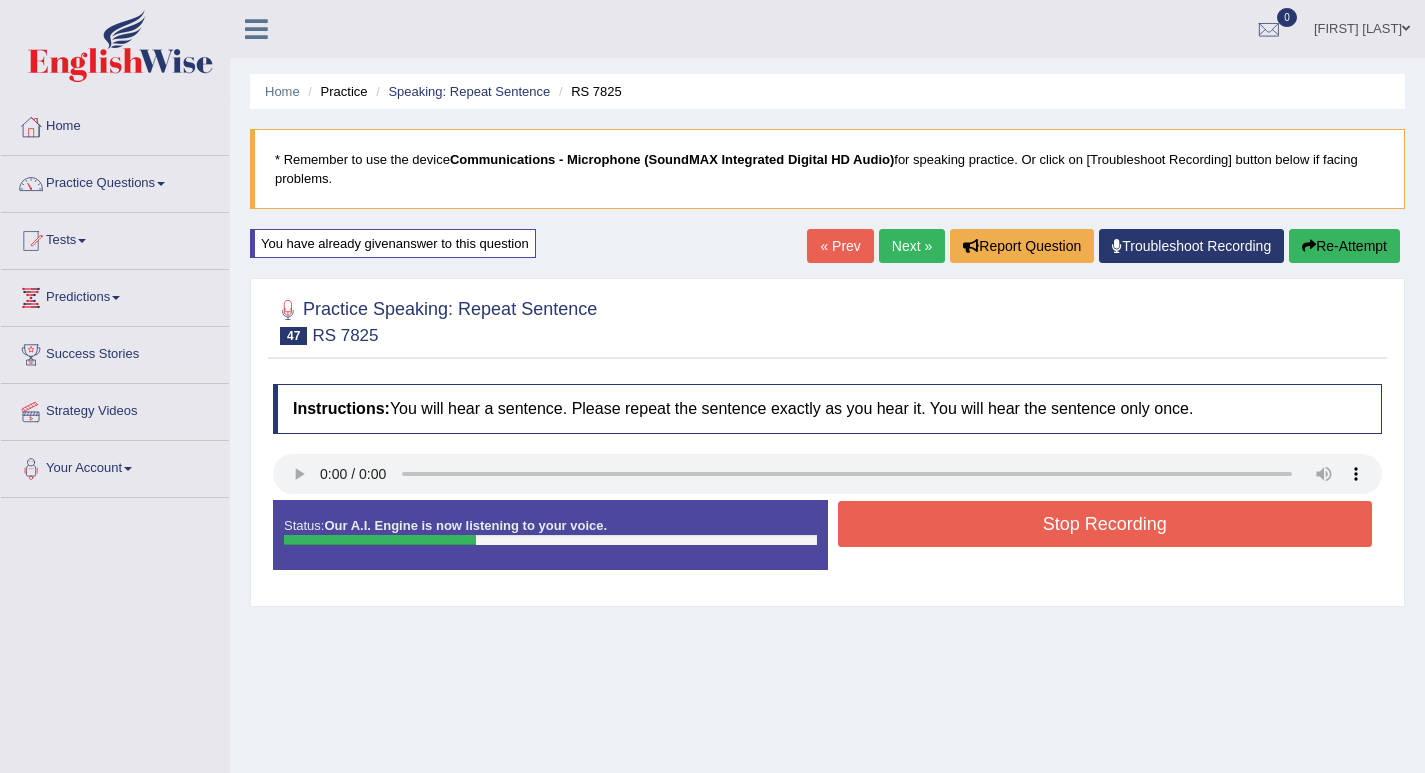click on "Stop Recording" at bounding box center [1105, 524] 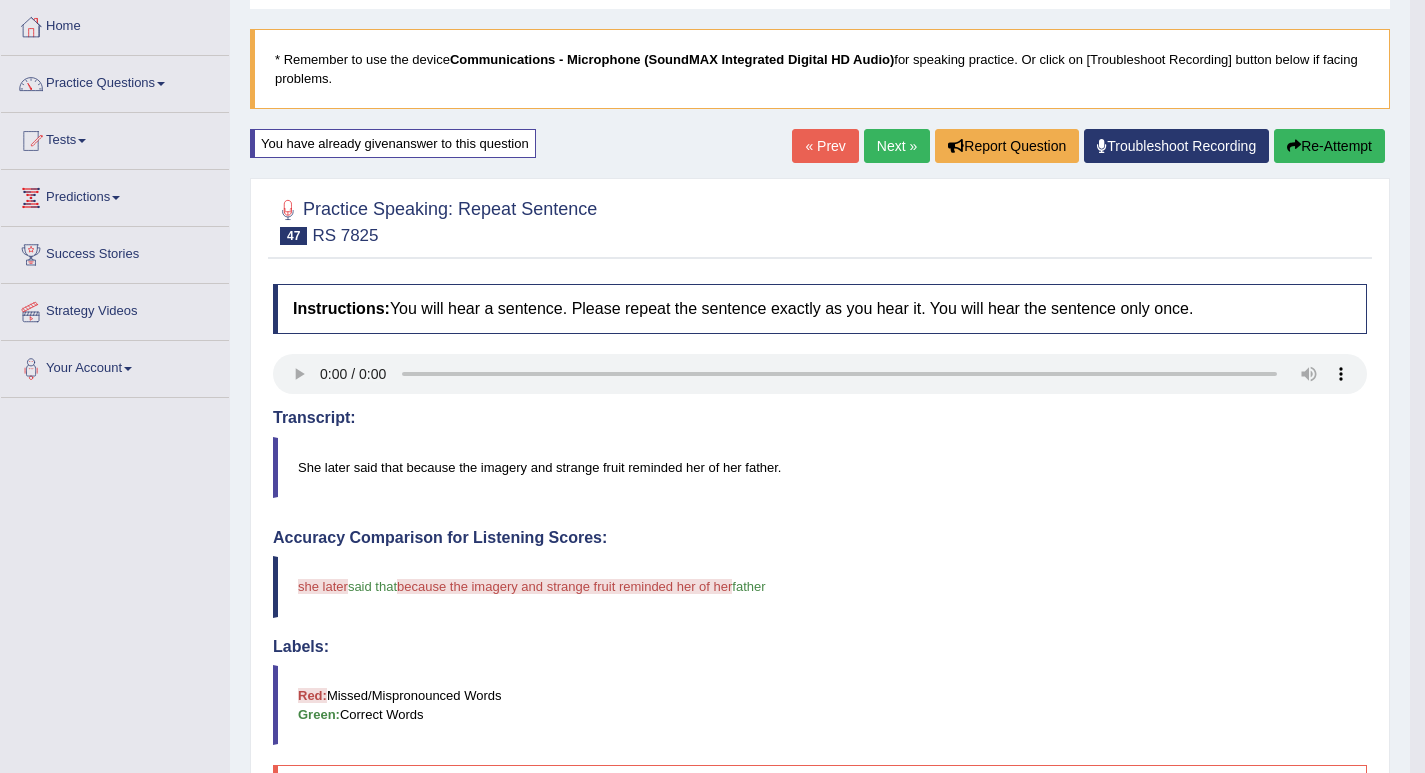 scroll, scrollTop: 0, scrollLeft: 0, axis: both 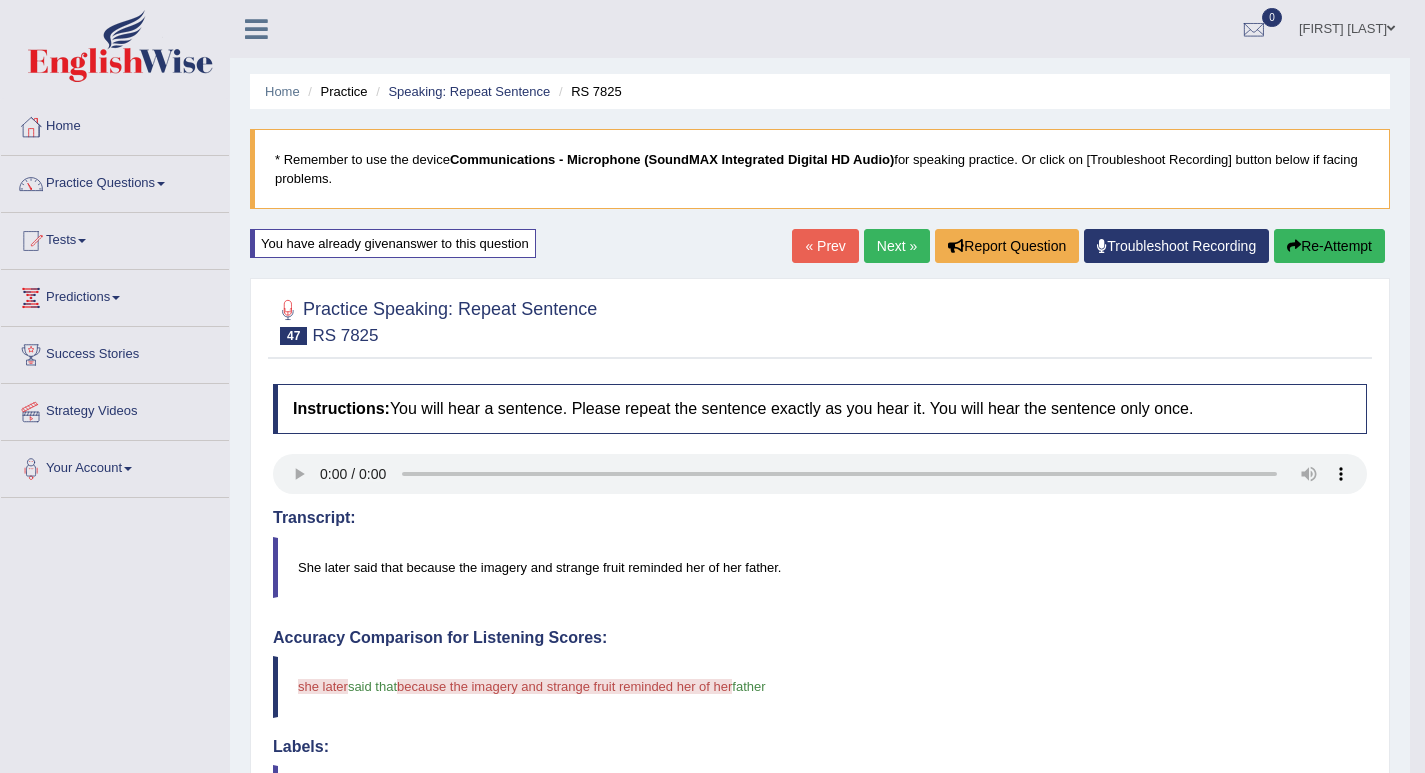 click on "Re-Attempt" at bounding box center (1329, 246) 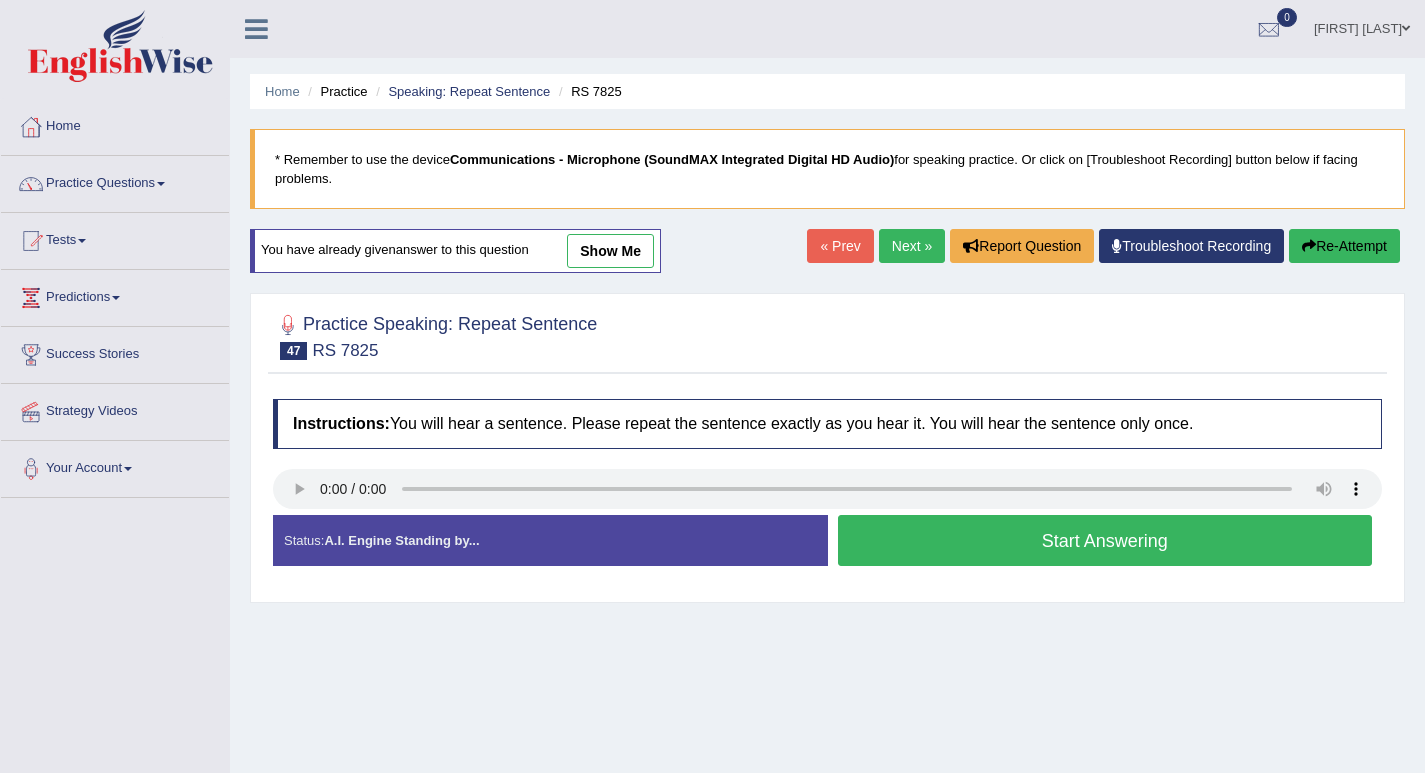 scroll, scrollTop: 0, scrollLeft: 0, axis: both 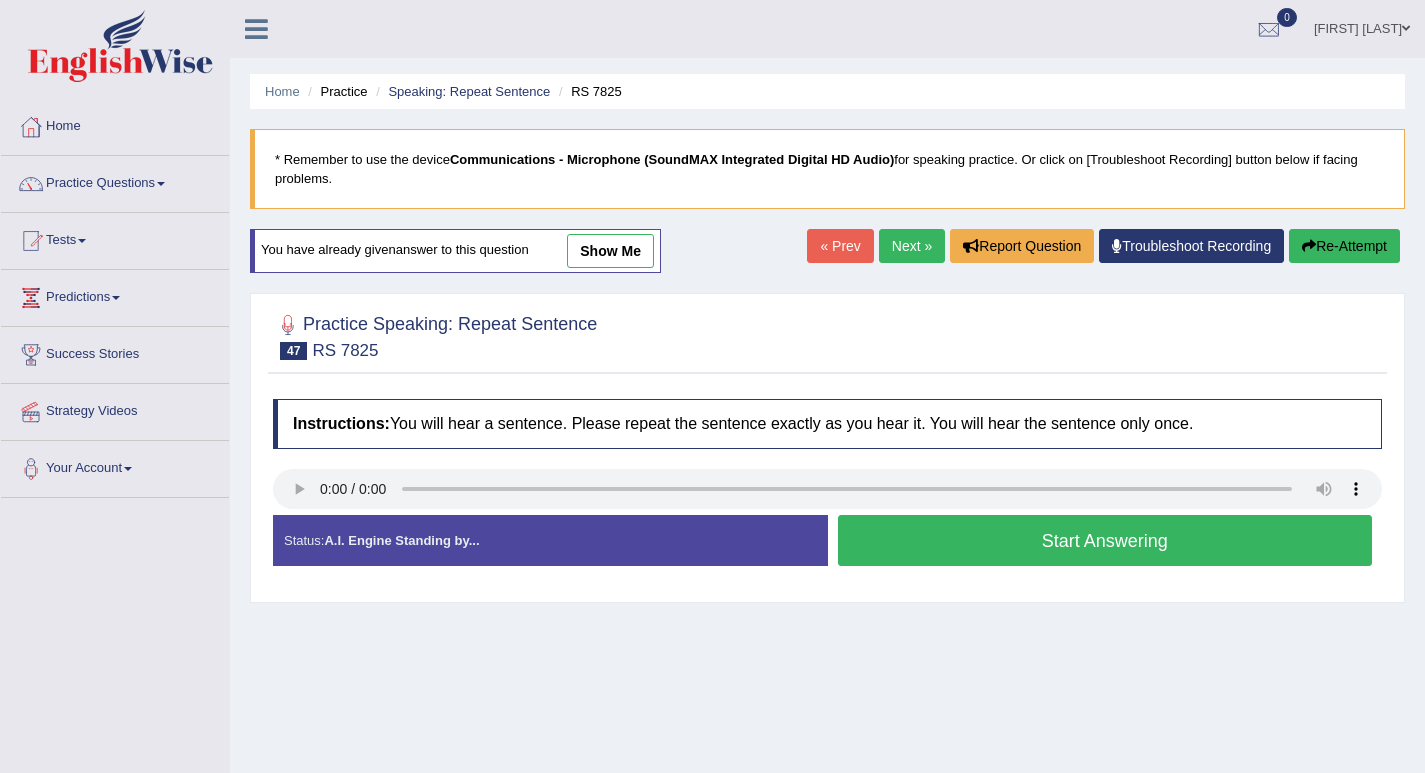 click on "Start Answering" at bounding box center [1105, 540] 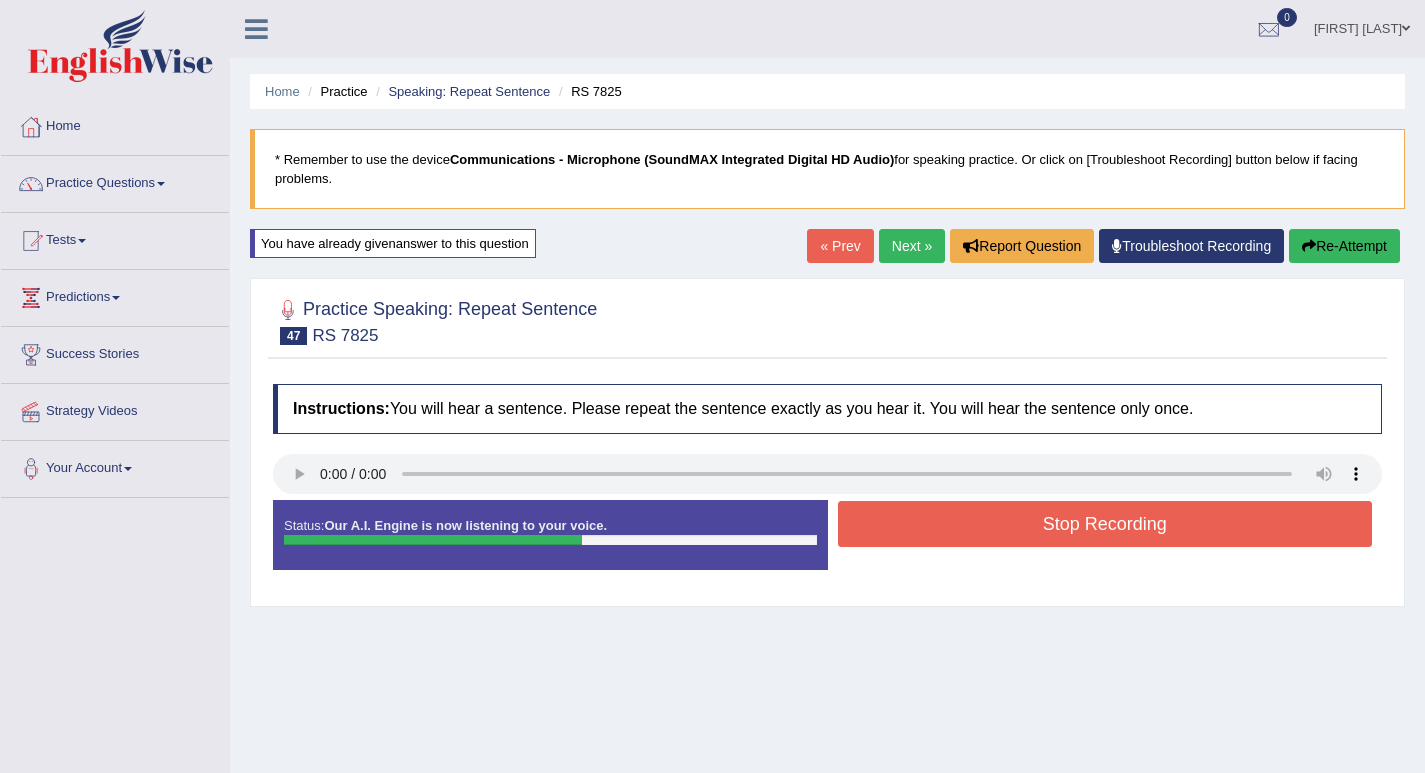 click on "Stop Recording" at bounding box center (1105, 524) 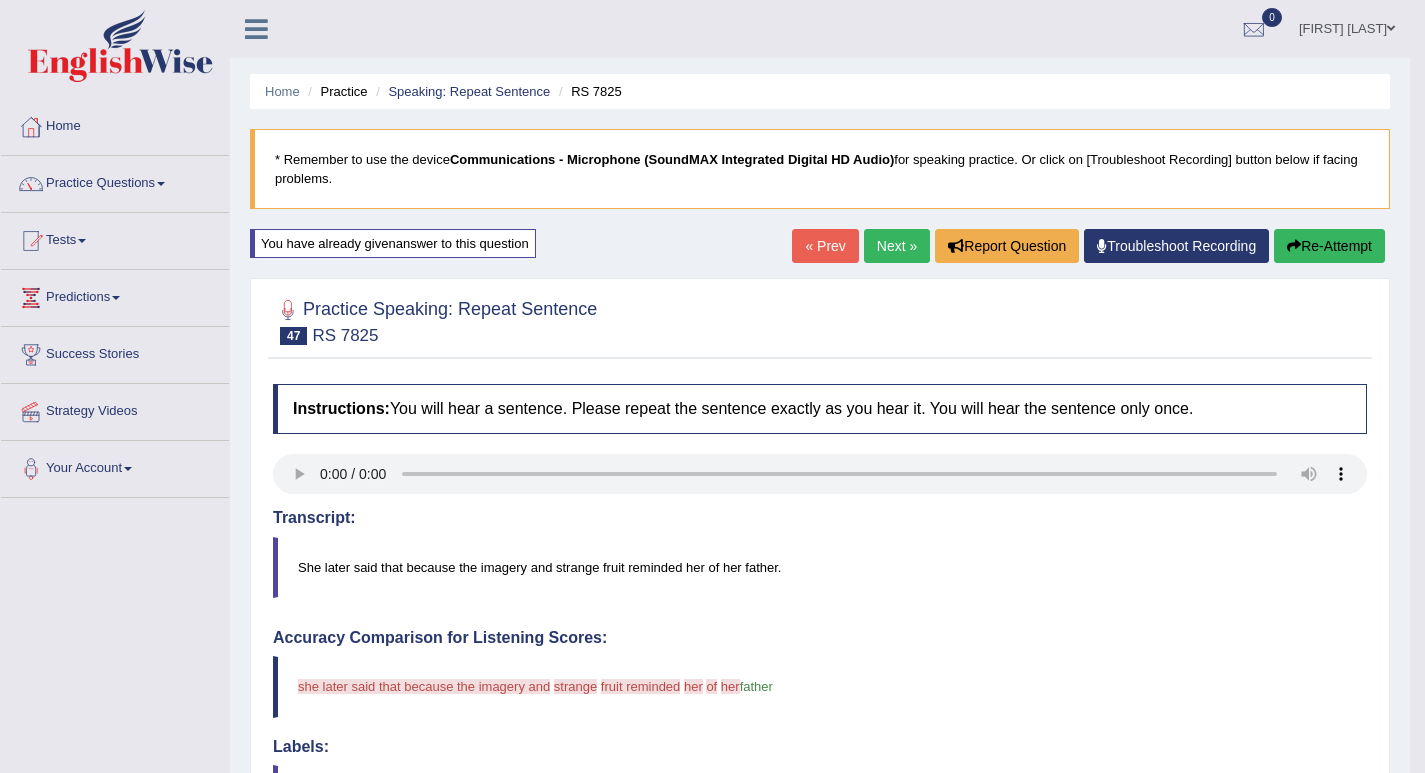 click on "Next »" at bounding box center [897, 246] 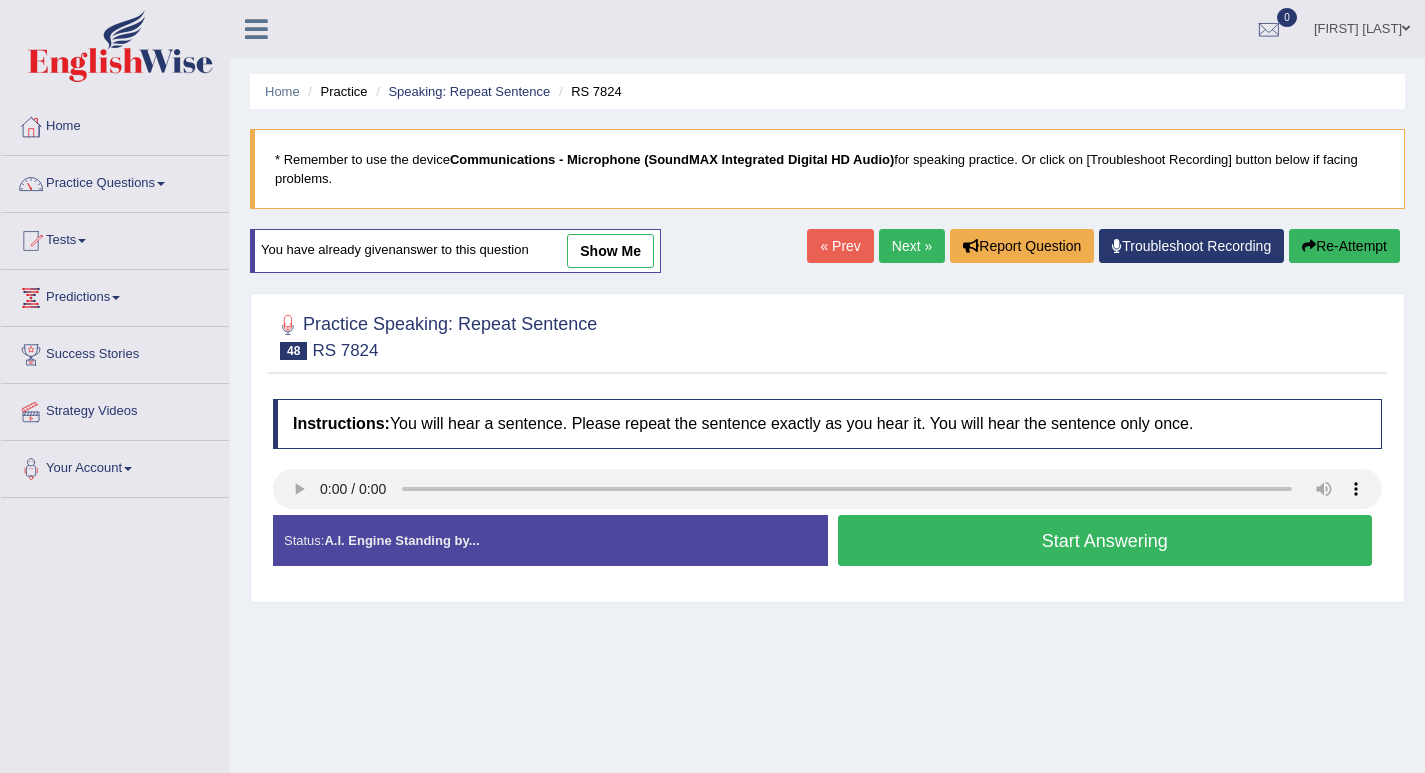 scroll, scrollTop: 0, scrollLeft: 0, axis: both 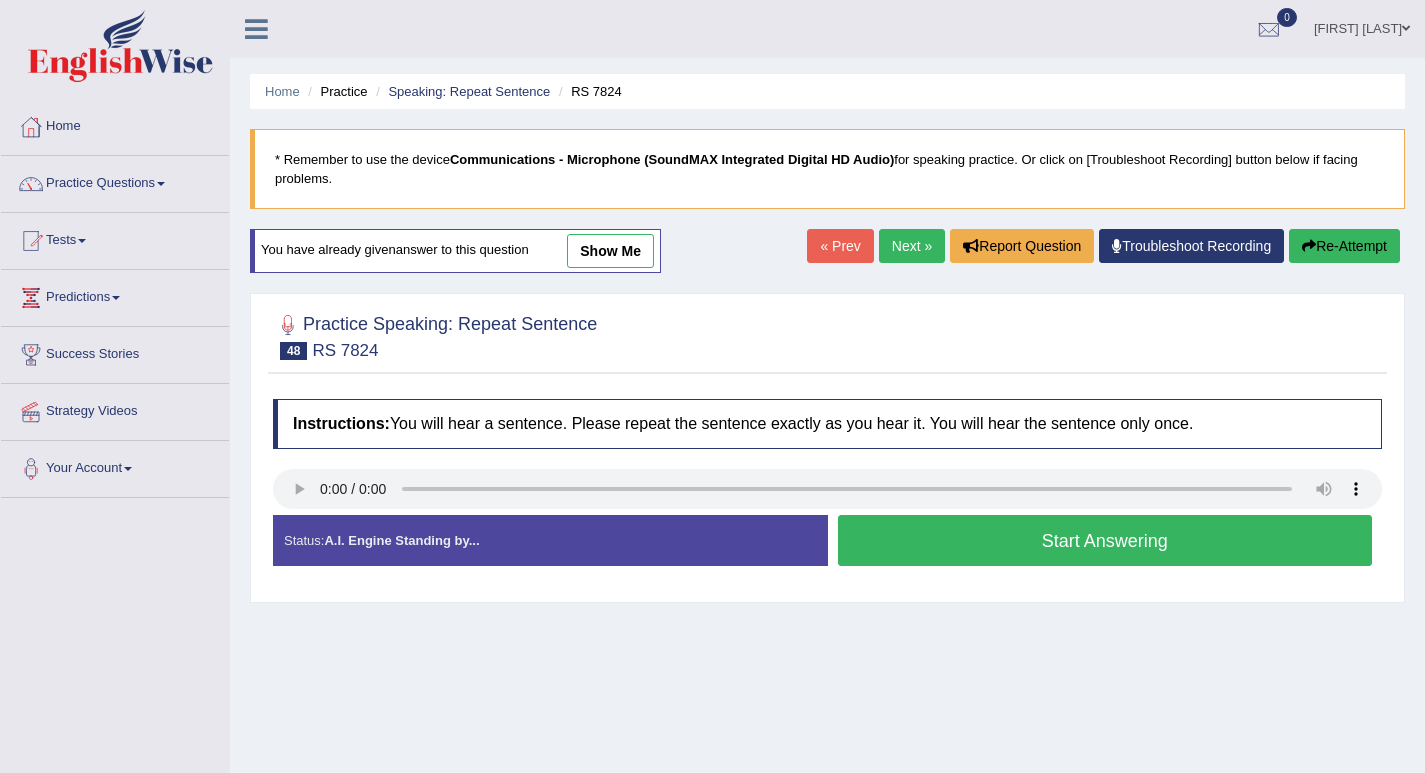 click on "Start Answering" at bounding box center [1105, 540] 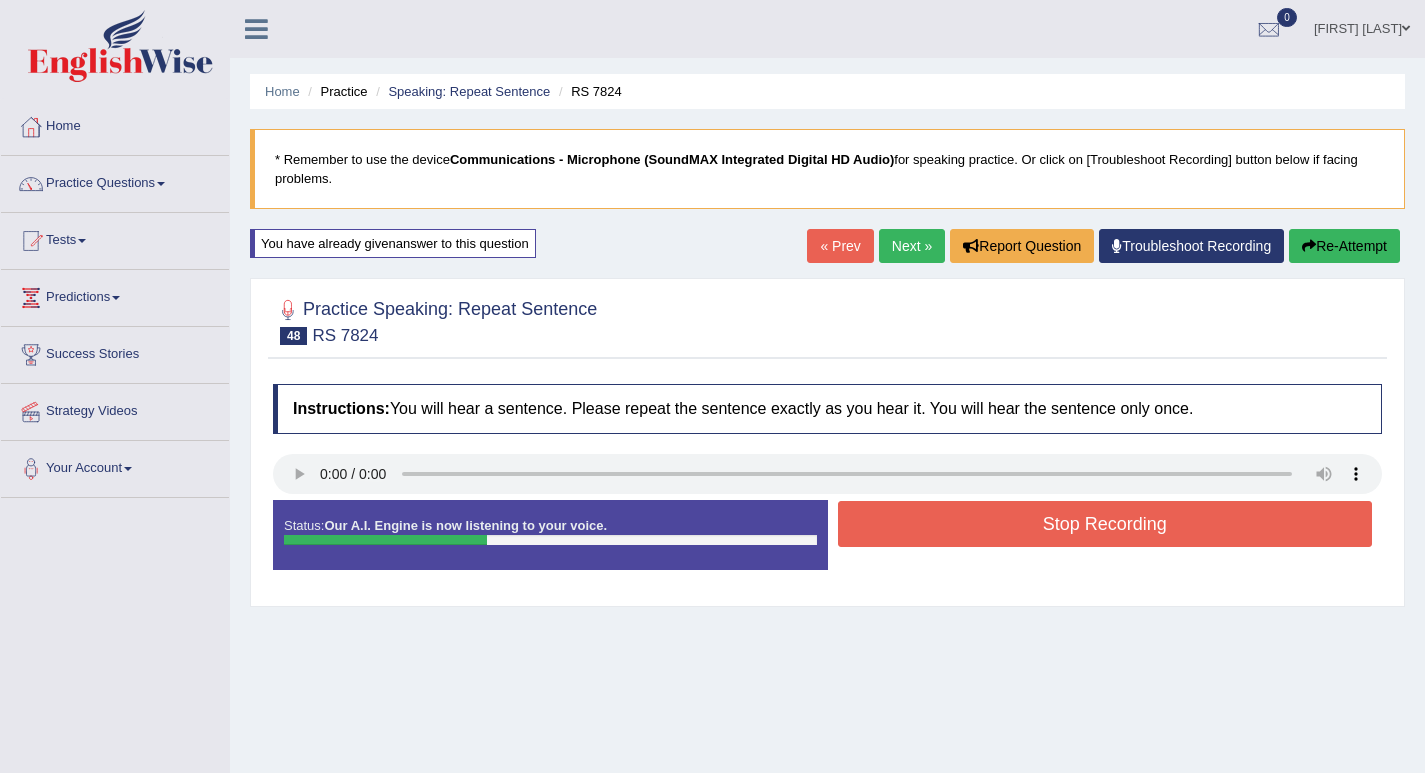 click on "Stop Recording" at bounding box center [1105, 524] 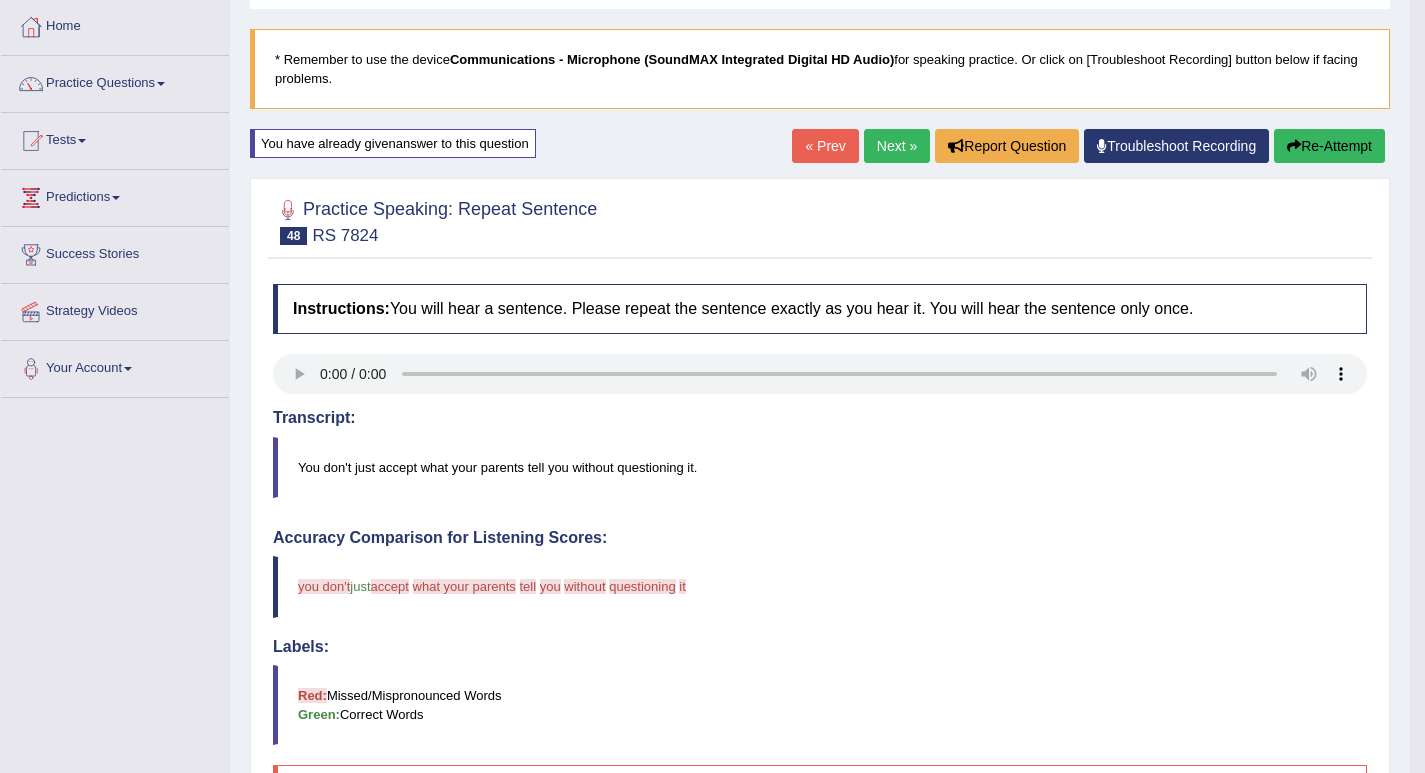 scroll, scrollTop: 0, scrollLeft: 0, axis: both 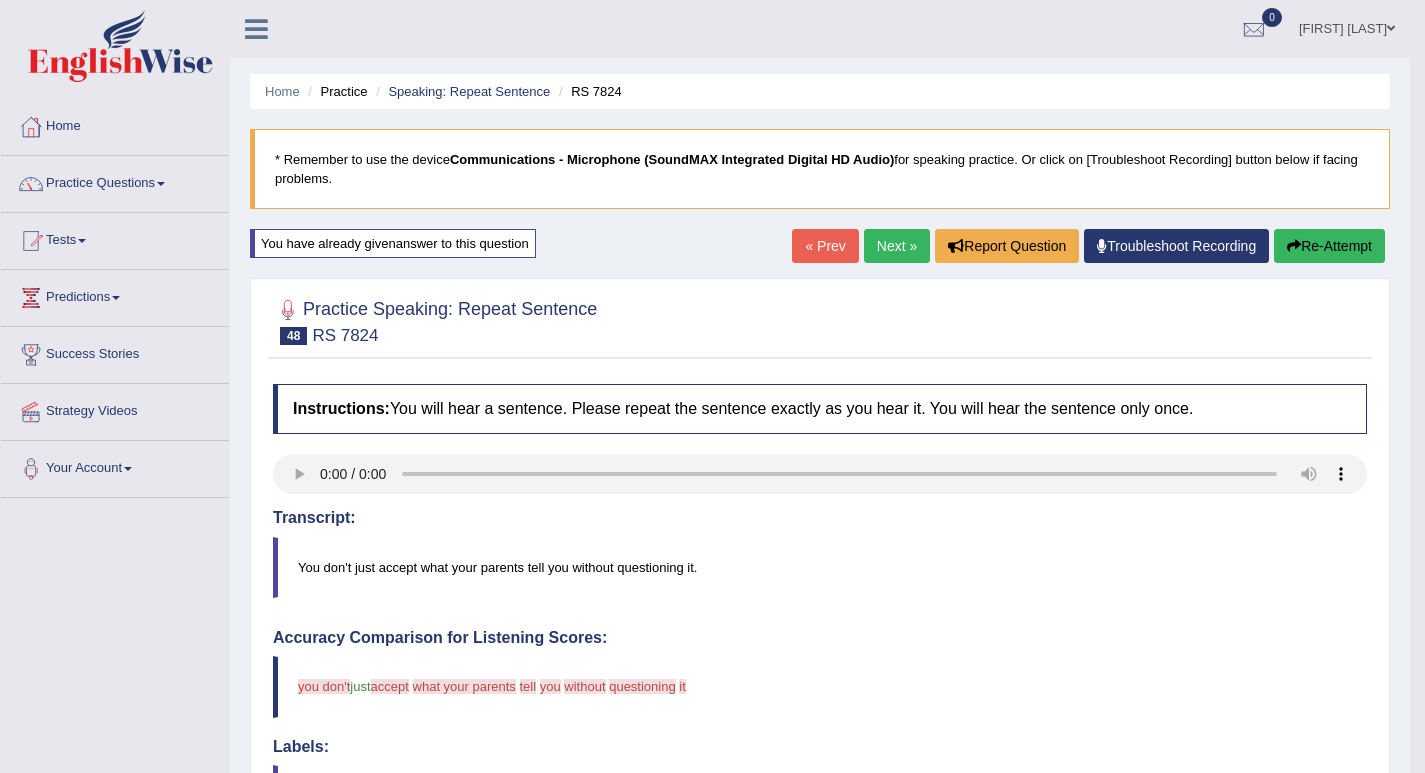 click on "Re-Attempt" at bounding box center [1329, 246] 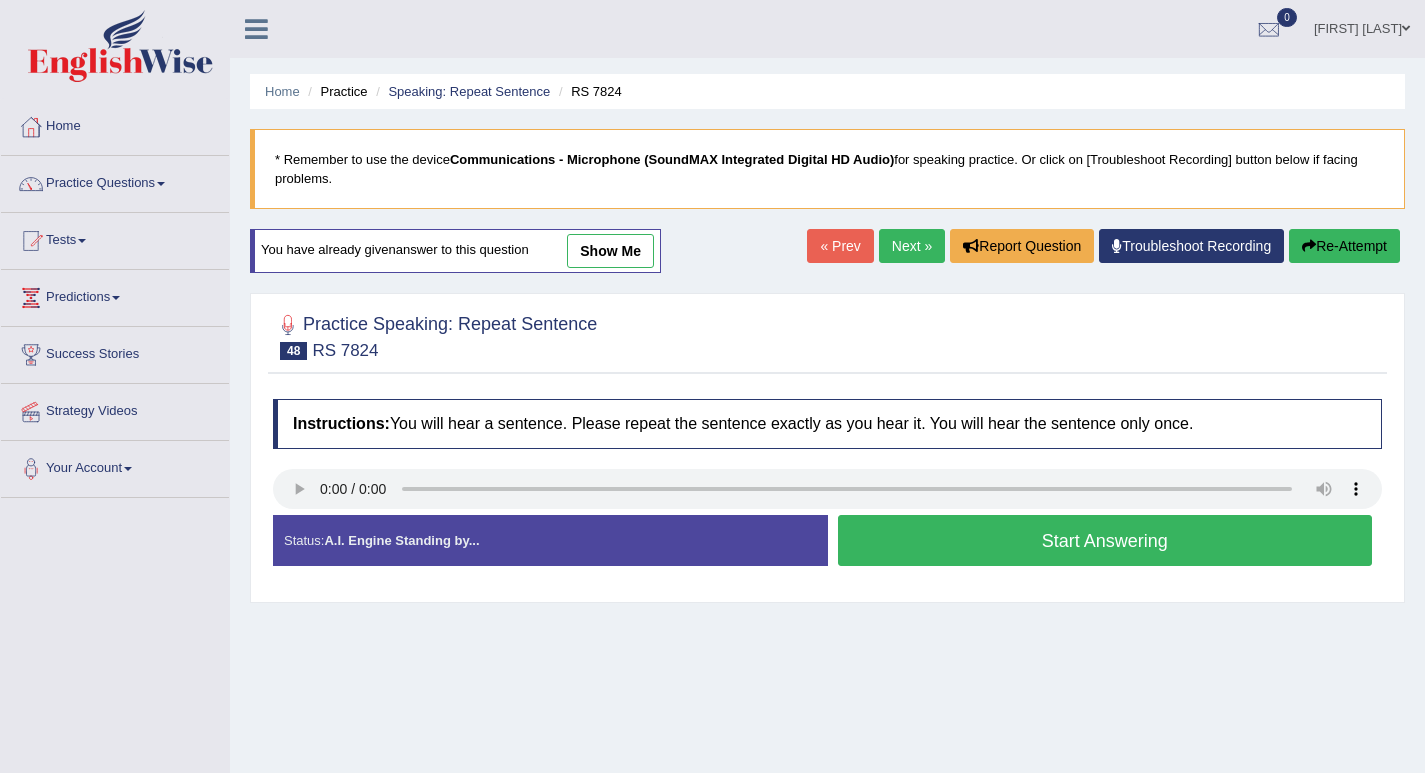 scroll, scrollTop: 0, scrollLeft: 0, axis: both 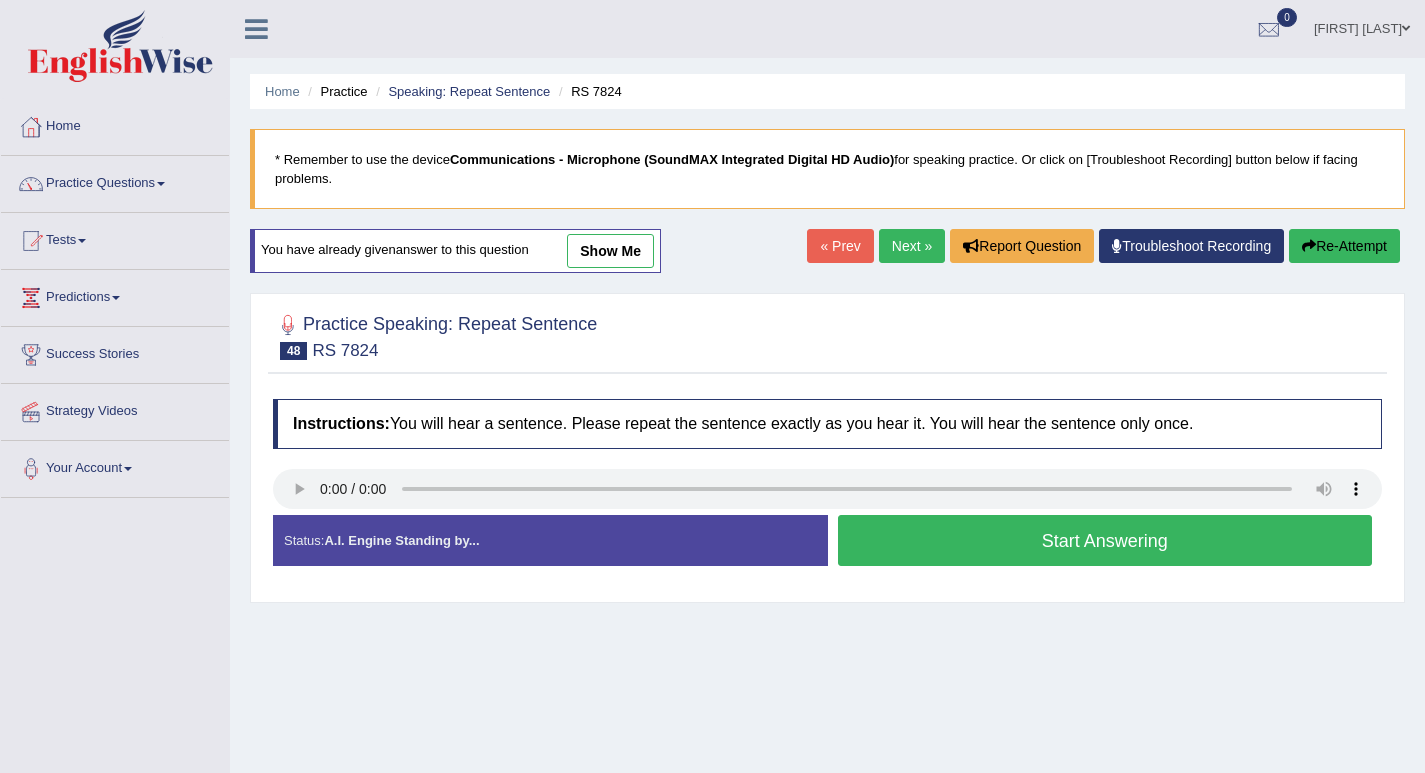 click on "Start Answering" at bounding box center (1105, 540) 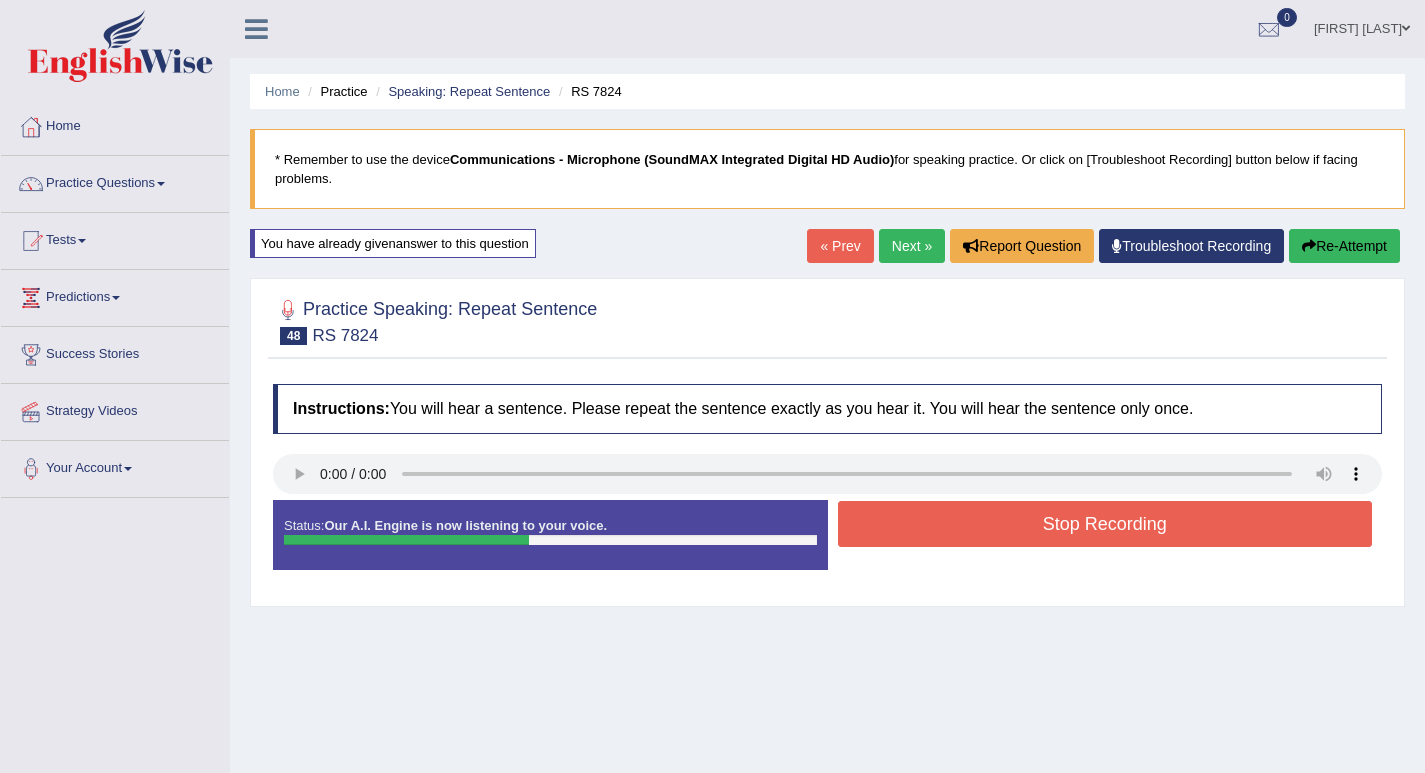 click on "Stop Recording" at bounding box center [1105, 524] 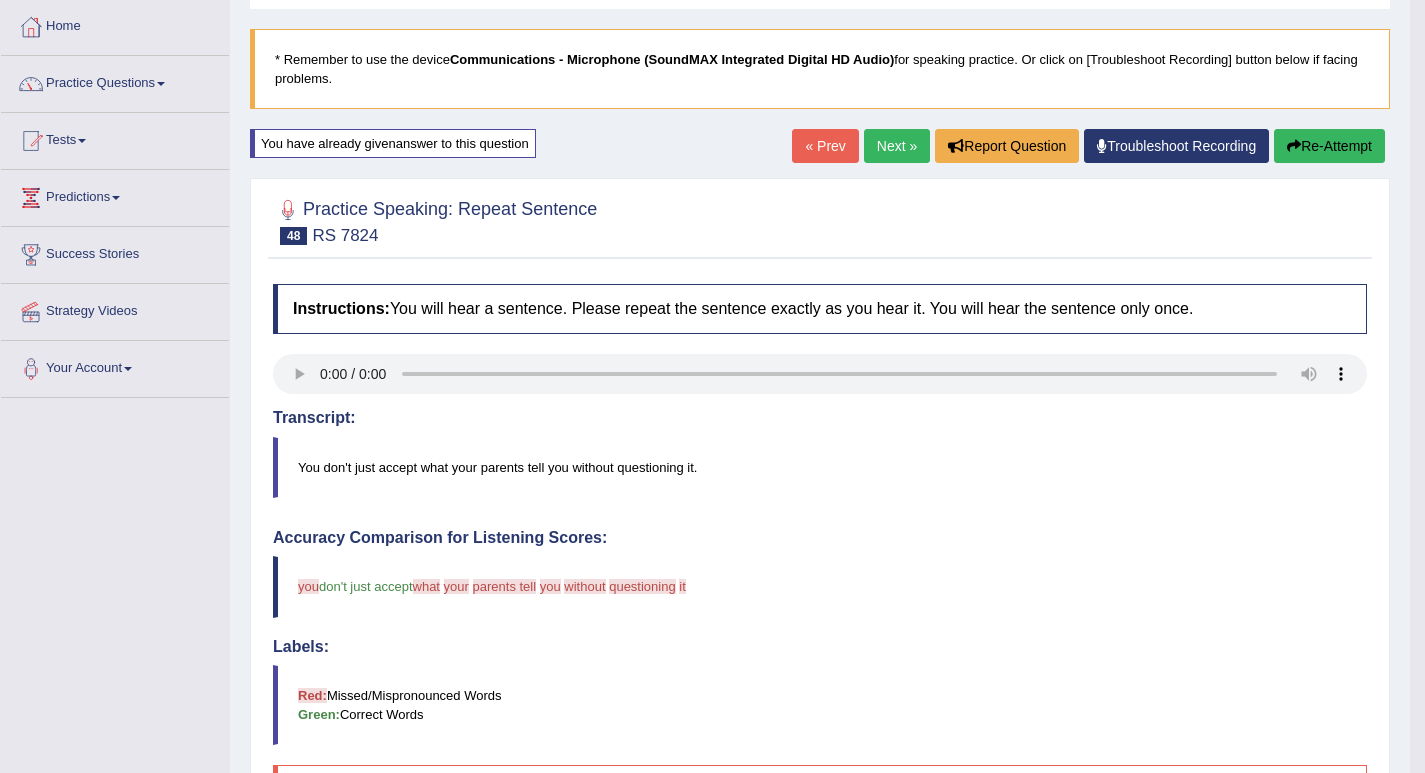 scroll, scrollTop: 0, scrollLeft: 0, axis: both 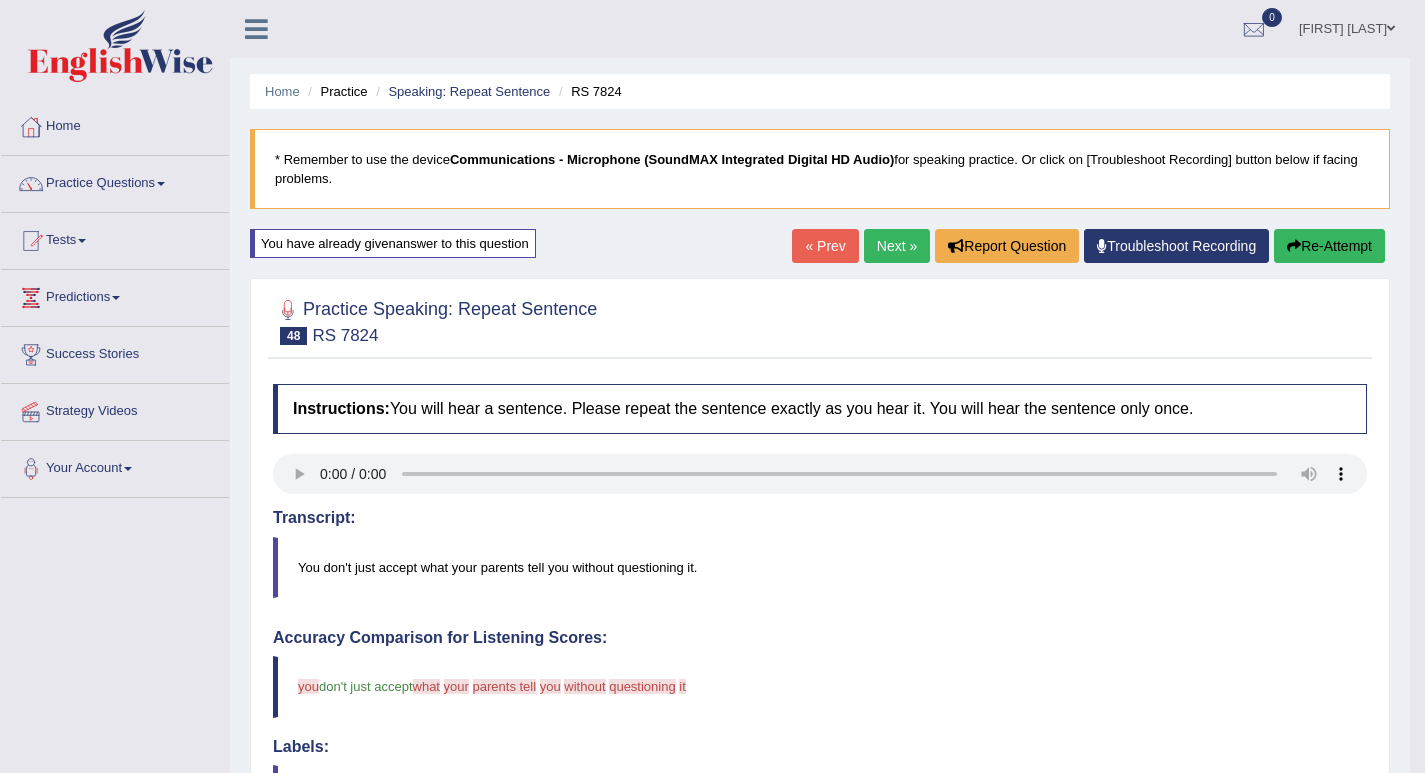 type 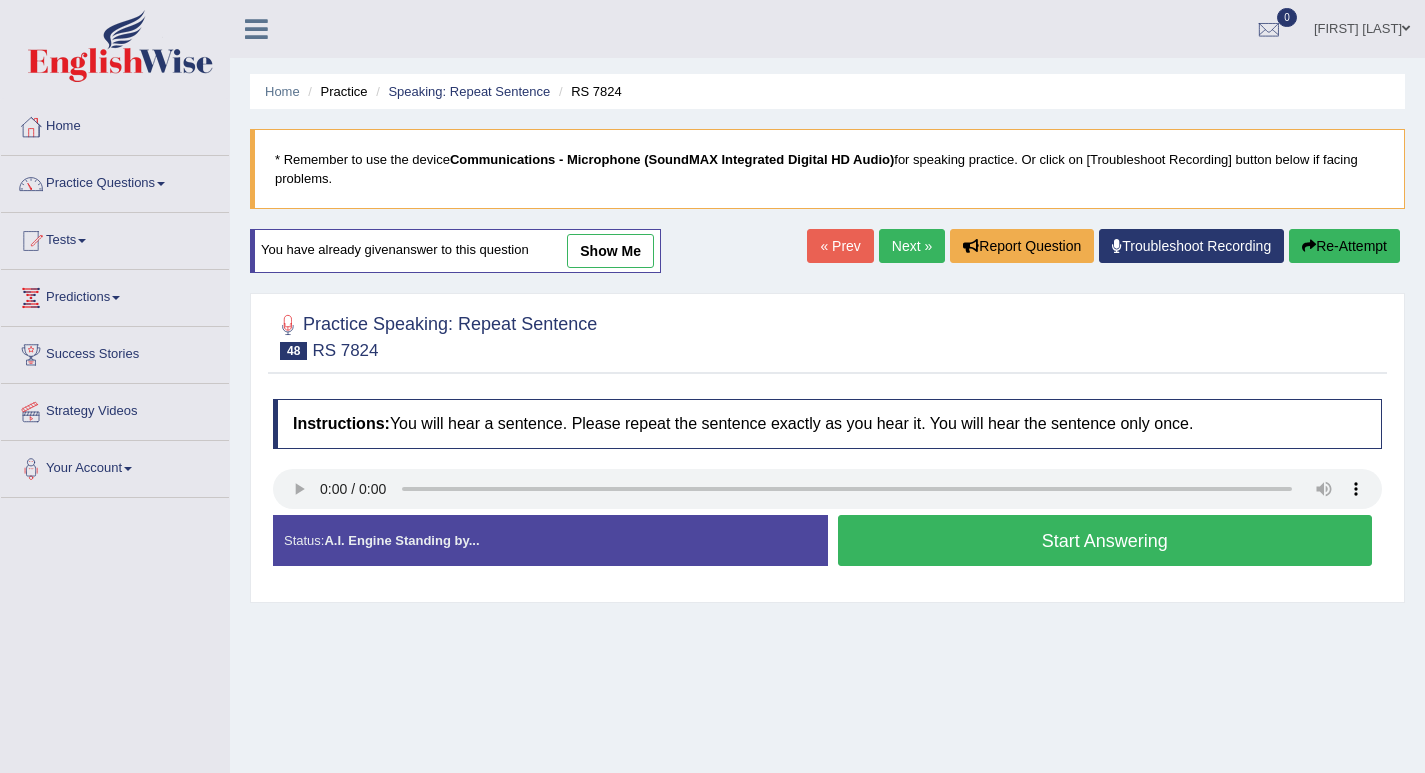 scroll, scrollTop: 0, scrollLeft: 0, axis: both 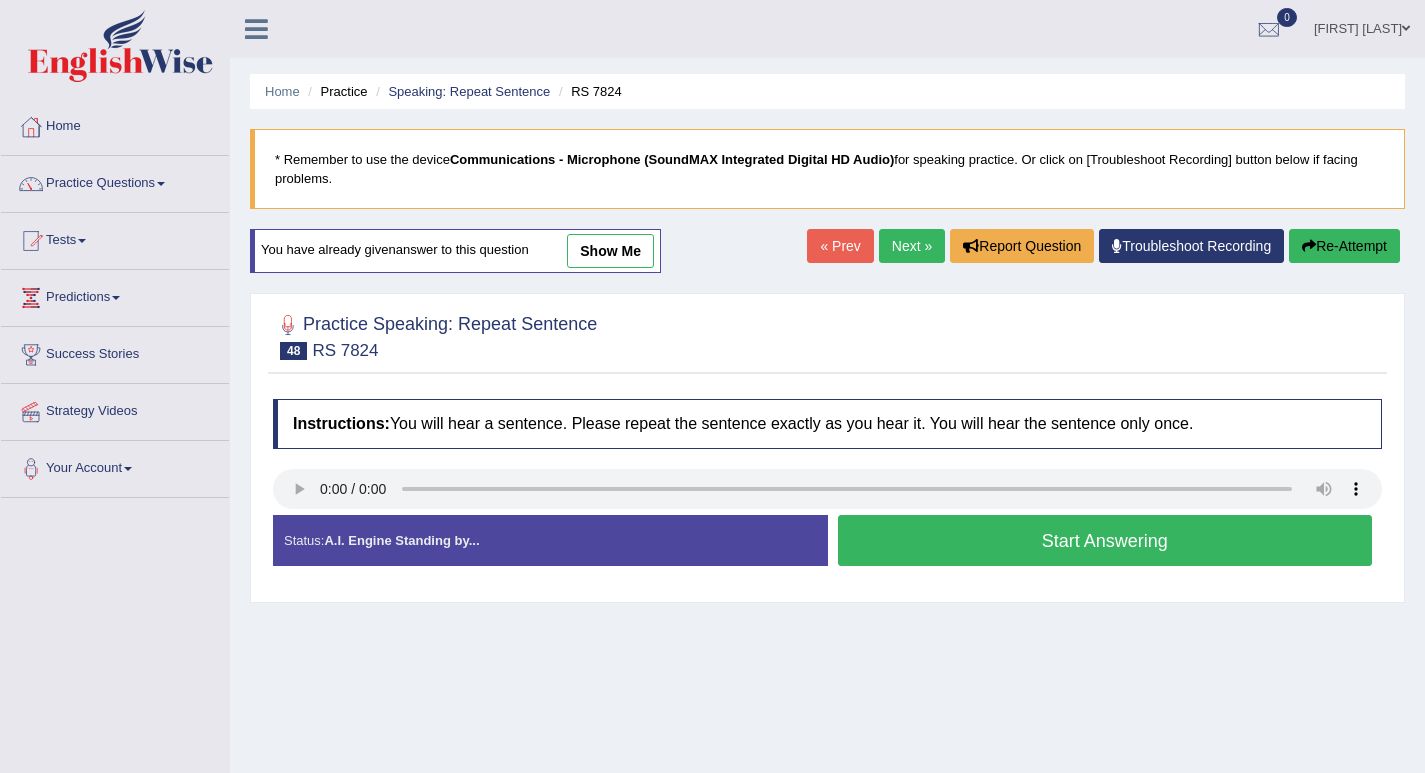 click on "Next »" at bounding box center [912, 246] 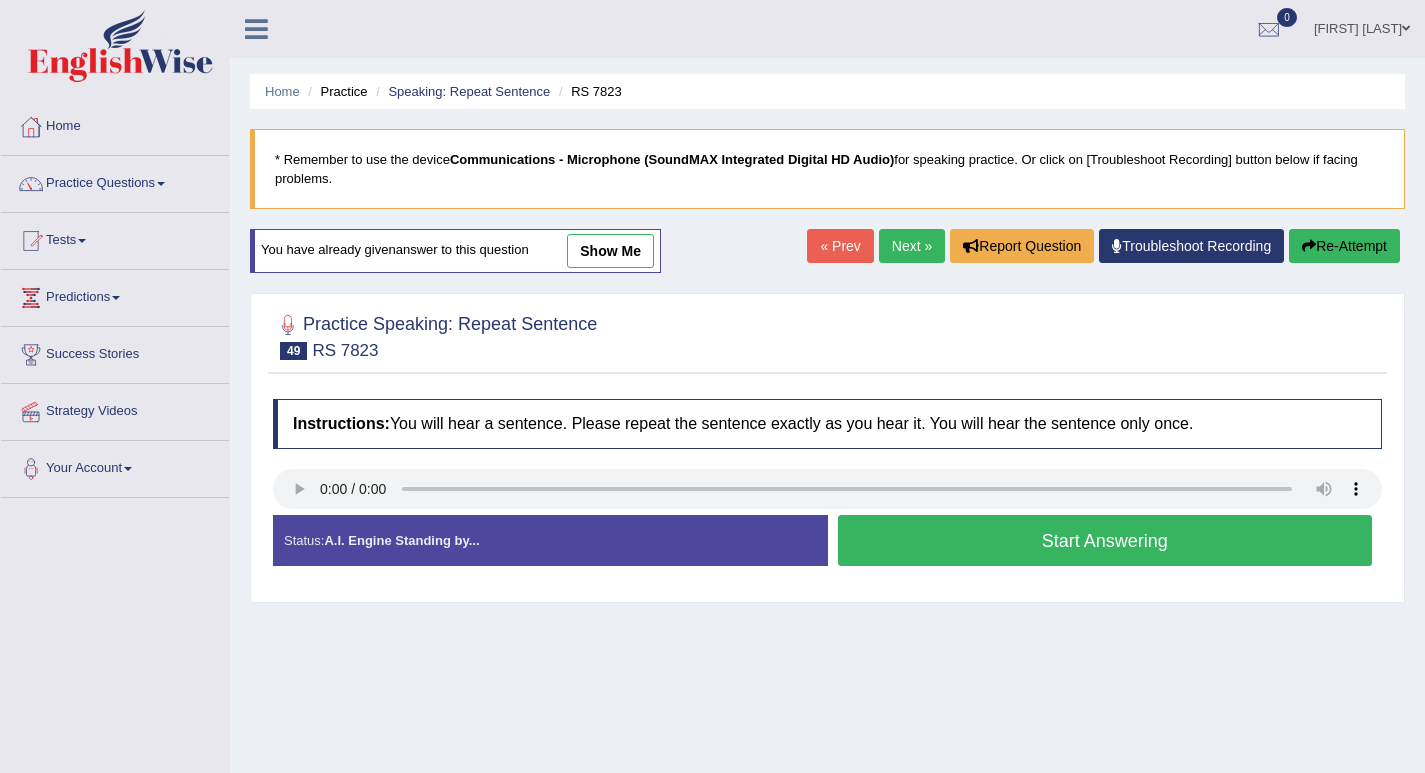 scroll, scrollTop: 0, scrollLeft: 0, axis: both 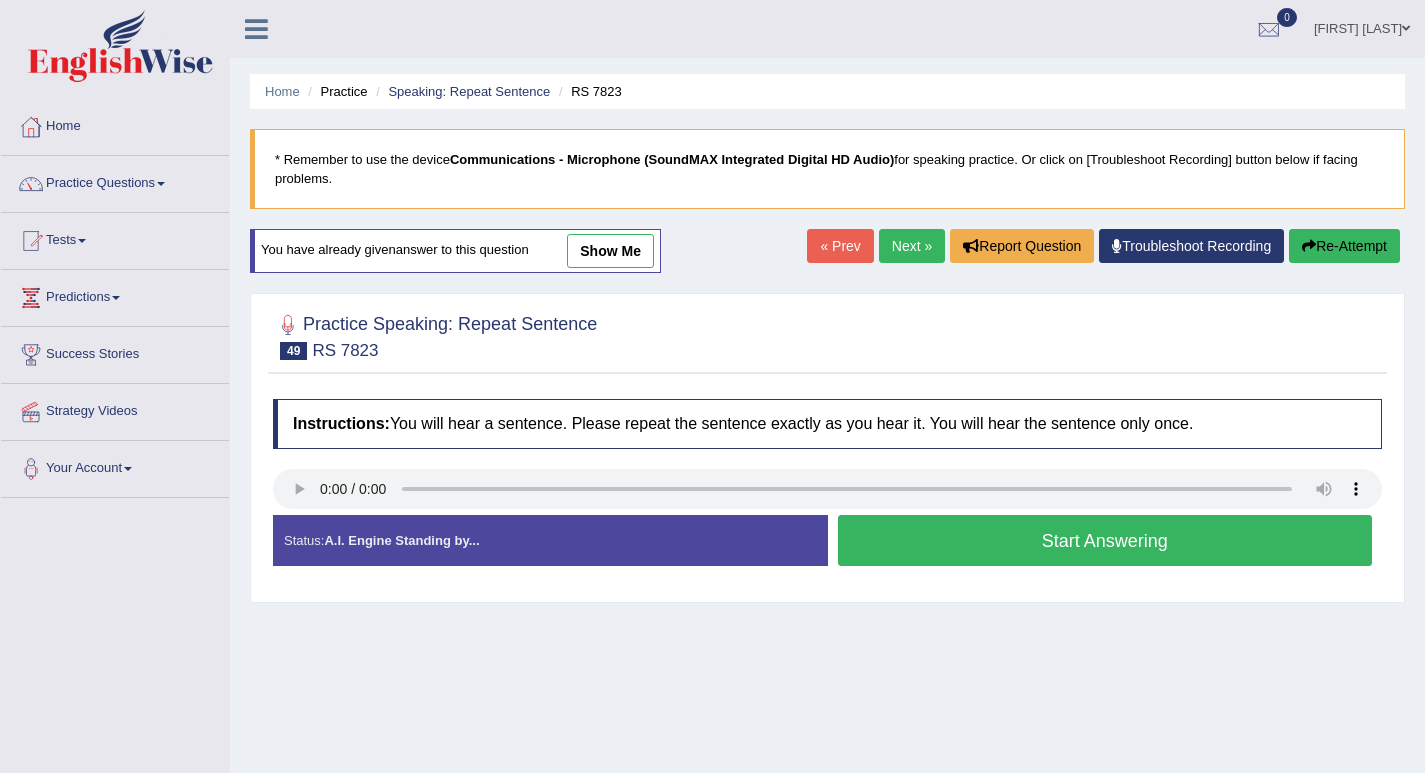 click on "Start Answering" at bounding box center (1105, 540) 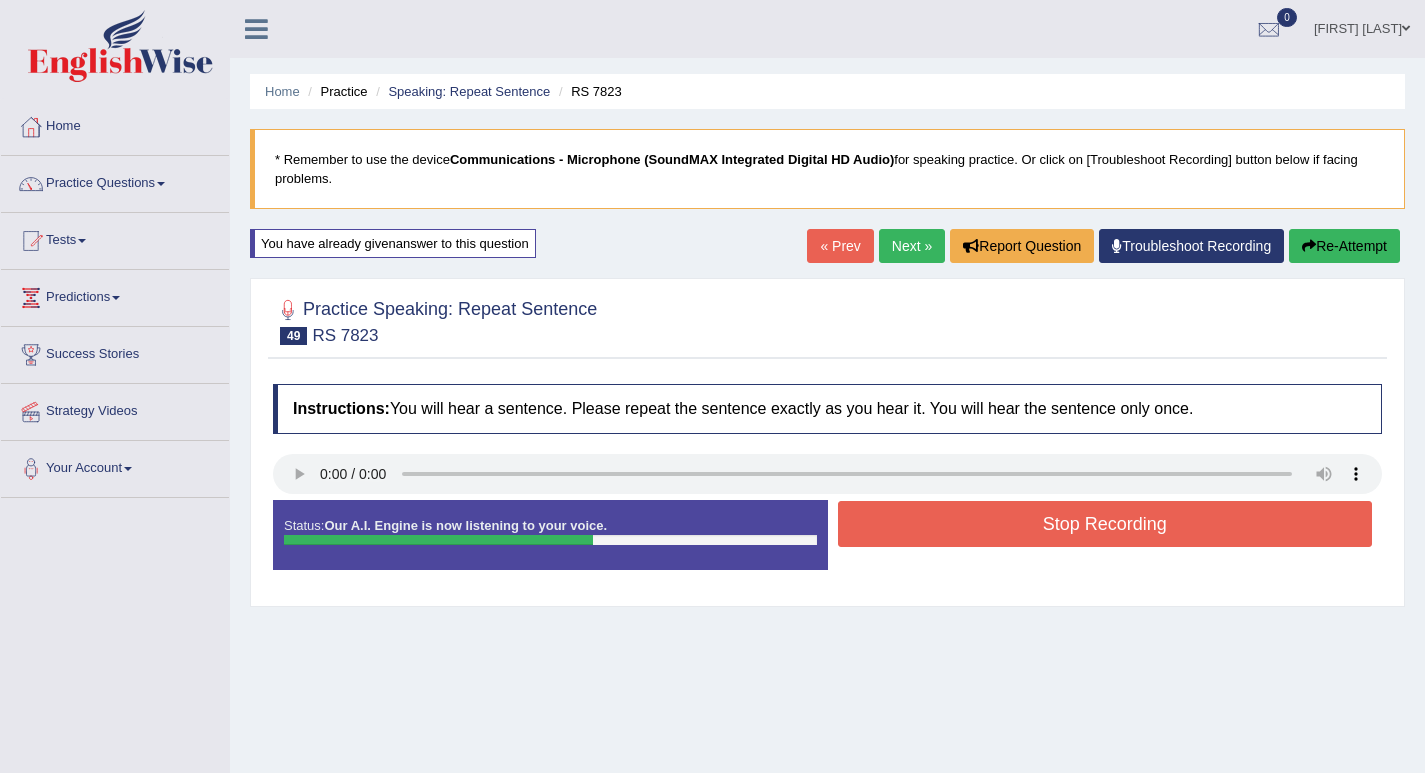 click on "Stop Recording" at bounding box center [1105, 524] 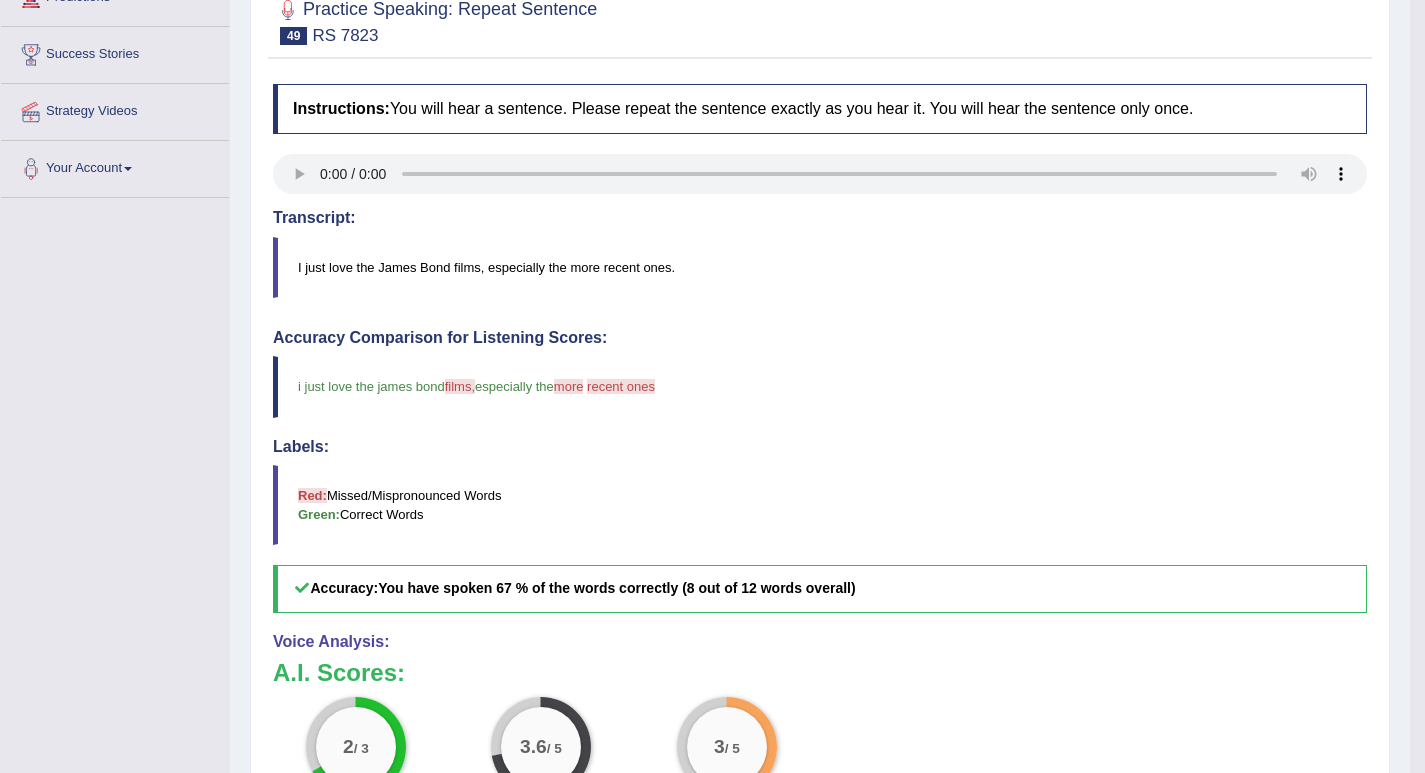 scroll, scrollTop: 100, scrollLeft: 0, axis: vertical 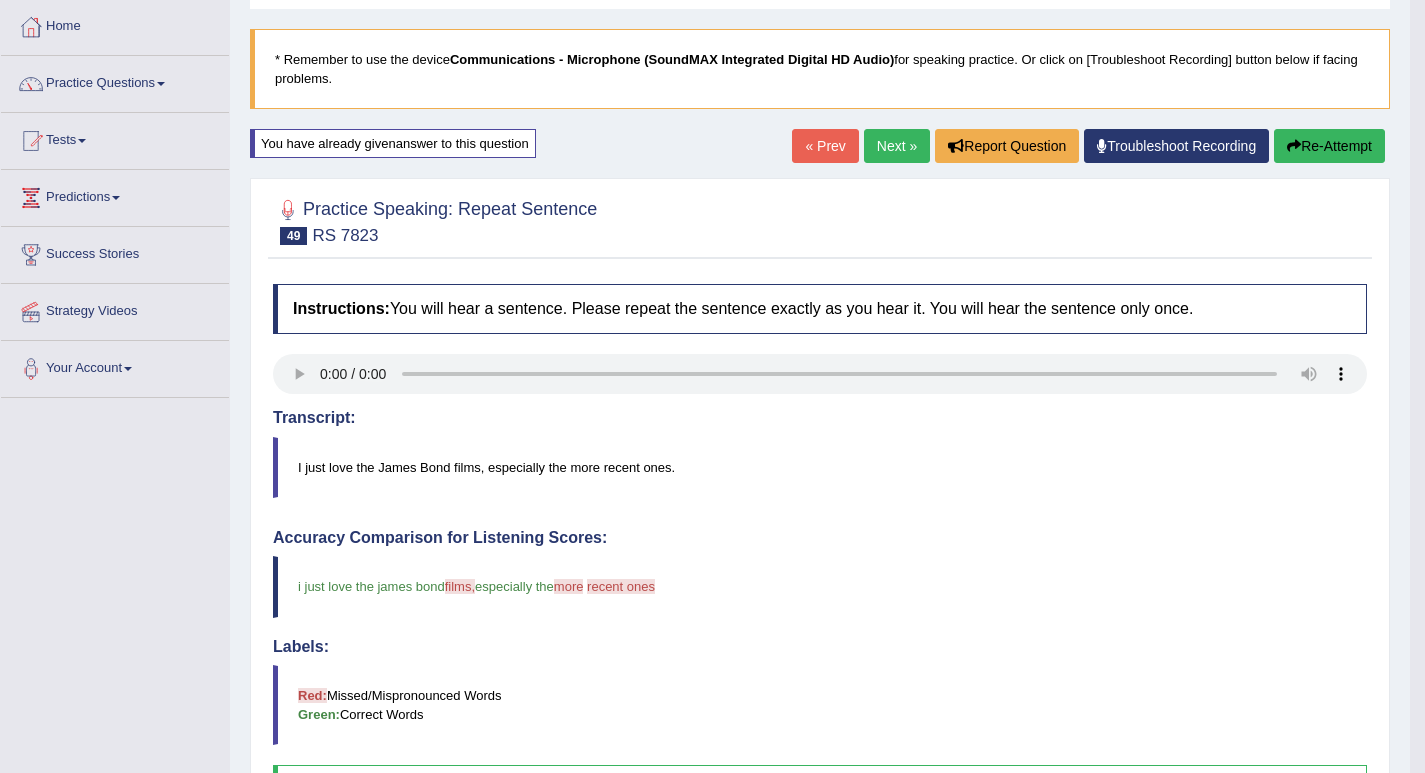 click on "Re-Attempt" at bounding box center [1329, 146] 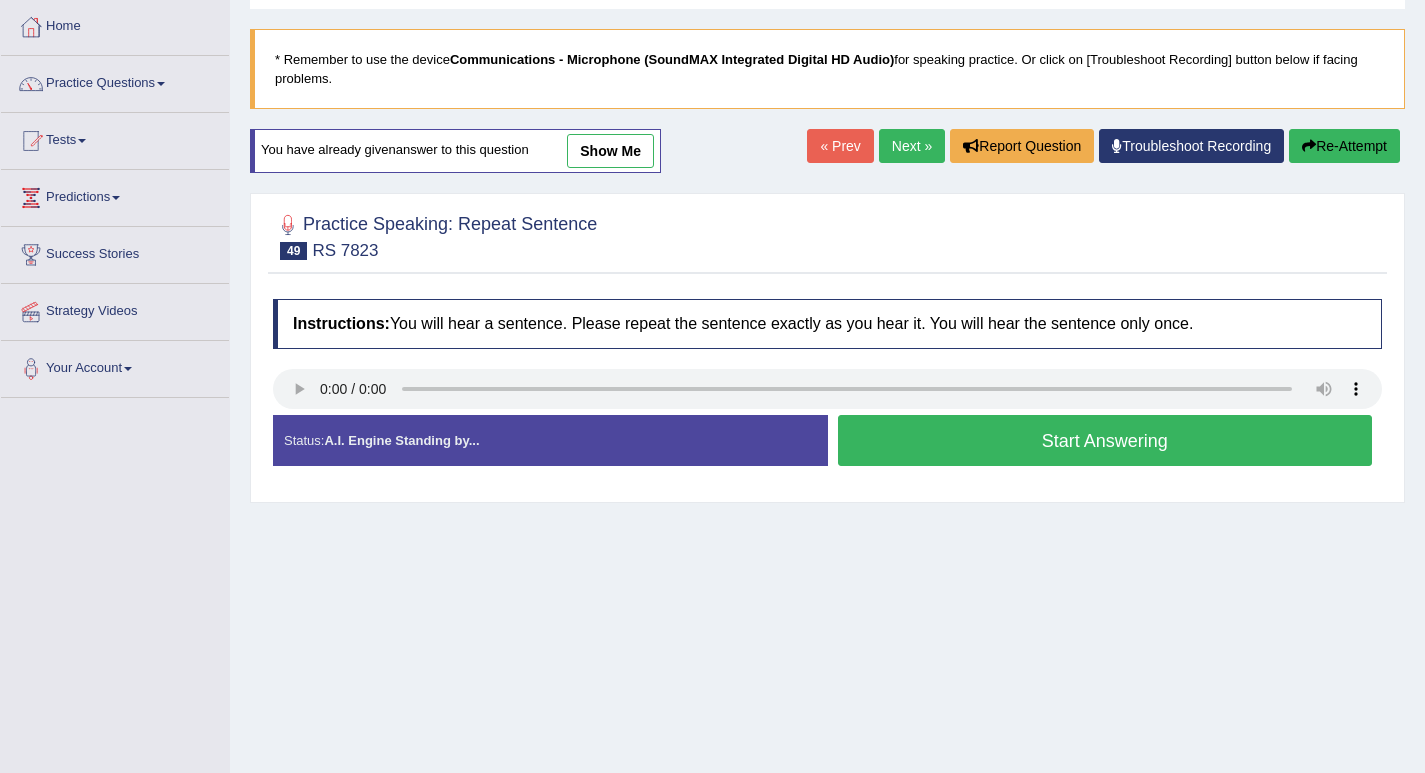 scroll, scrollTop: 100, scrollLeft: 0, axis: vertical 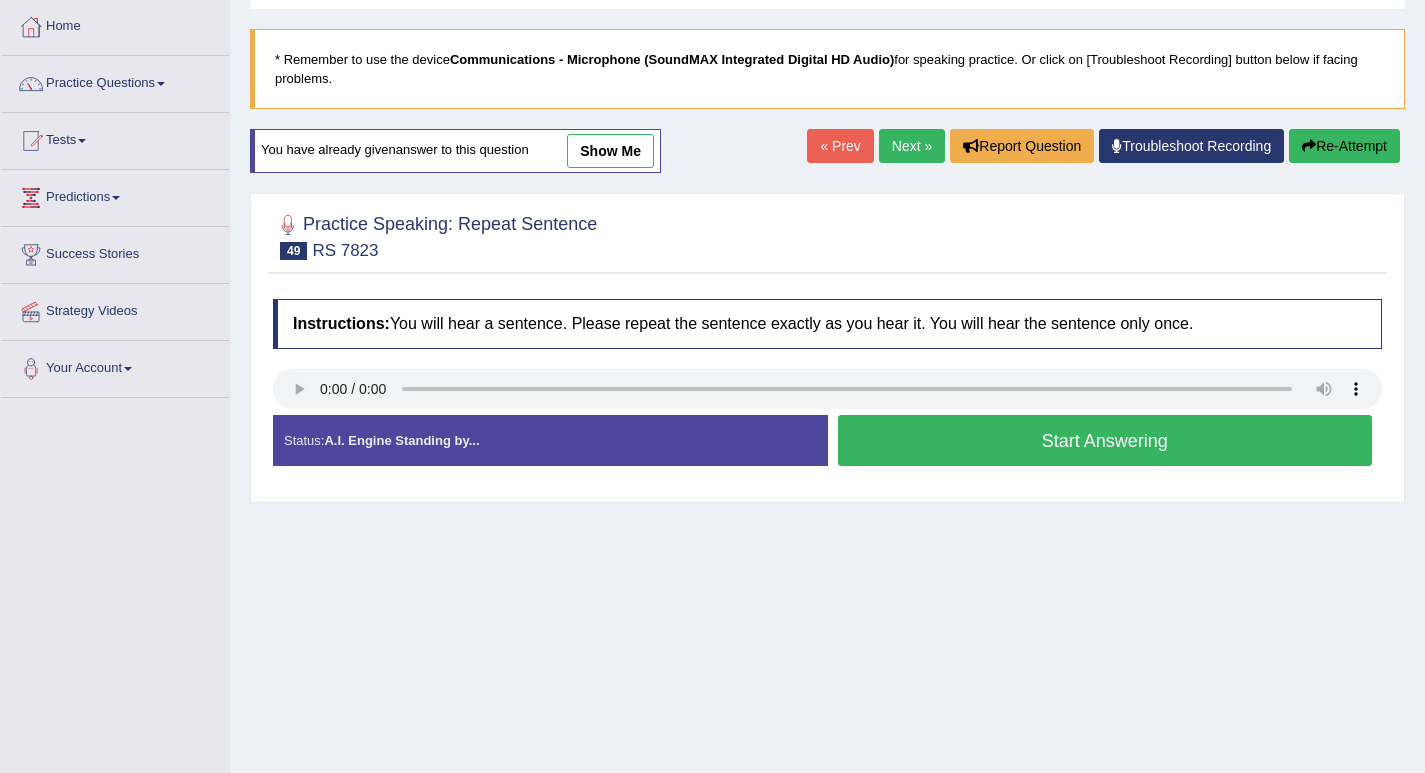 click on "Start Answering" at bounding box center [1105, 440] 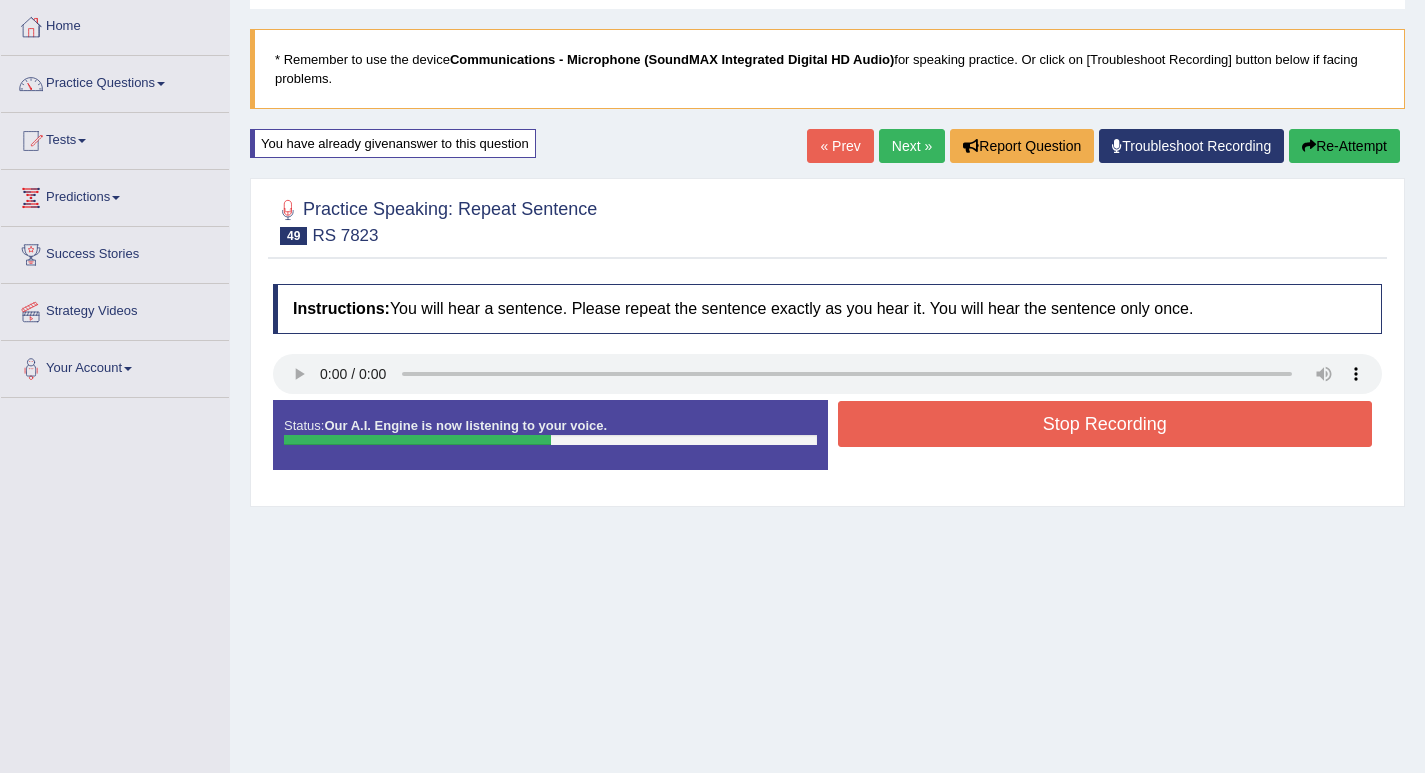 click on "Stop Recording" at bounding box center (1105, 424) 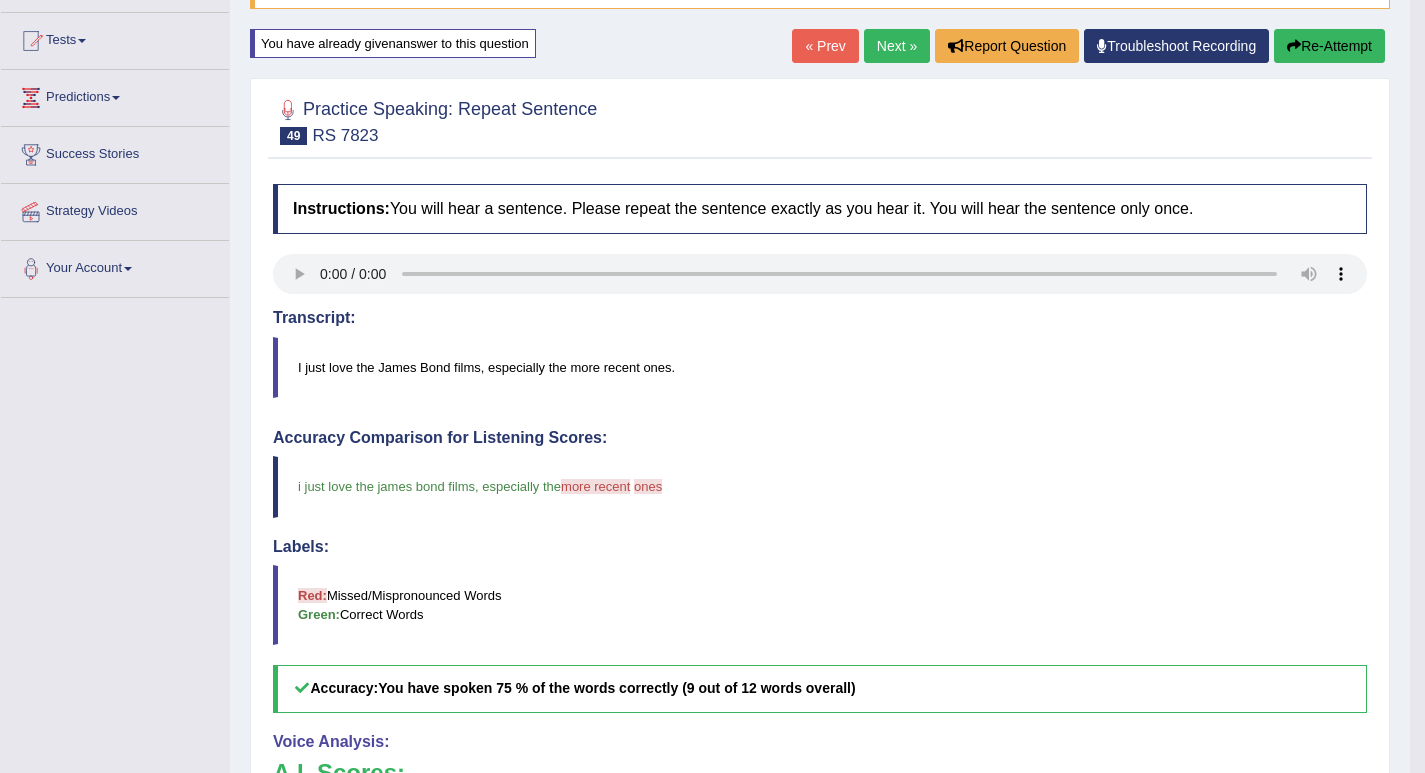 scroll, scrollTop: 100, scrollLeft: 0, axis: vertical 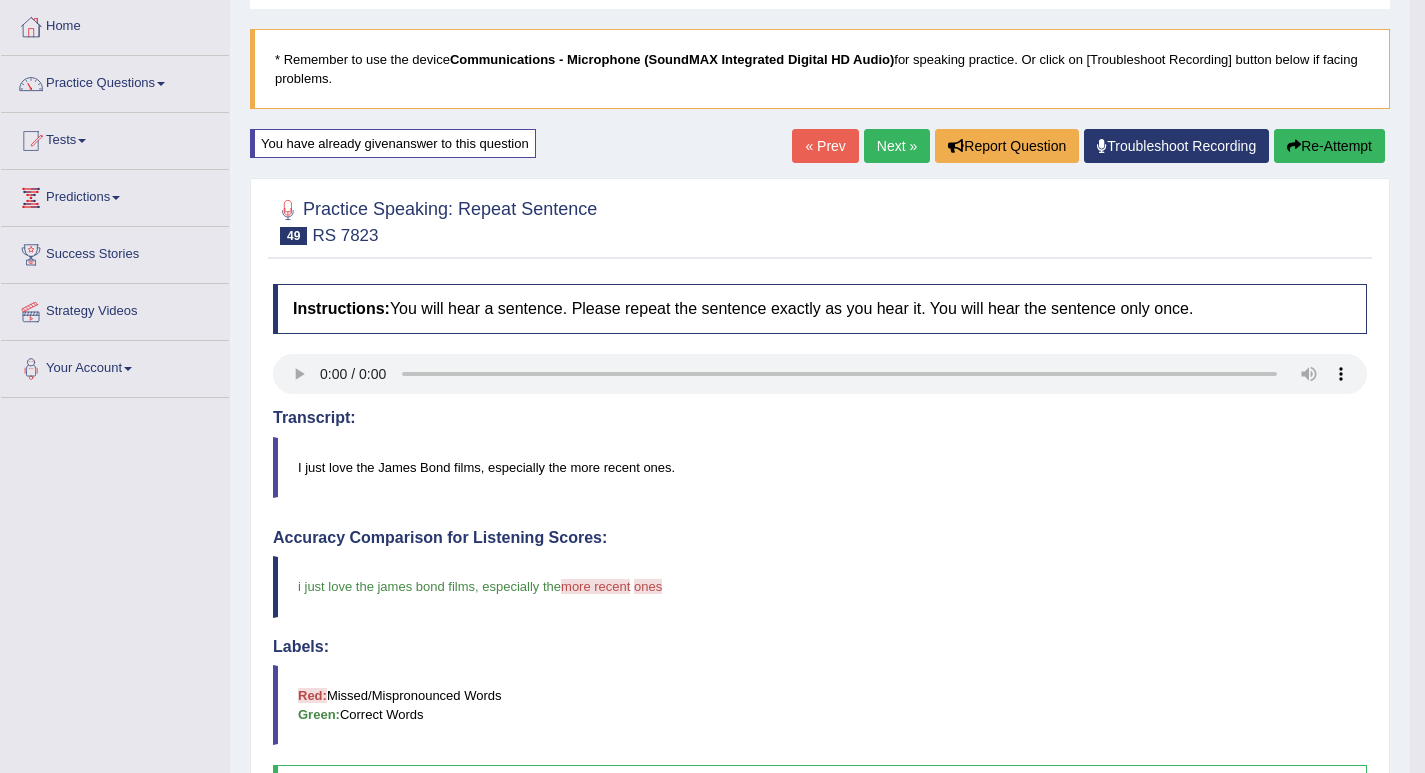 click on "Next »" at bounding box center [897, 146] 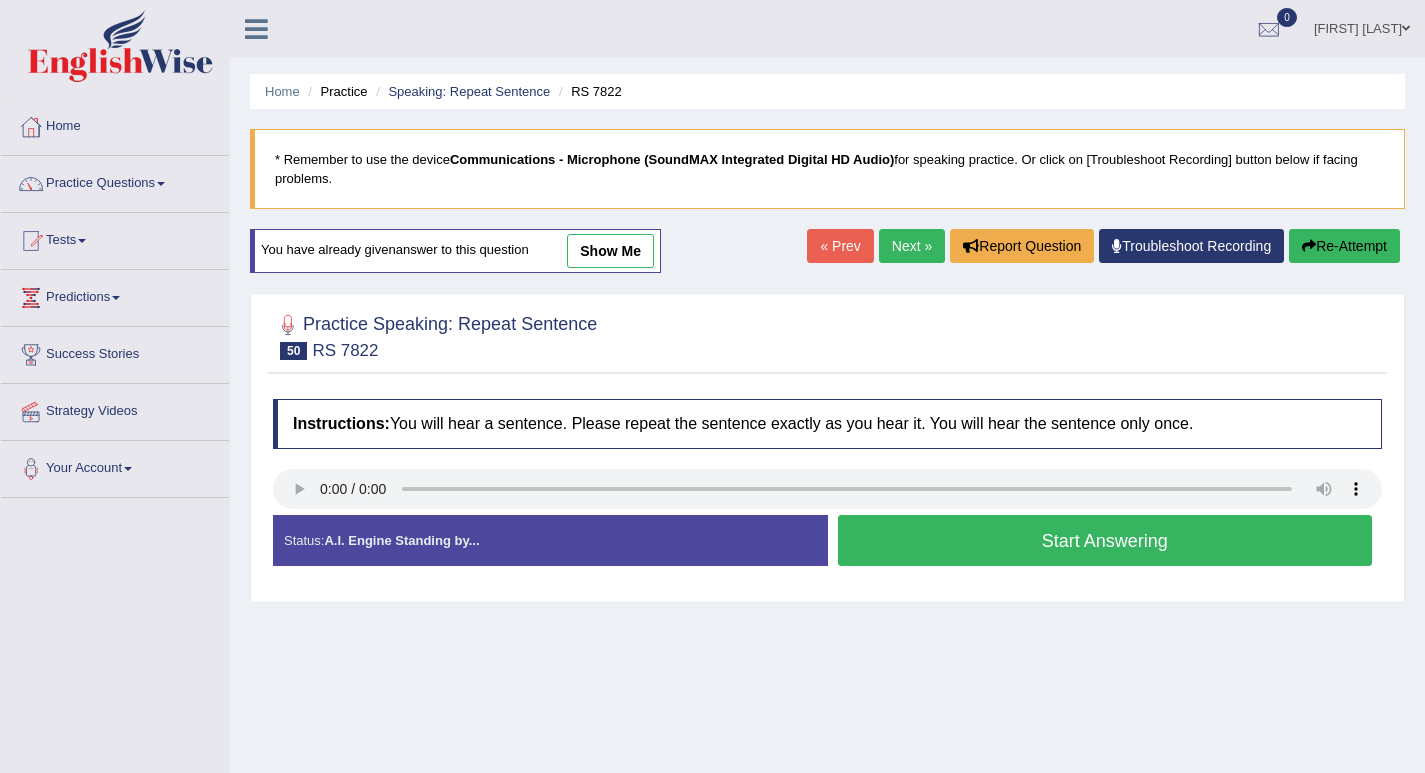 scroll, scrollTop: 0, scrollLeft: 0, axis: both 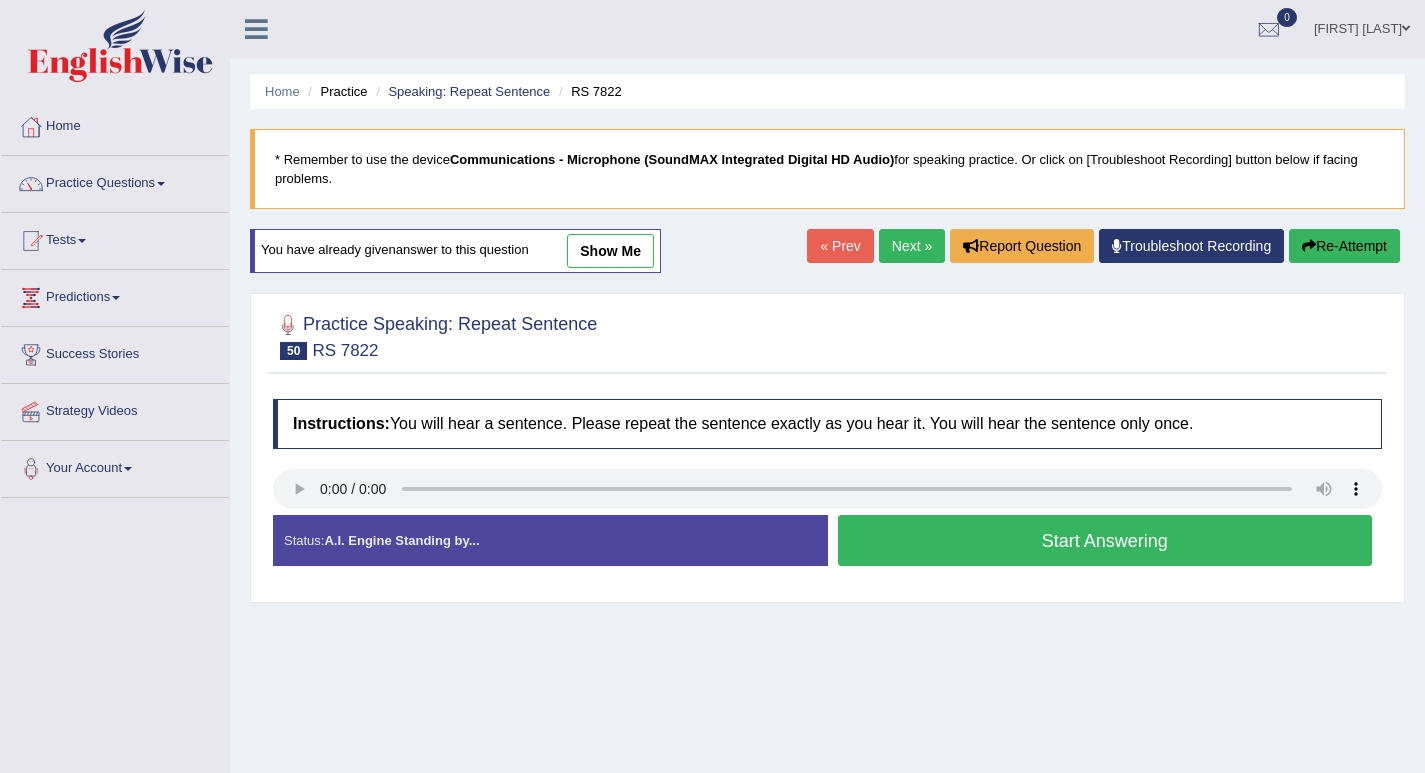 click on "Start Answering" at bounding box center [1105, 540] 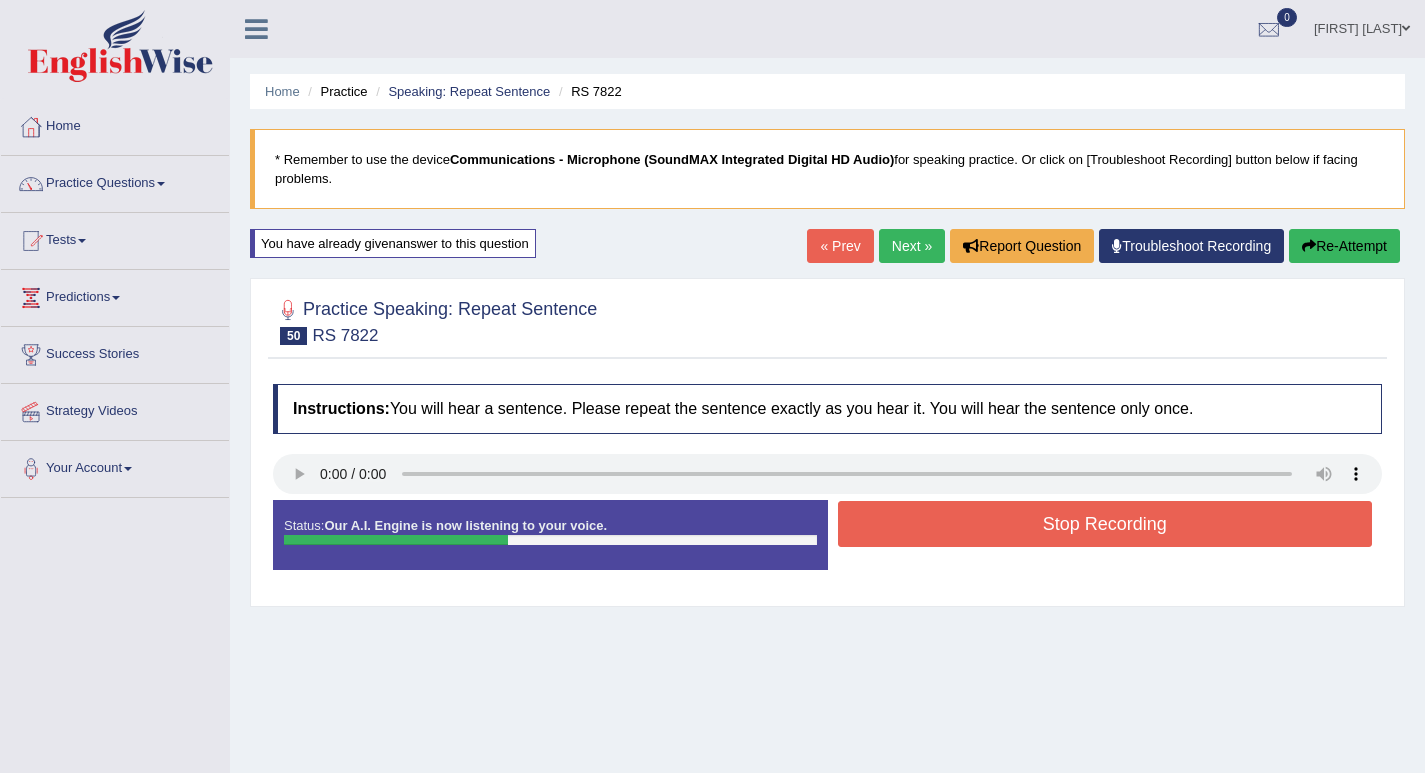 click on "Stop Recording" at bounding box center [1105, 524] 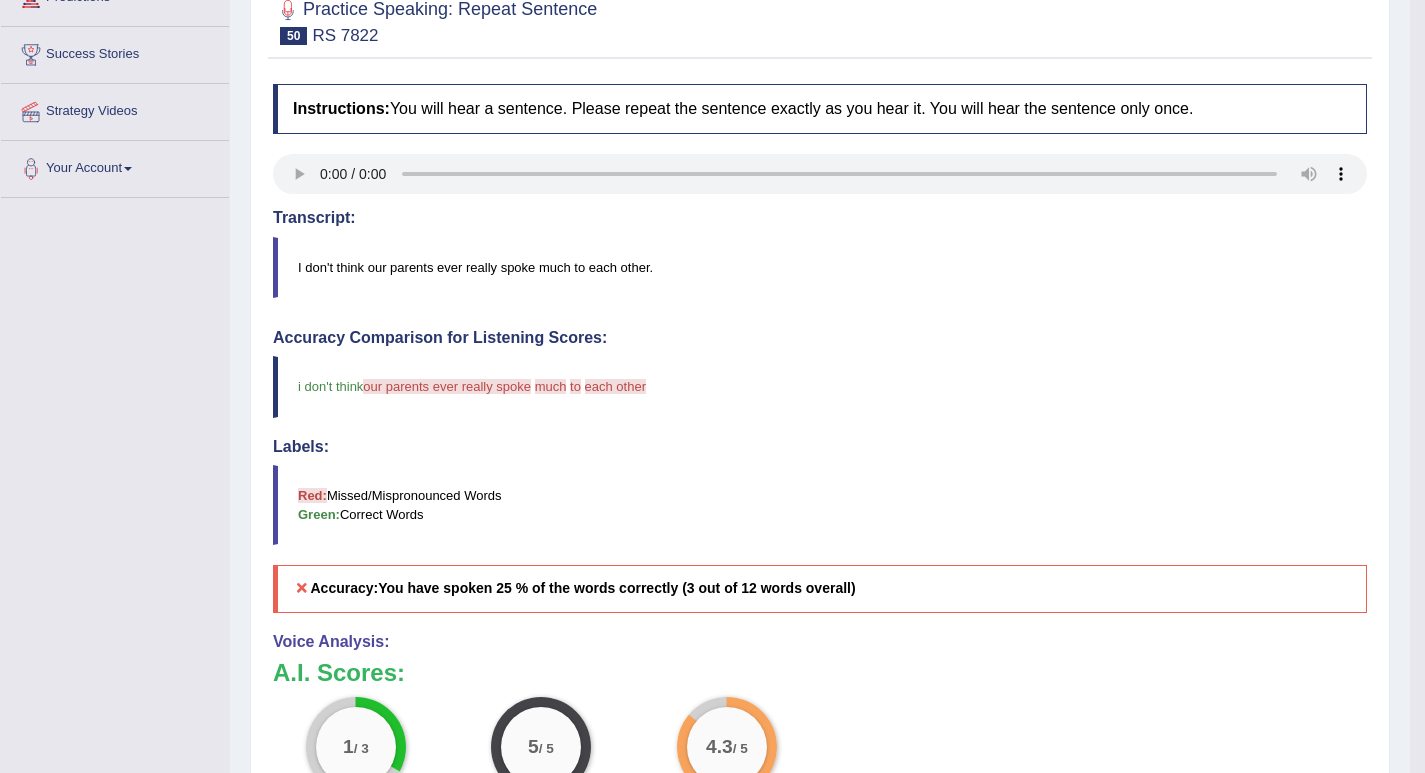 scroll, scrollTop: 100, scrollLeft: 0, axis: vertical 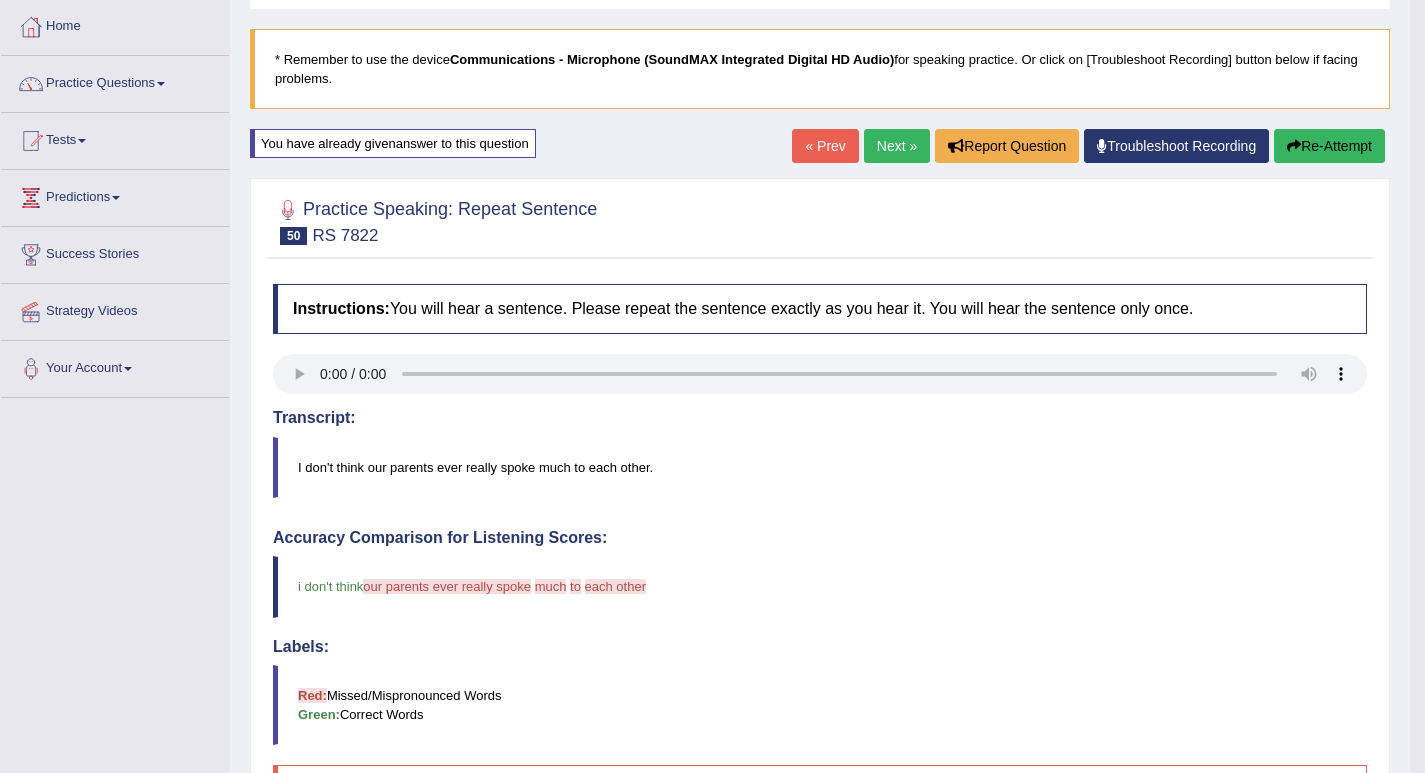 click on "Re-Attempt" at bounding box center [1329, 146] 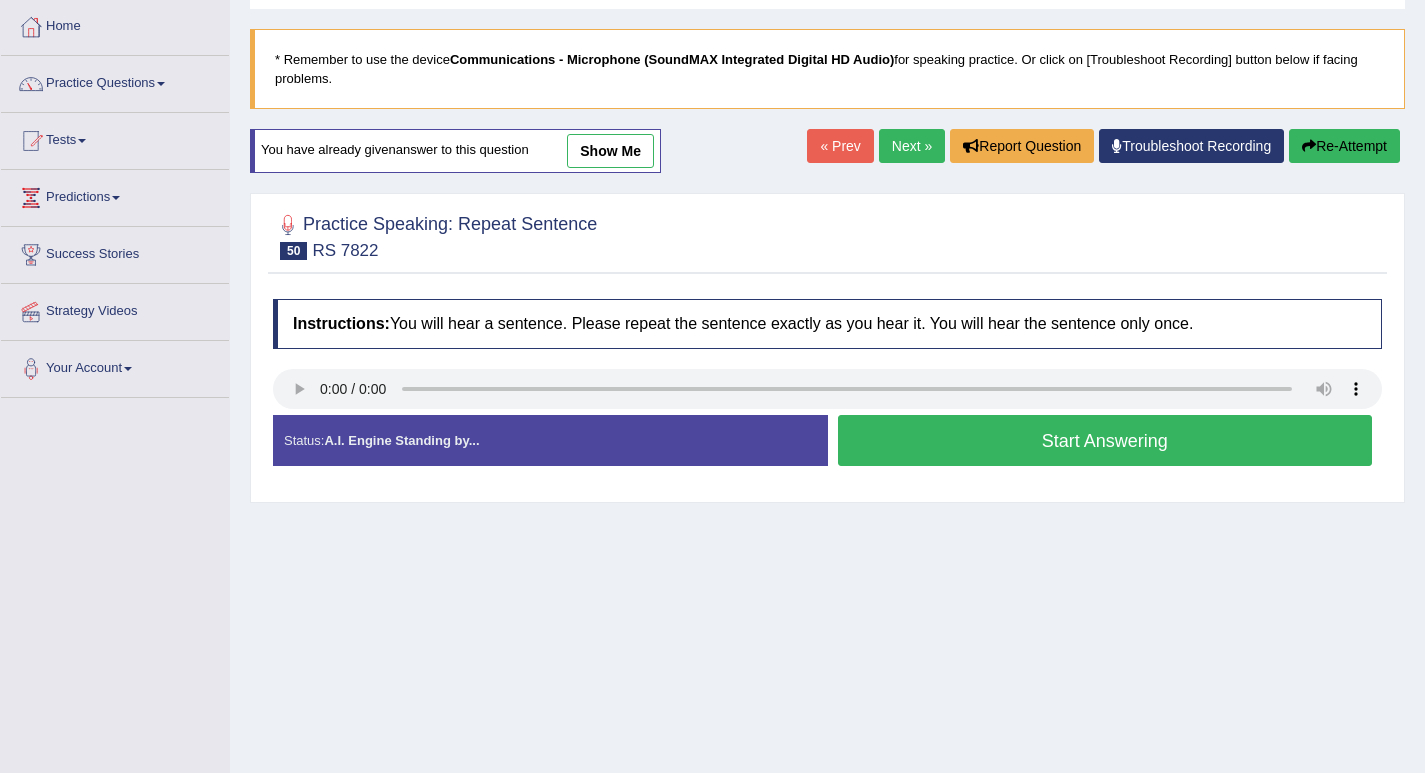 scroll, scrollTop: 100, scrollLeft: 0, axis: vertical 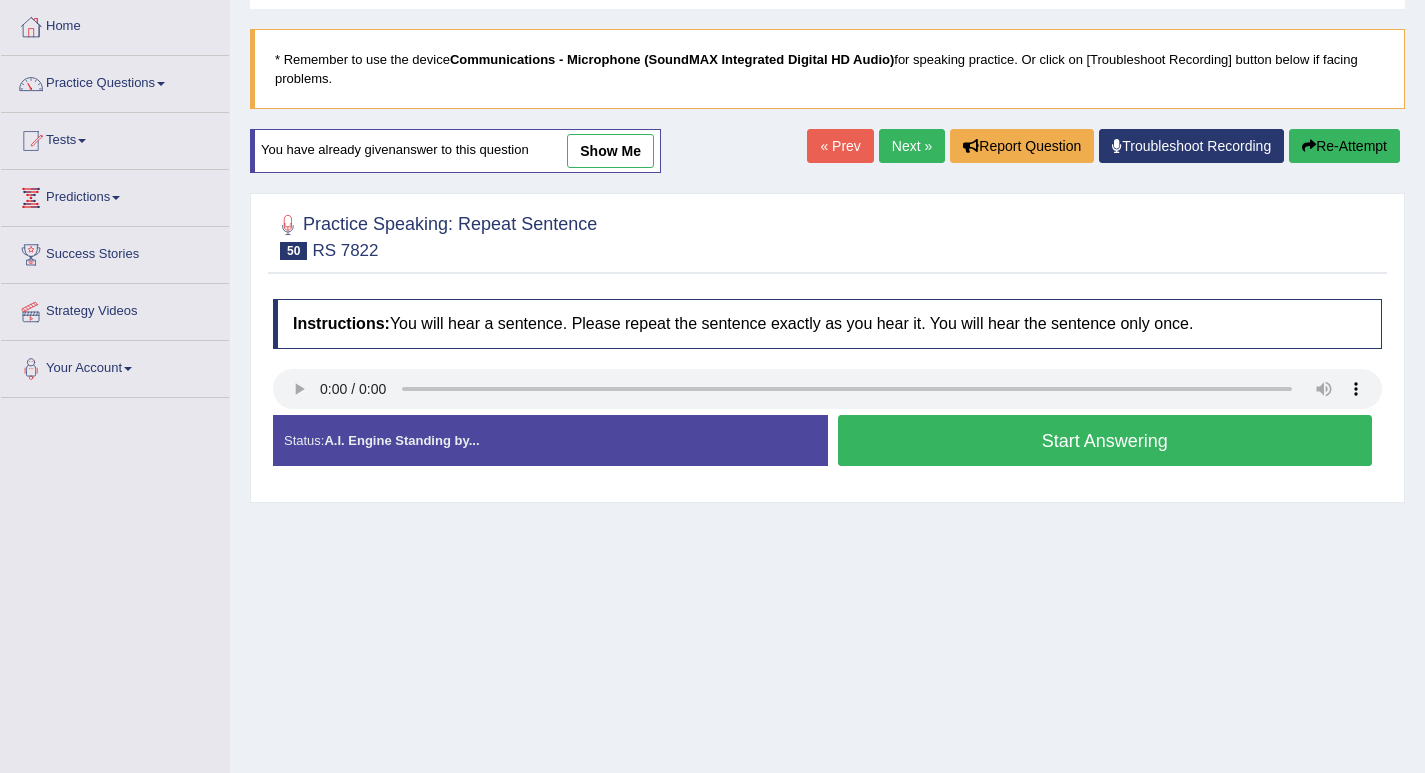 click on "Start Answering" at bounding box center (1105, 440) 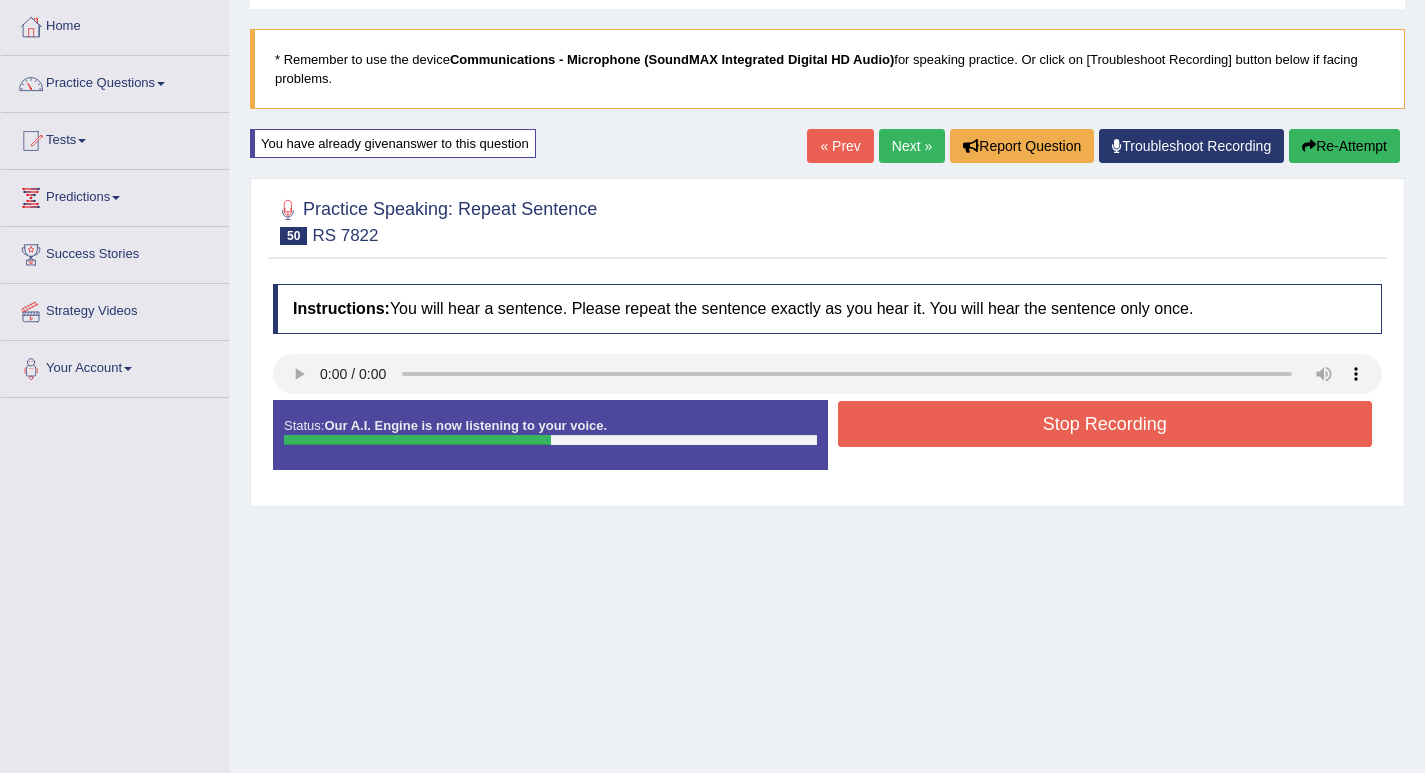 click on "Stop Recording" at bounding box center (1105, 424) 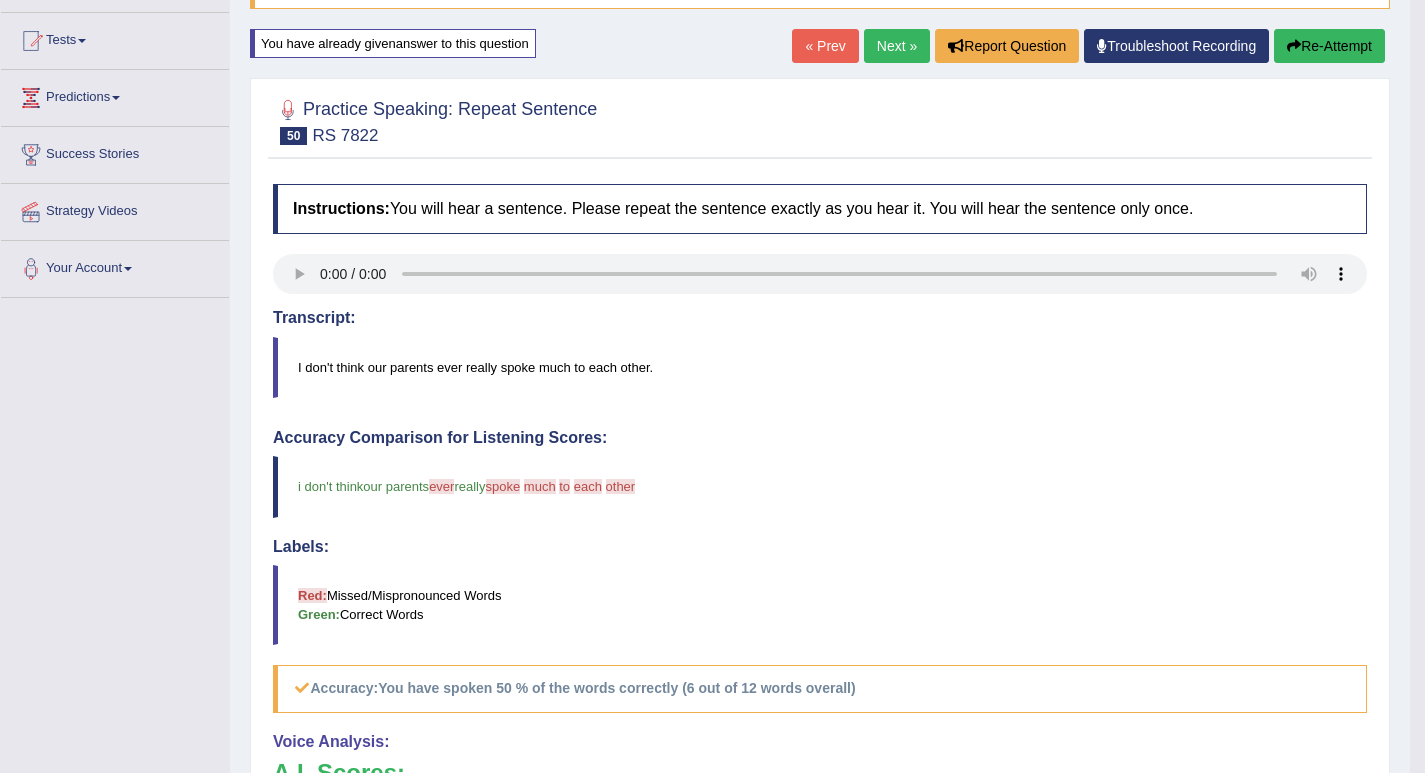 scroll, scrollTop: 100, scrollLeft: 0, axis: vertical 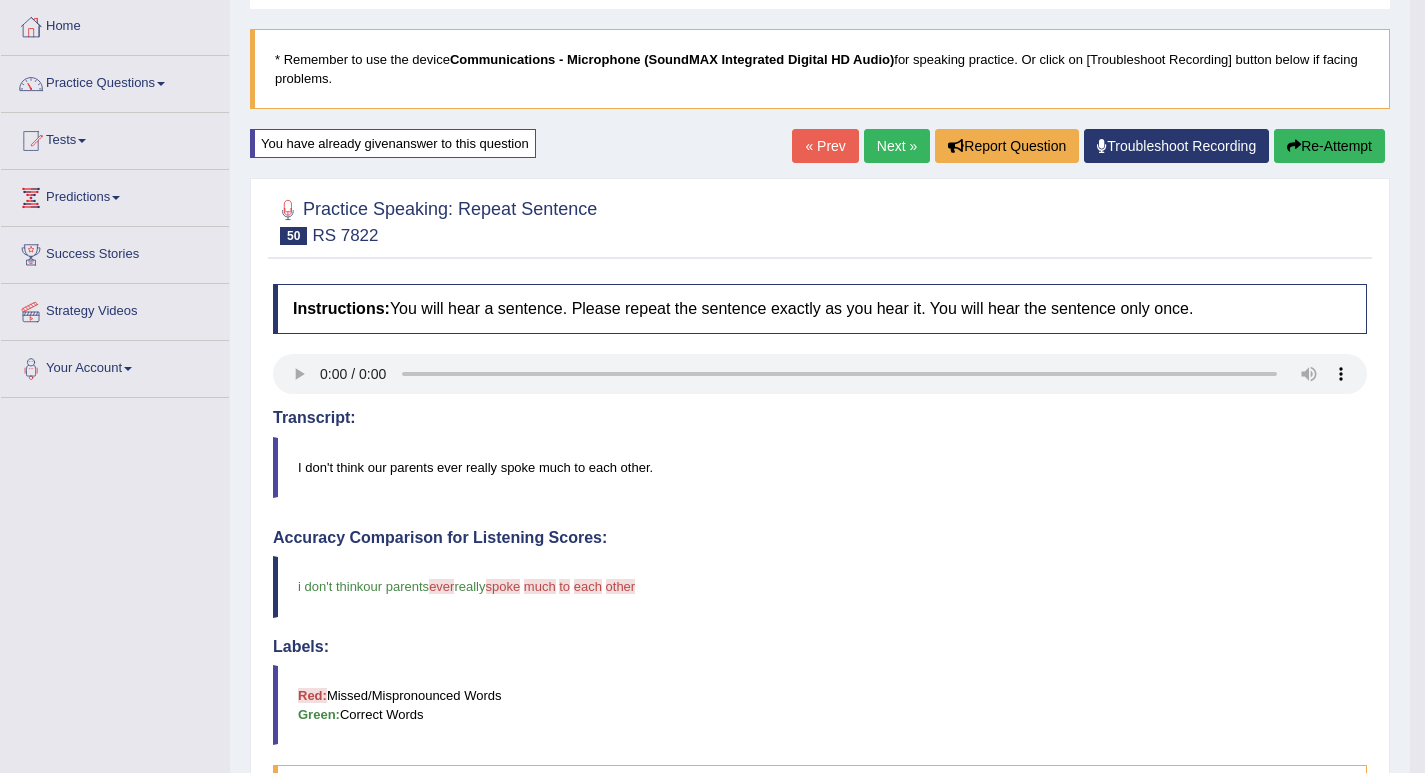 click on "Next »" at bounding box center (897, 146) 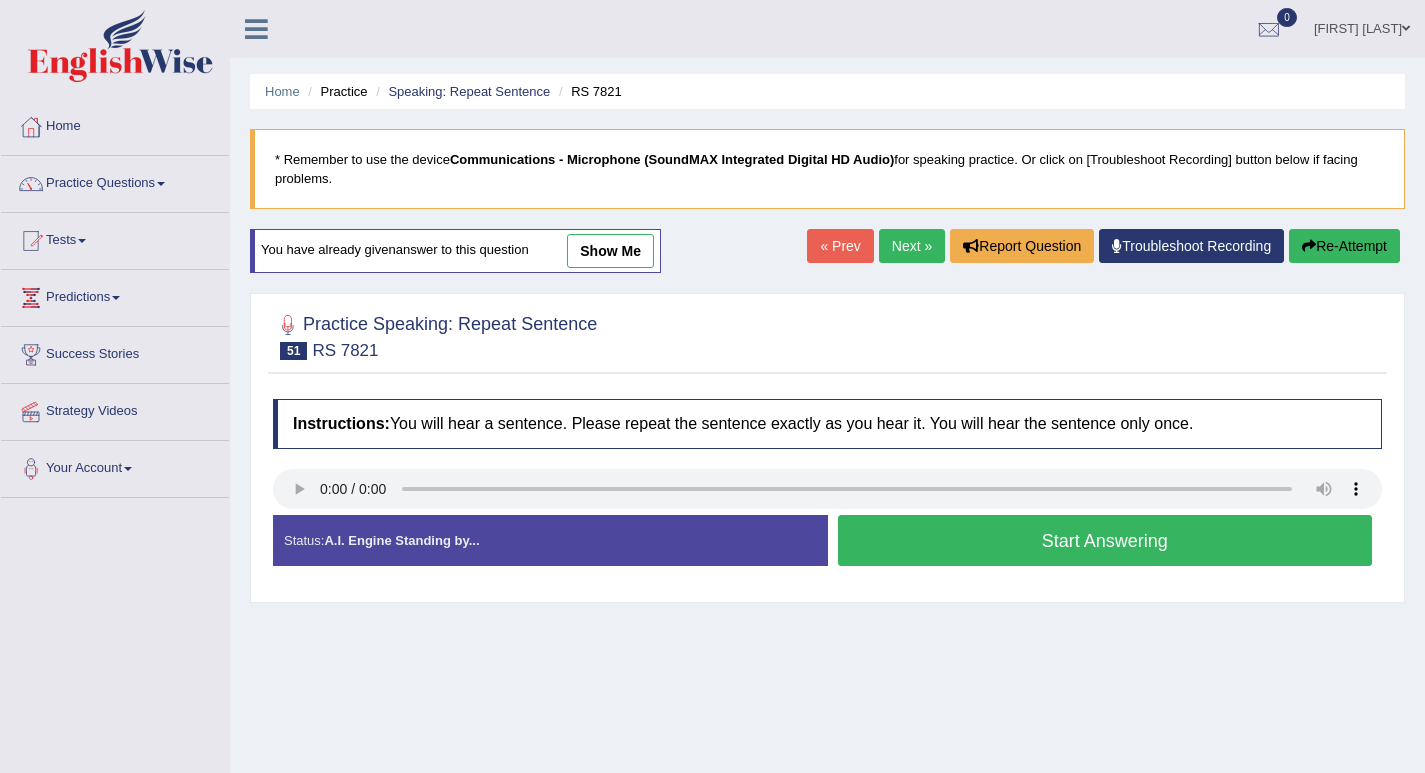 scroll, scrollTop: 0, scrollLeft: 0, axis: both 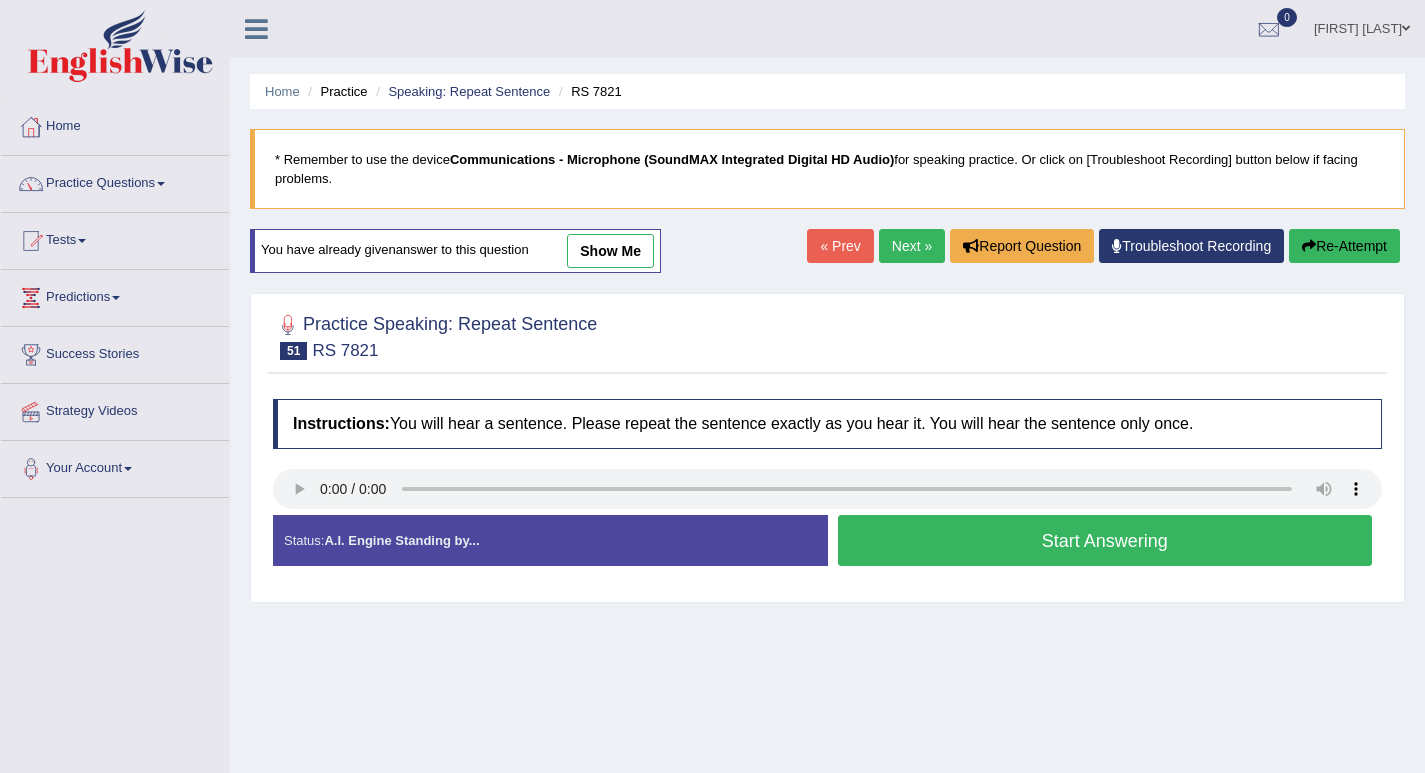 click on "Start Answering" at bounding box center (1105, 540) 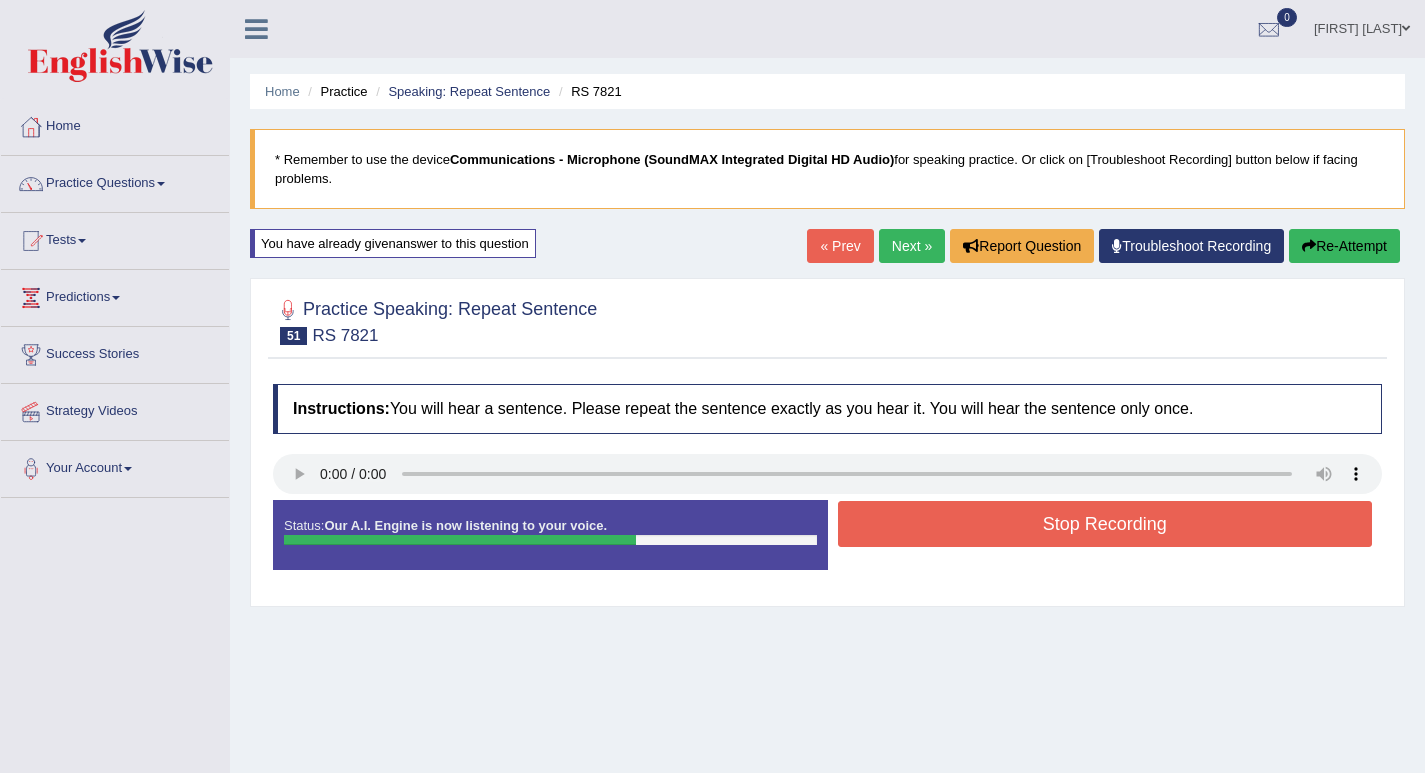 click on "Stop Recording" at bounding box center [1105, 524] 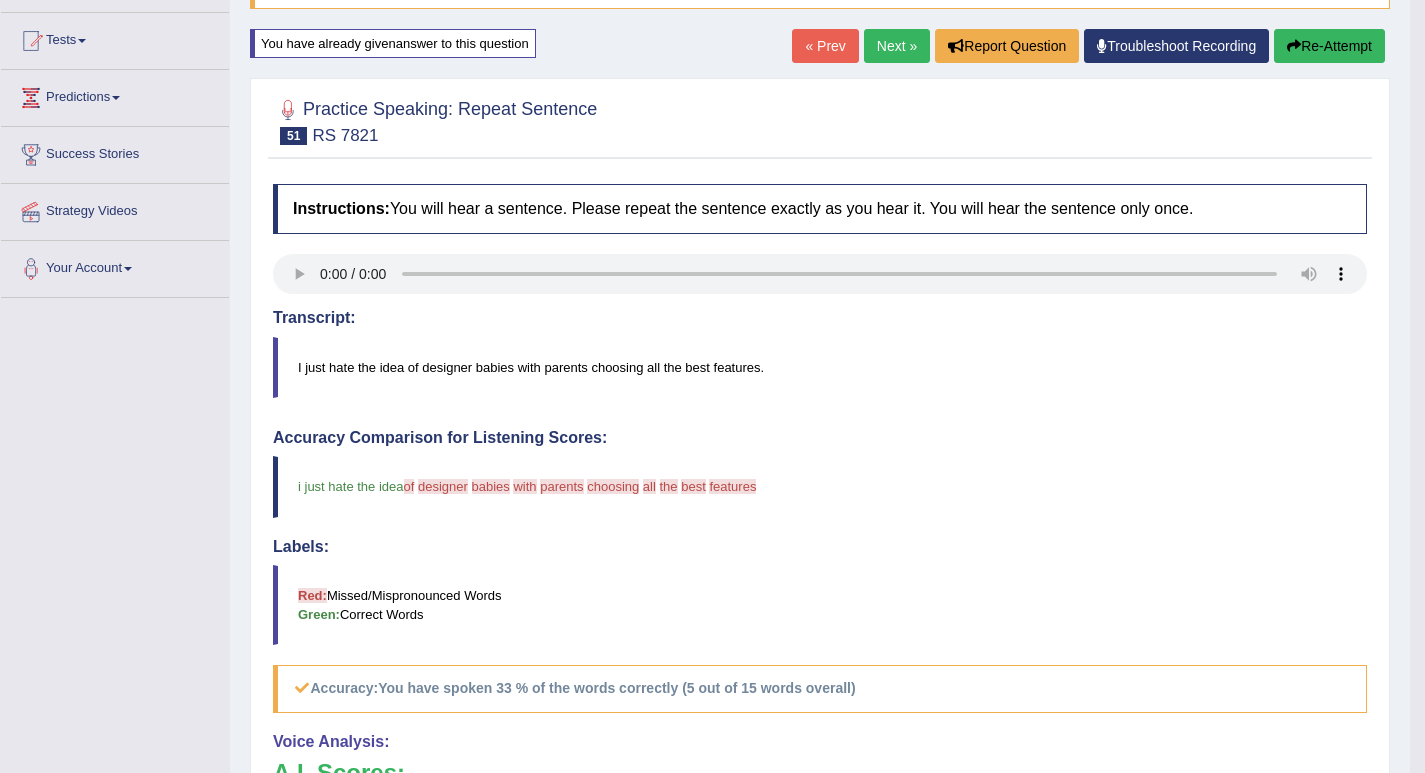 scroll, scrollTop: 0, scrollLeft: 0, axis: both 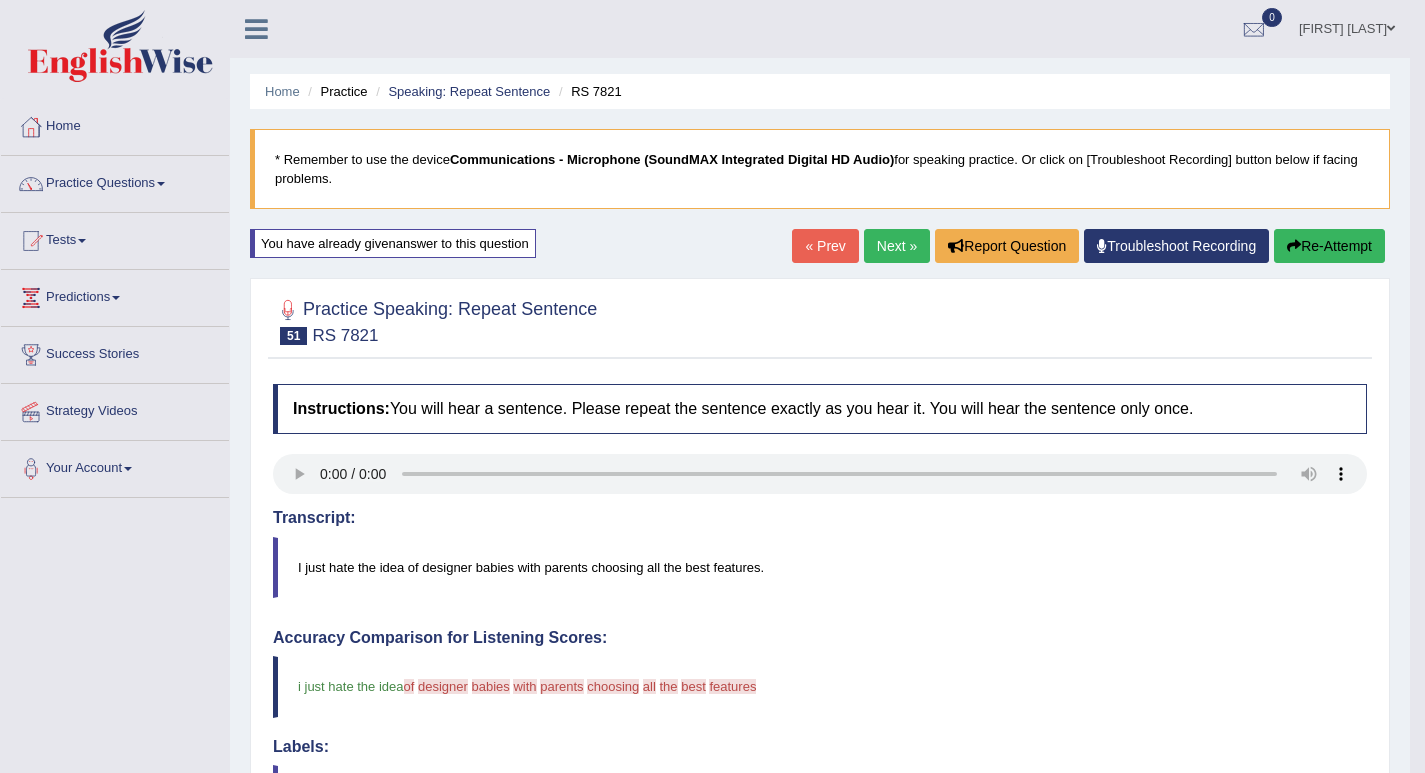 click on "Re-Attempt" at bounding box center (1329, 246) 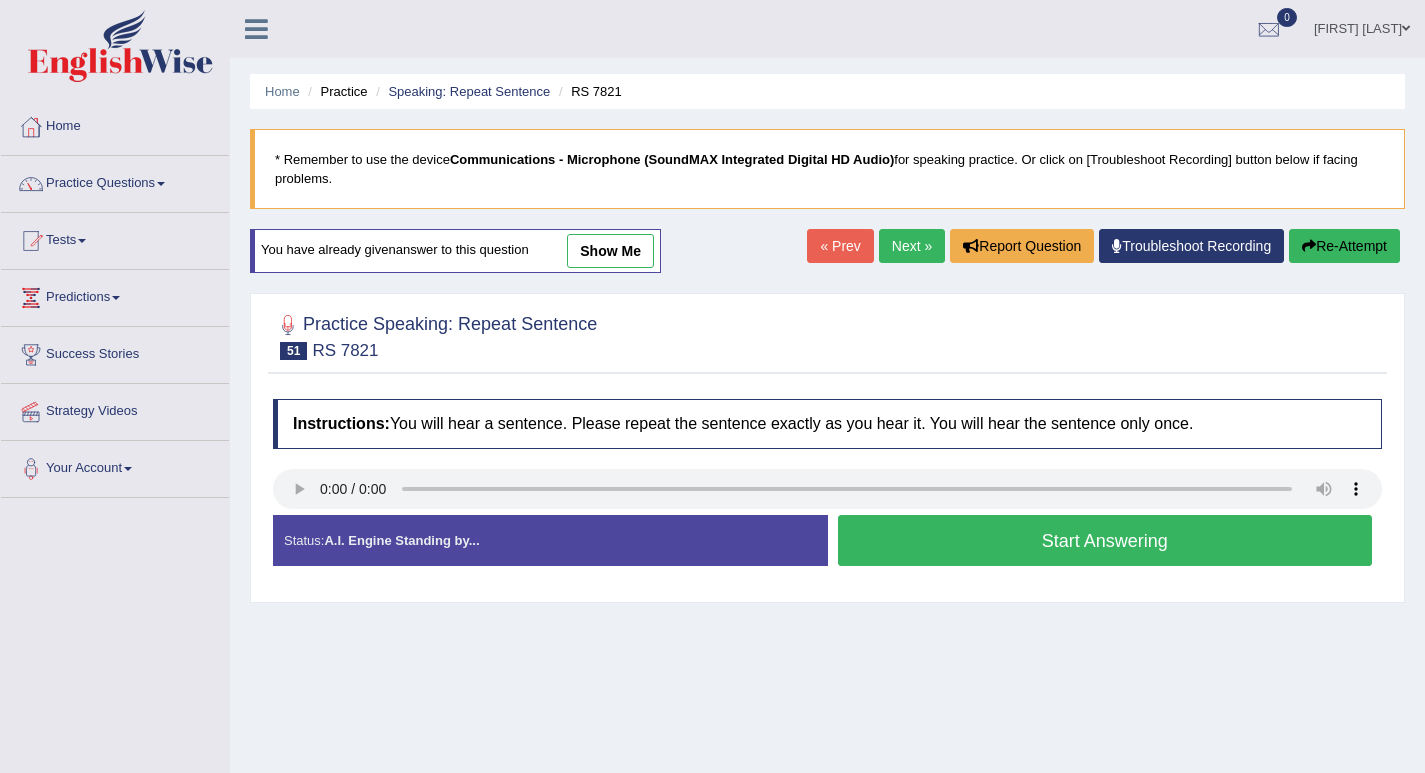 scroll, scrollTop: 0, scrollLeft: 0, axis: both 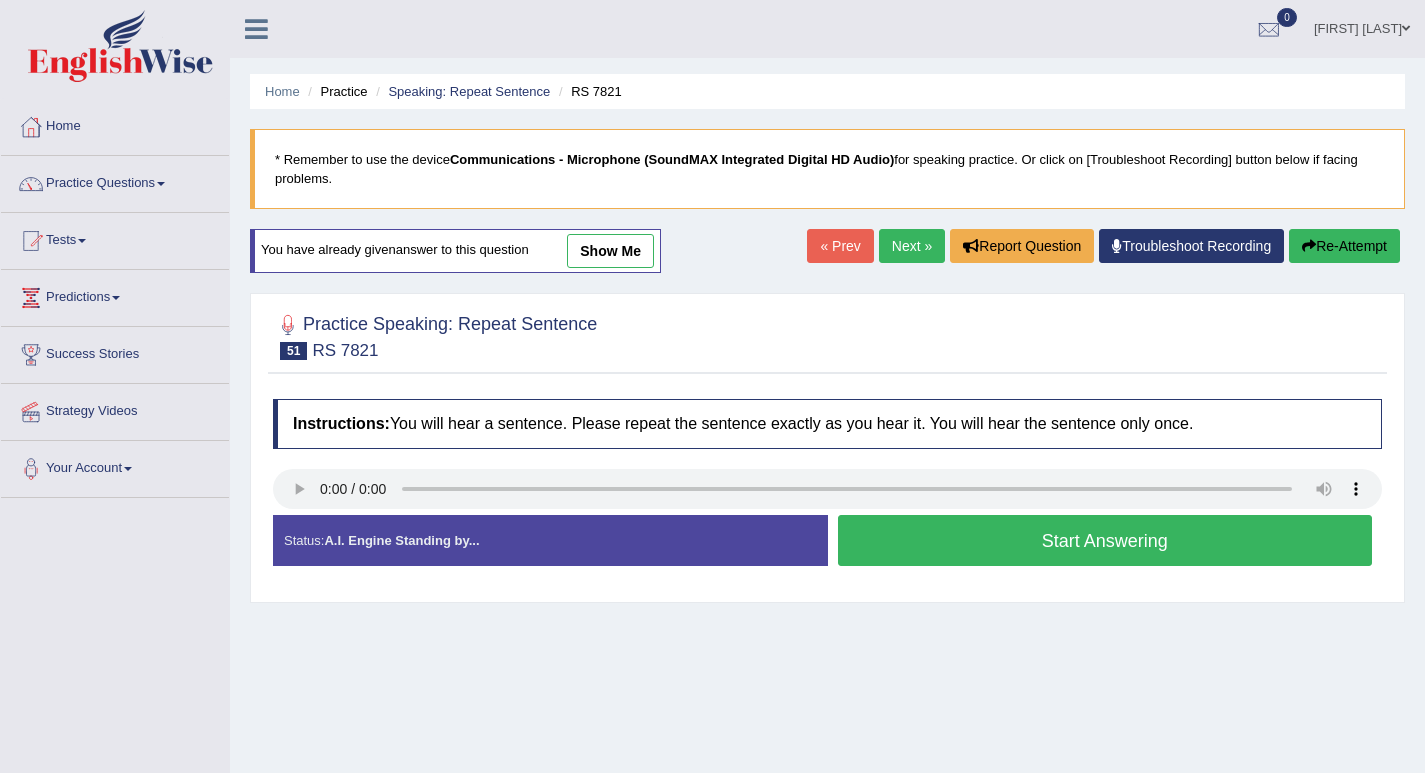 click on "Start Answering" at bounding box center (1105, 540) 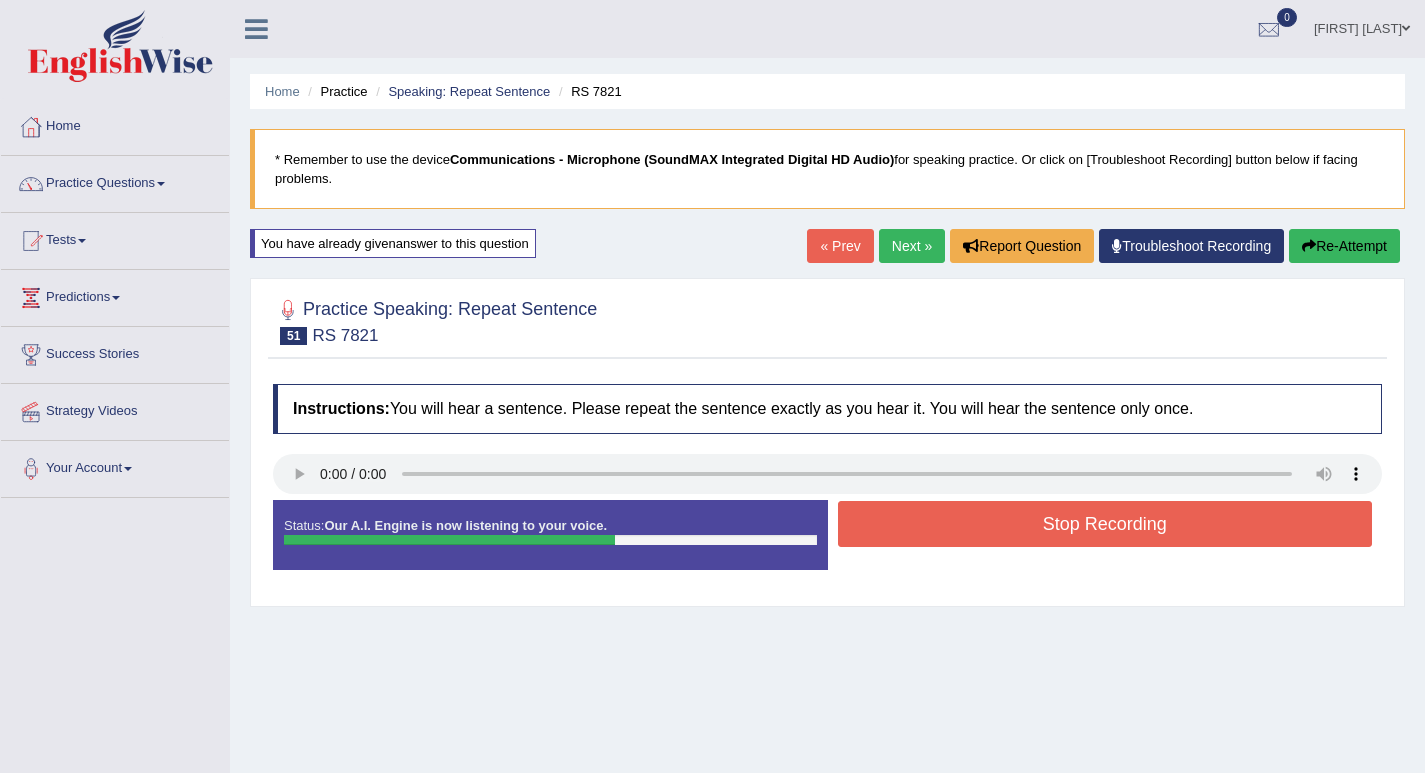 click on "Stop Recording" at bounding box center (1105, 524) 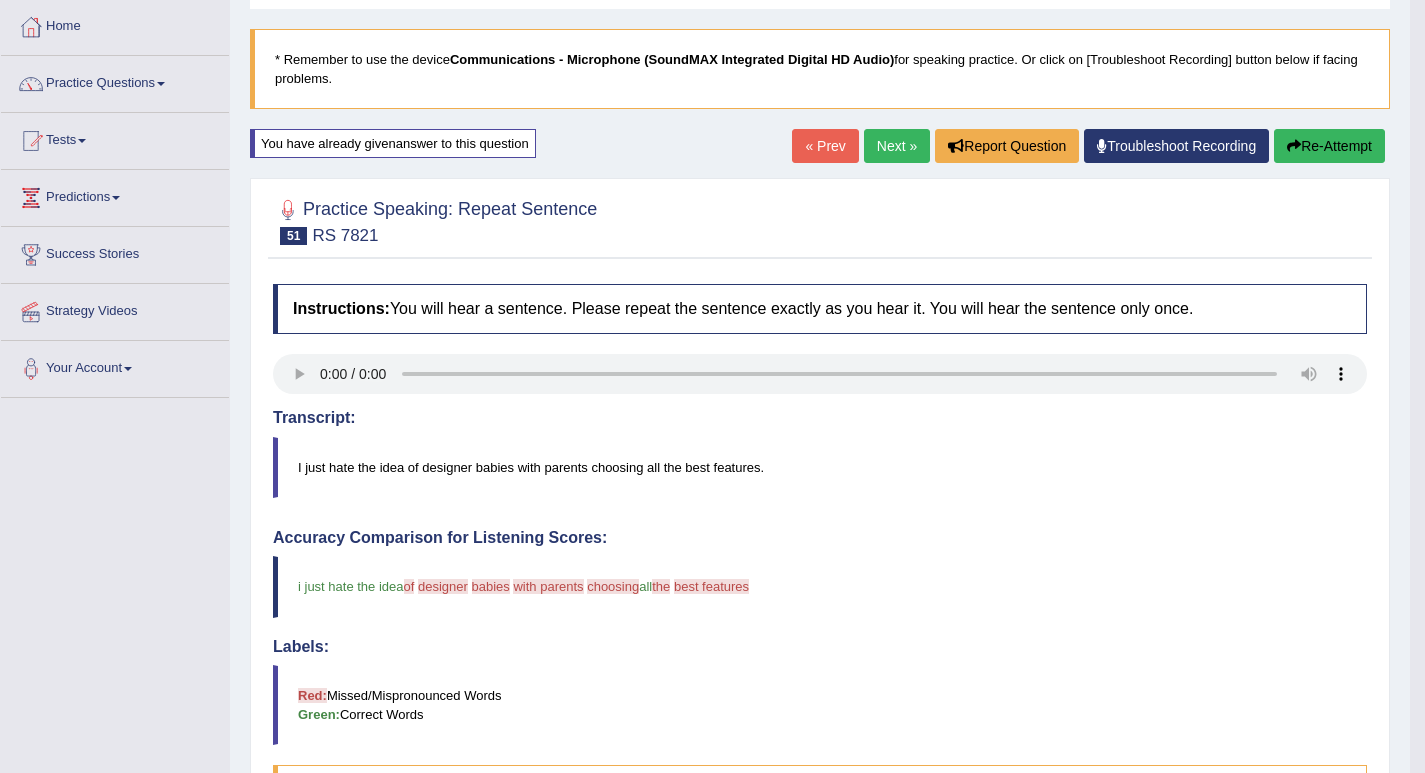 scroll, scrollTop: 0, scrollLeft: 0, axis: both 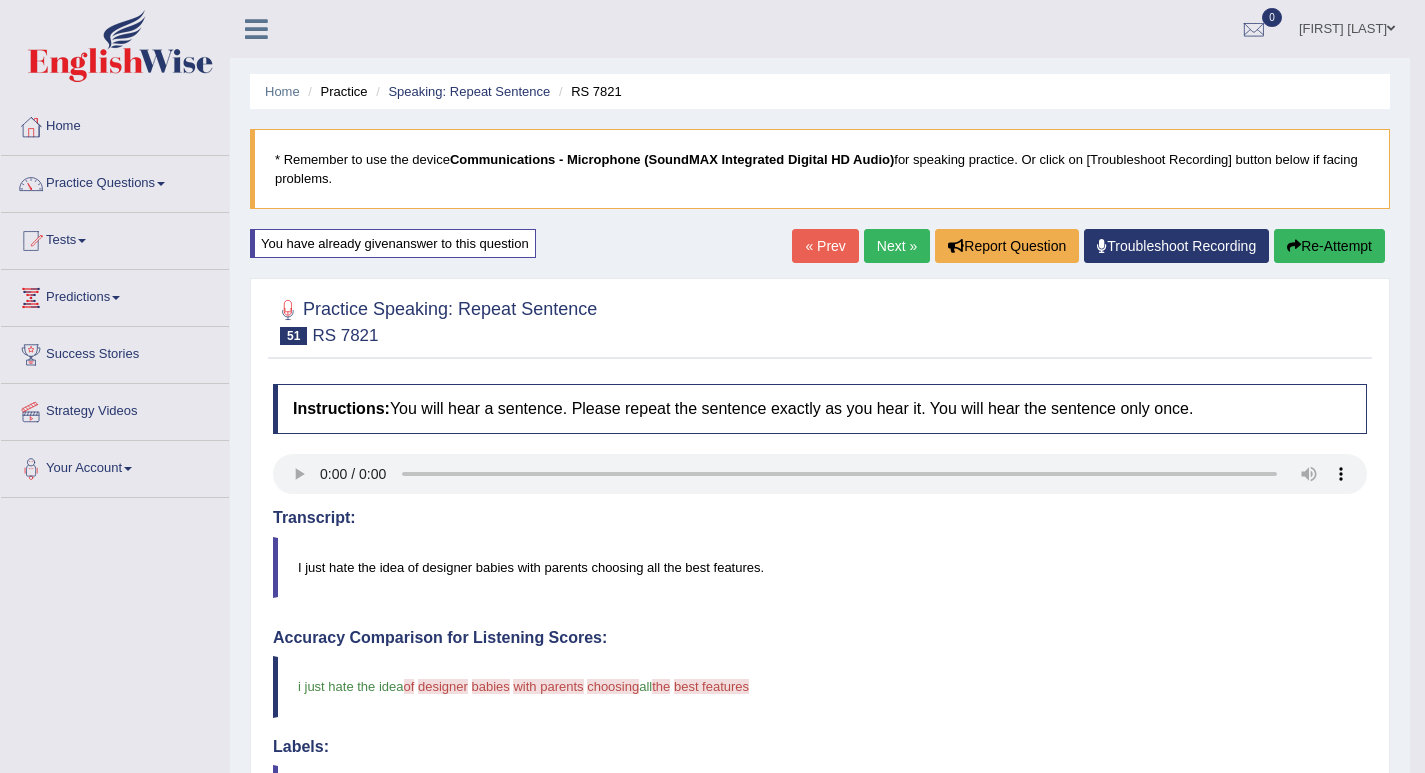 click on "Next »" at bounding box center (897, 246) 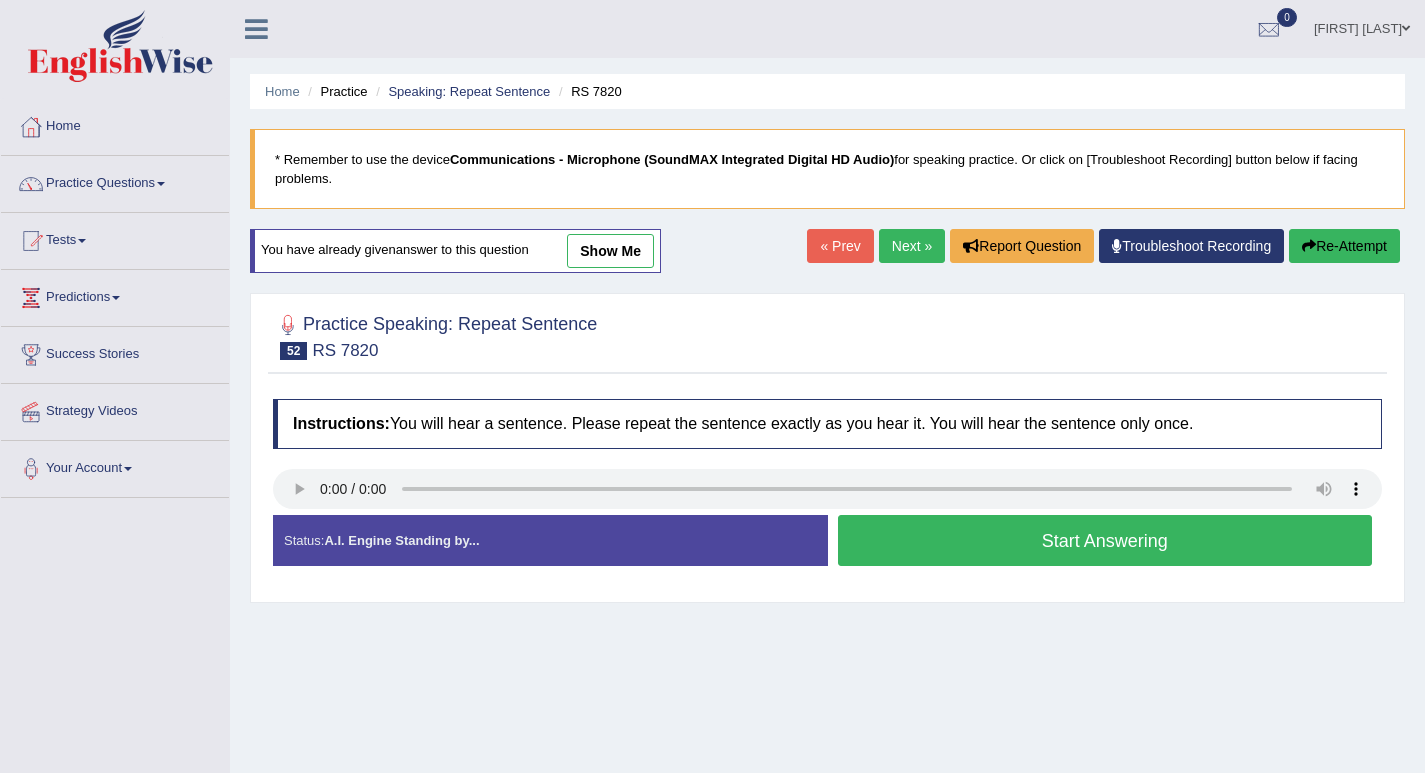 scroll, scrollTop: 0, scrollLeft: 0, axis: both 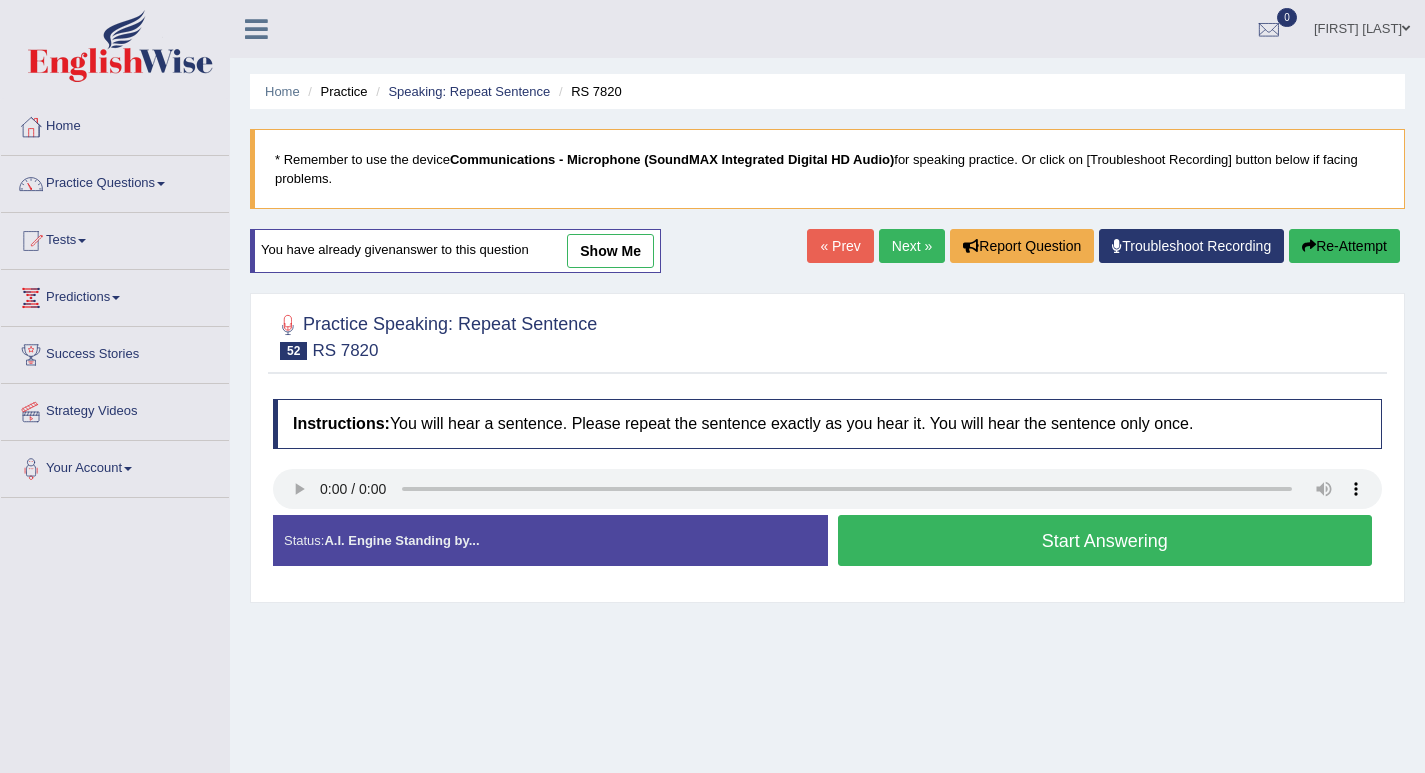 click on "Start Answering" at bounding box center [1105, 540] 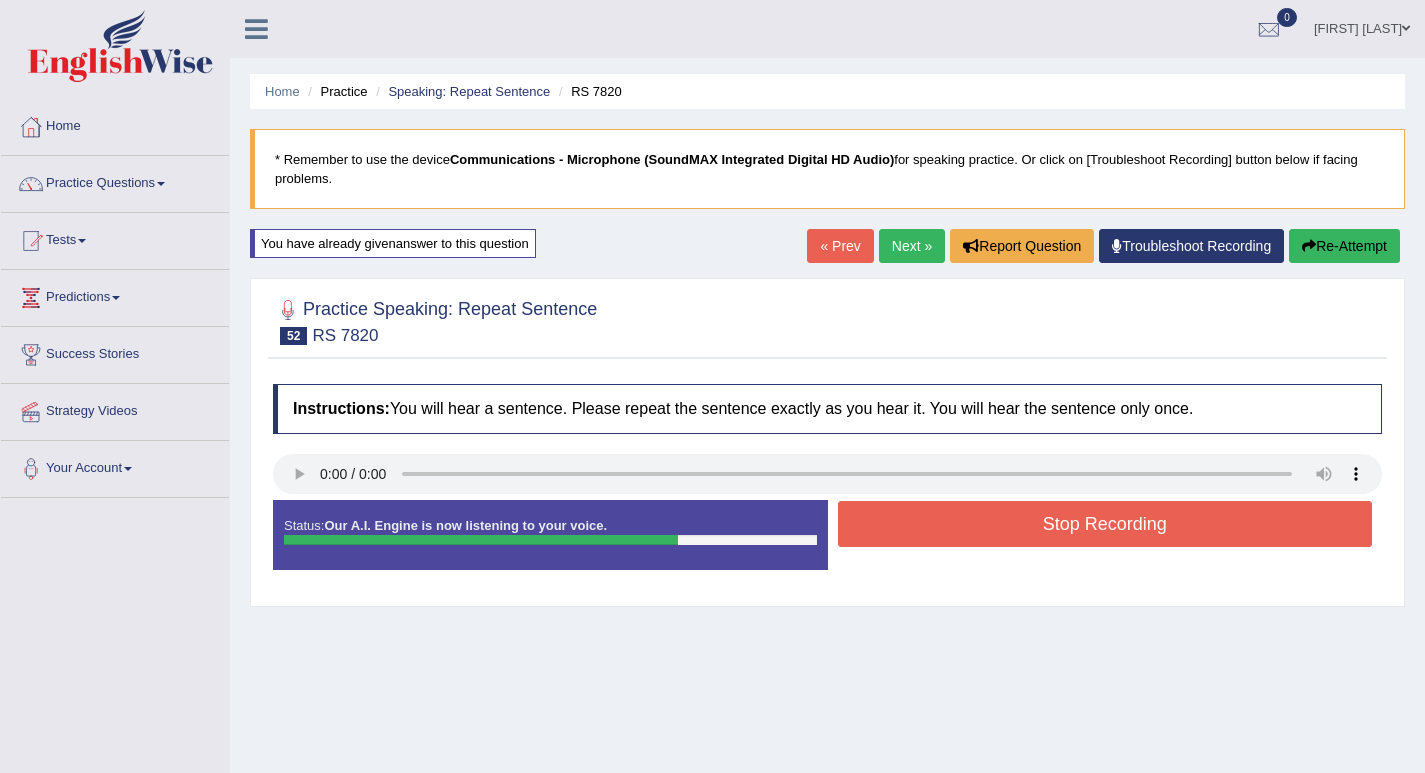 click on "Stop Recording" at bounding box center [1105, 524] 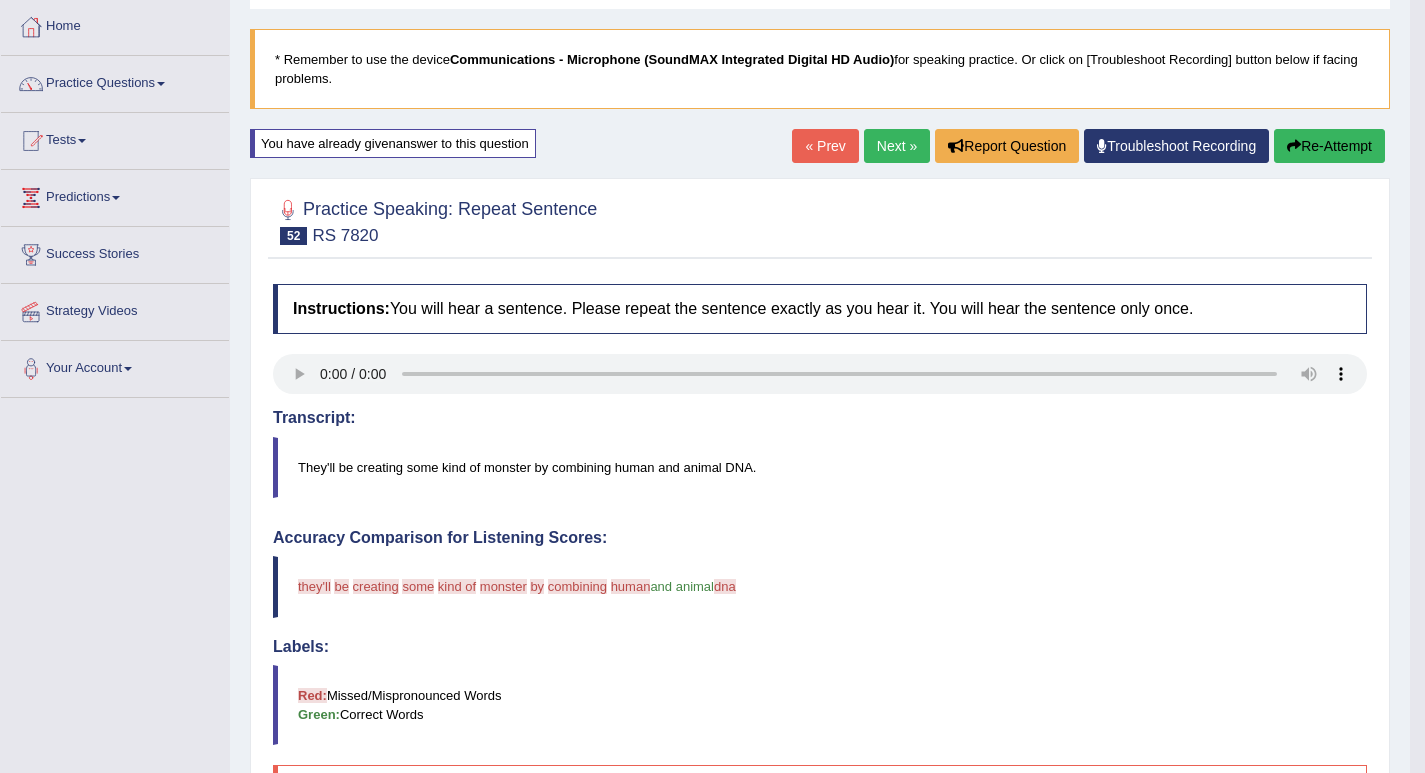 scroll, scrollTop: 0, scrollLeft: 0, axis: both 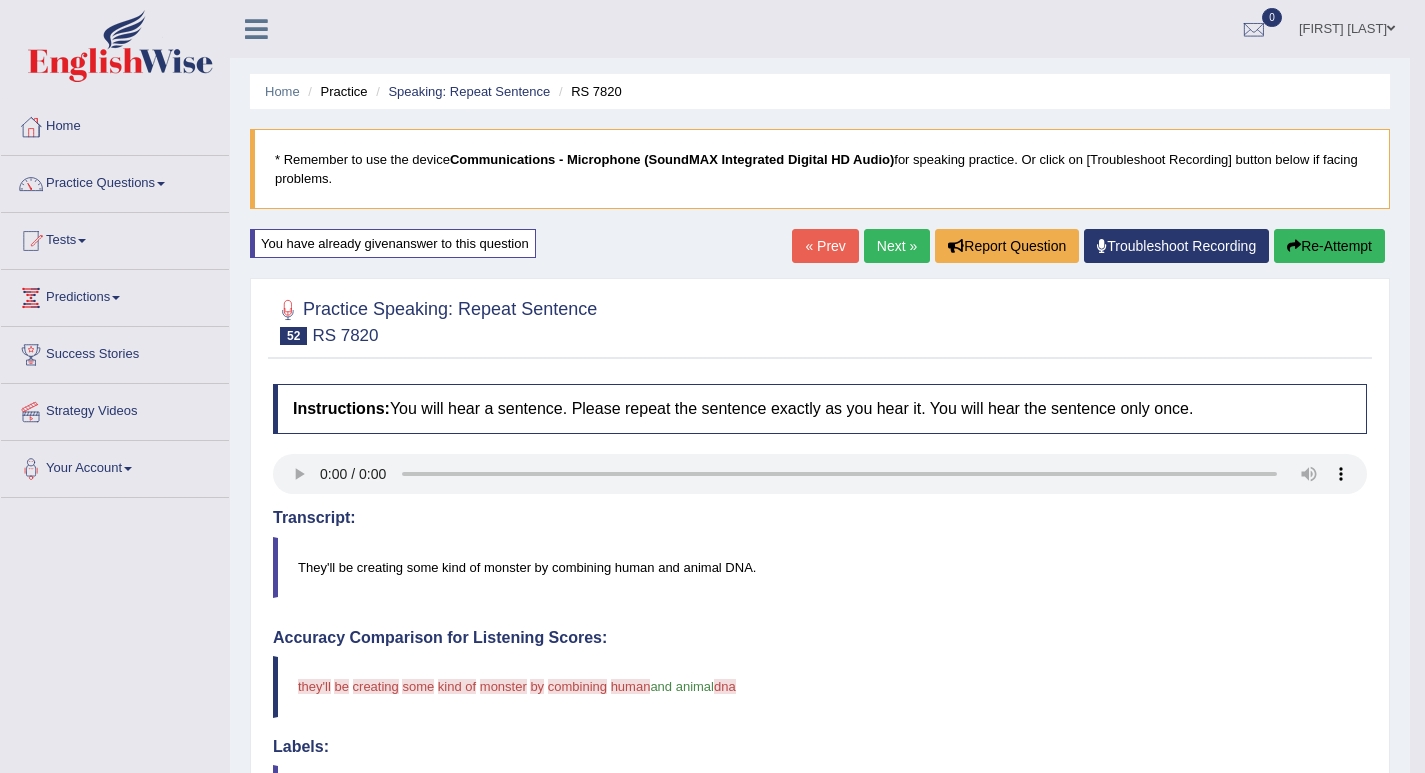 click on "Re-Attempt" at bounding box center (1329, 246) 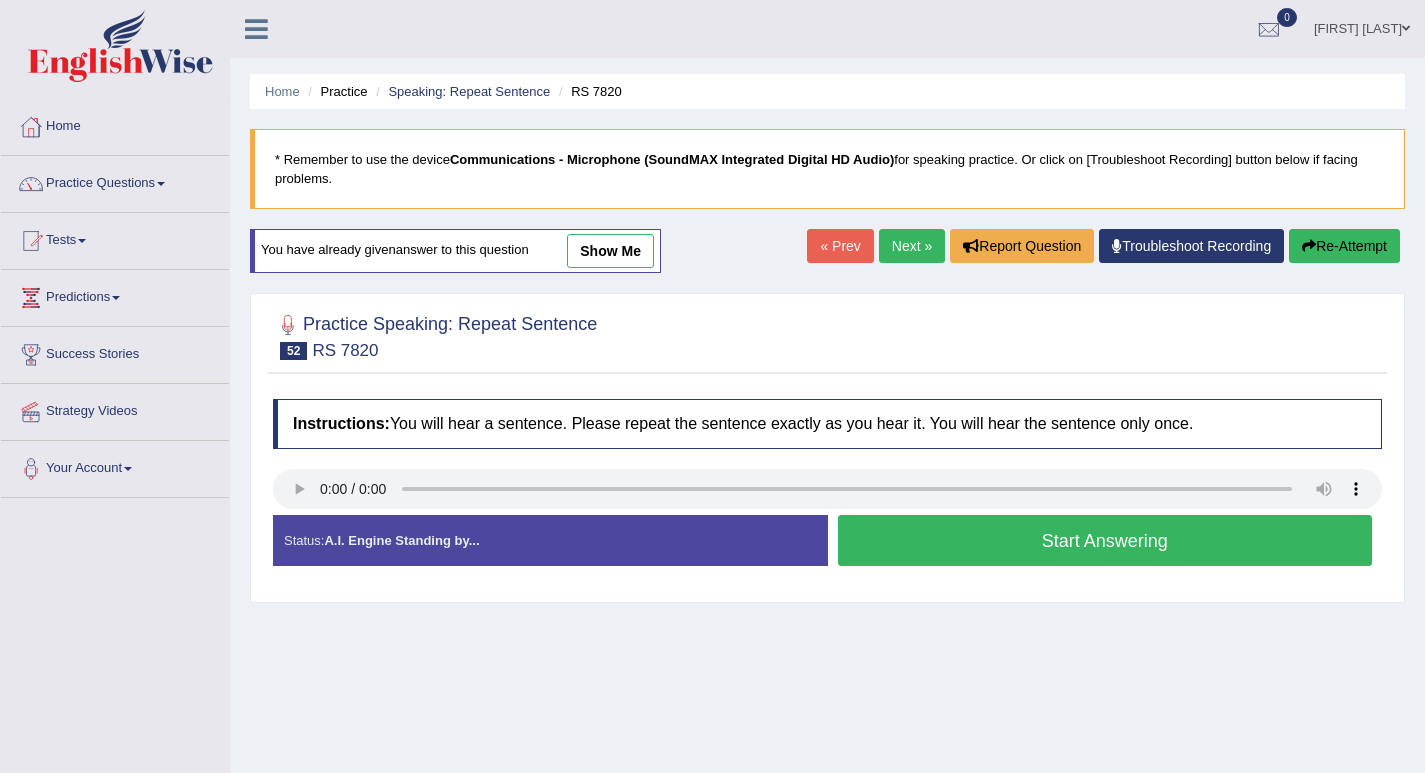 scroll, scrollTop: 0, scrollLeft: 0, axis: both 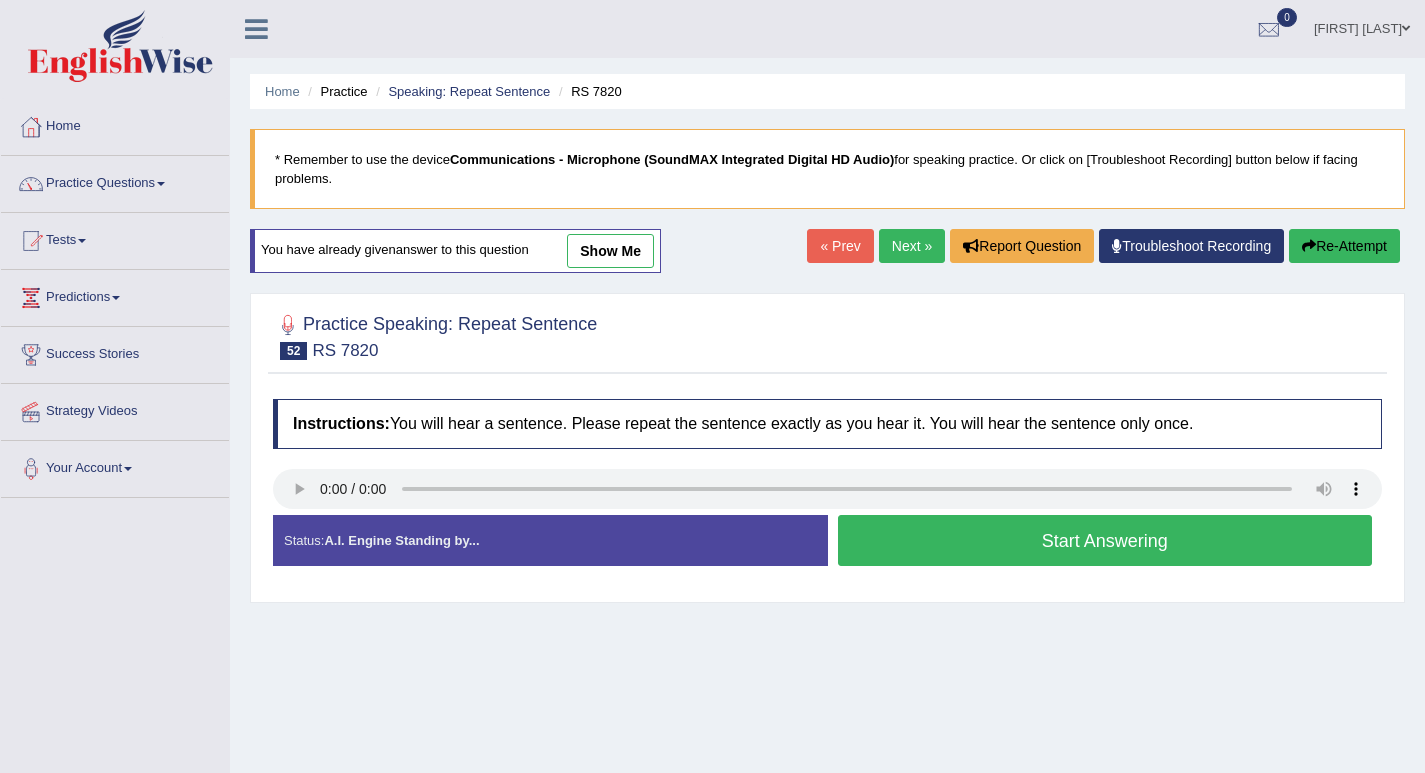 click on "Start Answering" at bounding box center [1105, 540] 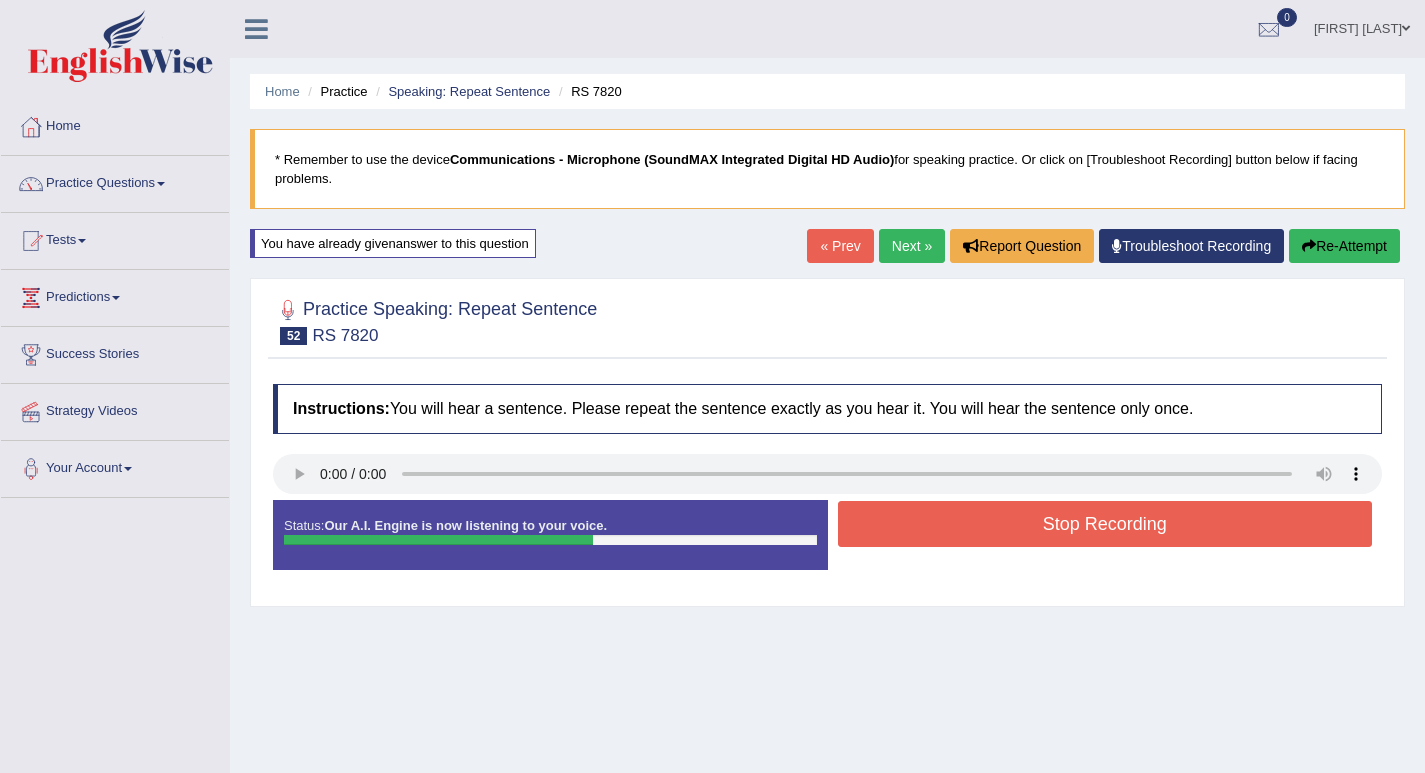 click on "Stop Recording" at bounding box center [1105, 524] 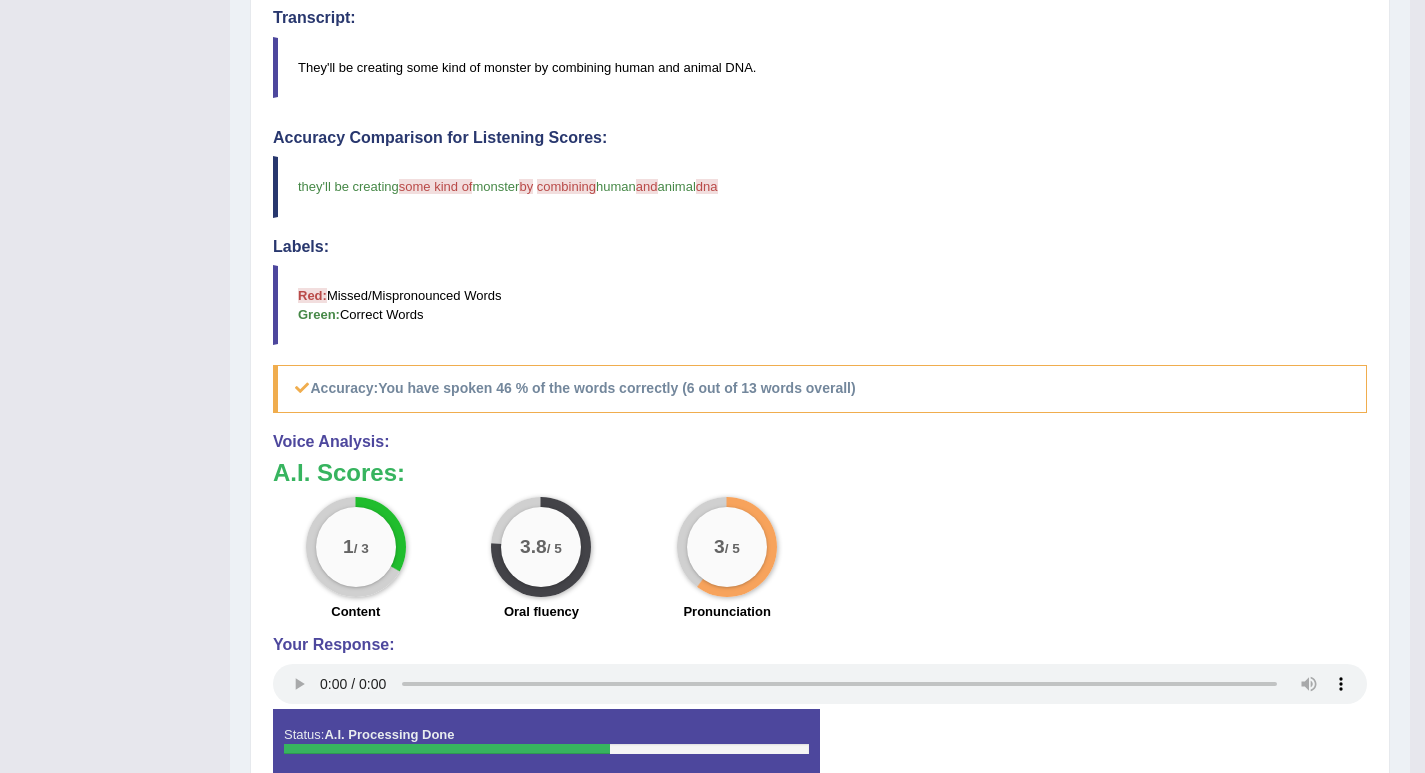 scroll, scrollTop: 0, scrollLeft: 0, axis: both 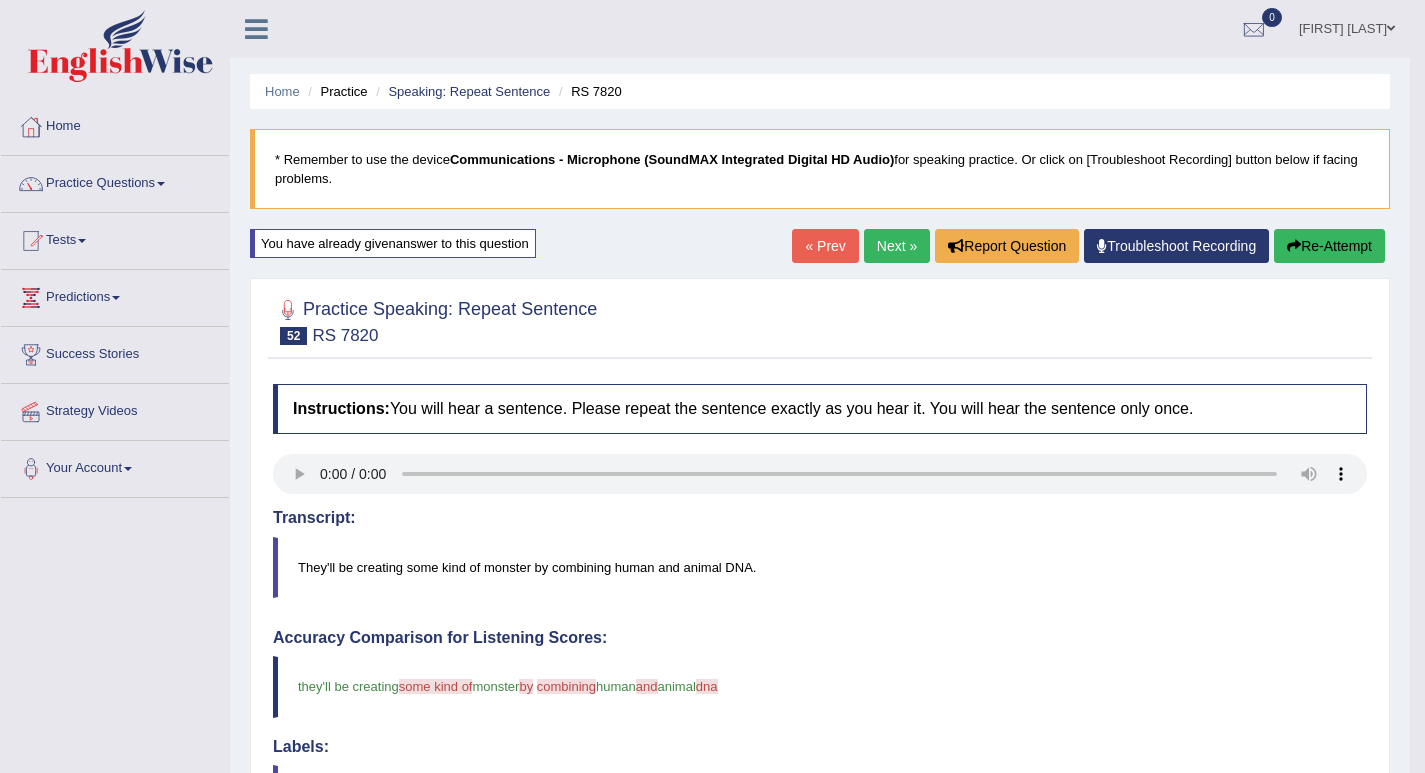 click on "Next »" at bounding box center (897, 246) 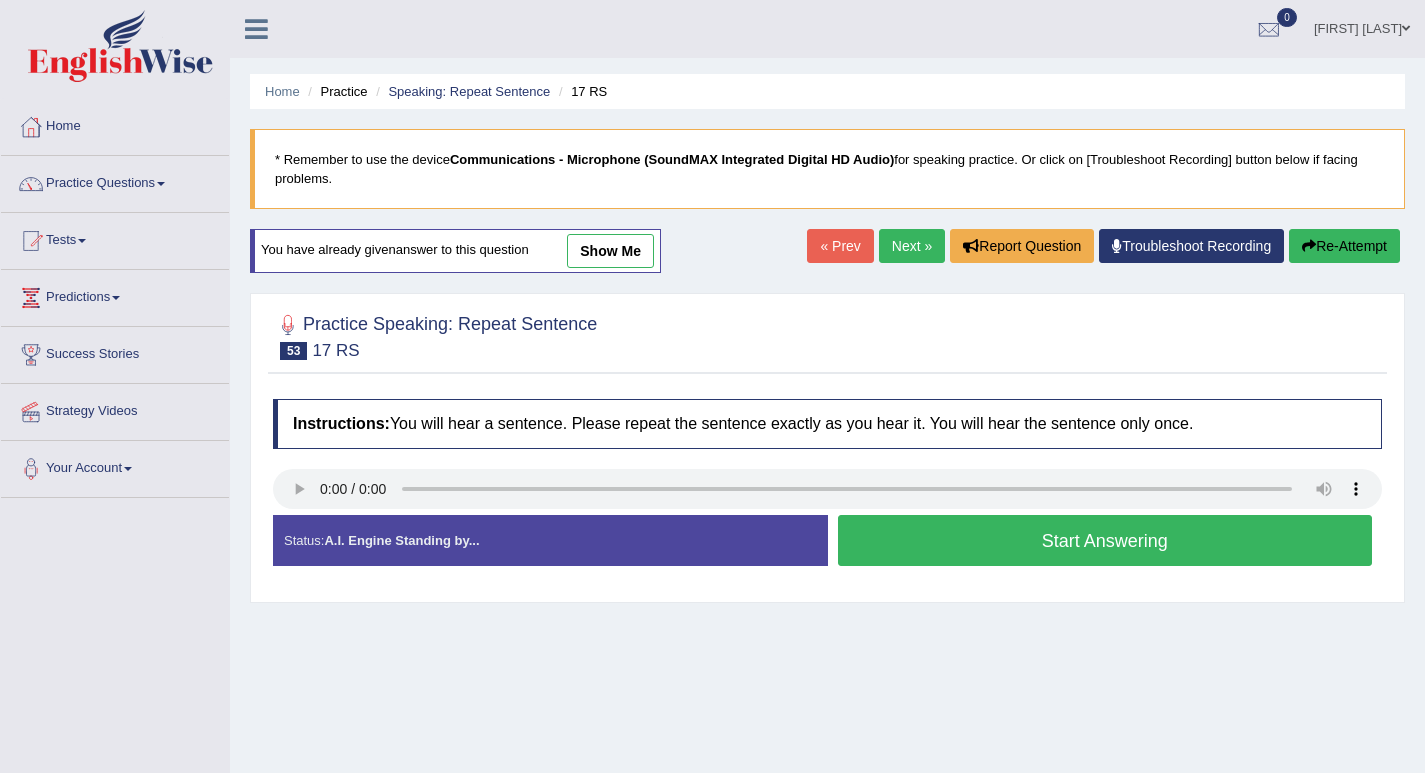 scroll, scrollTop: 0, scrollLeft: 0, axis: both 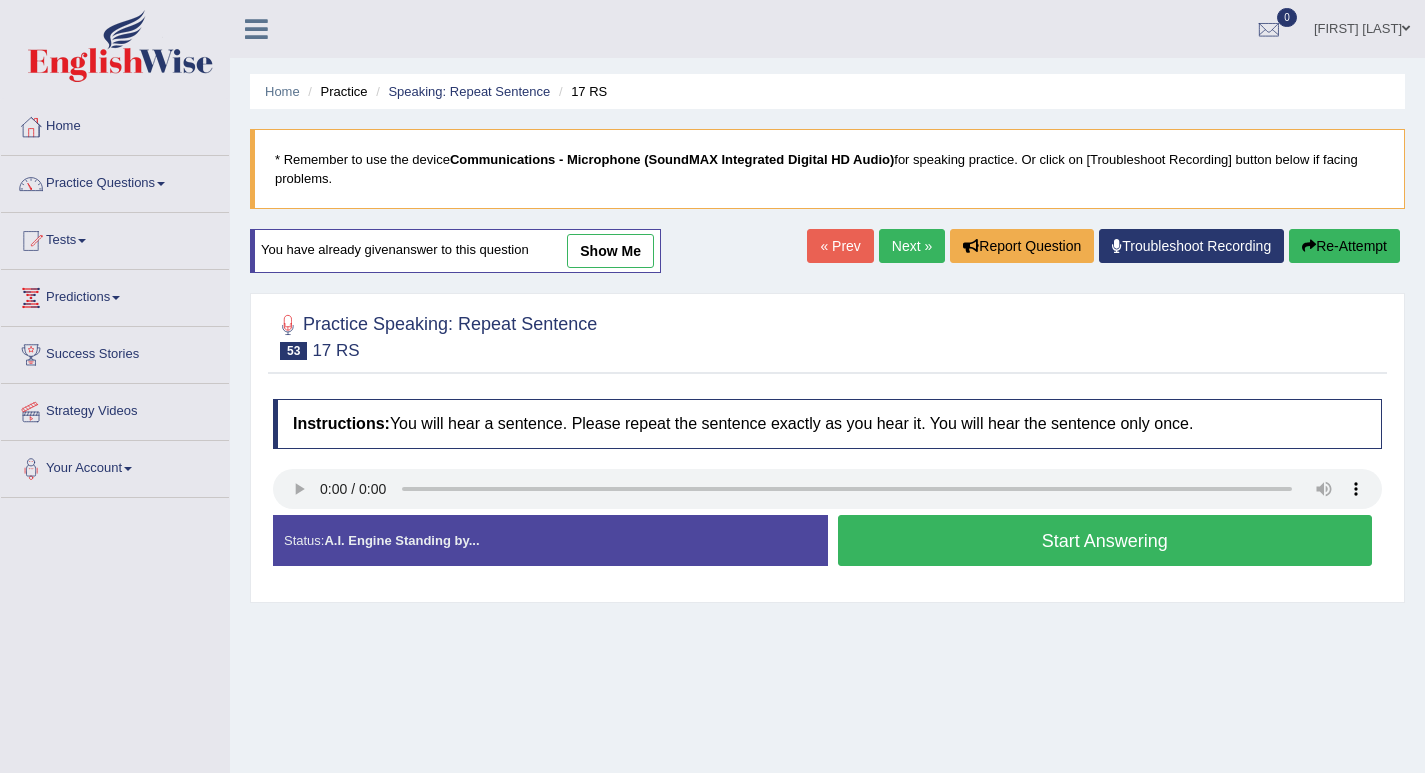 click on "Home
Practice
Speaking: Repeat Sentence
17 RS
* Remember to use the device  Communications - Microphone (SoundMAX Integrated Digital HD Audio)  for speaking practice. Or click on [Troubleshoot Recording] button below if facing problems.
You have already given   answer to this question
show me
« Prev Next »  Report Question  Troubleshoot Recording  Re-Attempt
Practice Speaking: Repeat Sentence
53
17 RS
Instructions:  You will hear a sentence. Please repeat the sentence exactly as you hear it. You will hear the sentence only once.
Transcript: One theory suggests that dreams help with long-term memory. Created with Highcharts 7.1.2 Too low Too high Time Pitch meter: 0 2 4 6 8 10 Created with Highcharts 7.1.2 Great Too slow Too fast Time Speech pace meter: 0 10 20 30 40 Labels:
0" at bounding box center [827, 500] 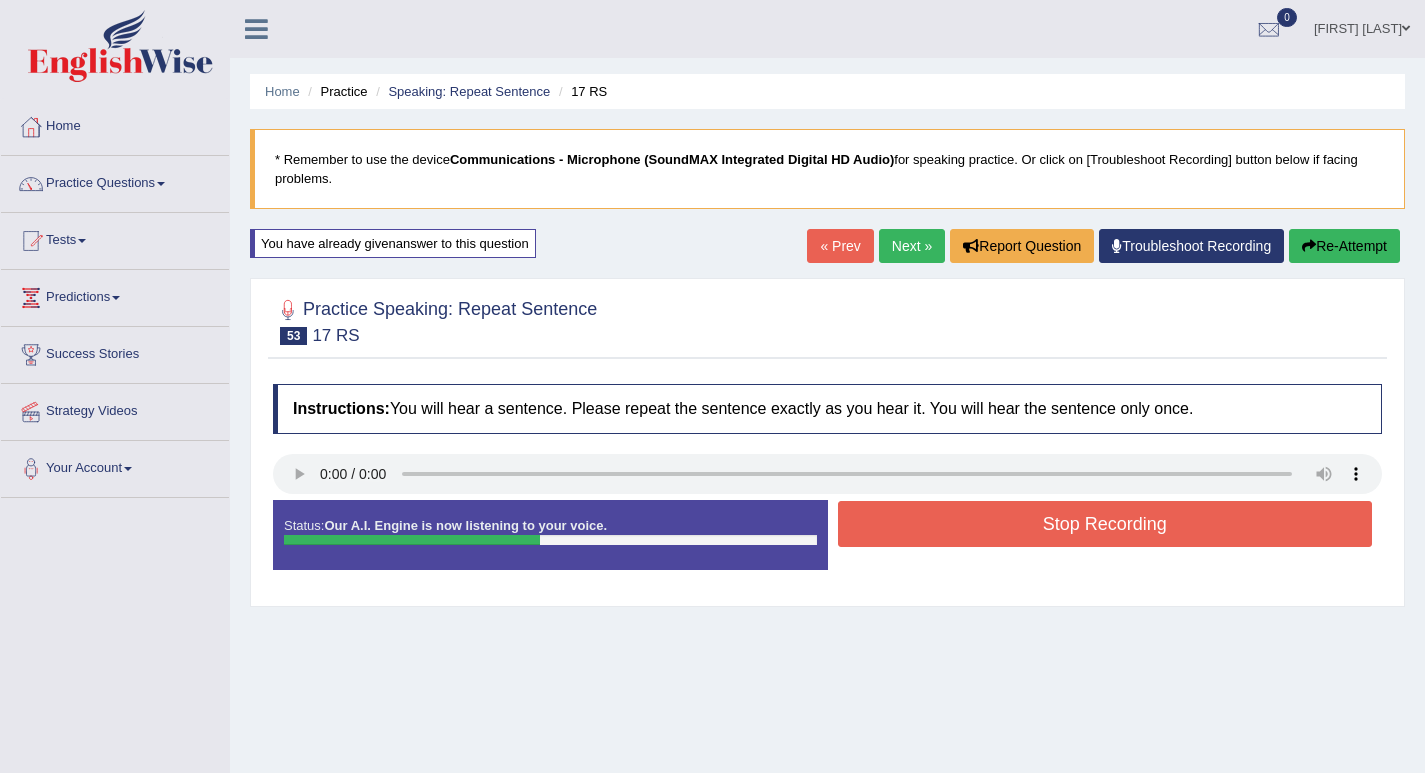 click on "Stop Recording" at bounding box center [1105, 524] 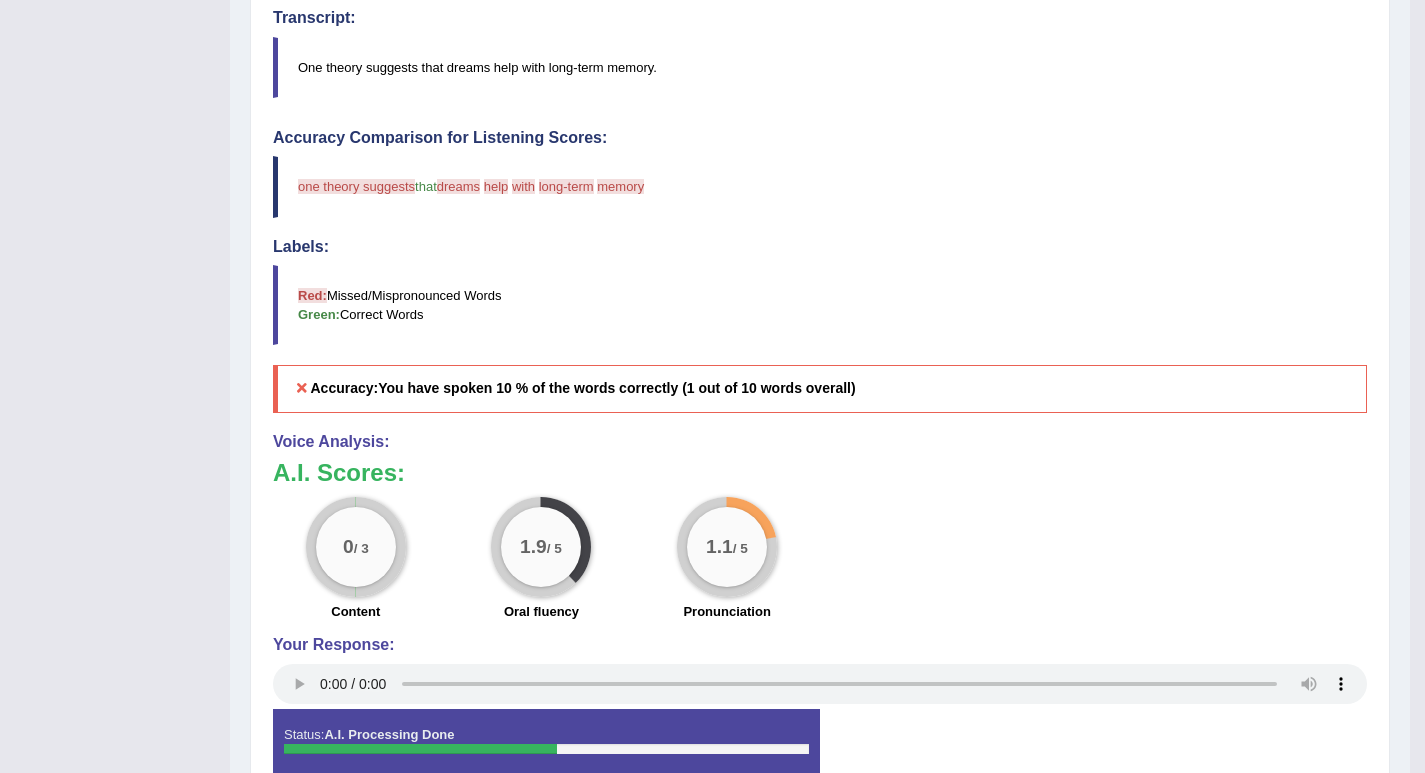 scroll, scrollTop: 100, scrollLeft: 0, axis: vertical 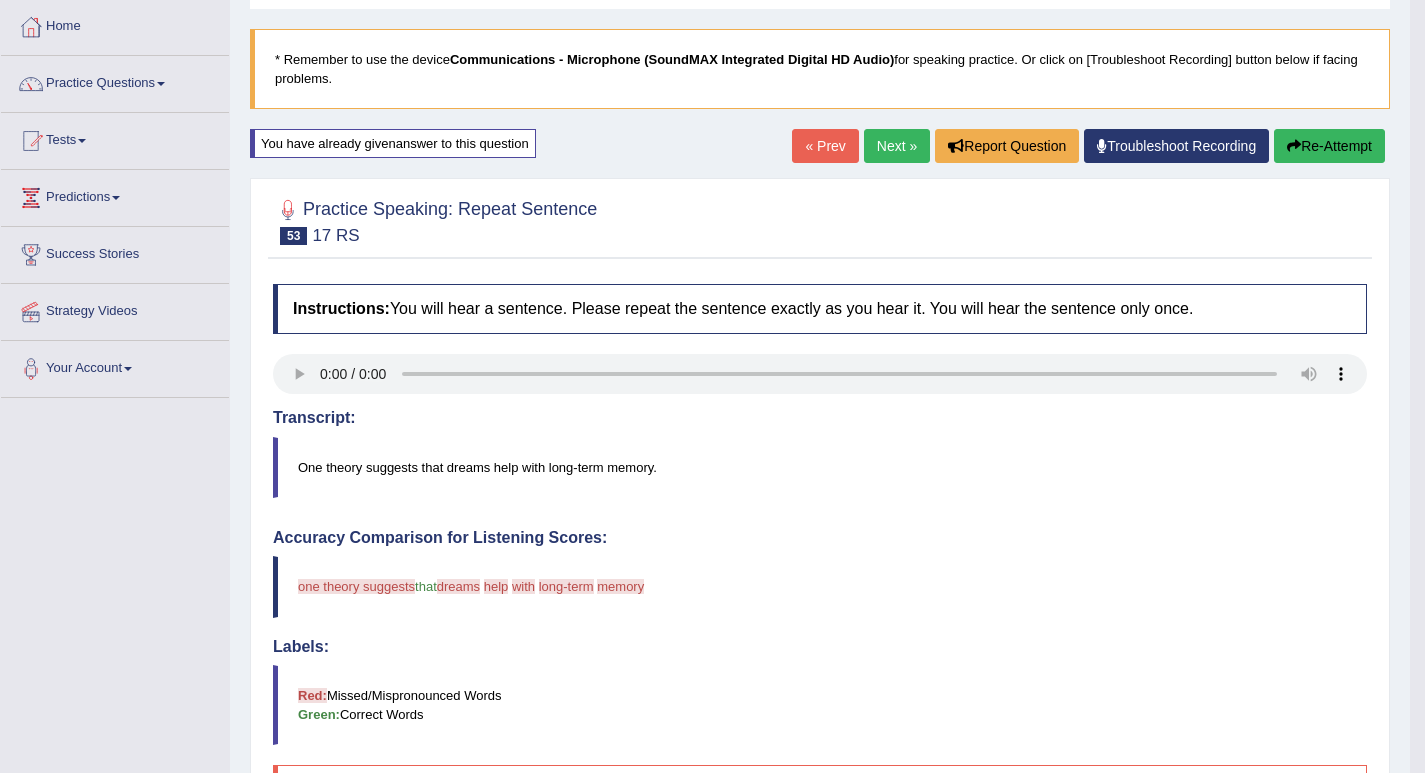 click on "Re-Attempt" at bounding box center (1329, 146) 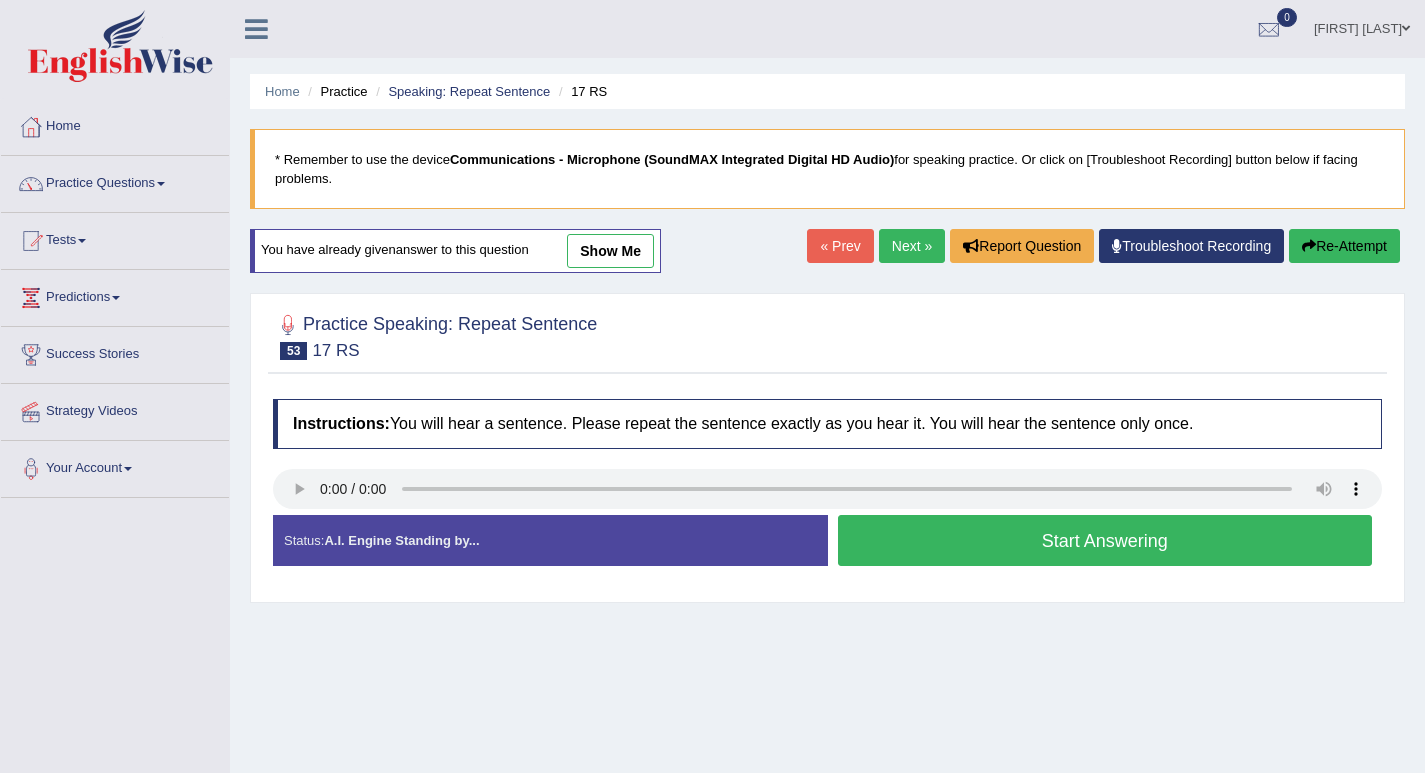 scroll, scrollTop: 100, scrollLeft: 0, axis: vertical 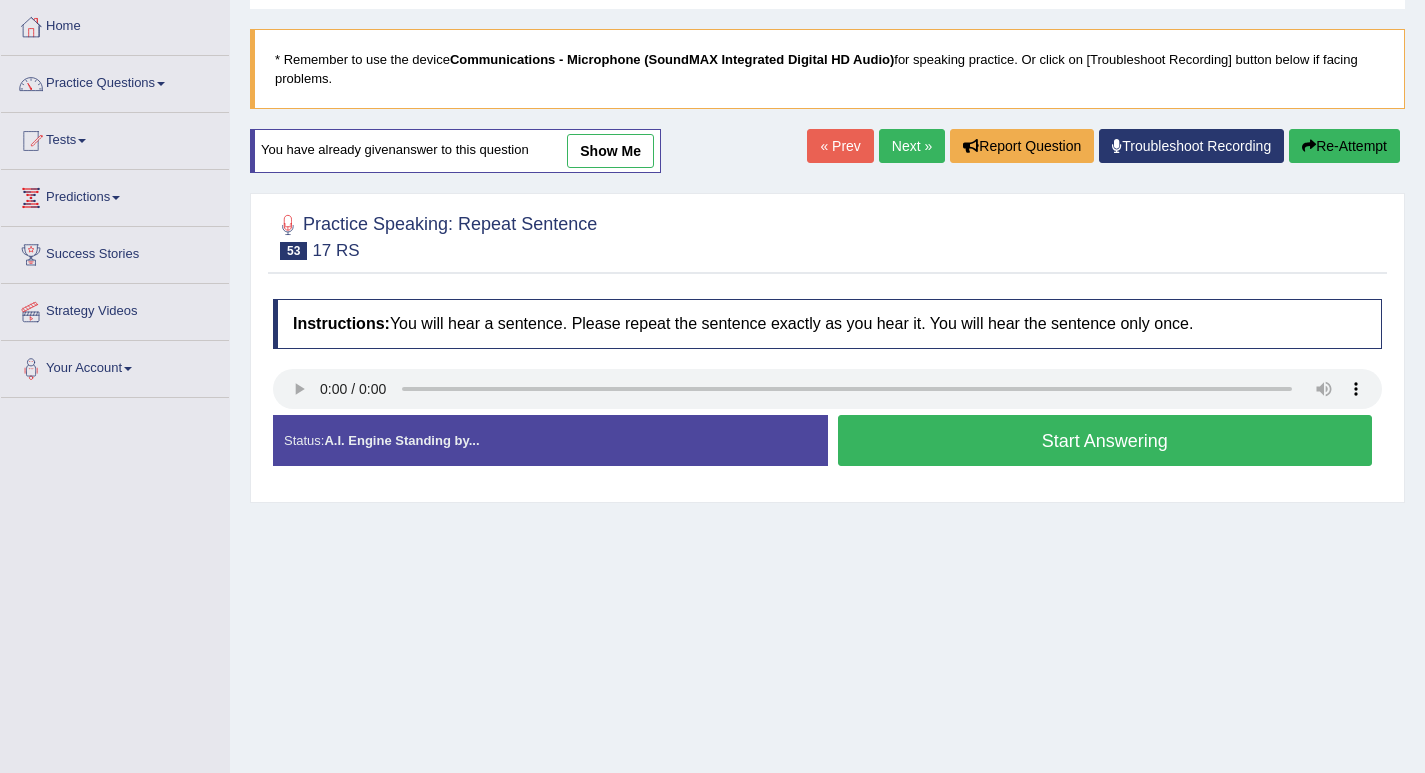 click on "Start Answering" at bounding box center (1105, 440) 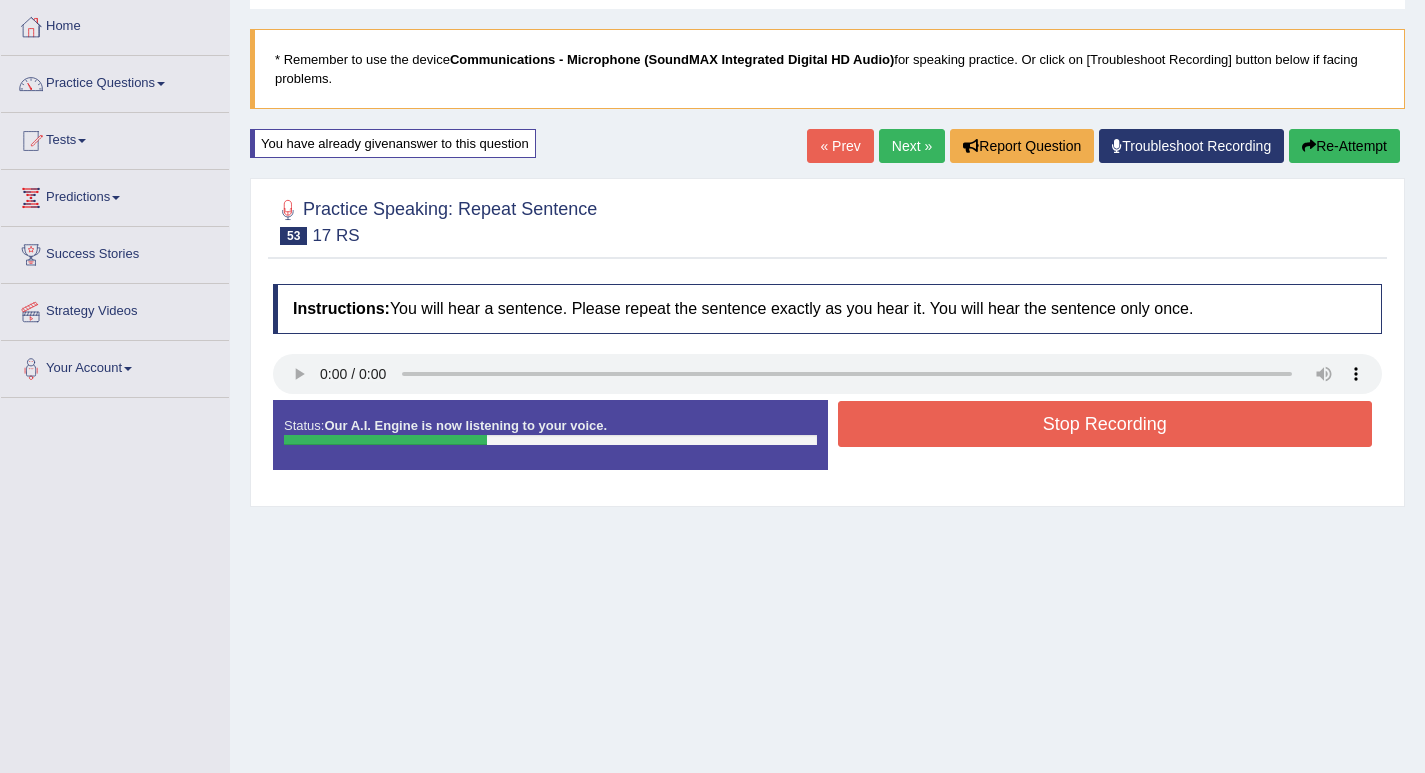 click on "Stop Recording" at bounding box center (1105, 424) 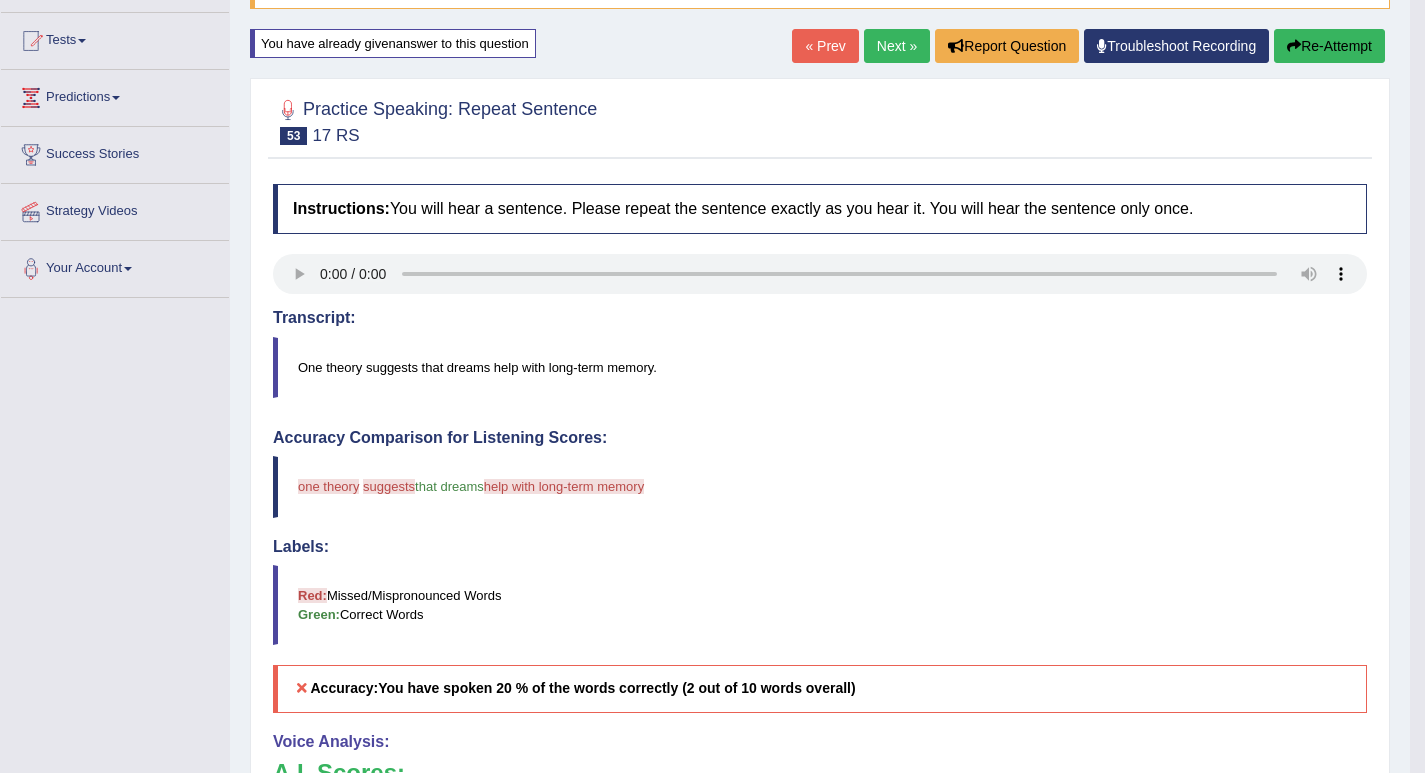 scroll, scrollTop: 0, scrollLeft: 0, axis: both 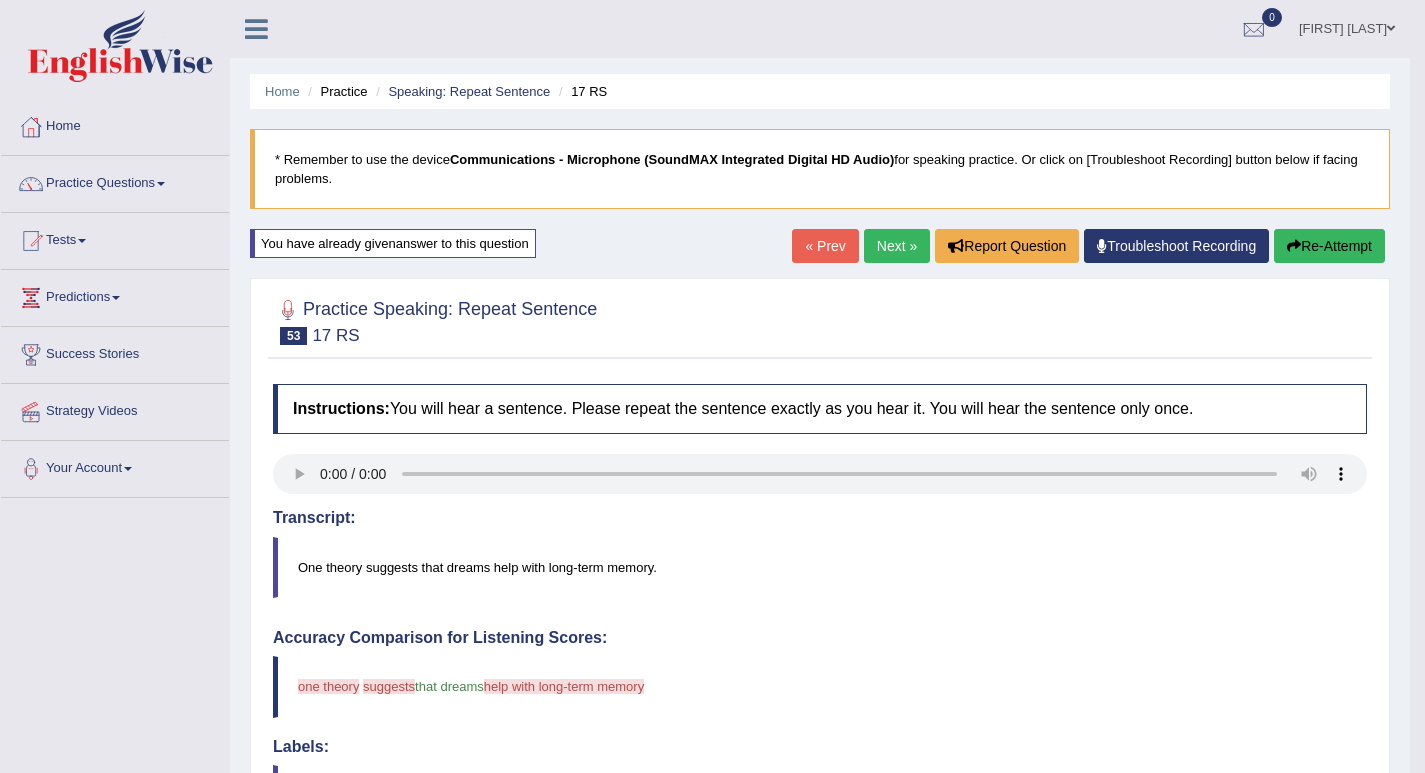 click on "Re-Attempt" at bounding box center (1329, 246) 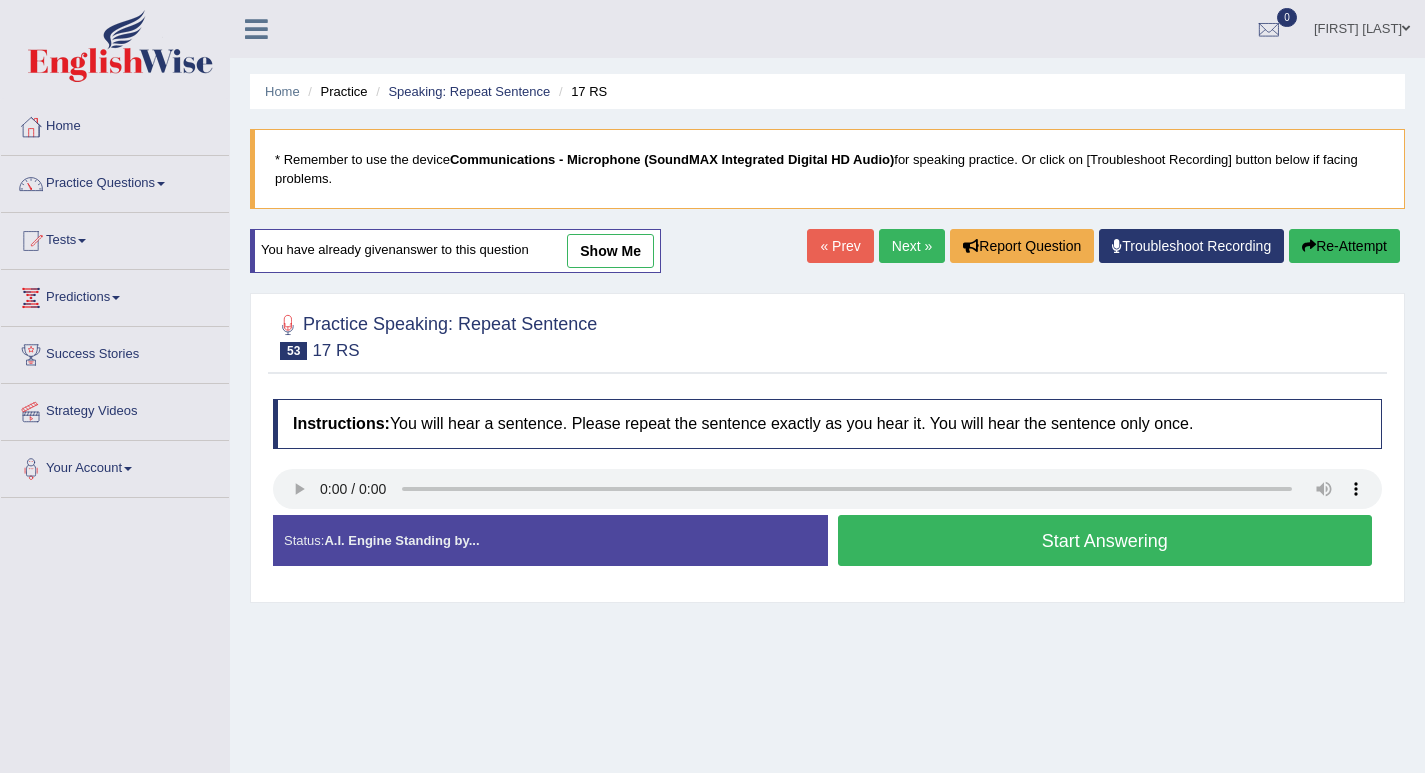 scroll, scrollTop: 0, scrollLeft: 0, axis: both 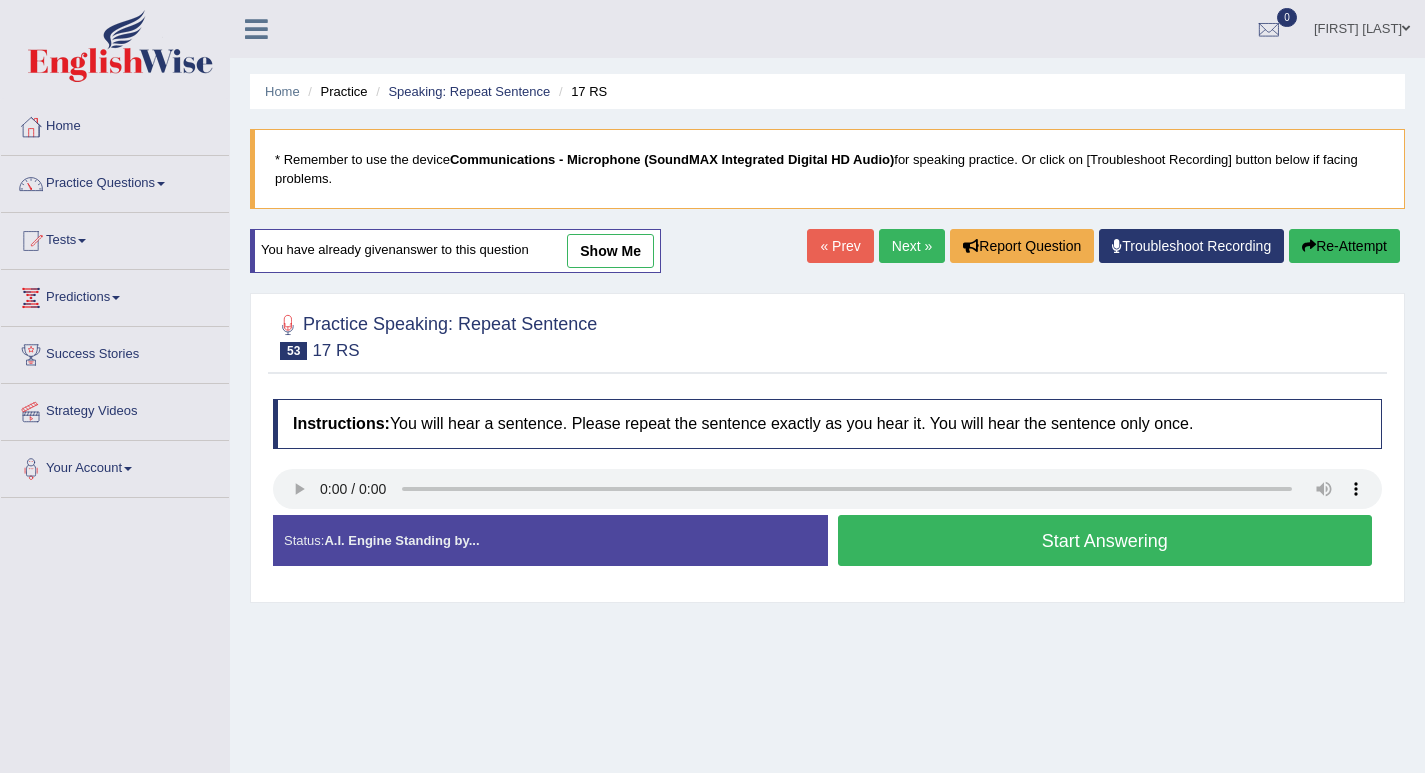 click on "Start Answering" at bounding box center [1105, 540] 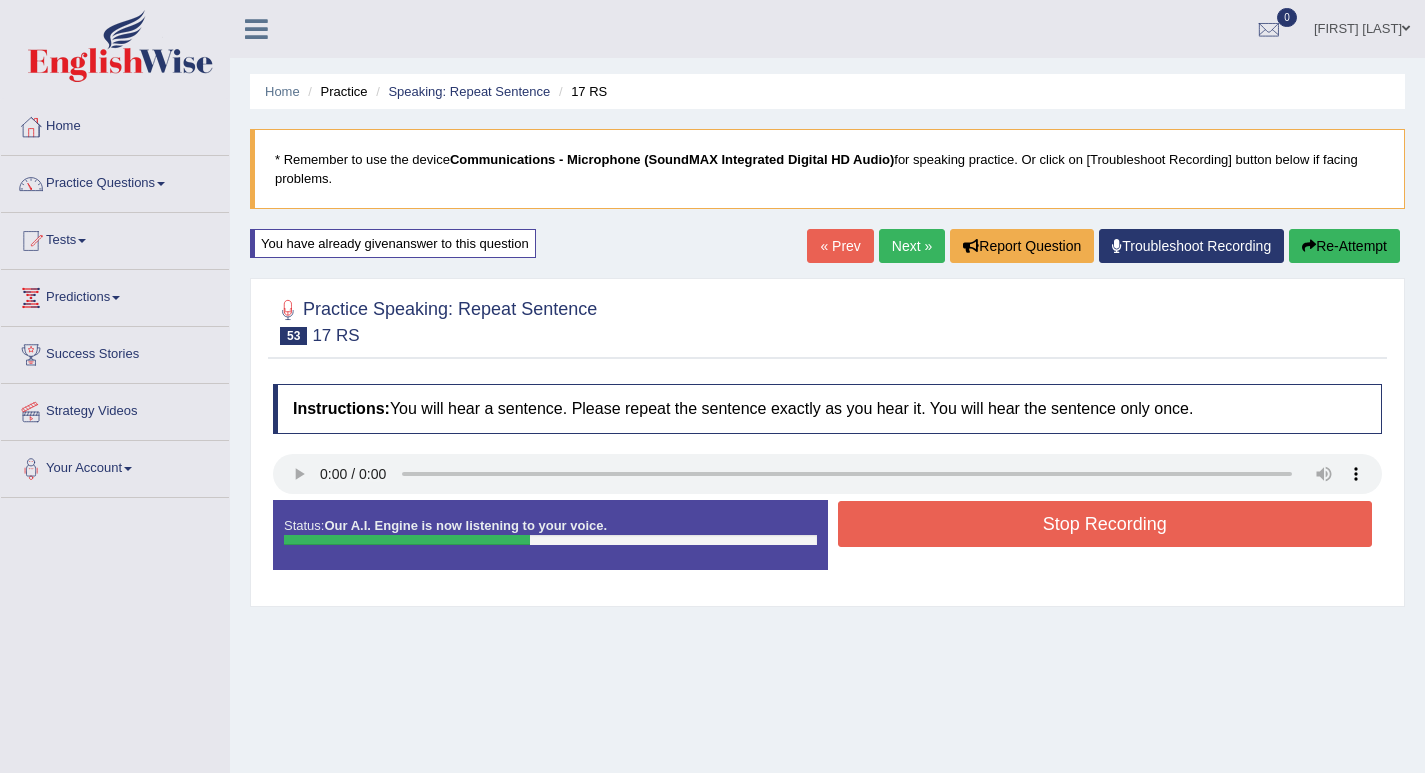 click on "Stop Recording" at bounding box center (1105, 524) 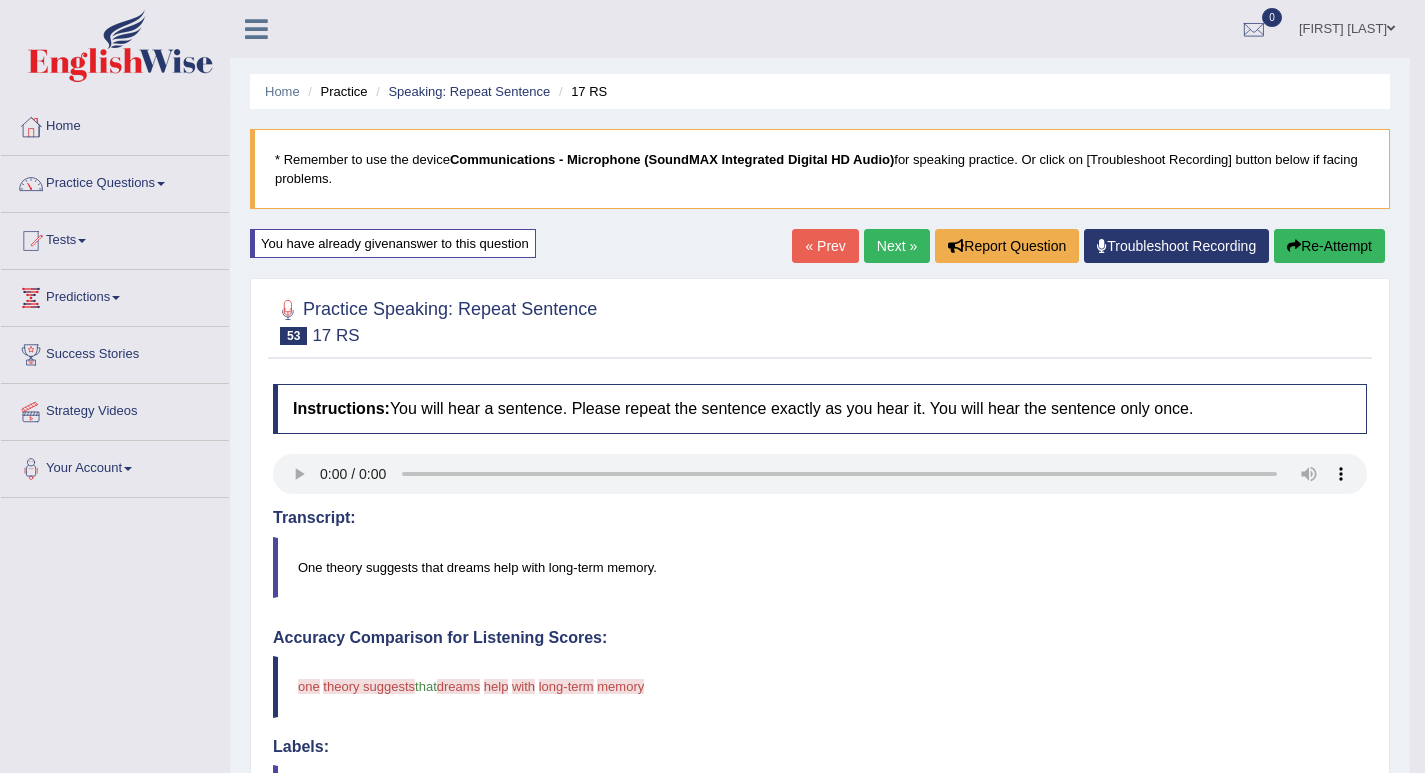 click on "Re-Attempt" at bounding box center [1329, 246] 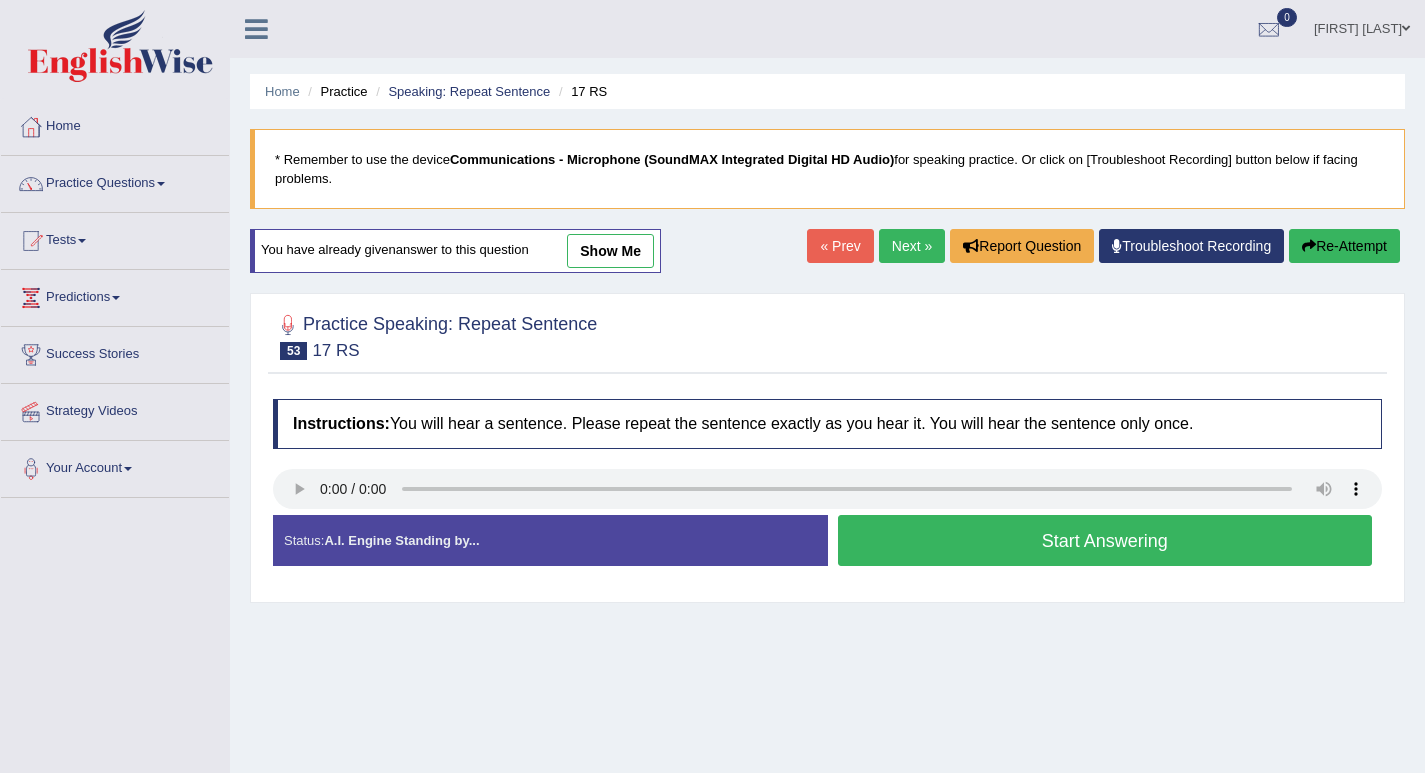scroll, scrollTop: 0, scrollLeft: 0, axis: both 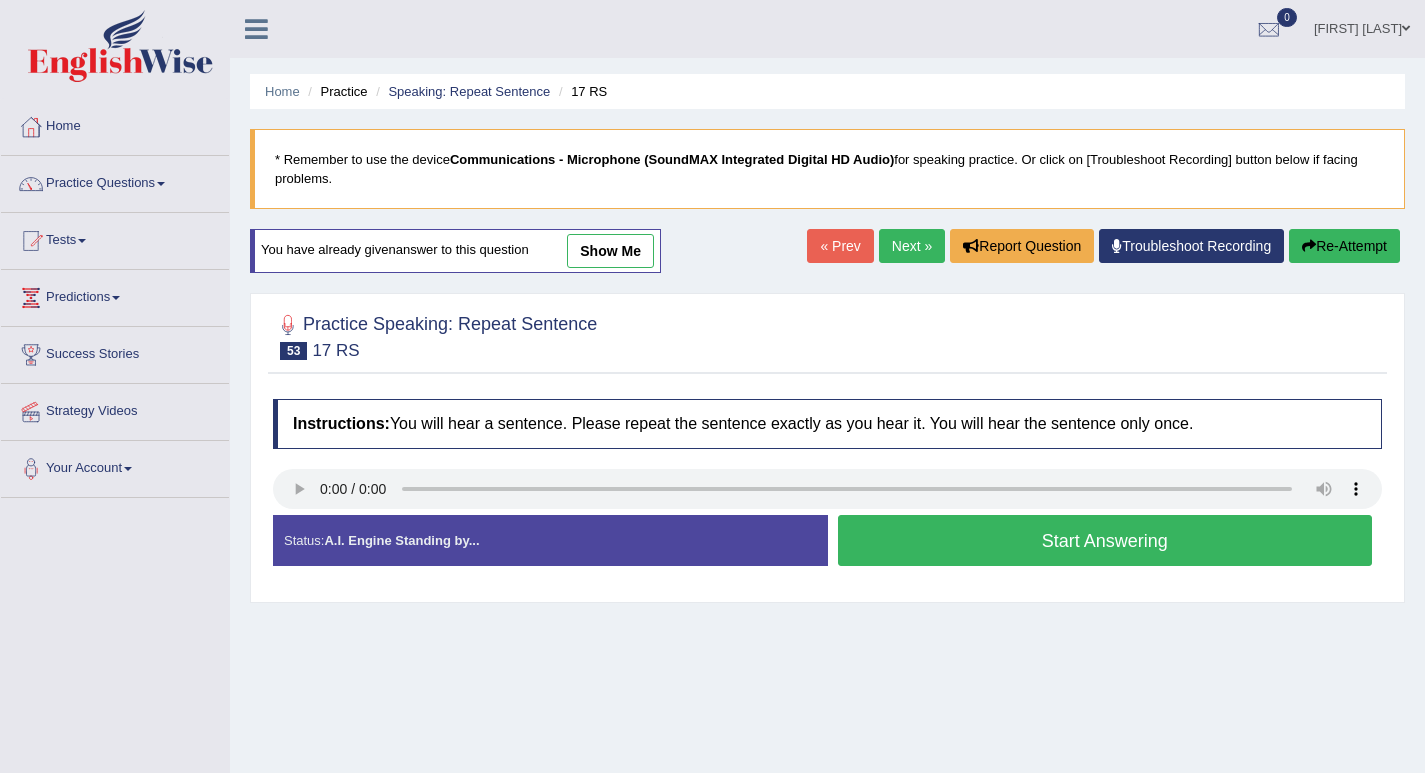 click on "Start Answering" at bounding box center [1105, 540] 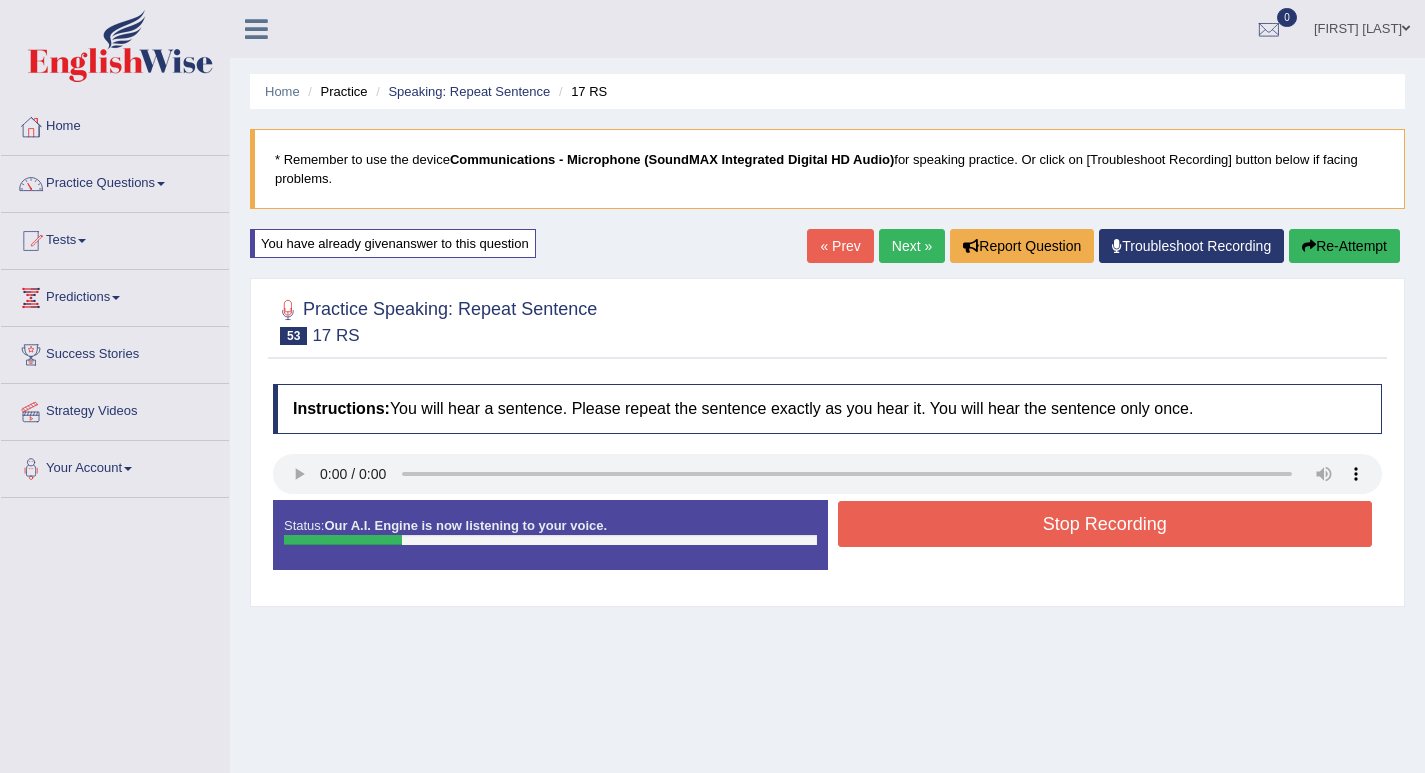 click on "Stop Recording" at bounding box center [1105, 524] 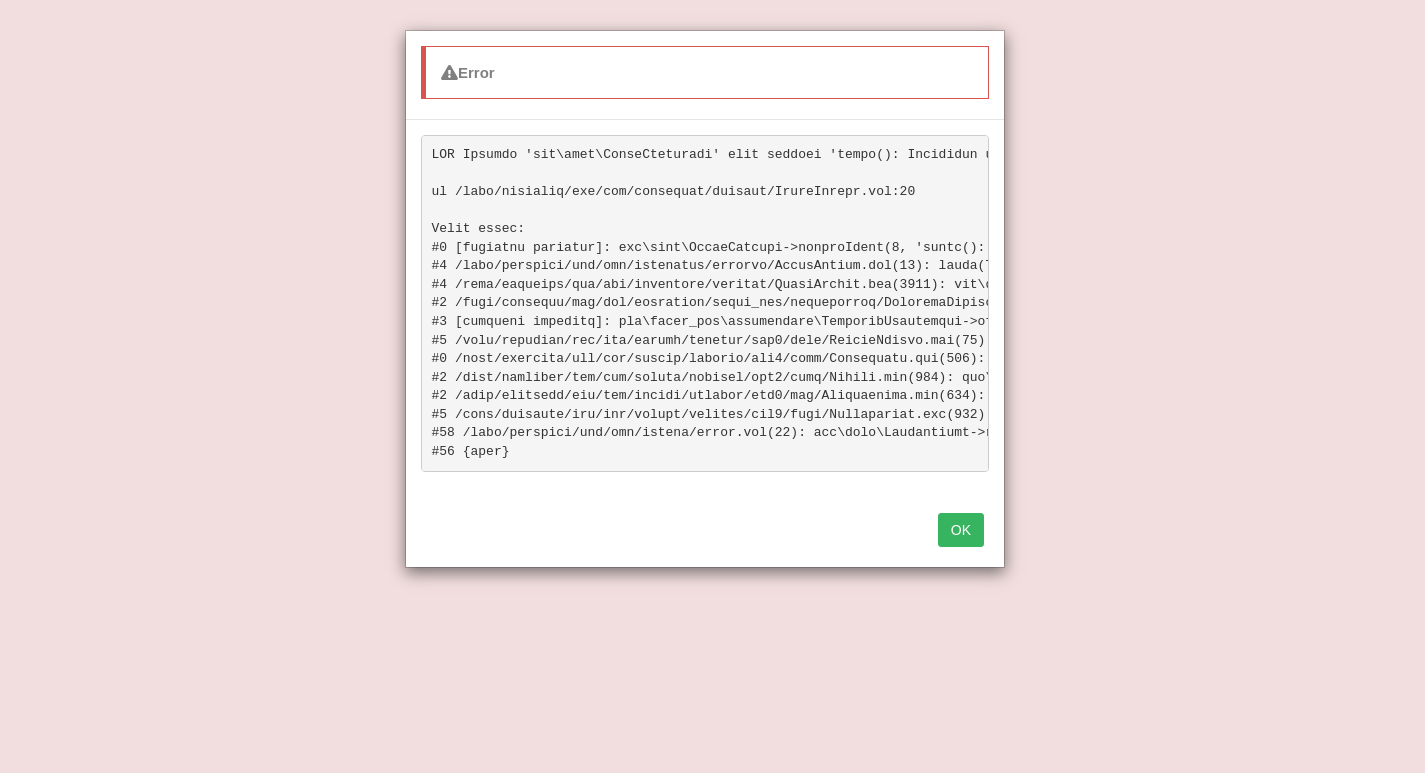 click on "OK" at bounding box center [961, 530] 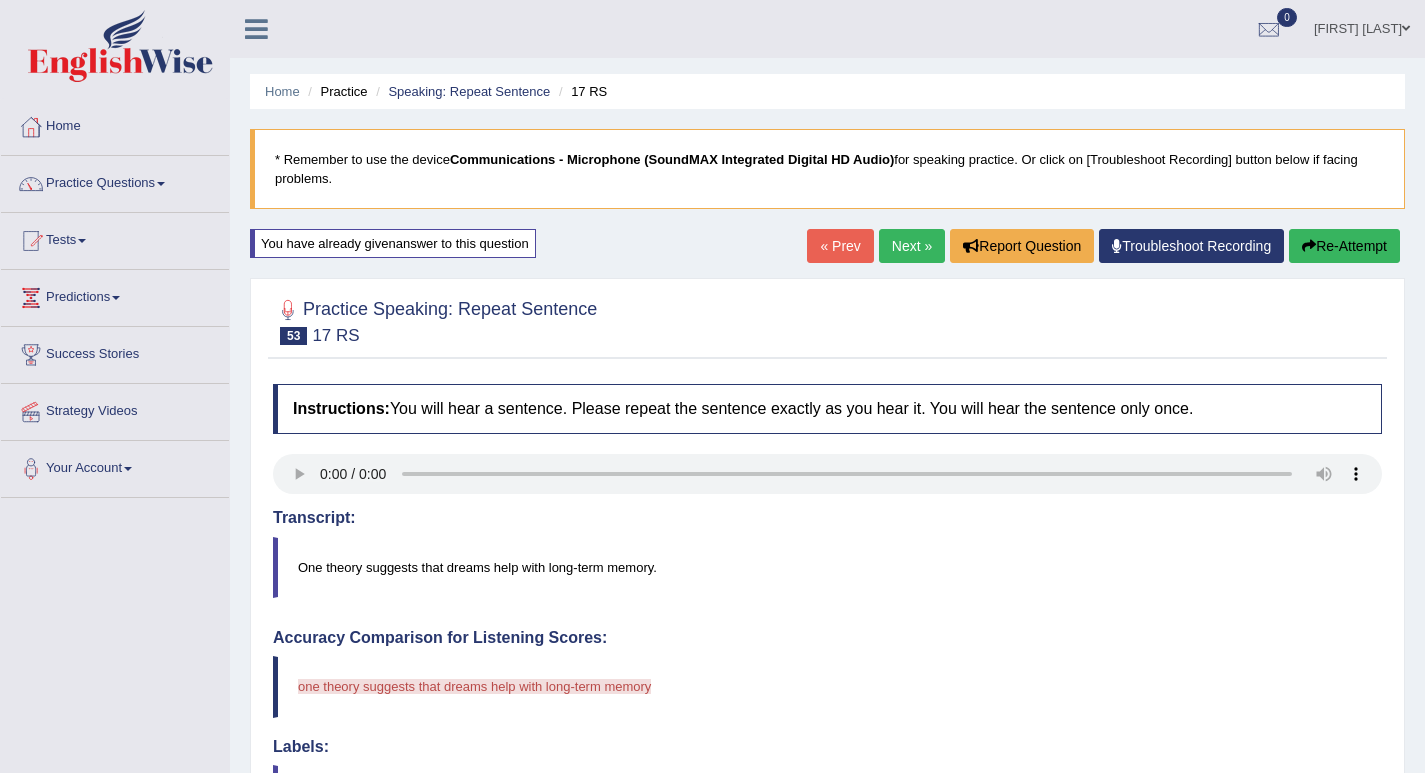 click on "Re-Attempt" at bounding box center (1344, 246) 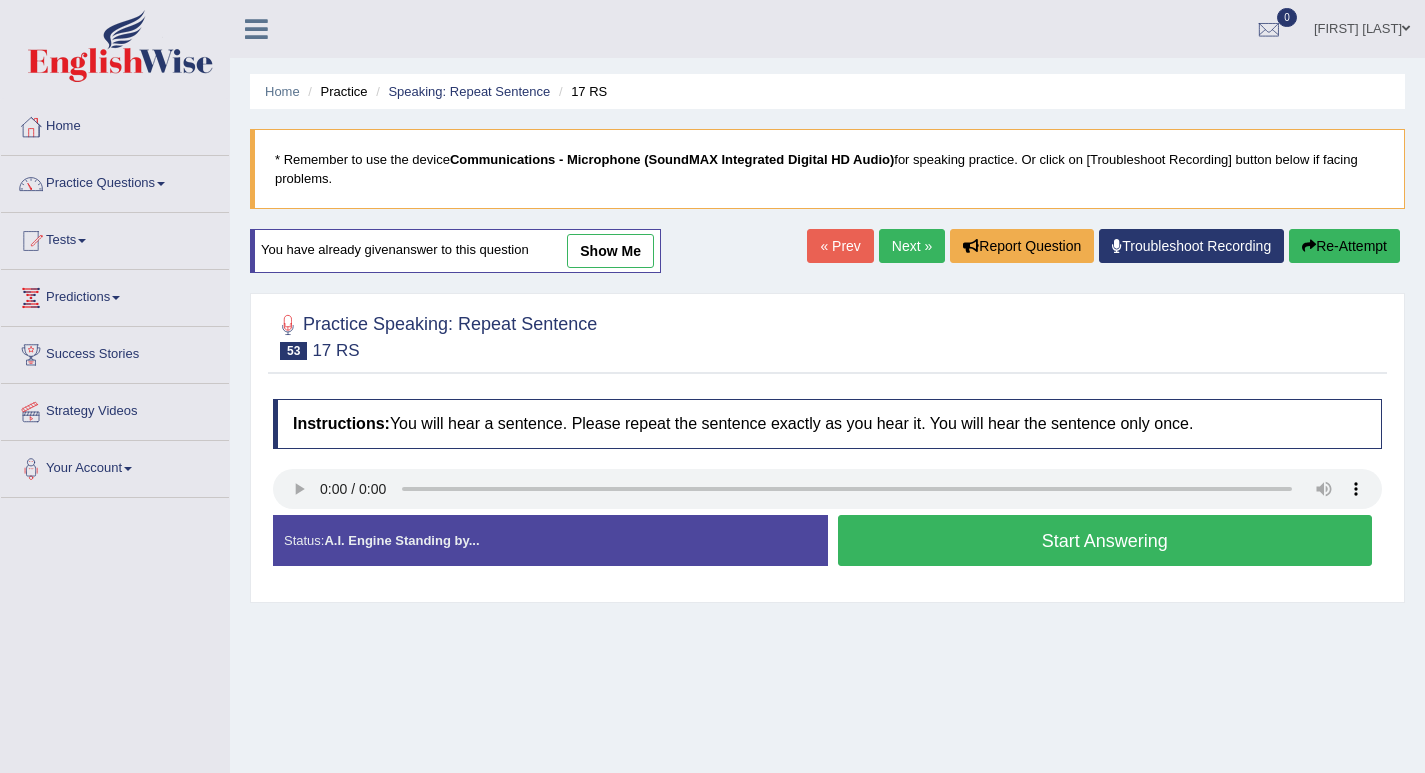 scroll, scrollTop: 0, scrollLeft: 0, axis: both 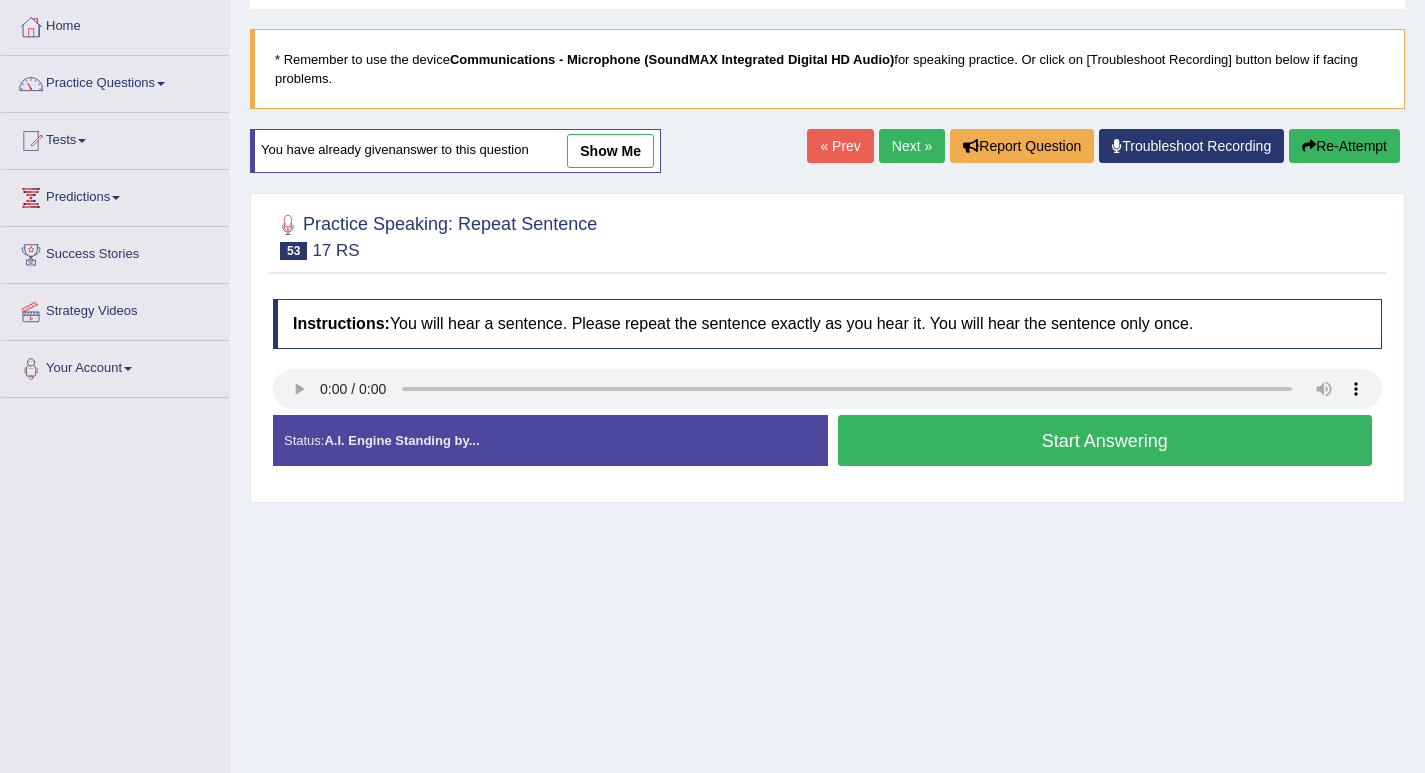 click on "Start Answering" at bounding box center (1105, 440) 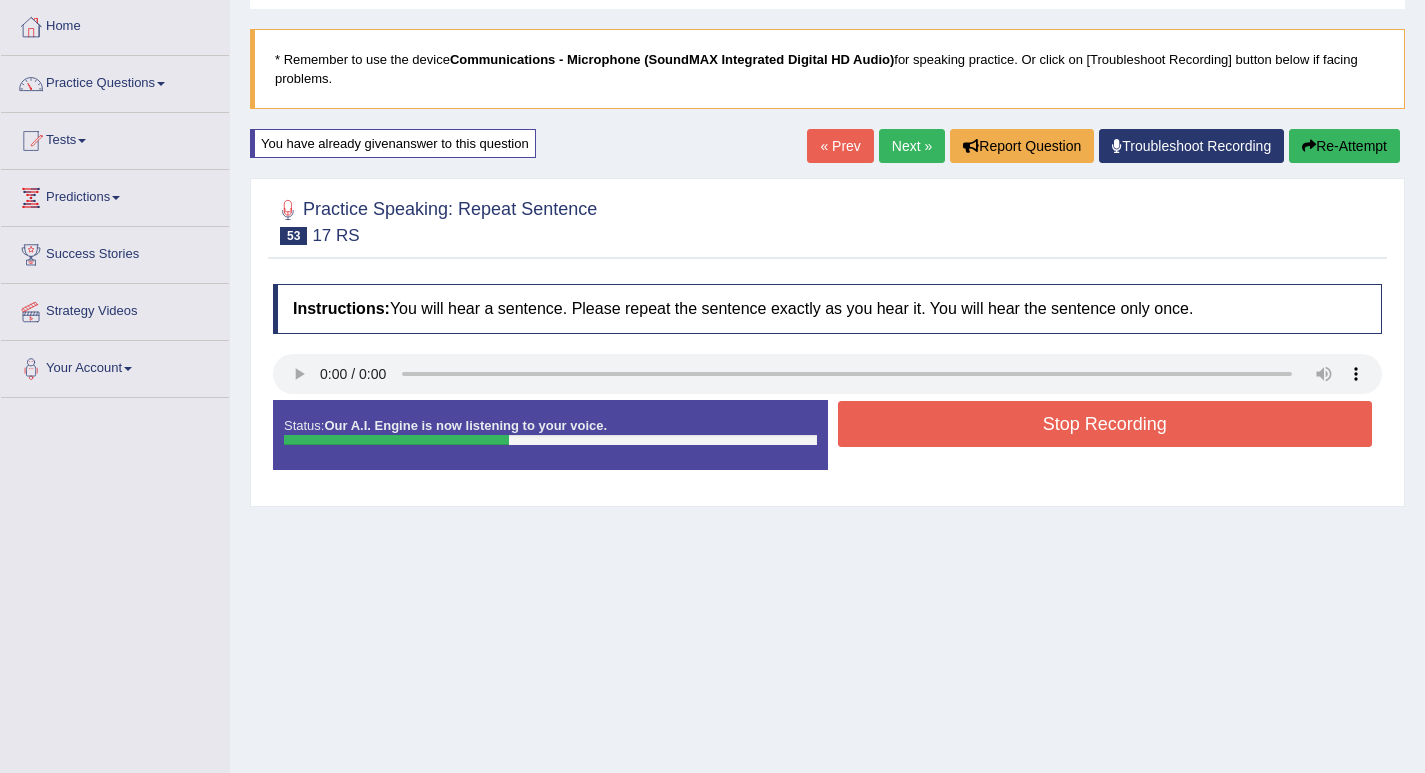 click on "Stop Recording" at bounding box center [1105, 424] 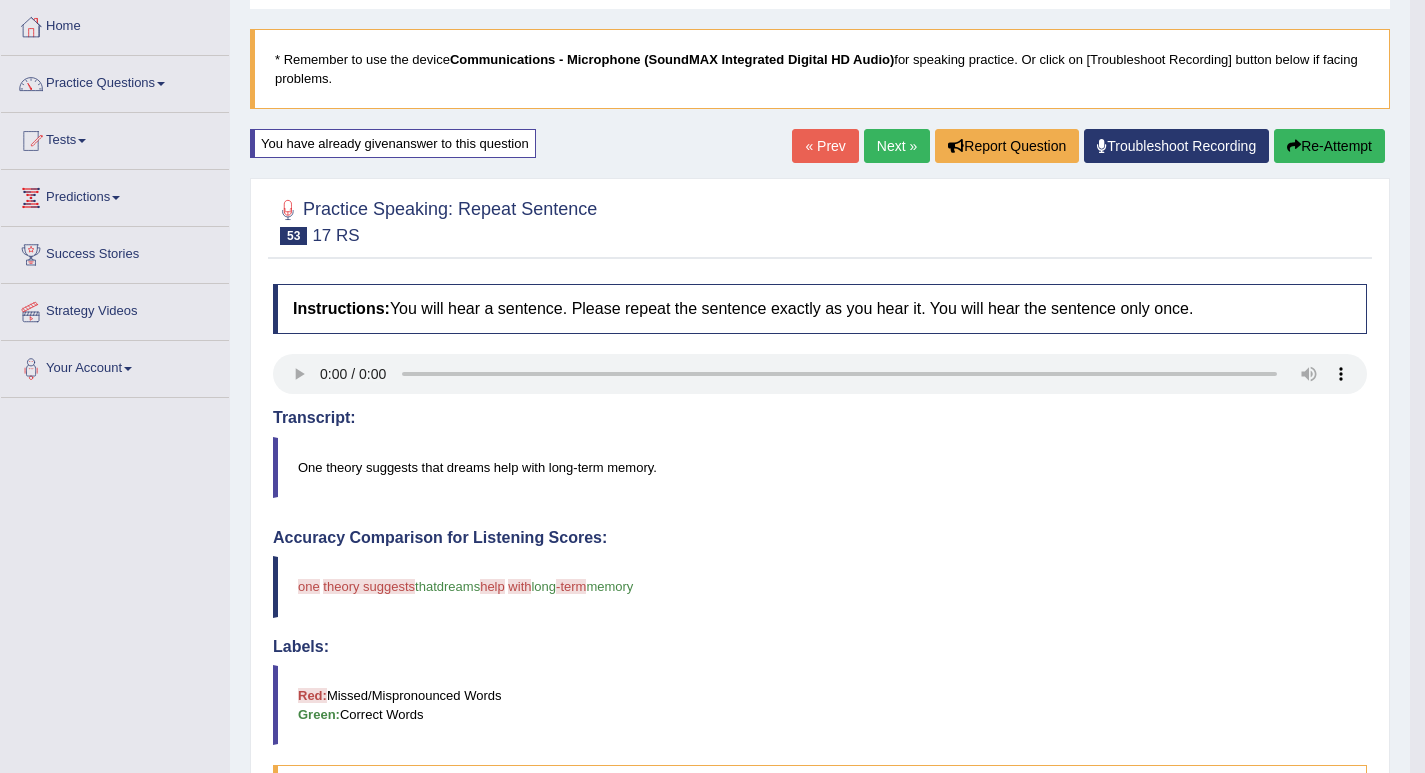 scroll, scrollTop: 0, scrollLeft: 0, axis: both 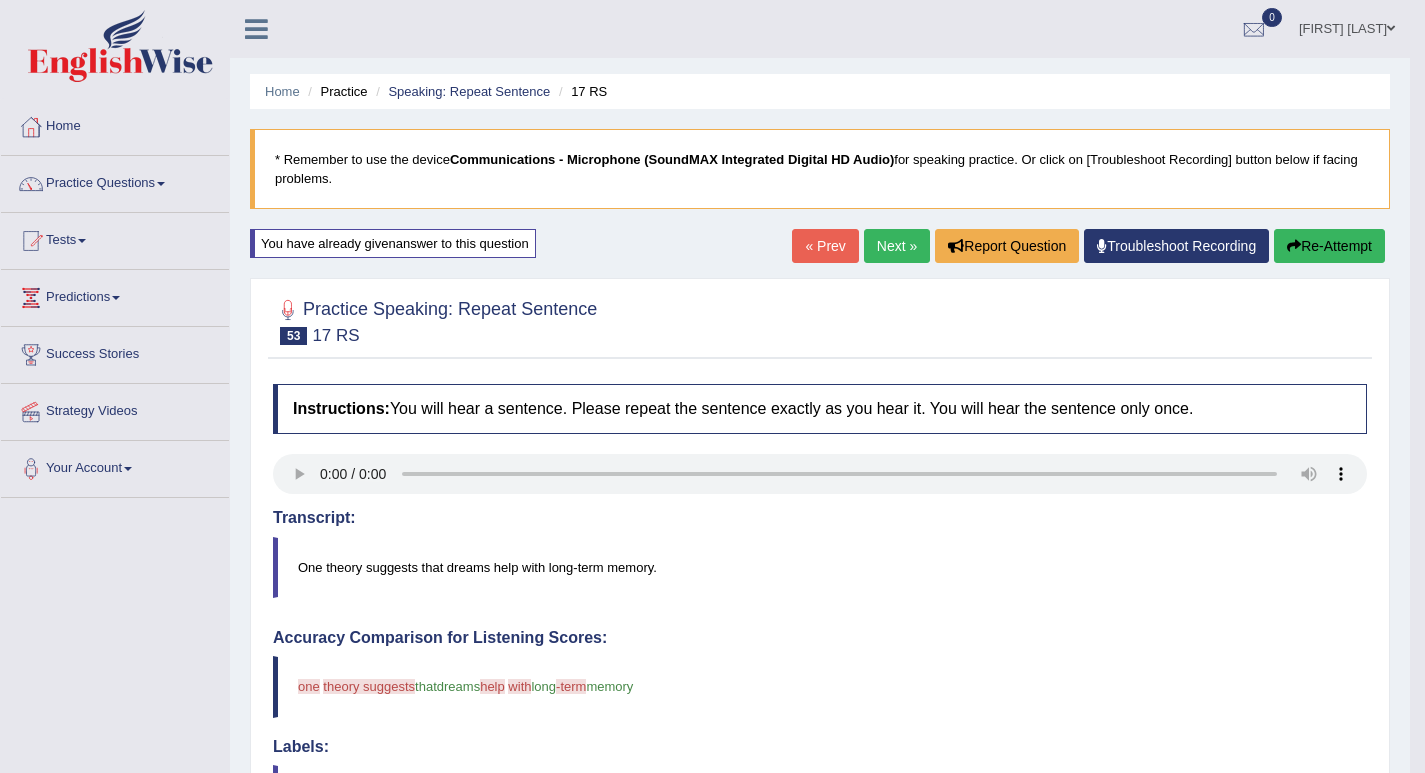 click on "Re-Attempt" at bounding box center [1329, 246] 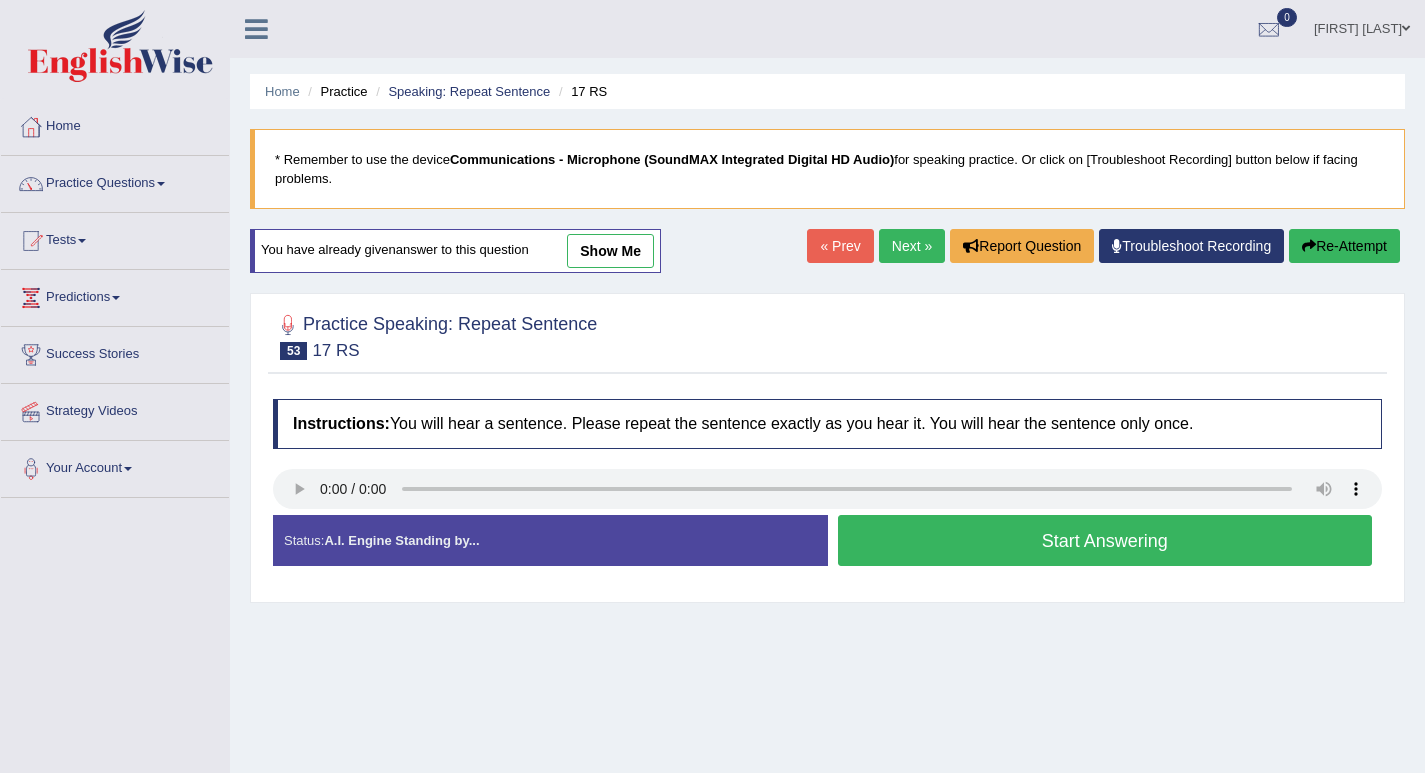 scroll, scrollTop: 0, scrollLeft: 0, axis: both 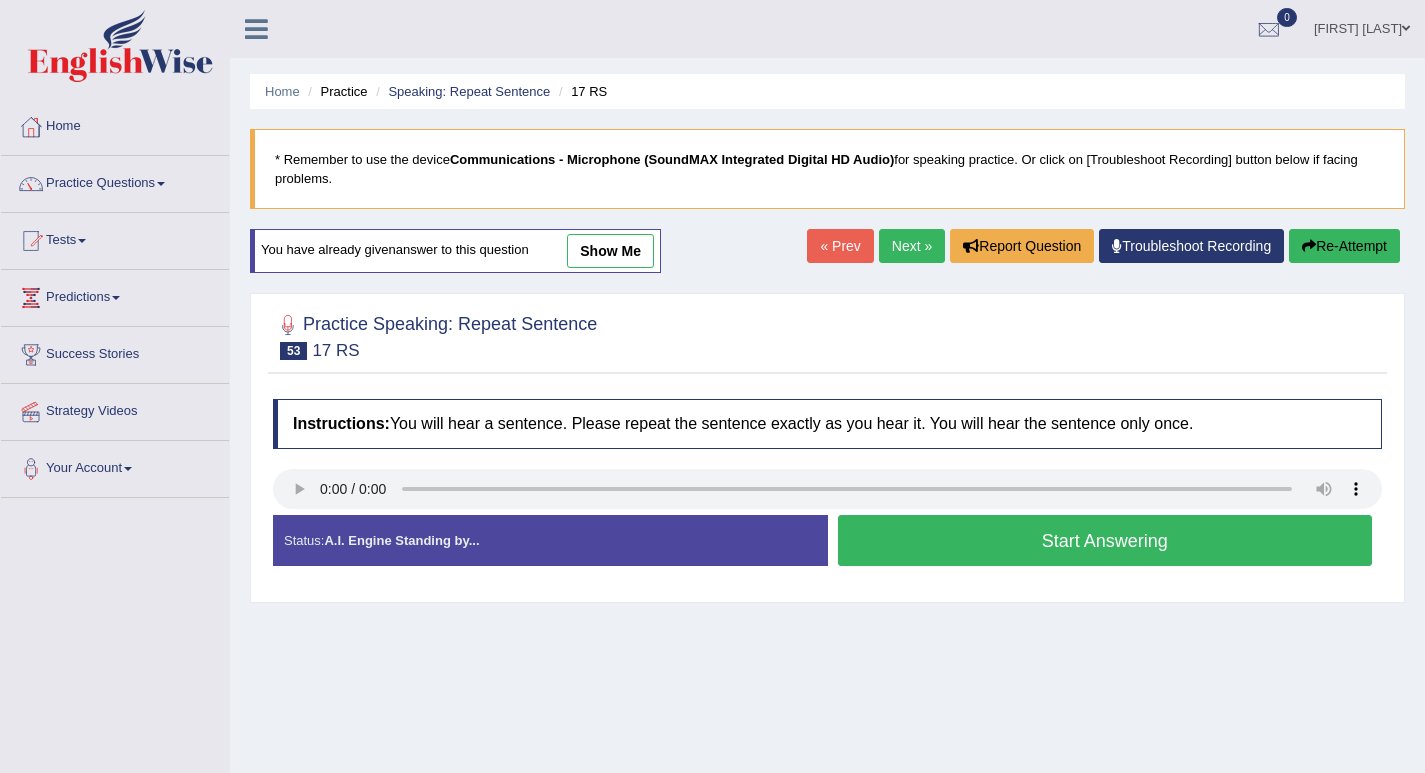 click on "Start Answering" at bounding box center (1105, 540) 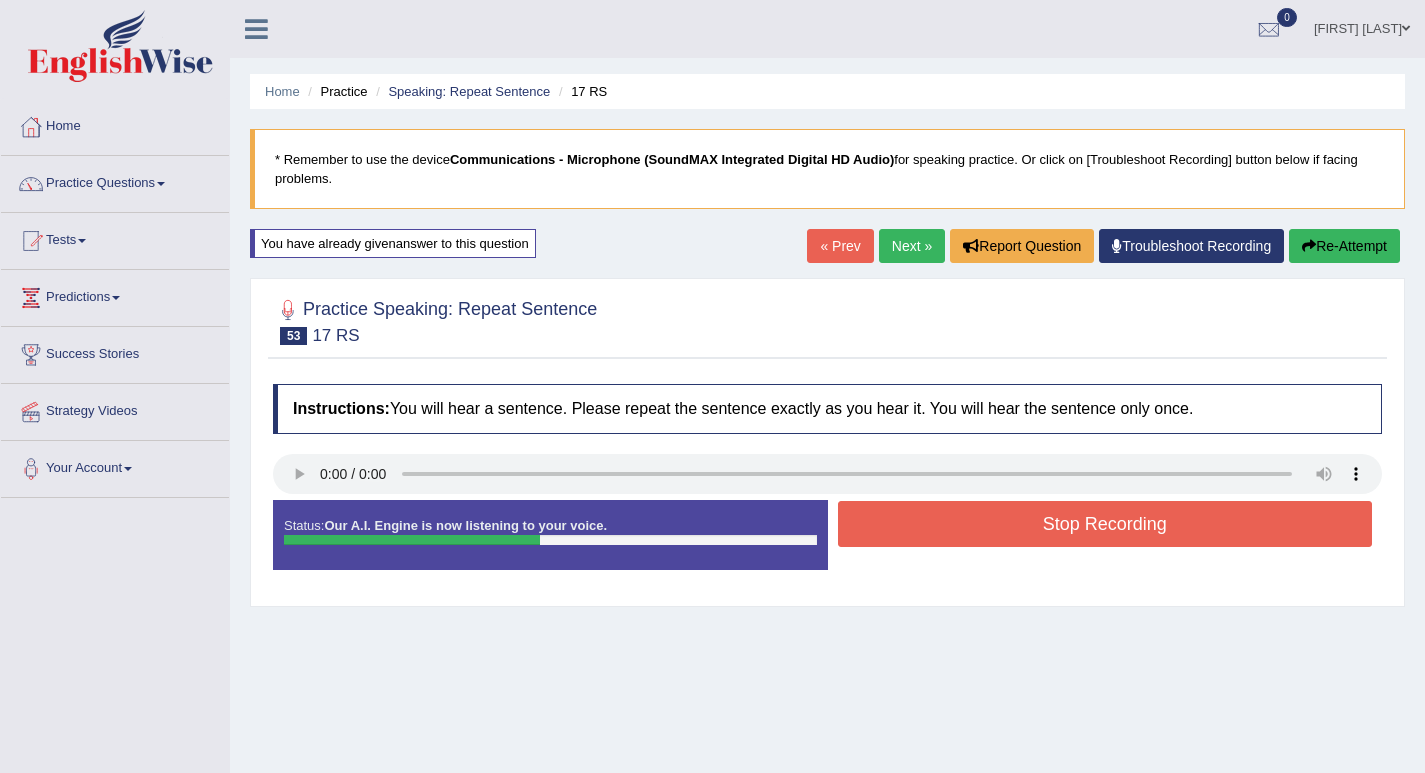 click on "Stop Recording" at bounding box center (1105, 524) 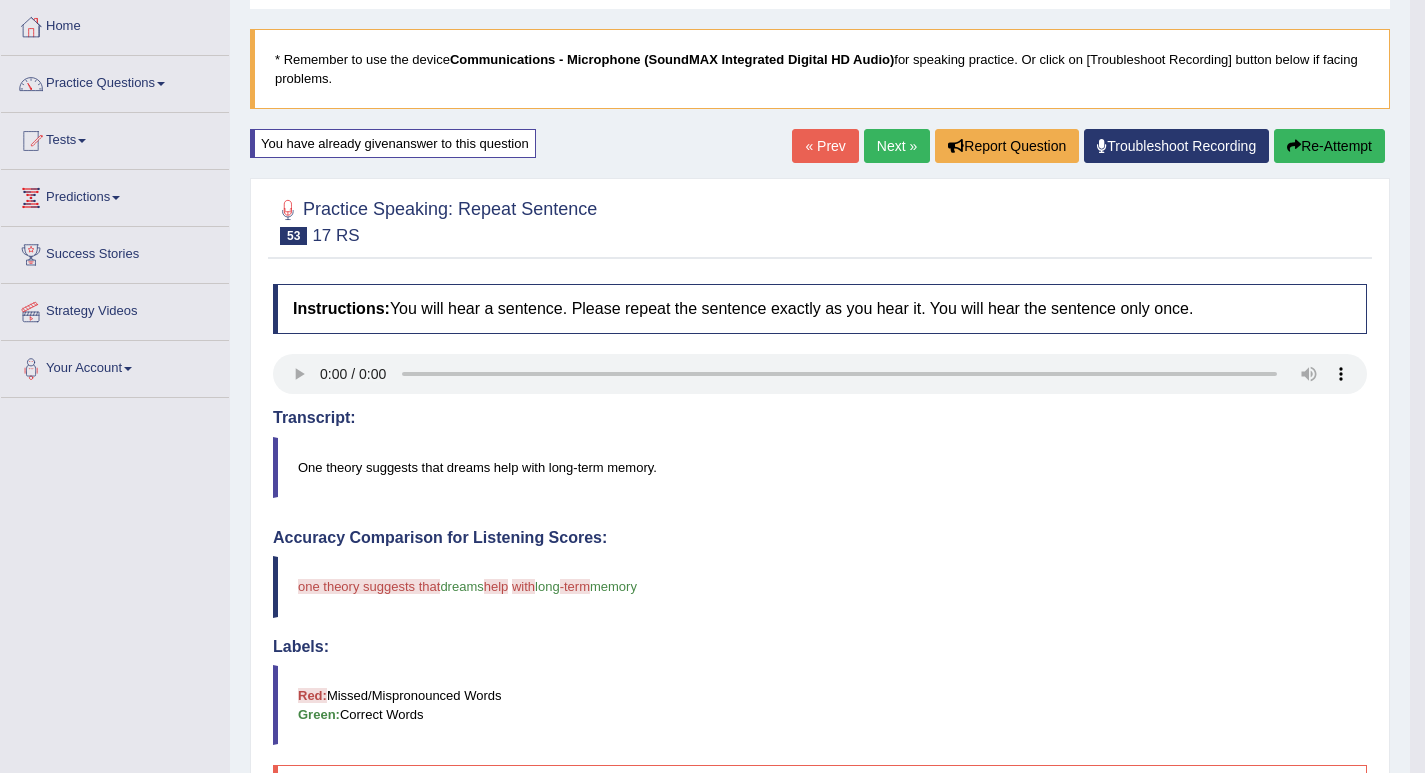 scroll, scrollTop: 0, scrollLeft: 0, axis: both 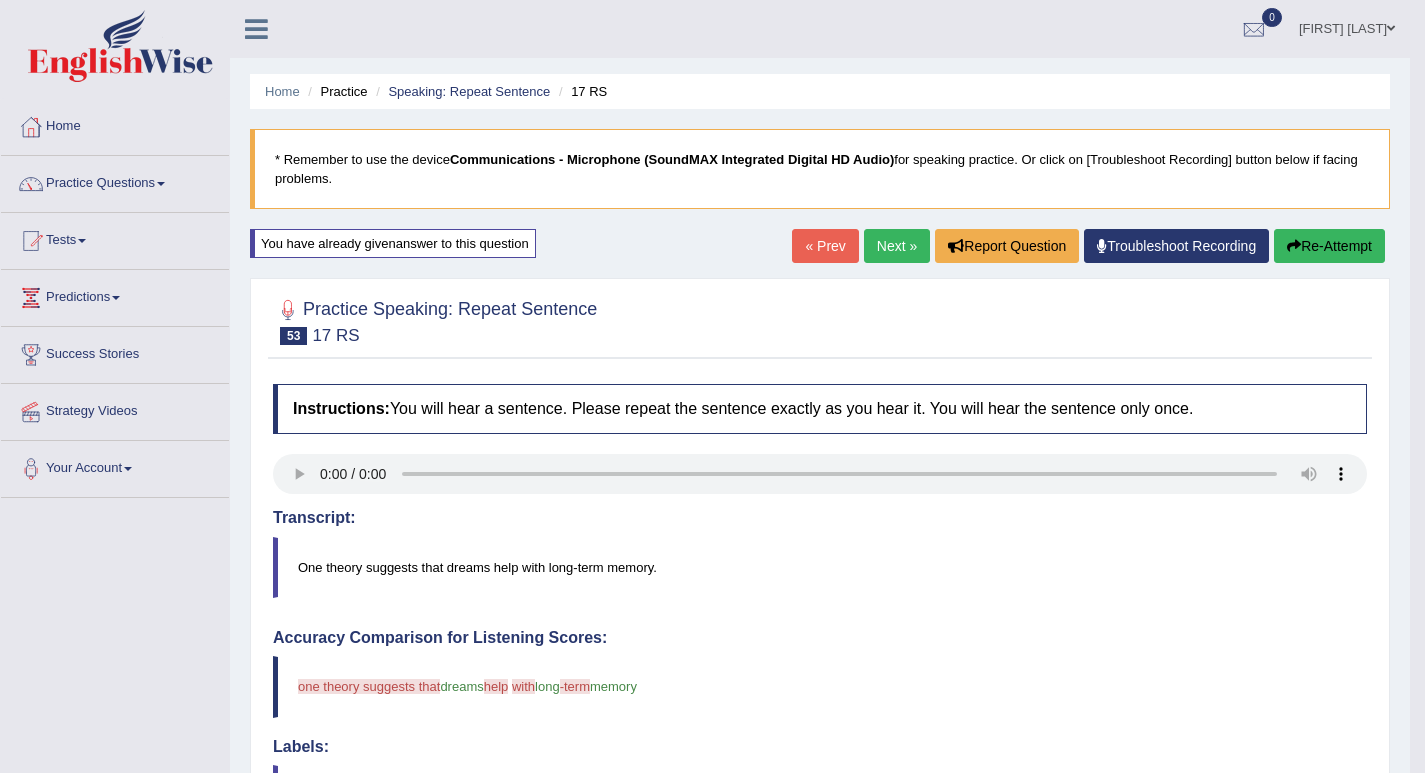 click on "Re-Attempt" at bounding box center (1329, 246) 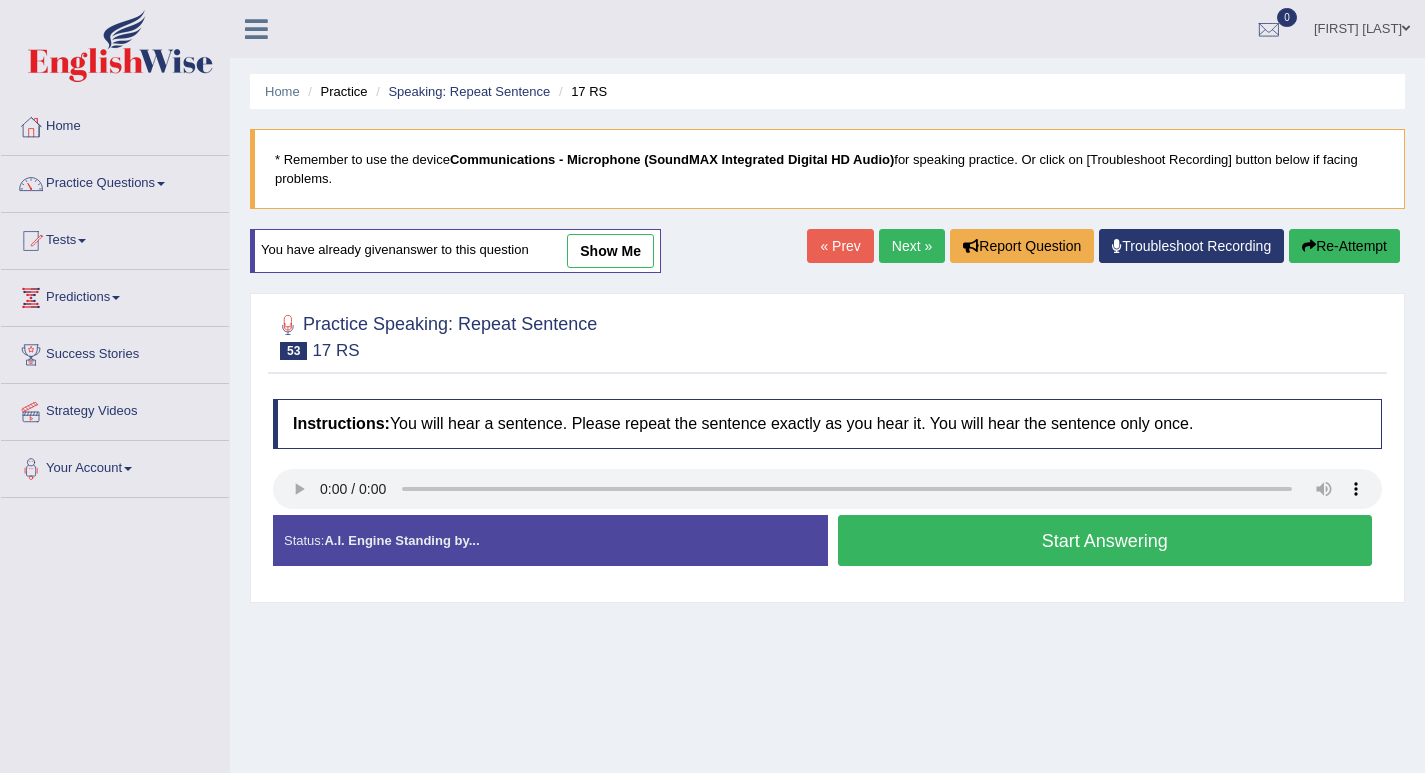 scroll, scrollTop: 0, scrollLeft: 0, axis: both 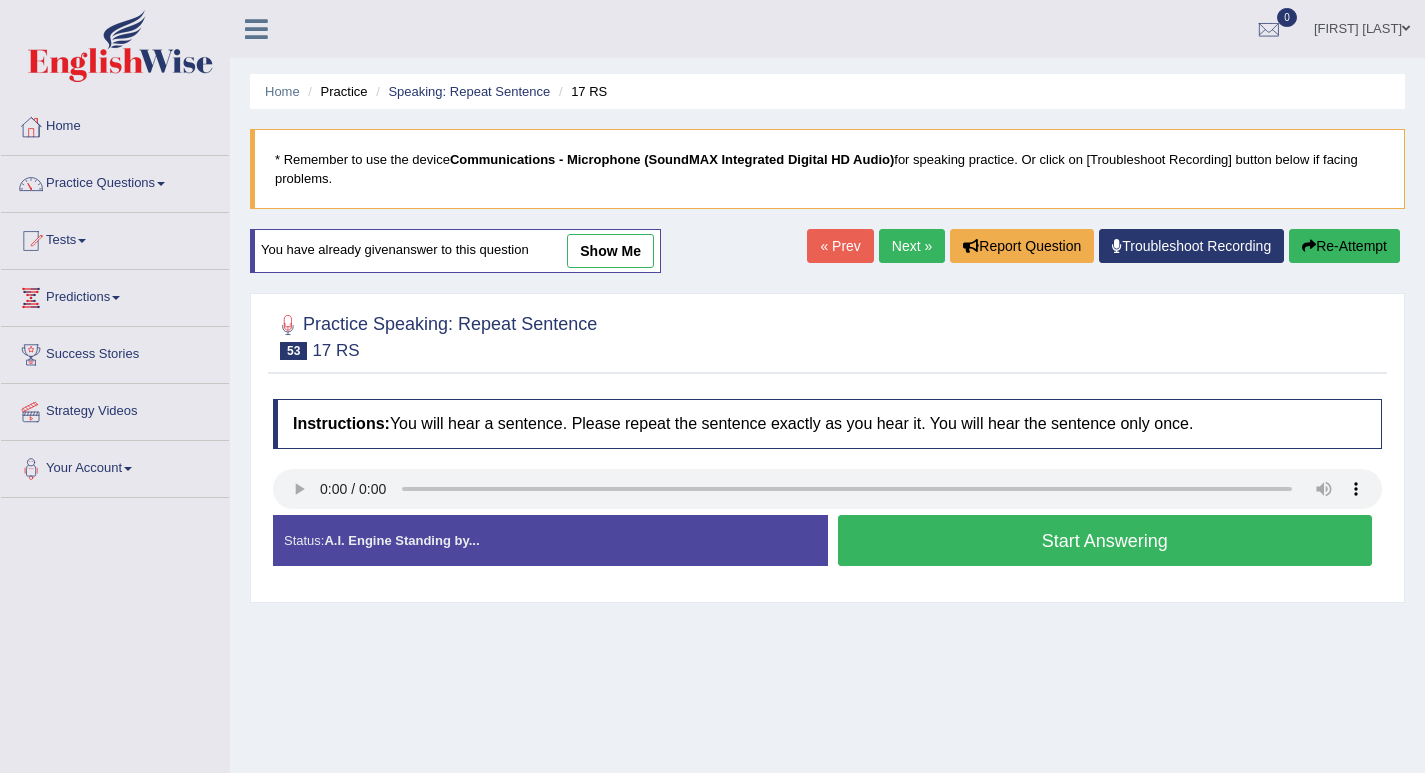 click on "Start Answering" at bounding box center (1105, 540) 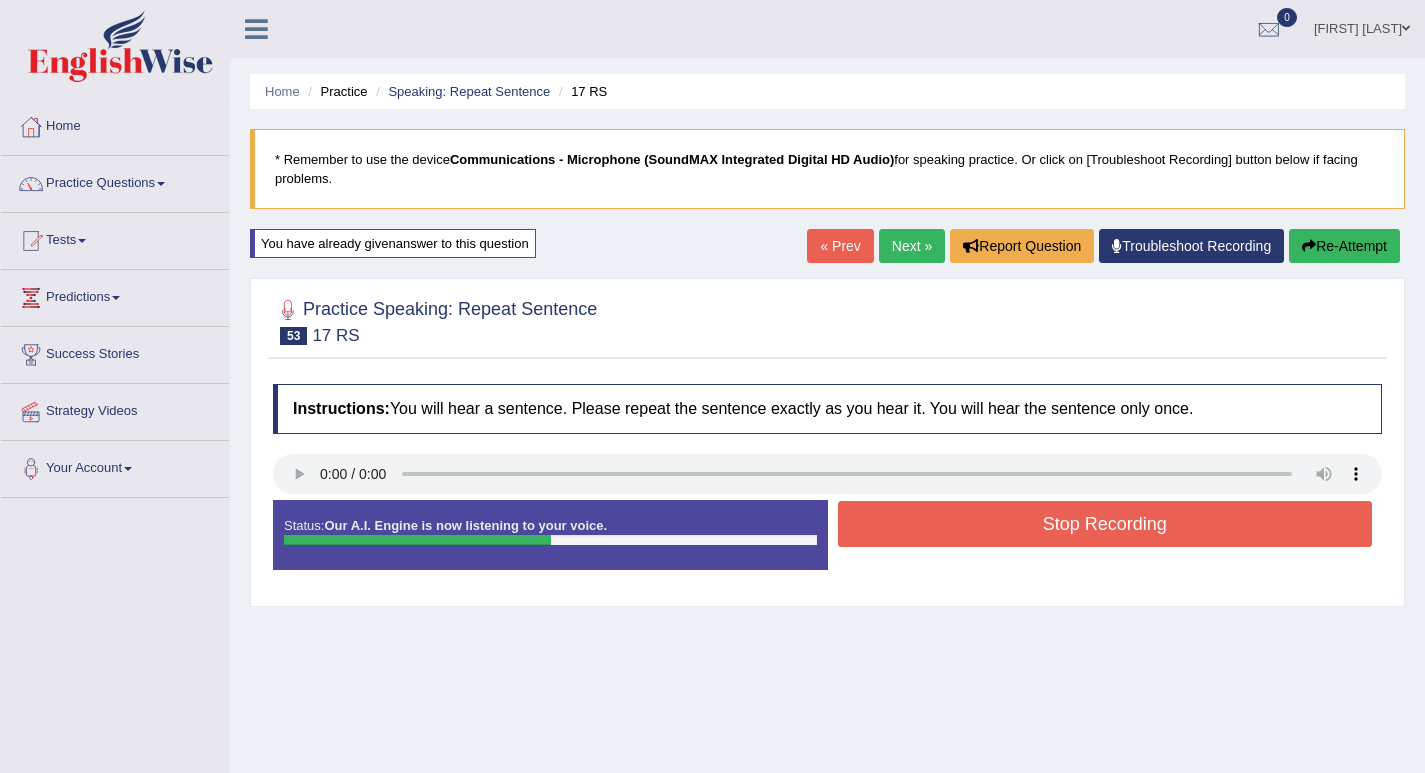 click on "Stop Recording" at bounding box center (1105, 524) 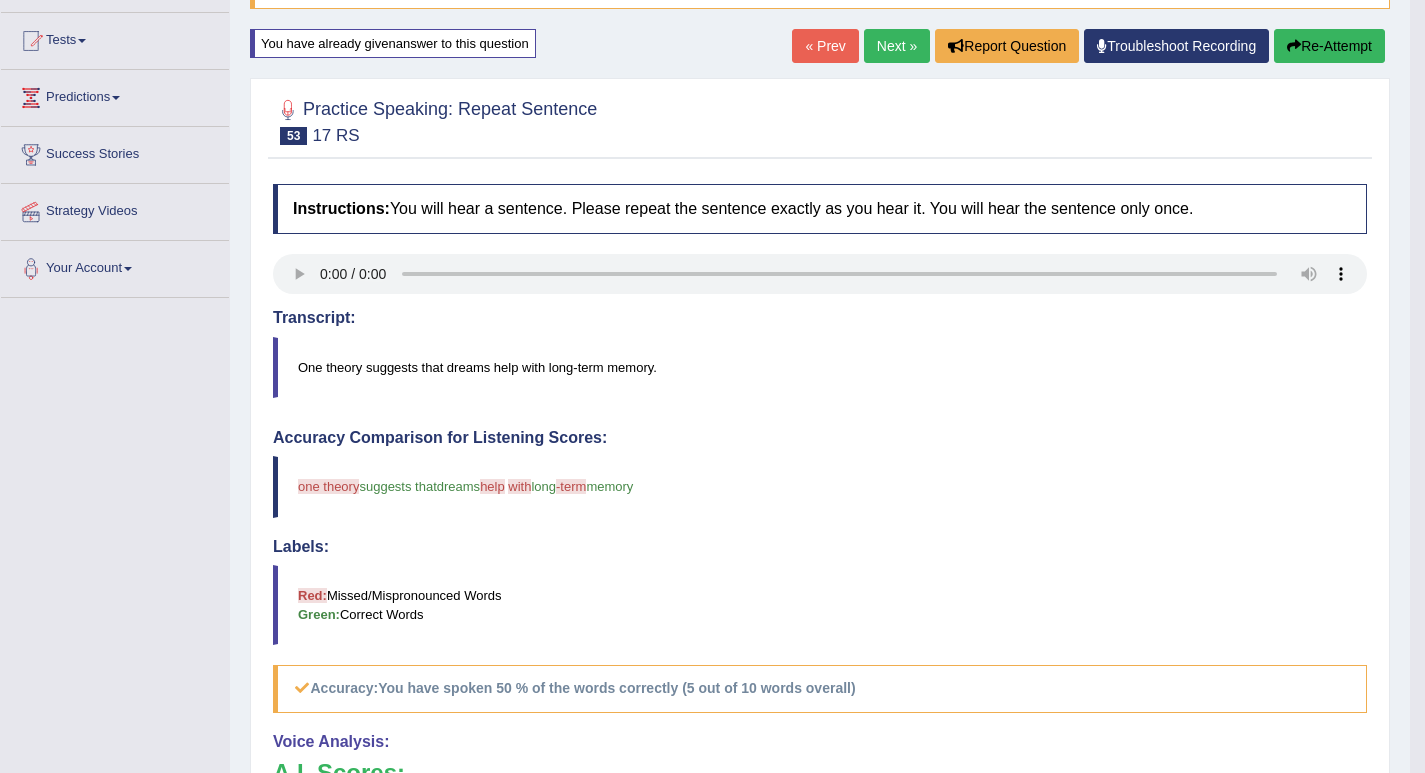 scroll, scrollTop: 100, scrollLeft: 0, axis: vertical 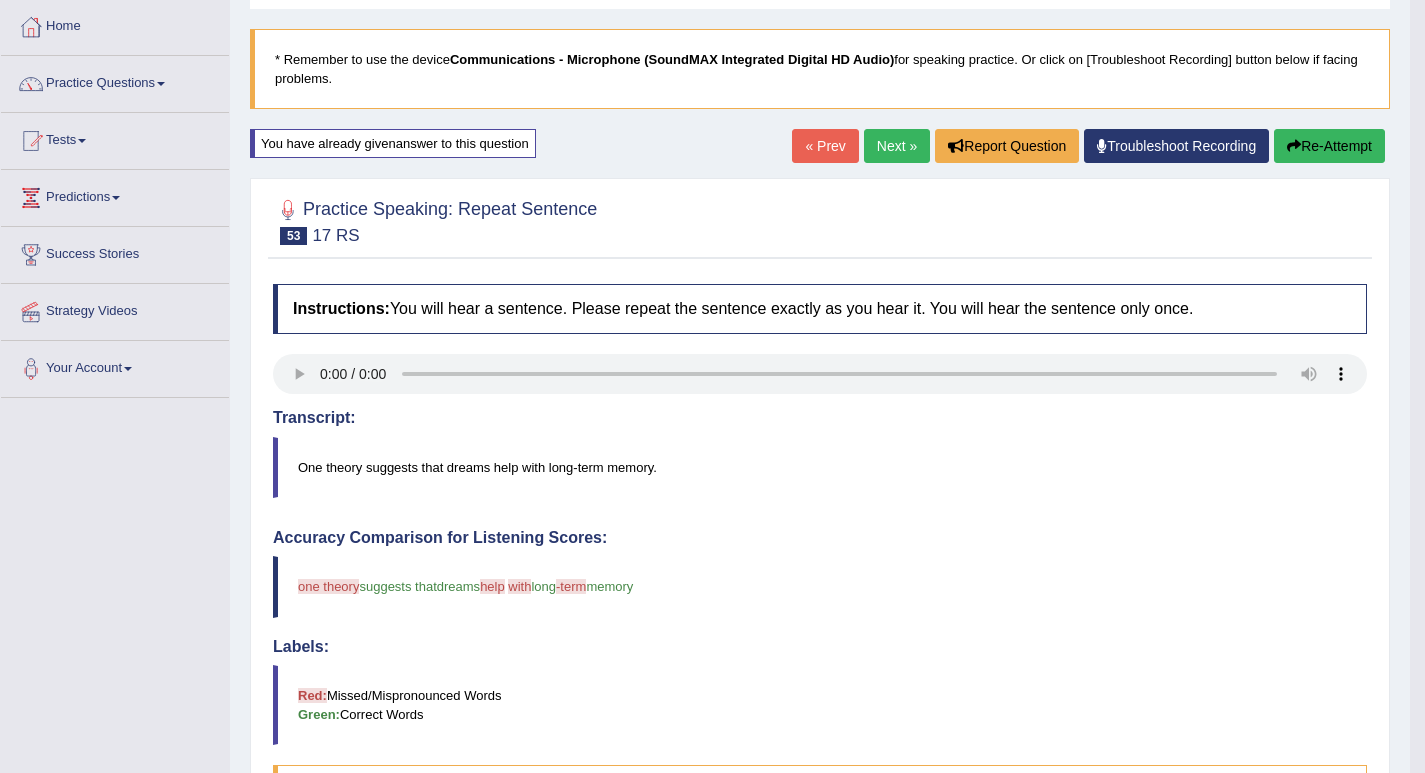 click on "Re-Attempt" at bounding box center (1329, 146) 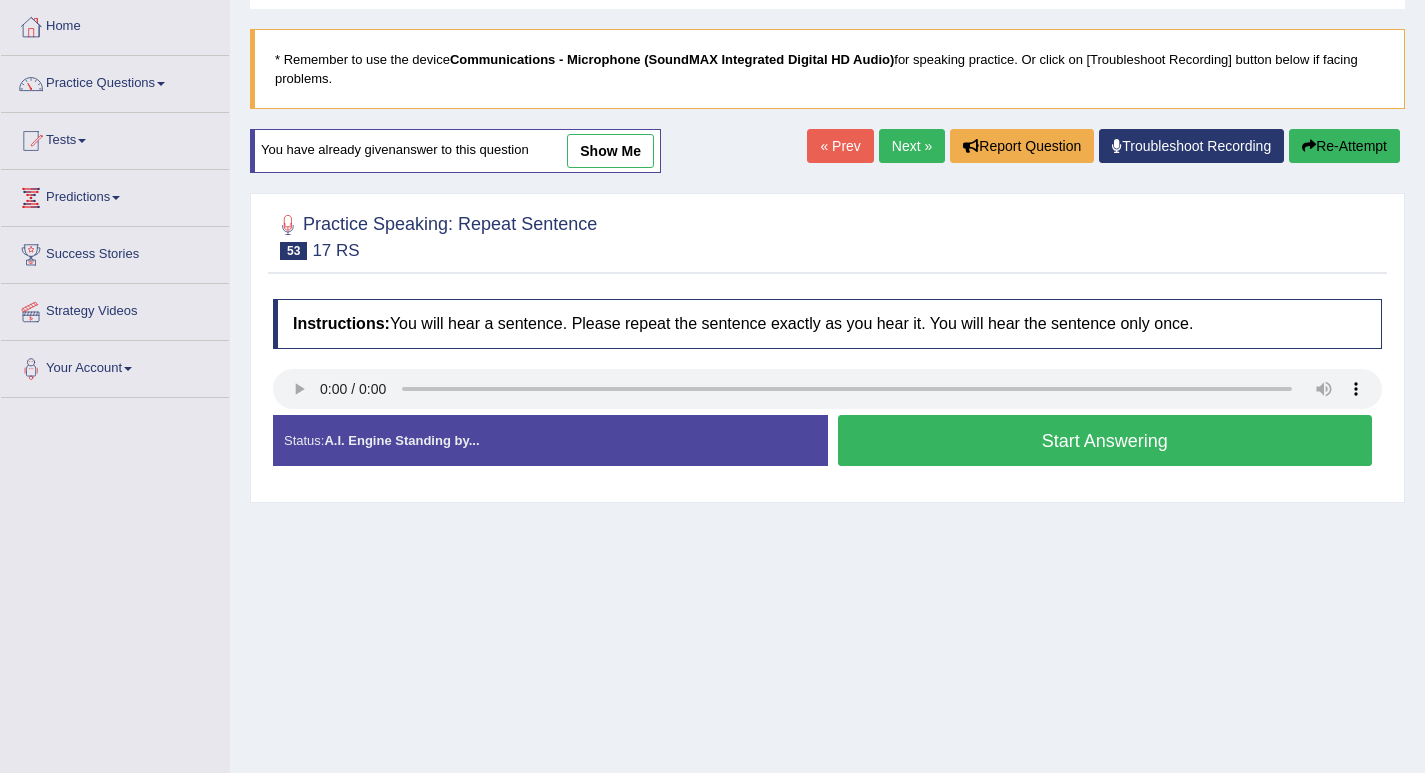 scroll, scrollTop: 100, scrollLeft: 0, axis: vertical 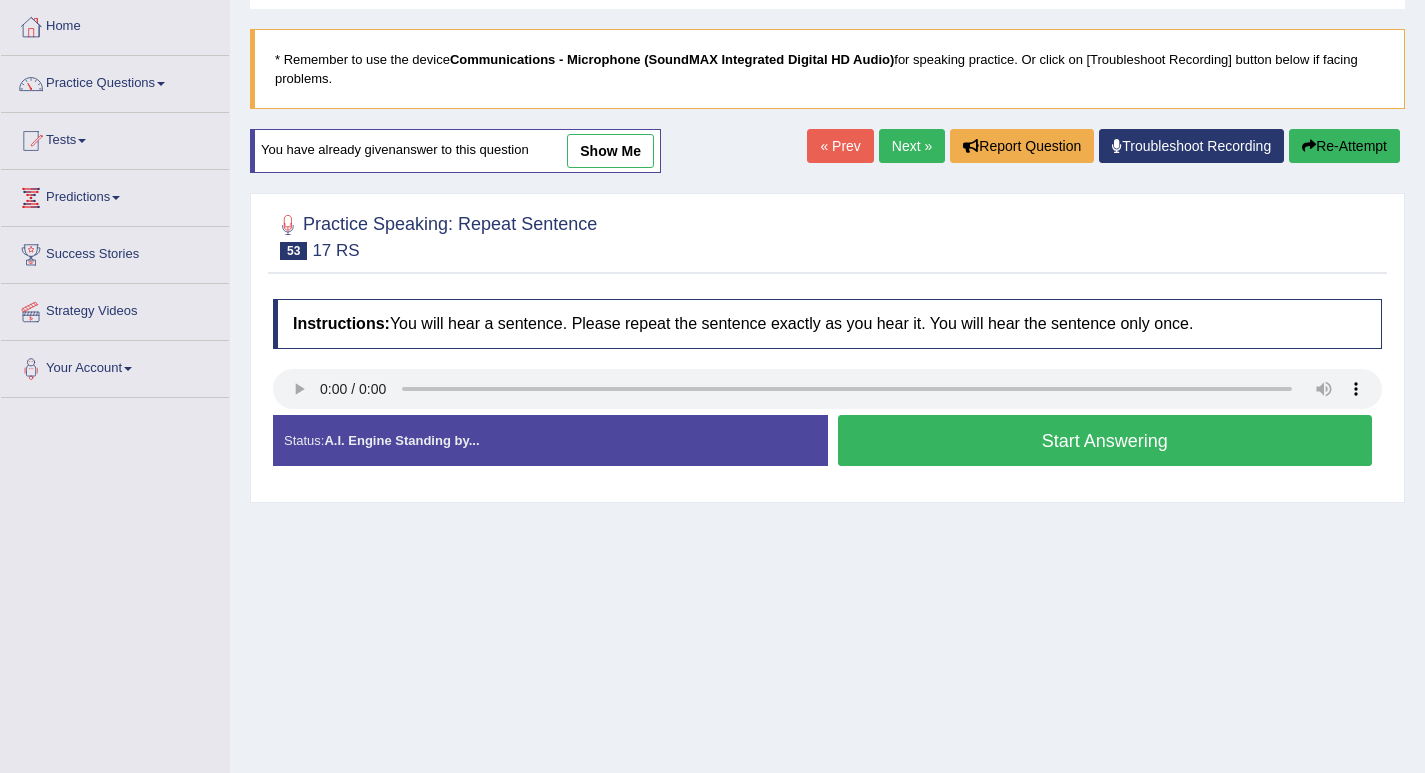 click on "Start Answering" at bounding box center [1105, 440] 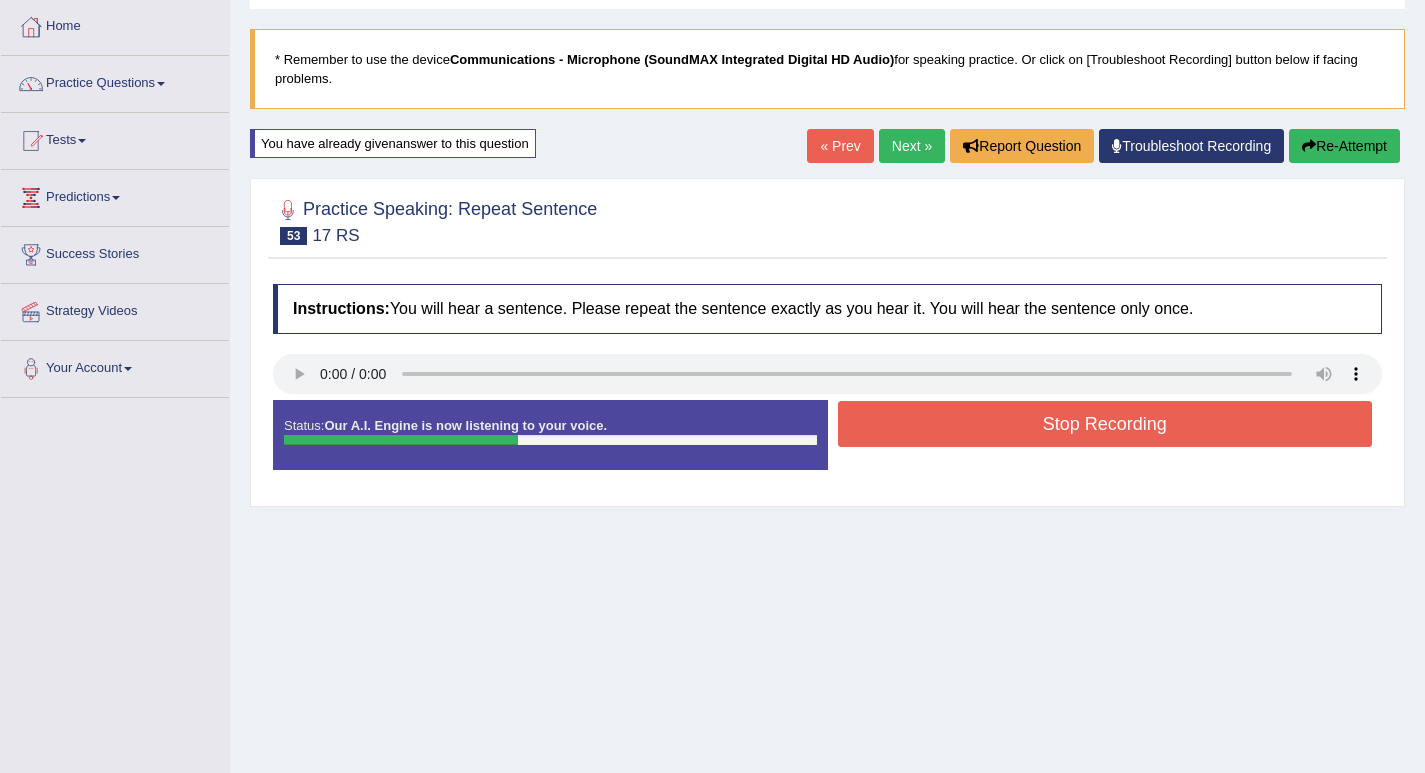 click on "Stop Recording" at bounding box center [1105, 424] 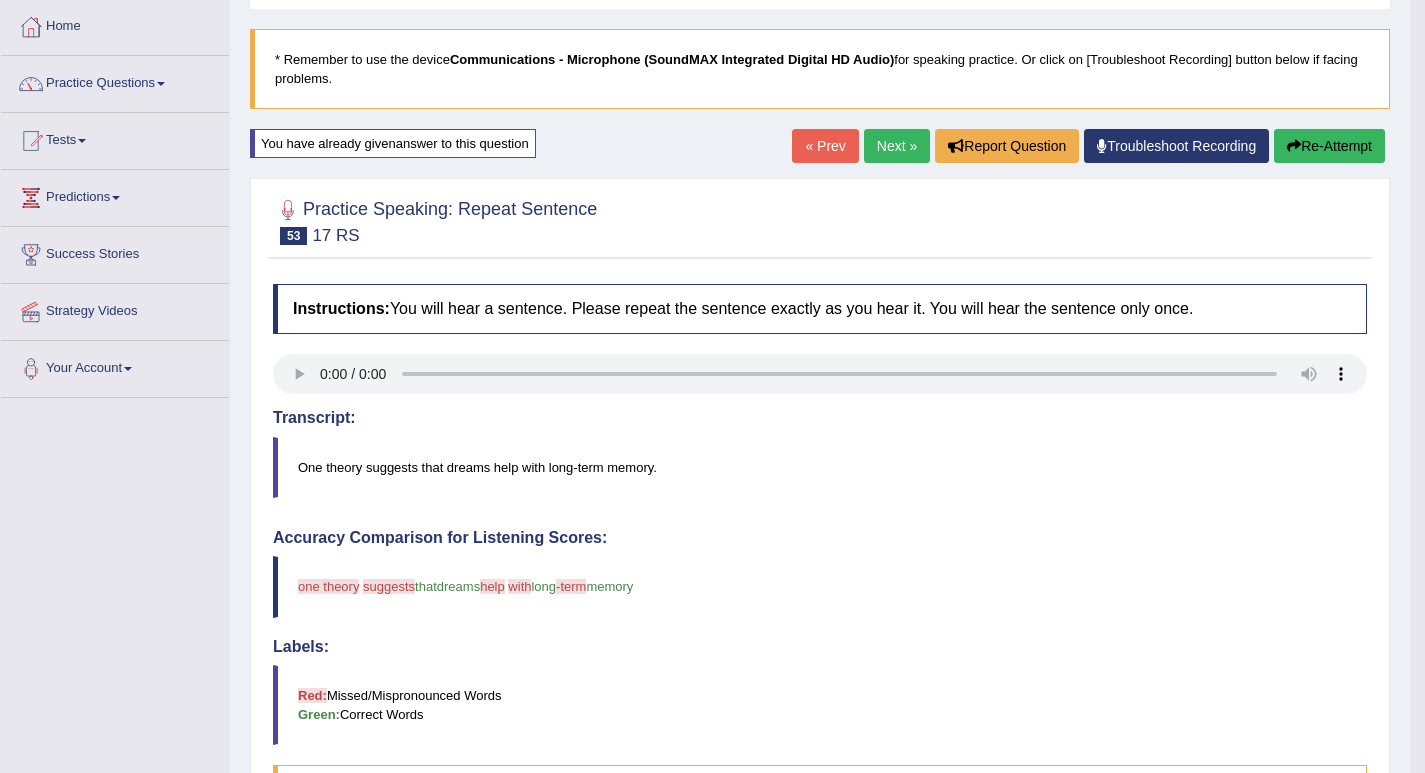 click on "Re-Attempt" at bounding box center [1329, 146] 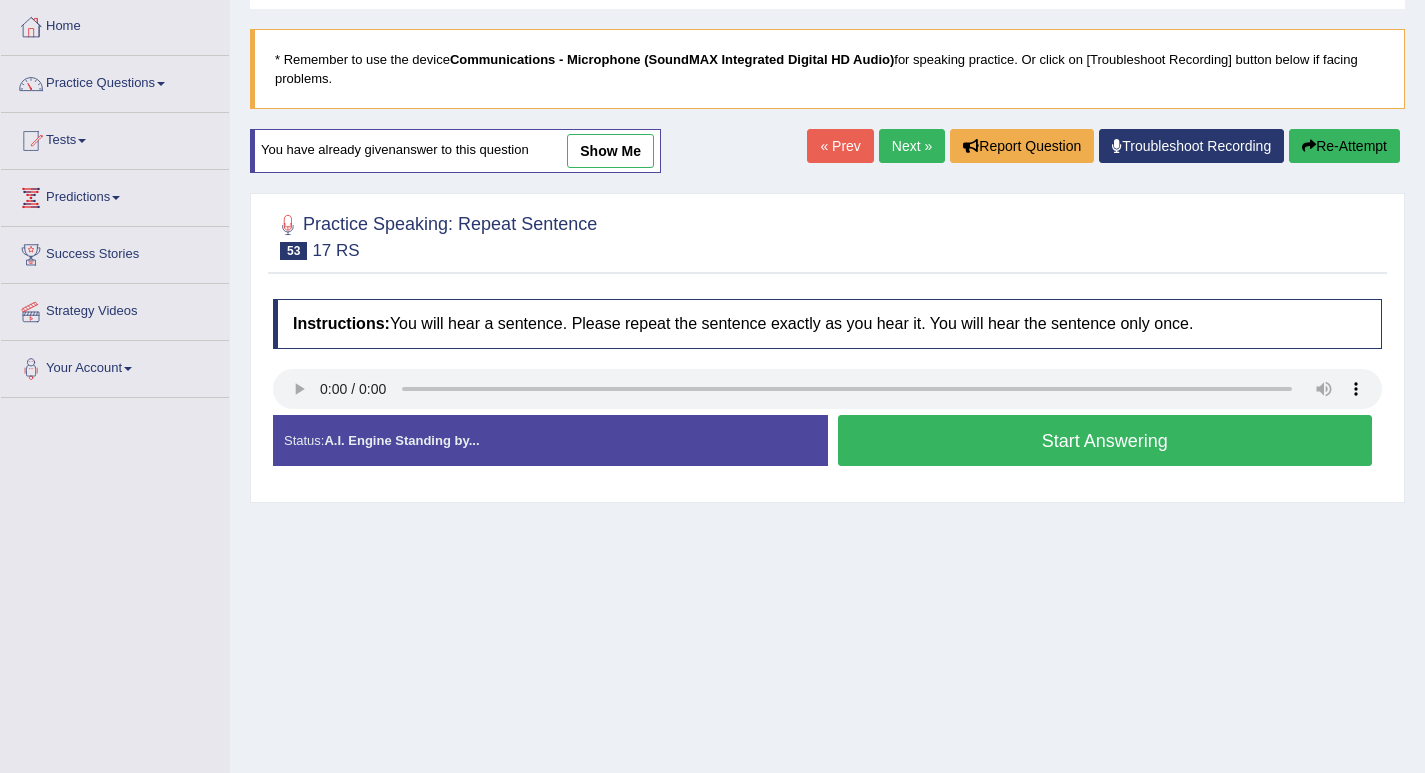 scroll, scrollTop: 100, scrollLeft: 0, axis: vertical 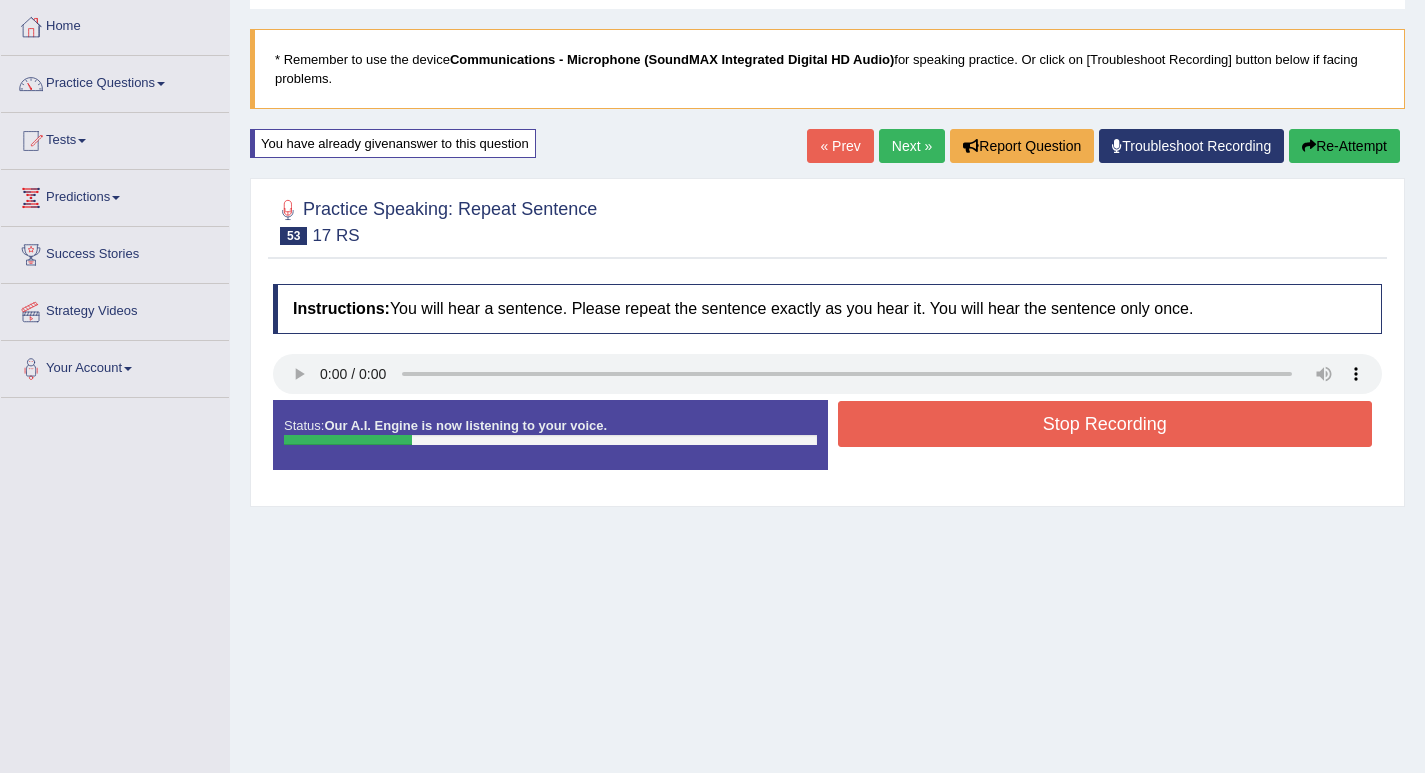 click on "Stop Recording" at bounding box center [1105, 424] 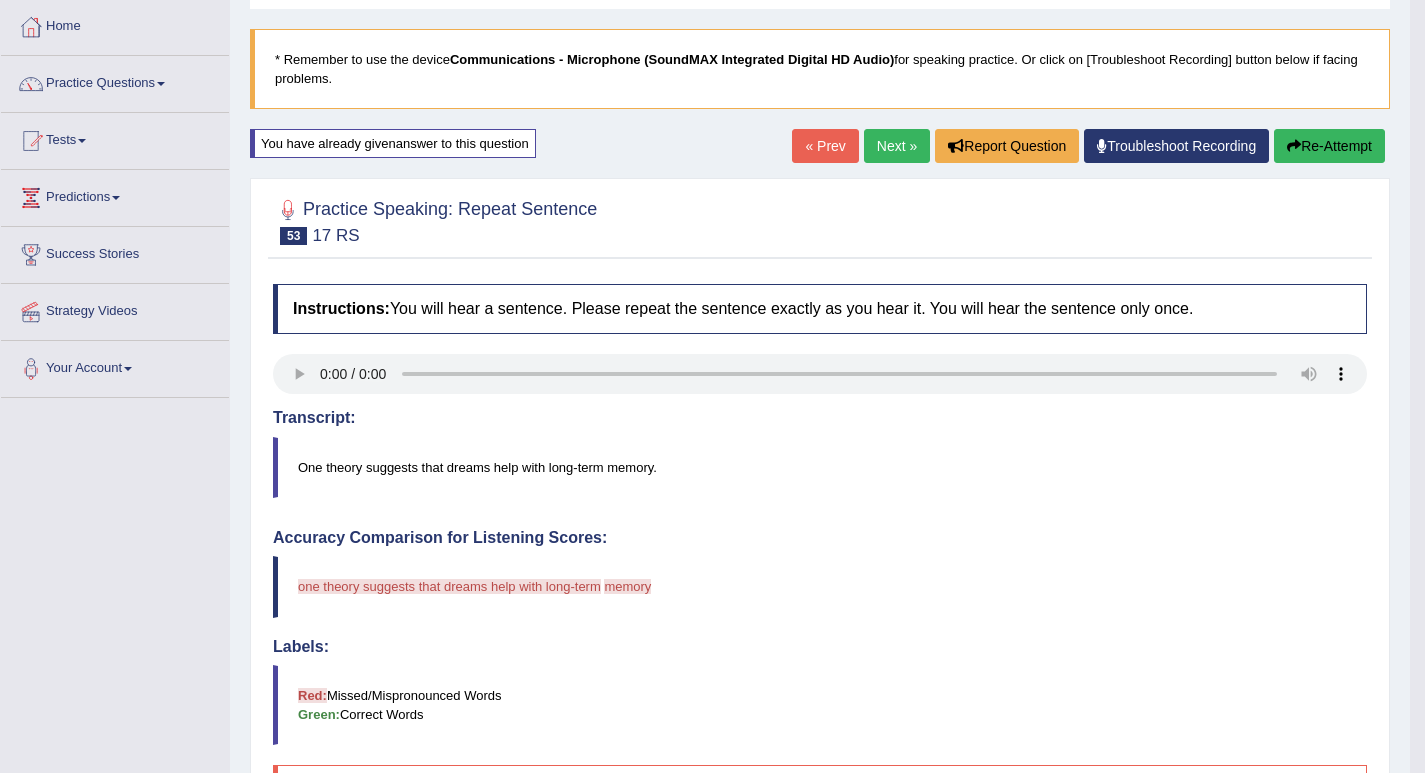 click on "Re-Attempt" at bounding box center [1329, 146] 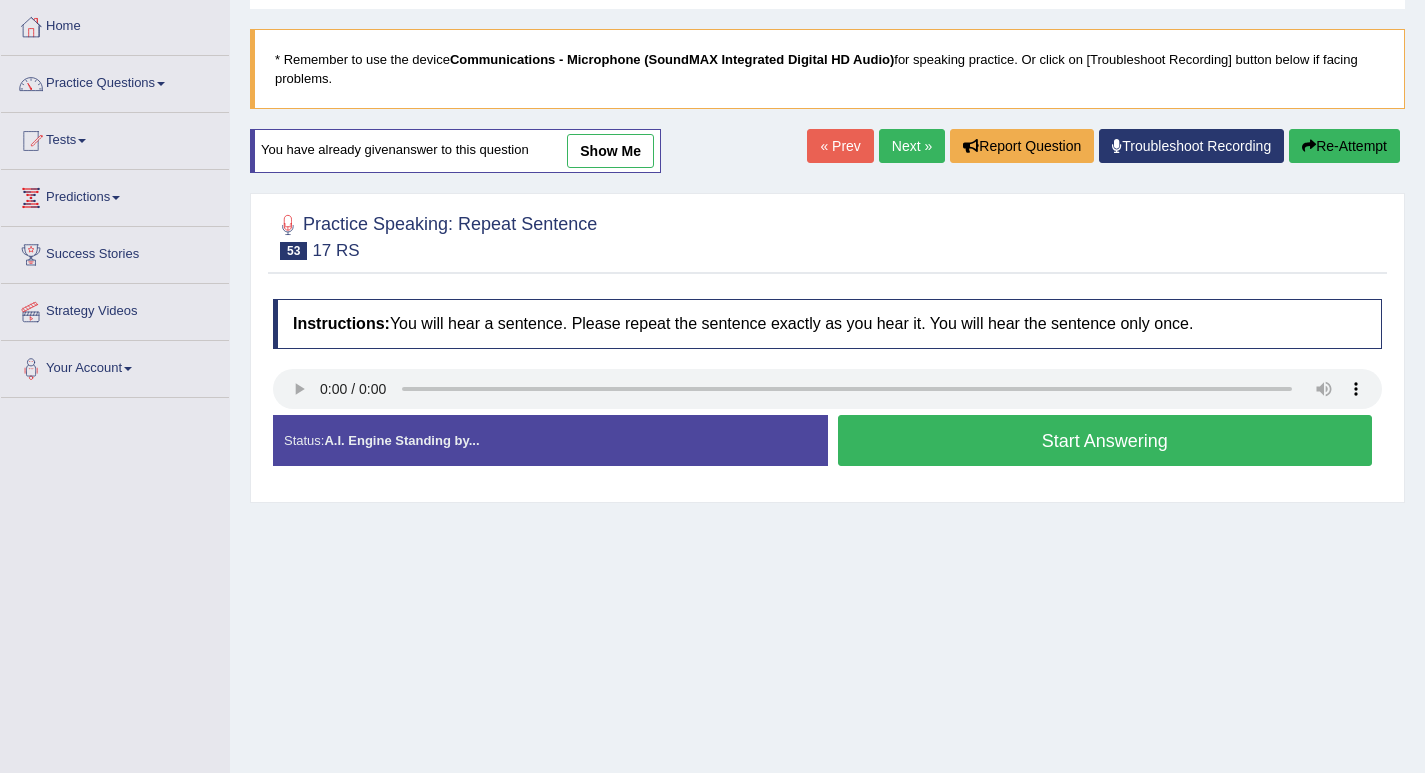 scroll, scrollTop: 100, scrollLeft: 0, axis: vertical 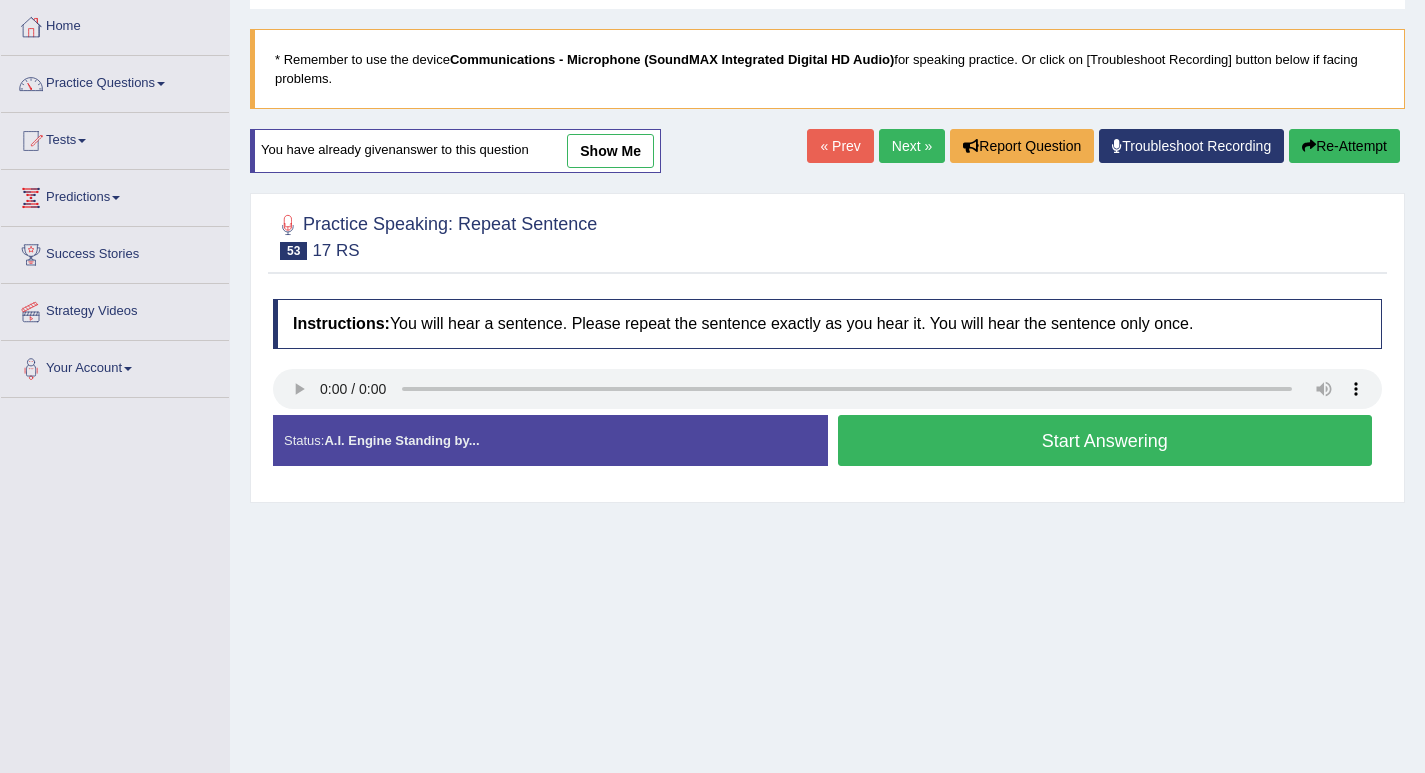 click on "Start Answering" at bounding box center [1105, 440] 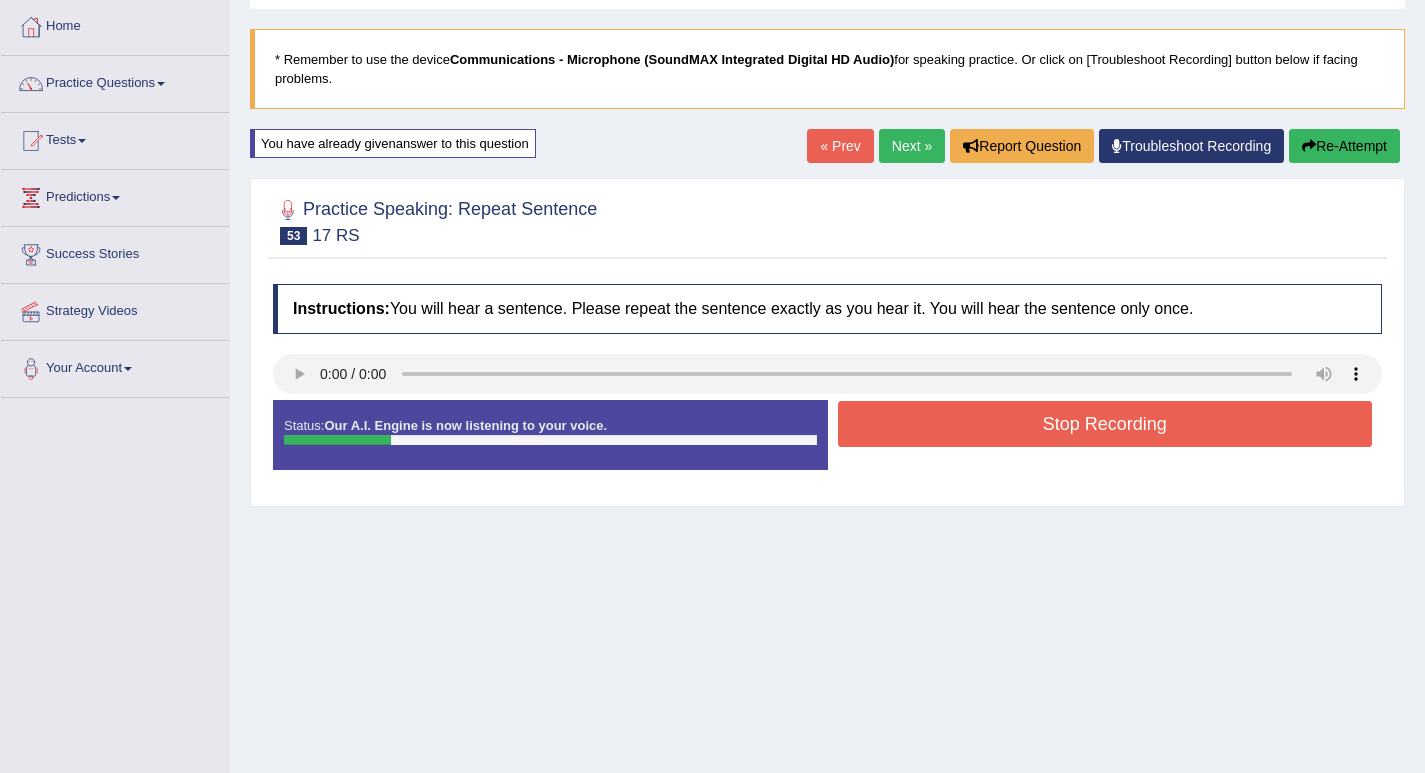 click on "Stop Recording" at bounding box center (1105, 424) 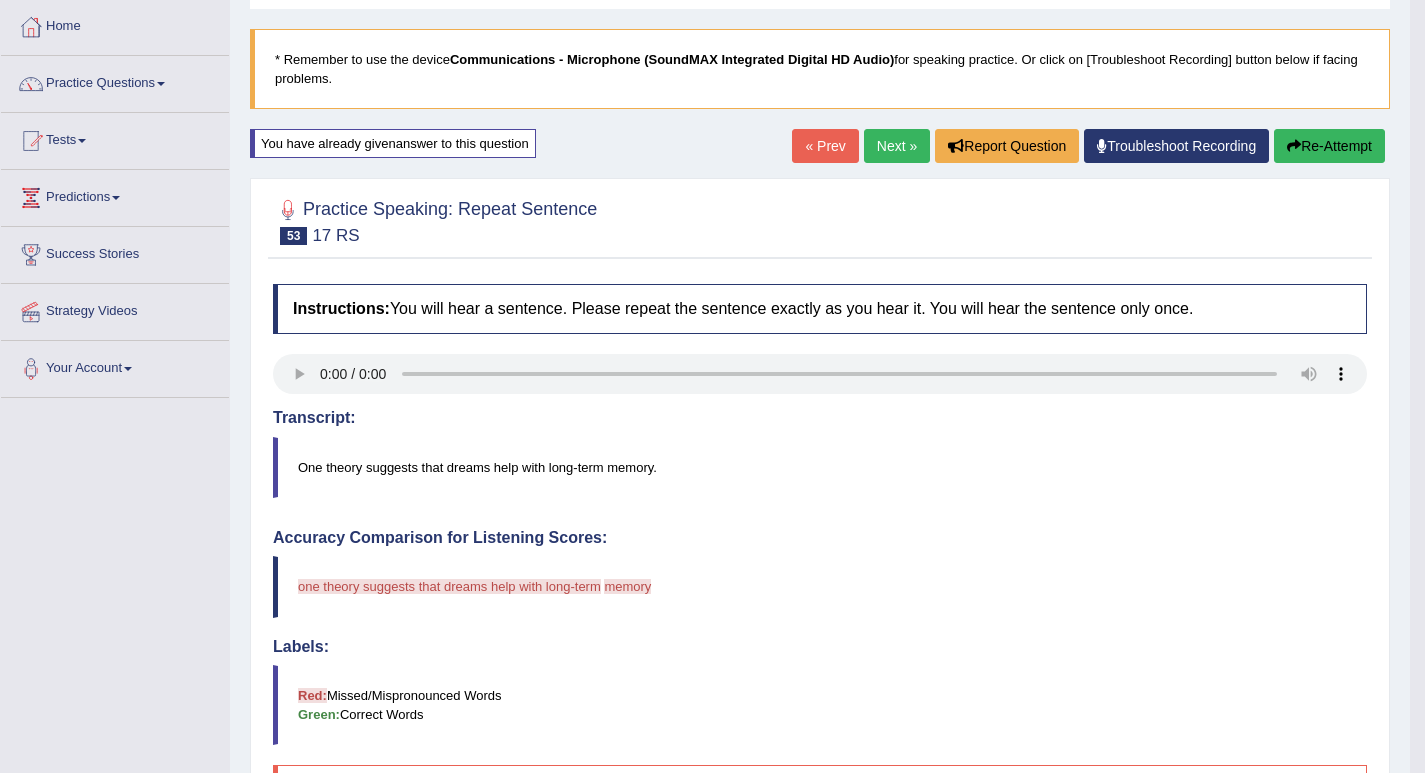 click on "Re-Attempt" at bounding box center (1329, 146) 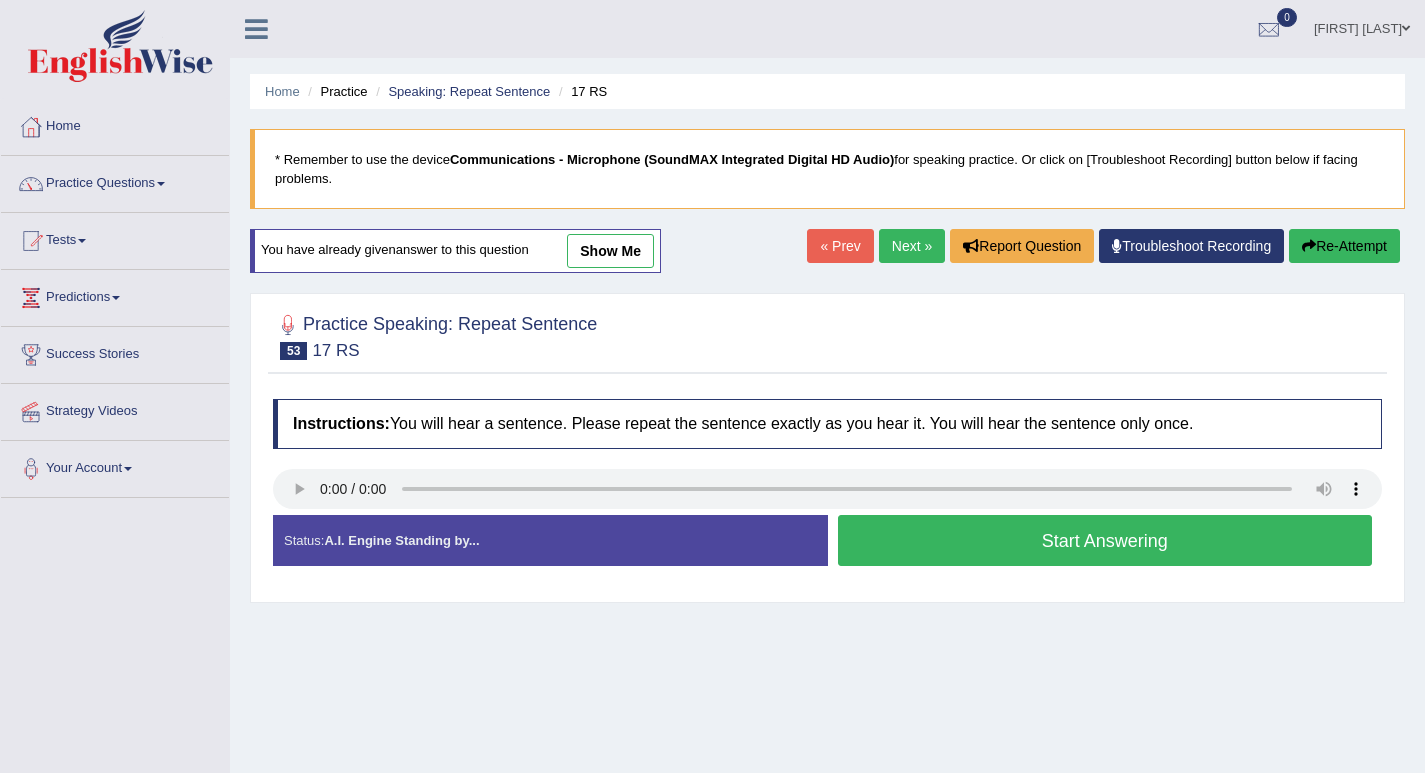 scroll, scrollTop: 100, scrollLeft: 0, axis: vertical 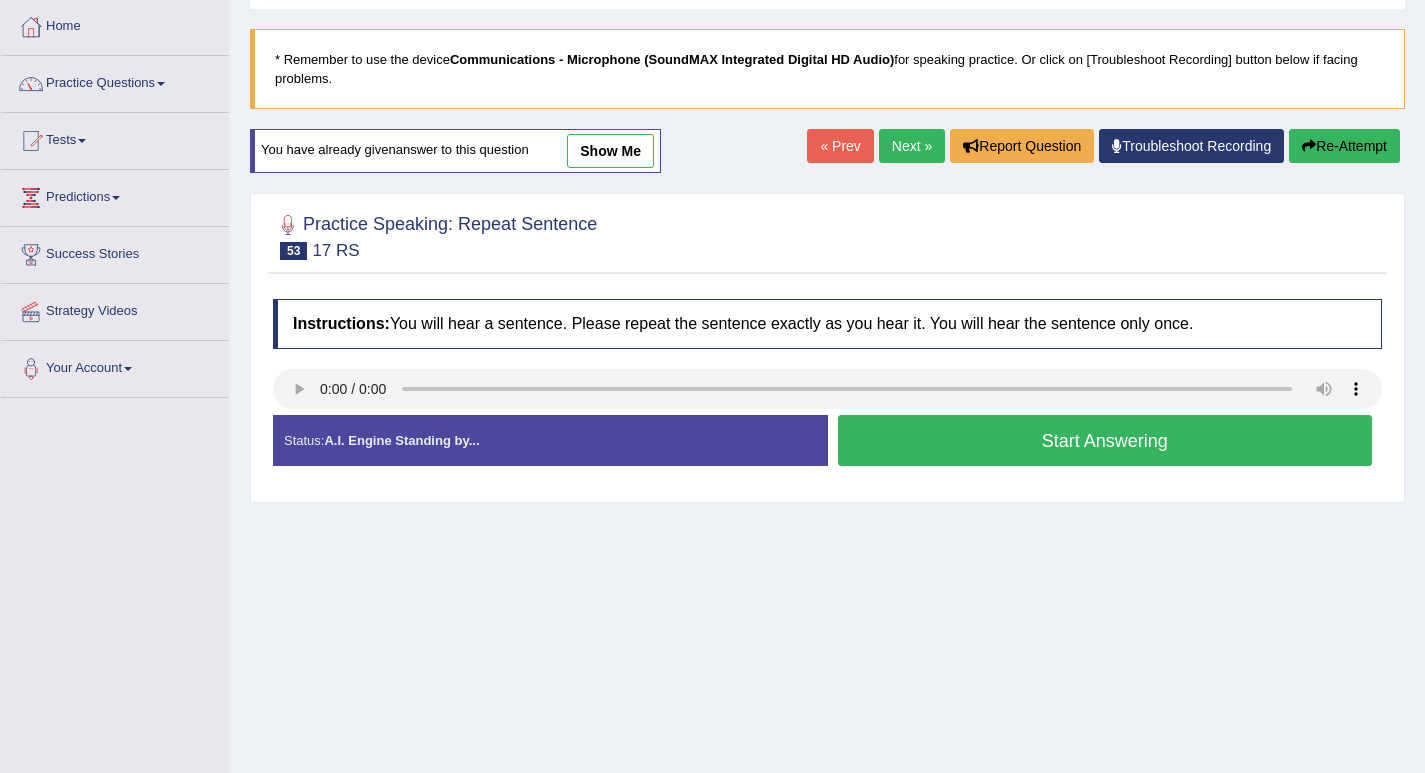 click on "Next »" at bounding box center (912, 146) 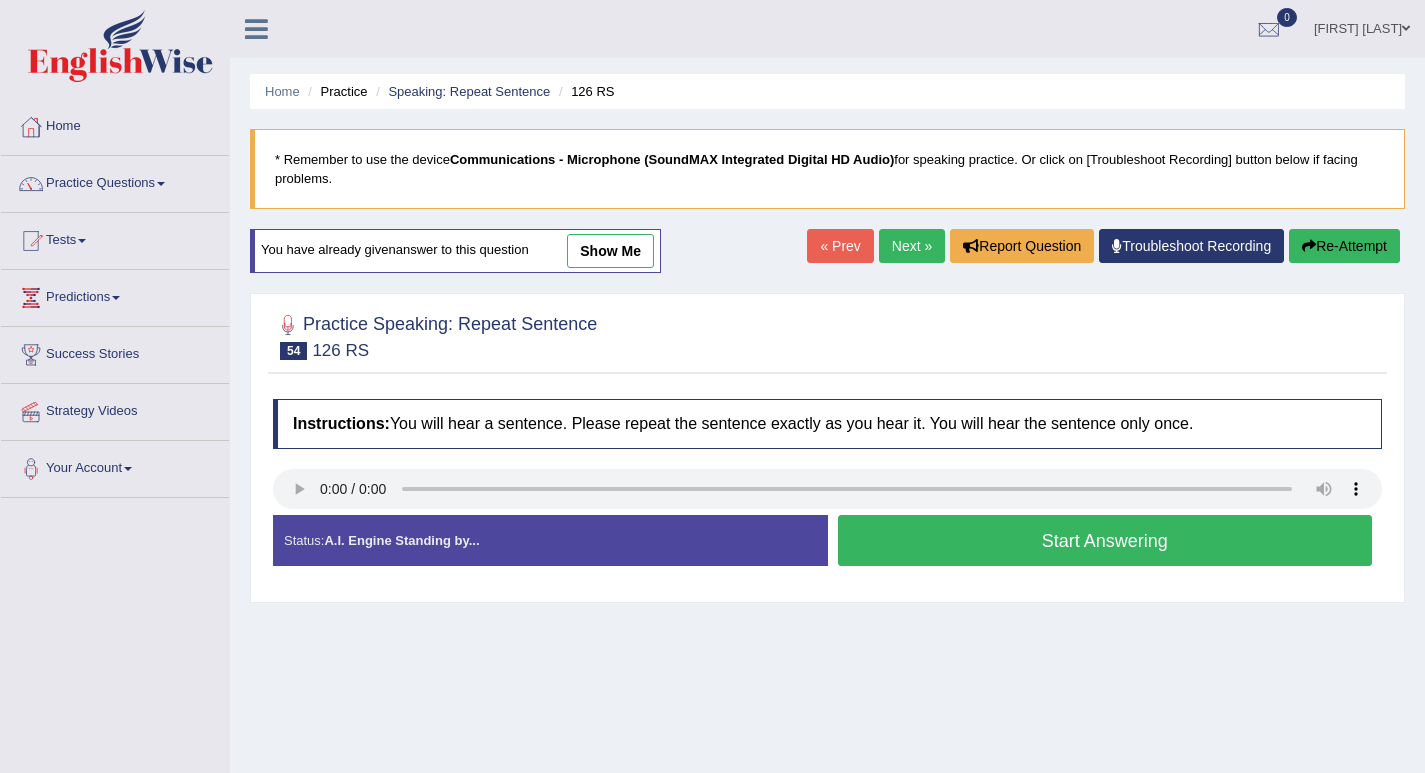 scroll, scrollTop: 0, scrollLeft: 0, axis: both 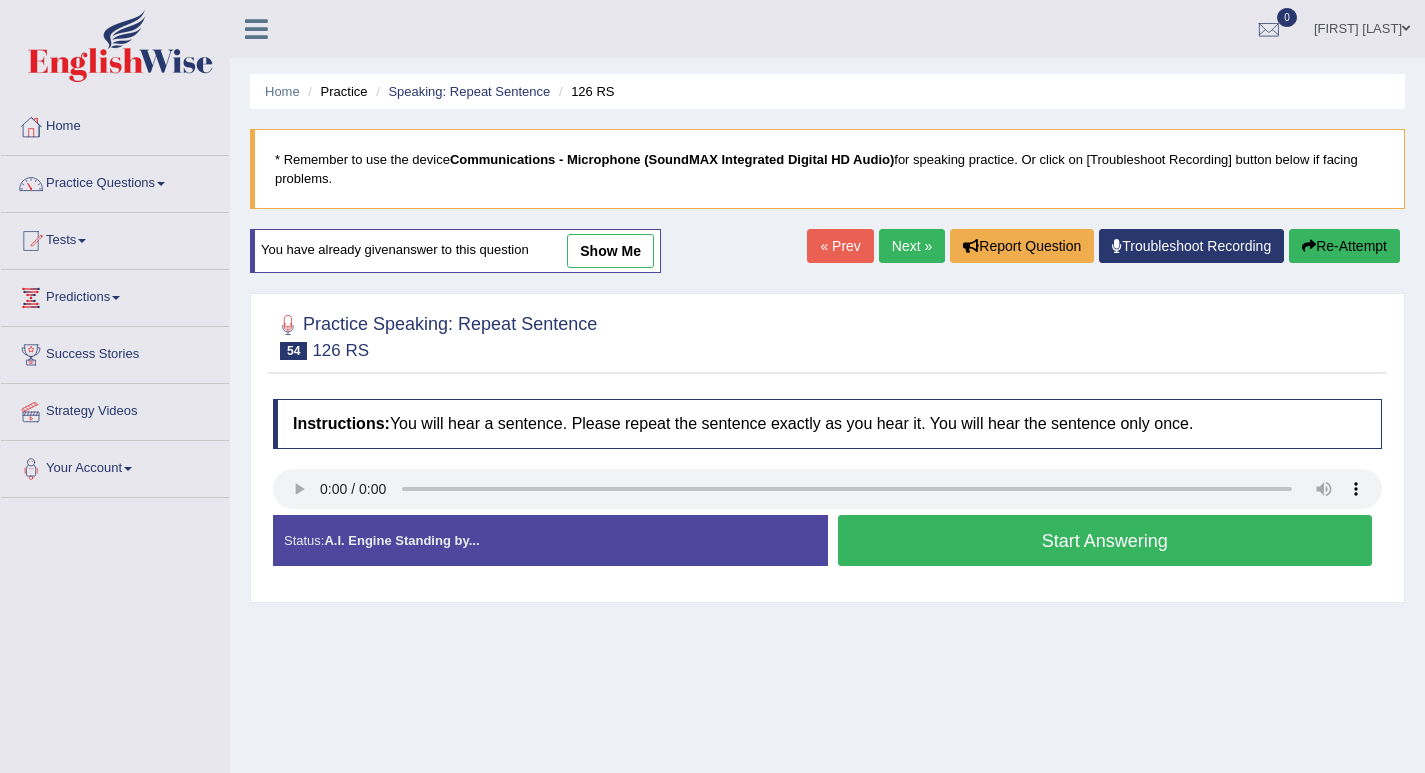 click on "Start Answering" at bounding box center [1105, 540] 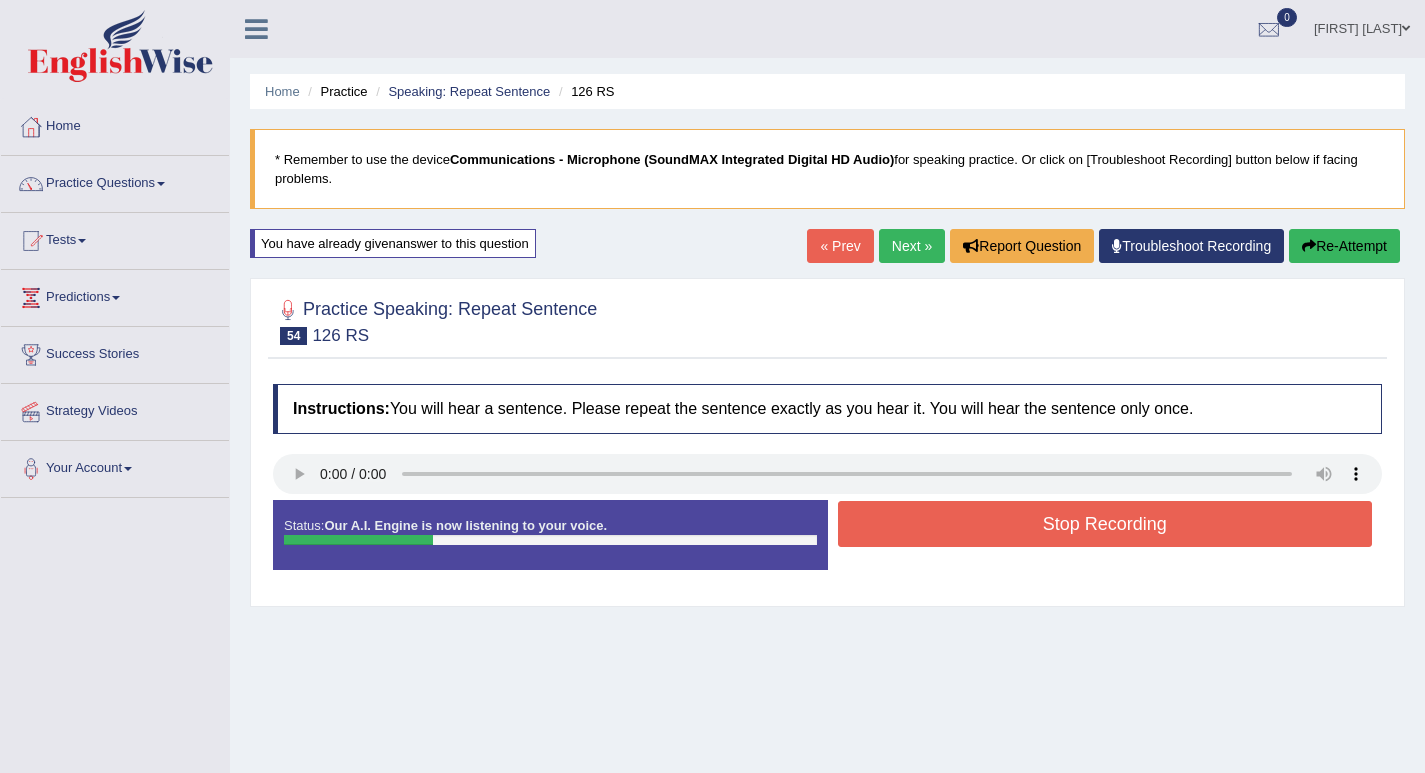 click on "Stop Recording" at bounding box center (1105, 524) 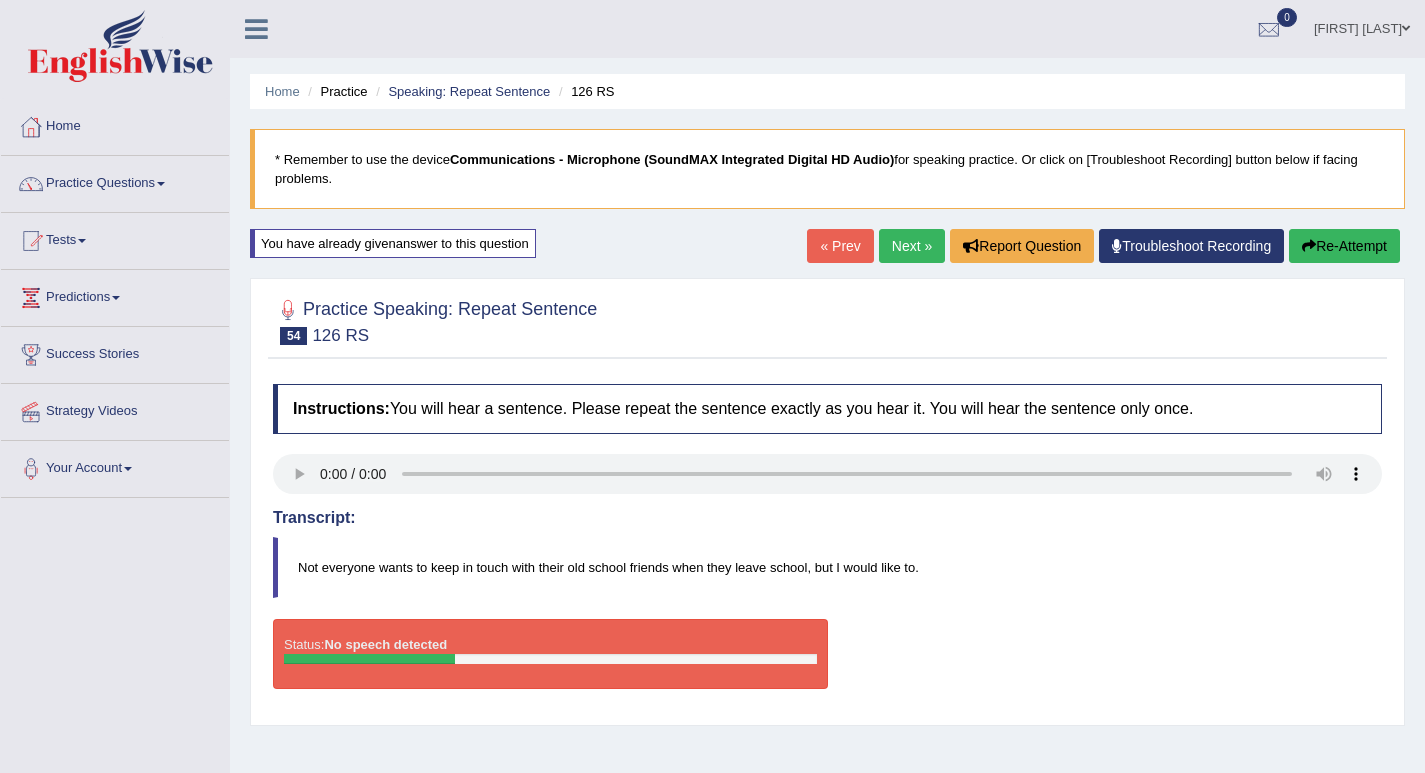 click on "Re-Attempt" at bounding box center (1344, 246) 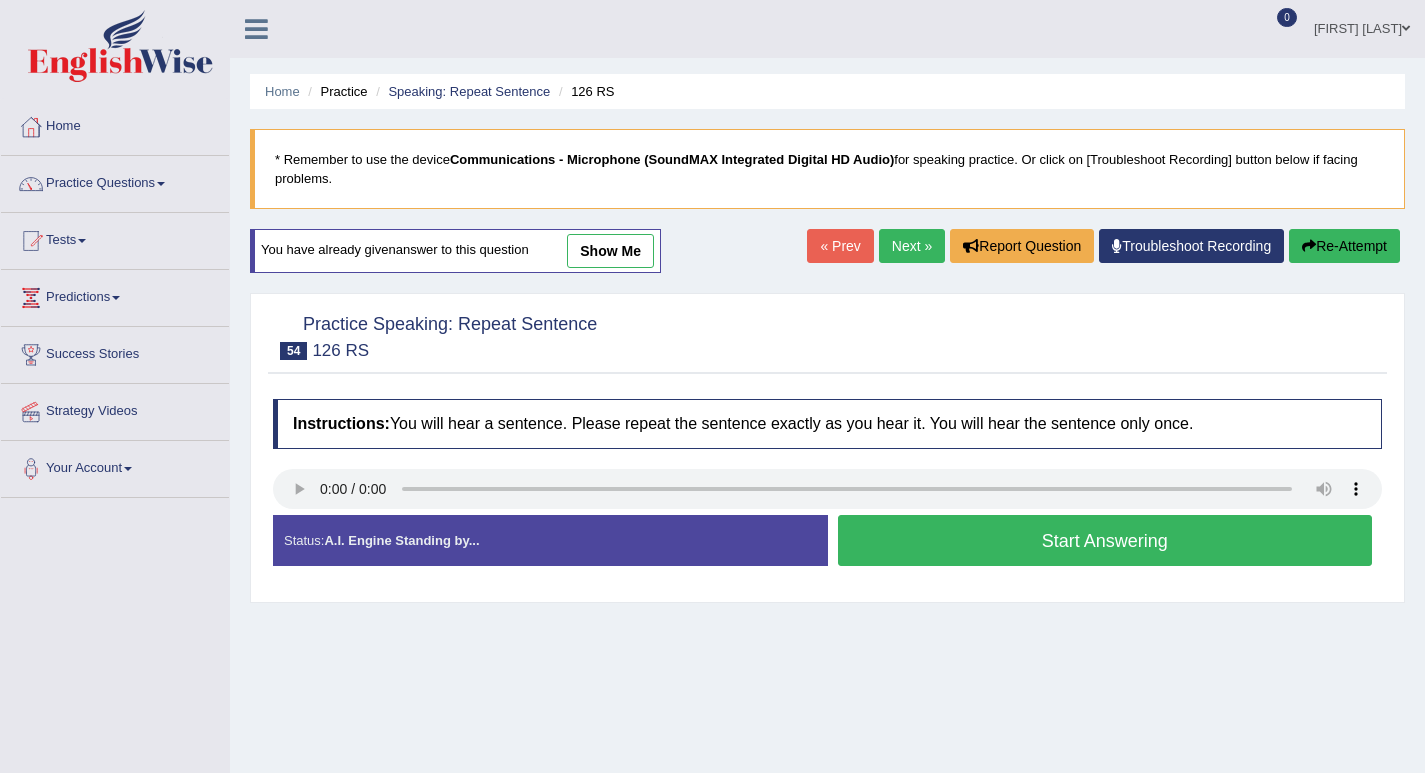 scroll, scrollTop: 0, scrollLeft: 0, axis: both 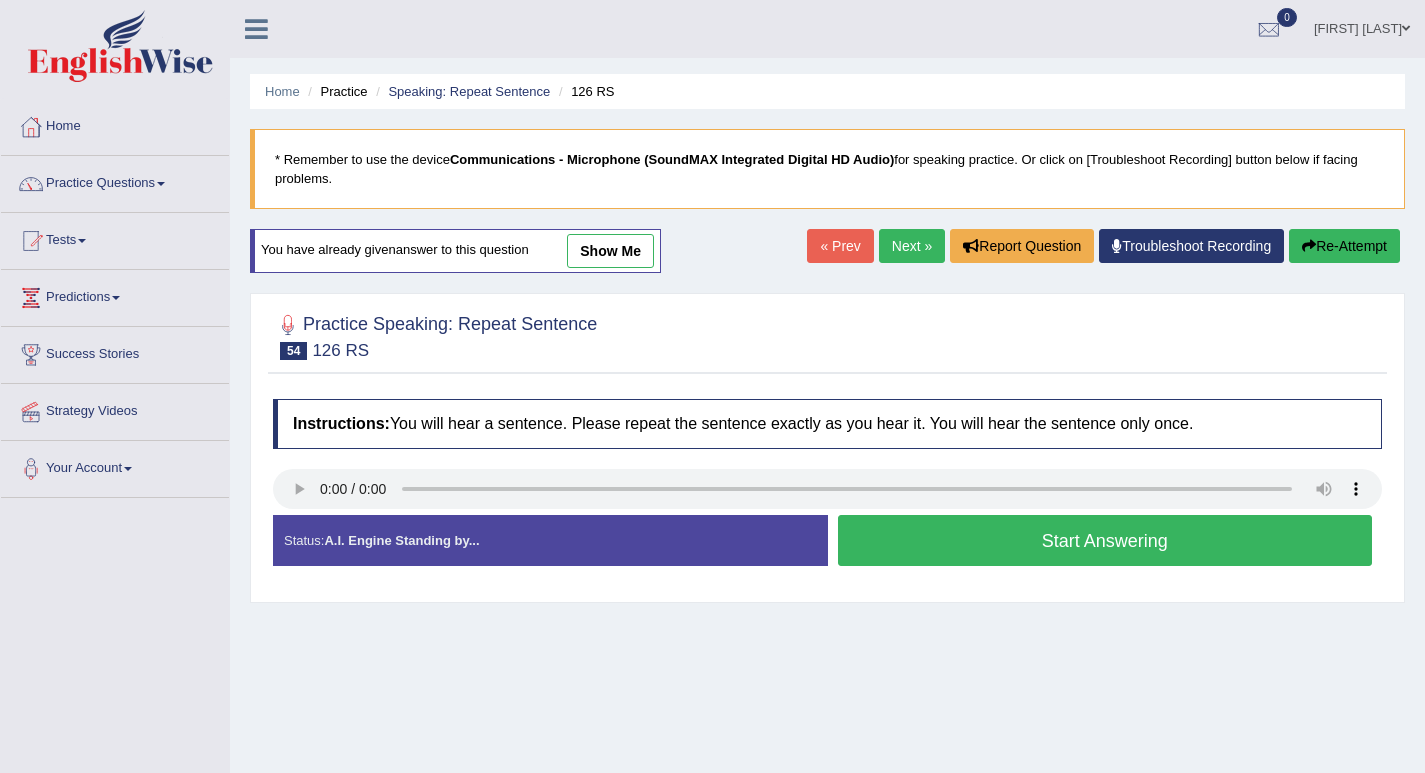 click on "Start Answering" at bounding box center (1105, 540) 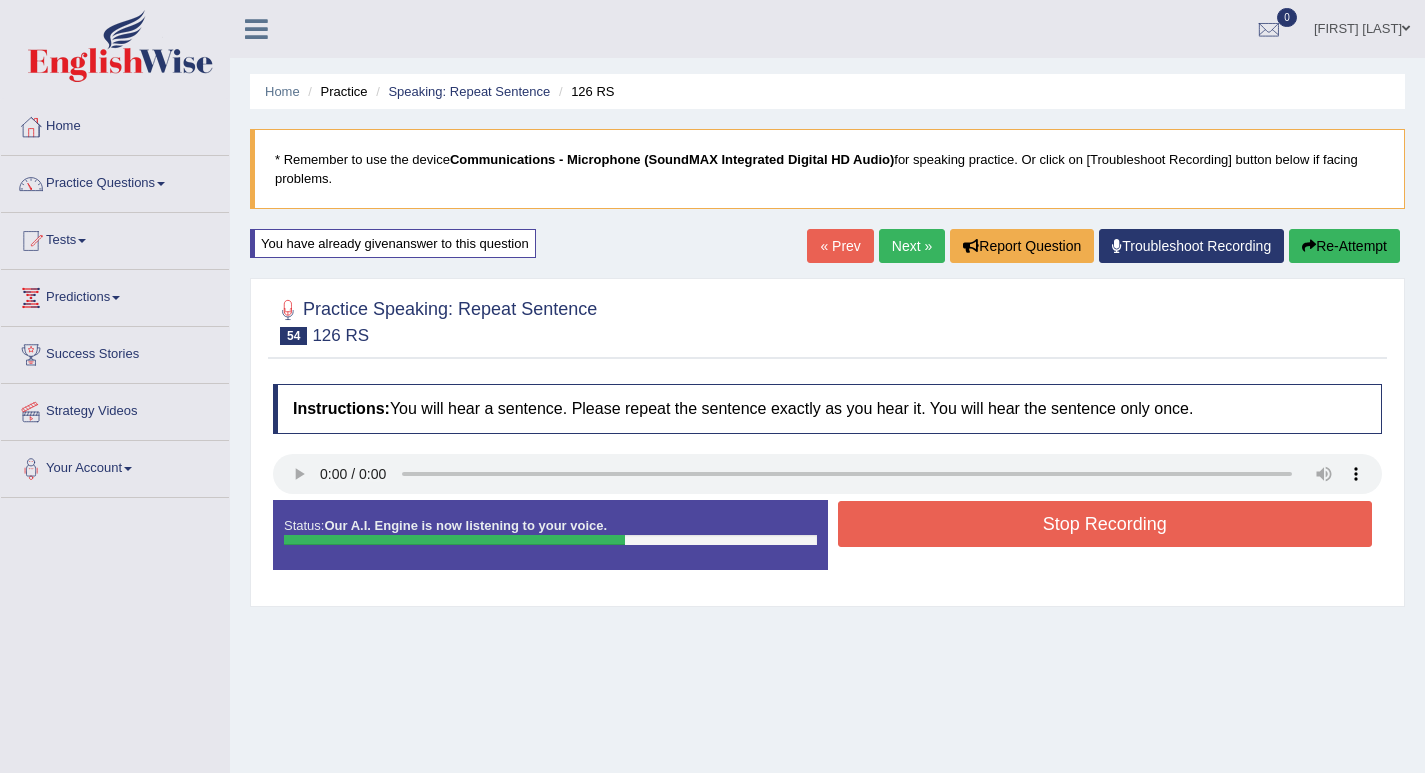 click on "Stop Recording" at bounding box center [1105, 524] 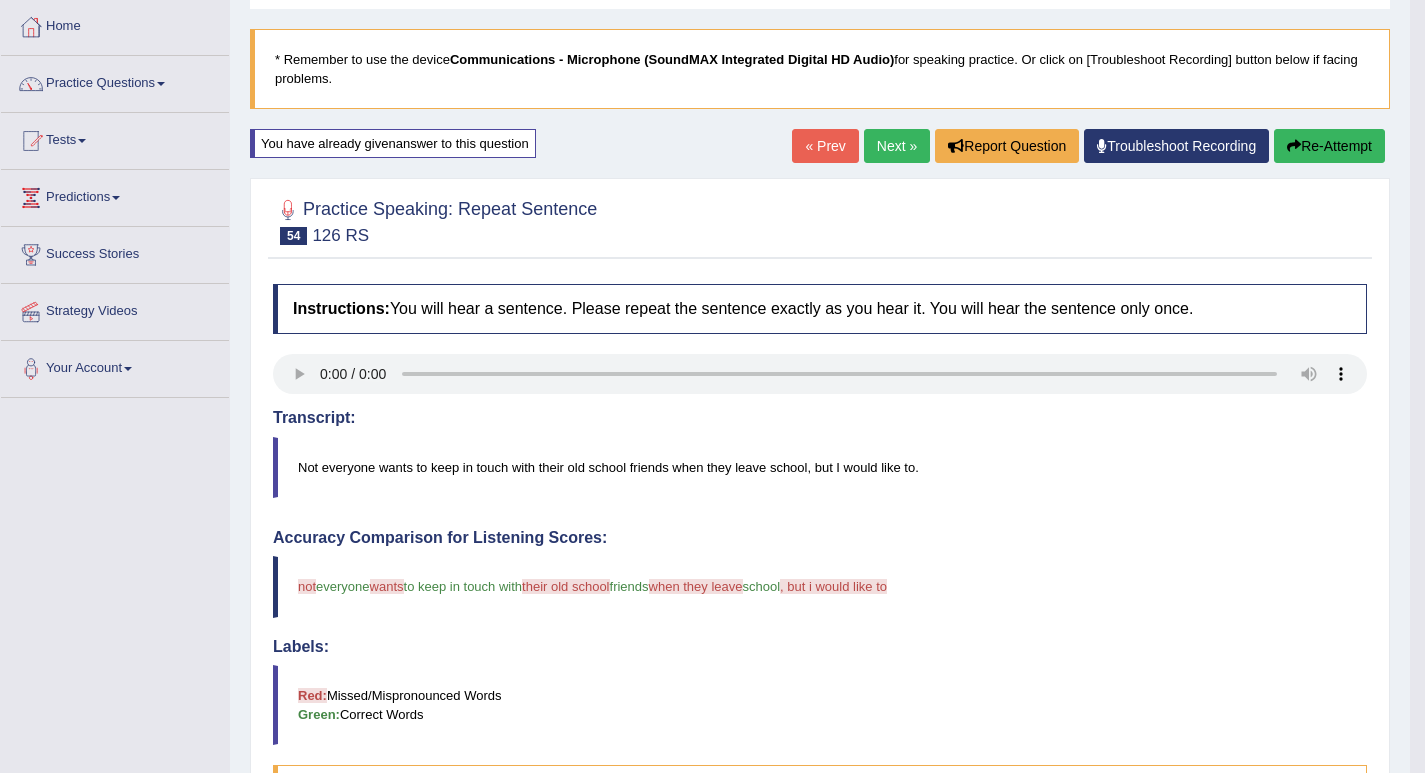 scroll, scrollTop: 0, scrollLeft: 0, axis: both 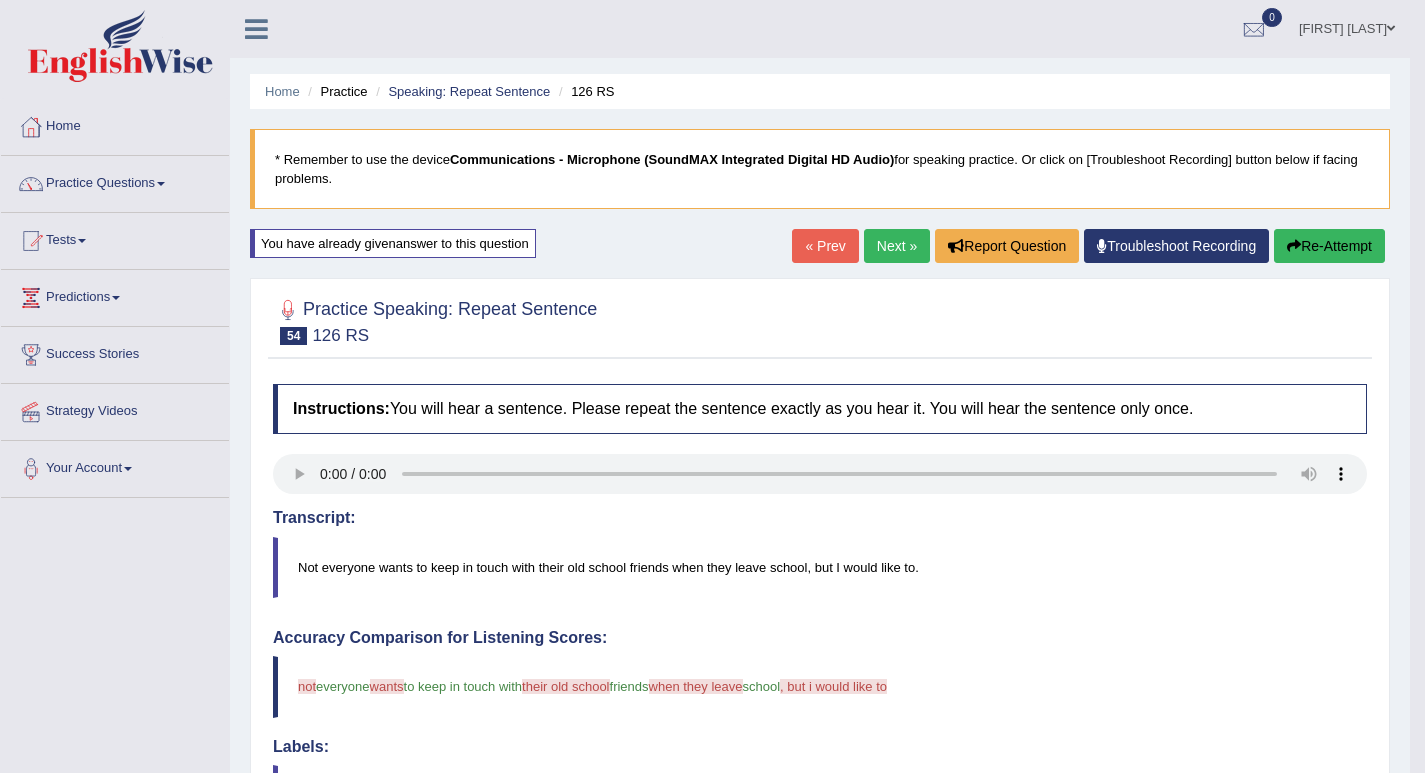 click on "Next »" at bounding box center [897, 246] 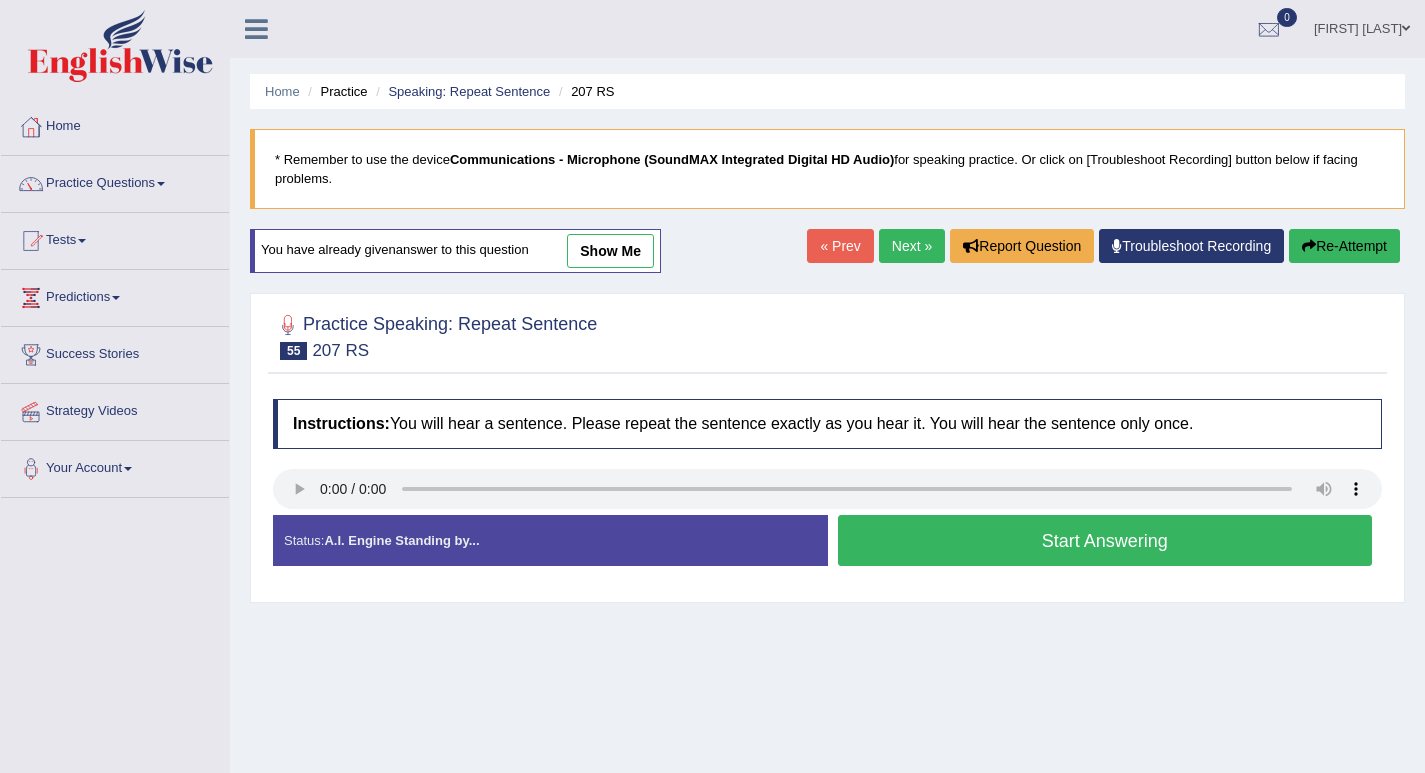 scroll, scrollTop: 0, scrollLeft: 0, axis: both 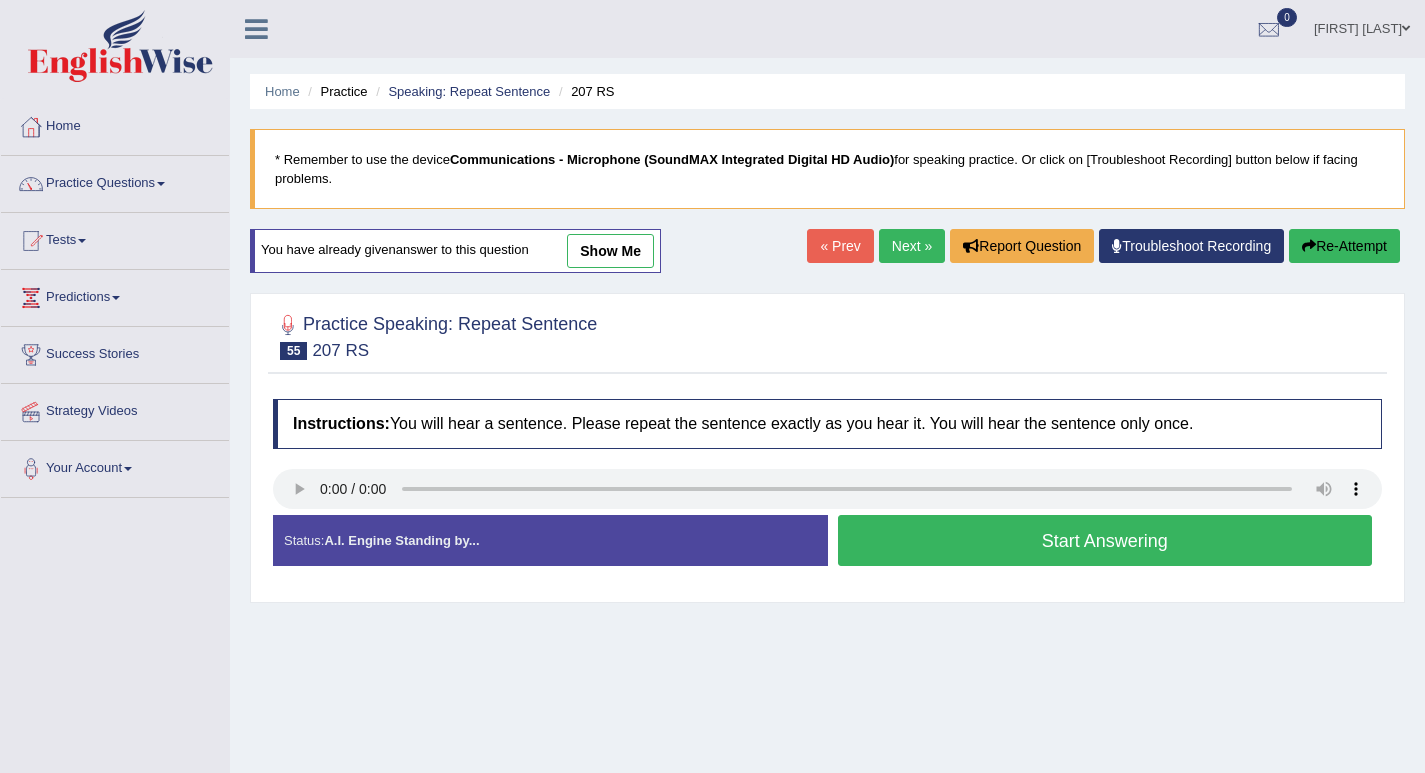 click on "[FIRST] [LAST]" at bounding box center [1362, 26] 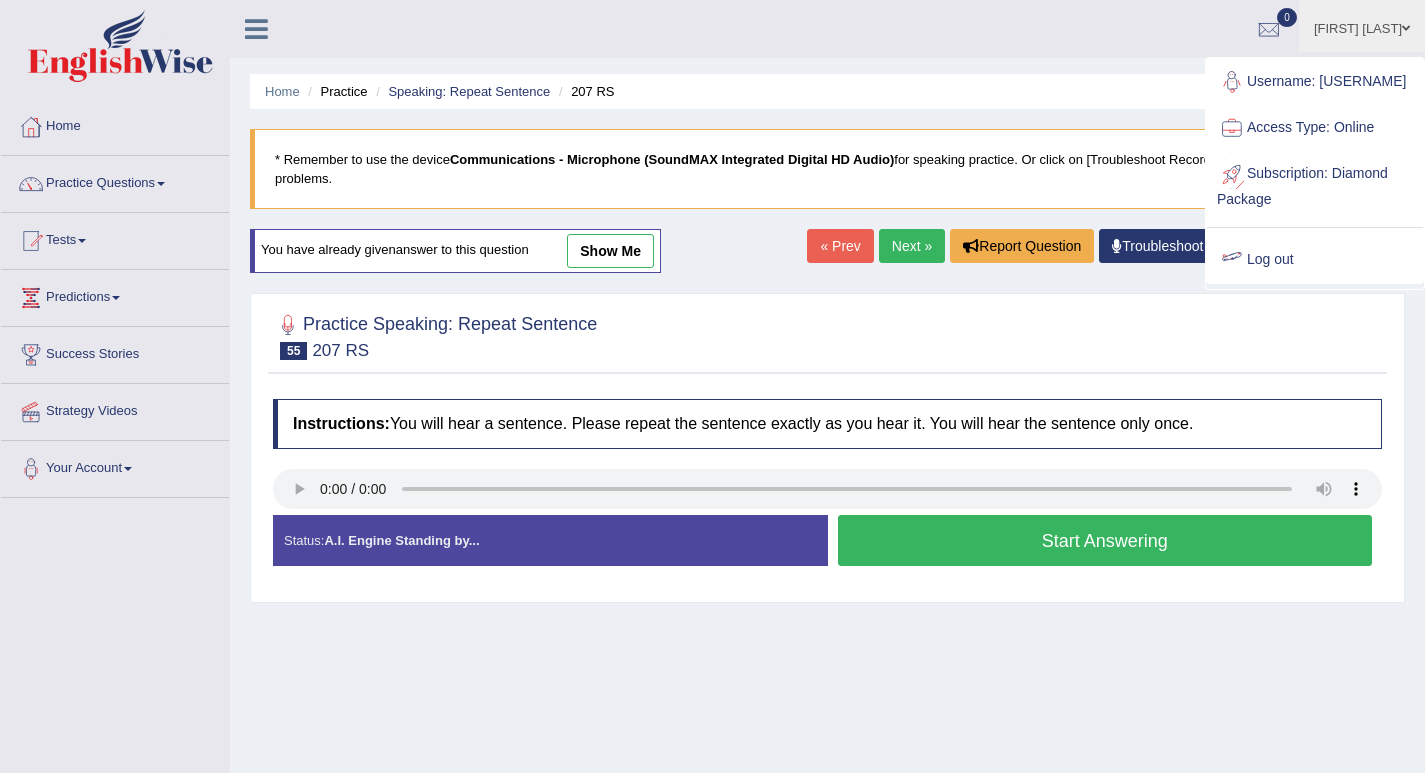 click on "Log out" at bounding box center [1315, 260] 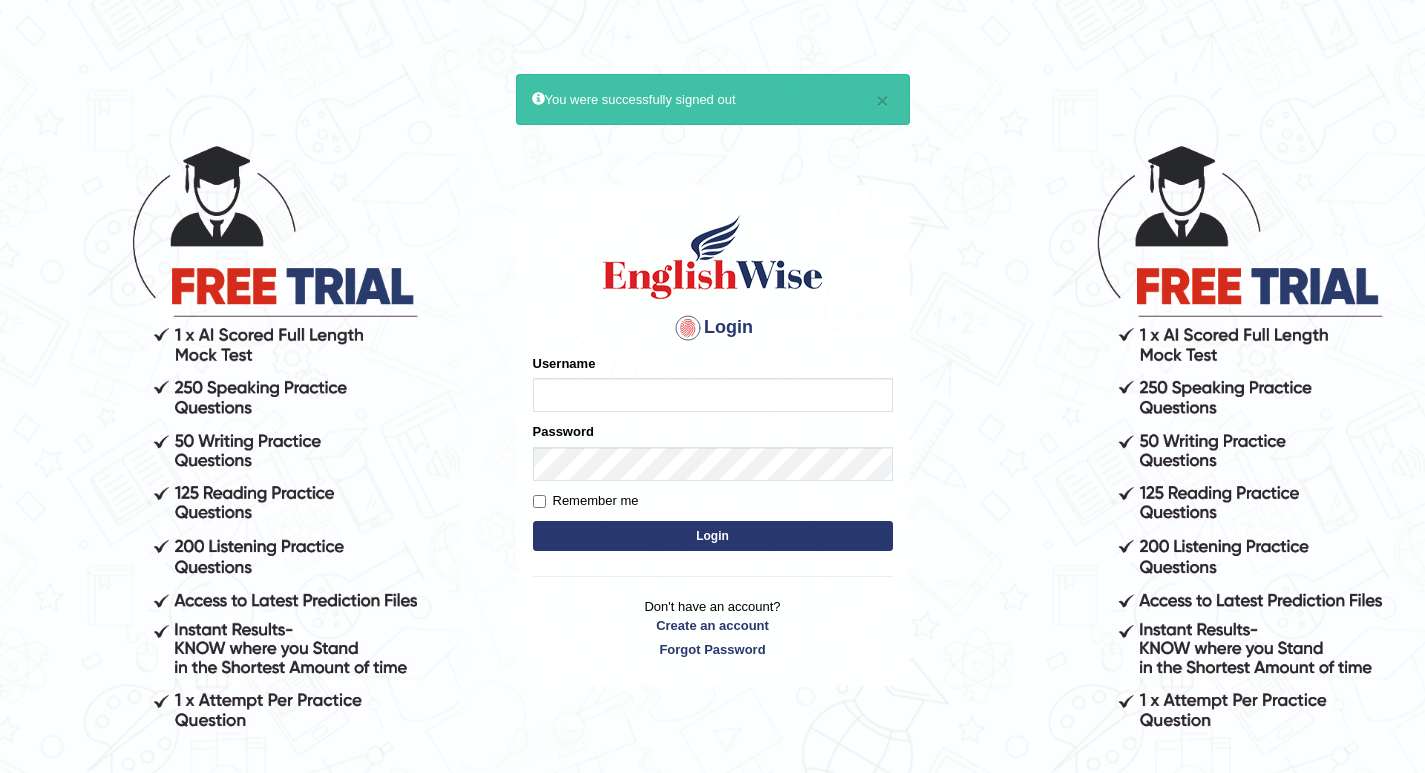 scroll, scrollTop: 0, scrollLeft: 0, axis: both 